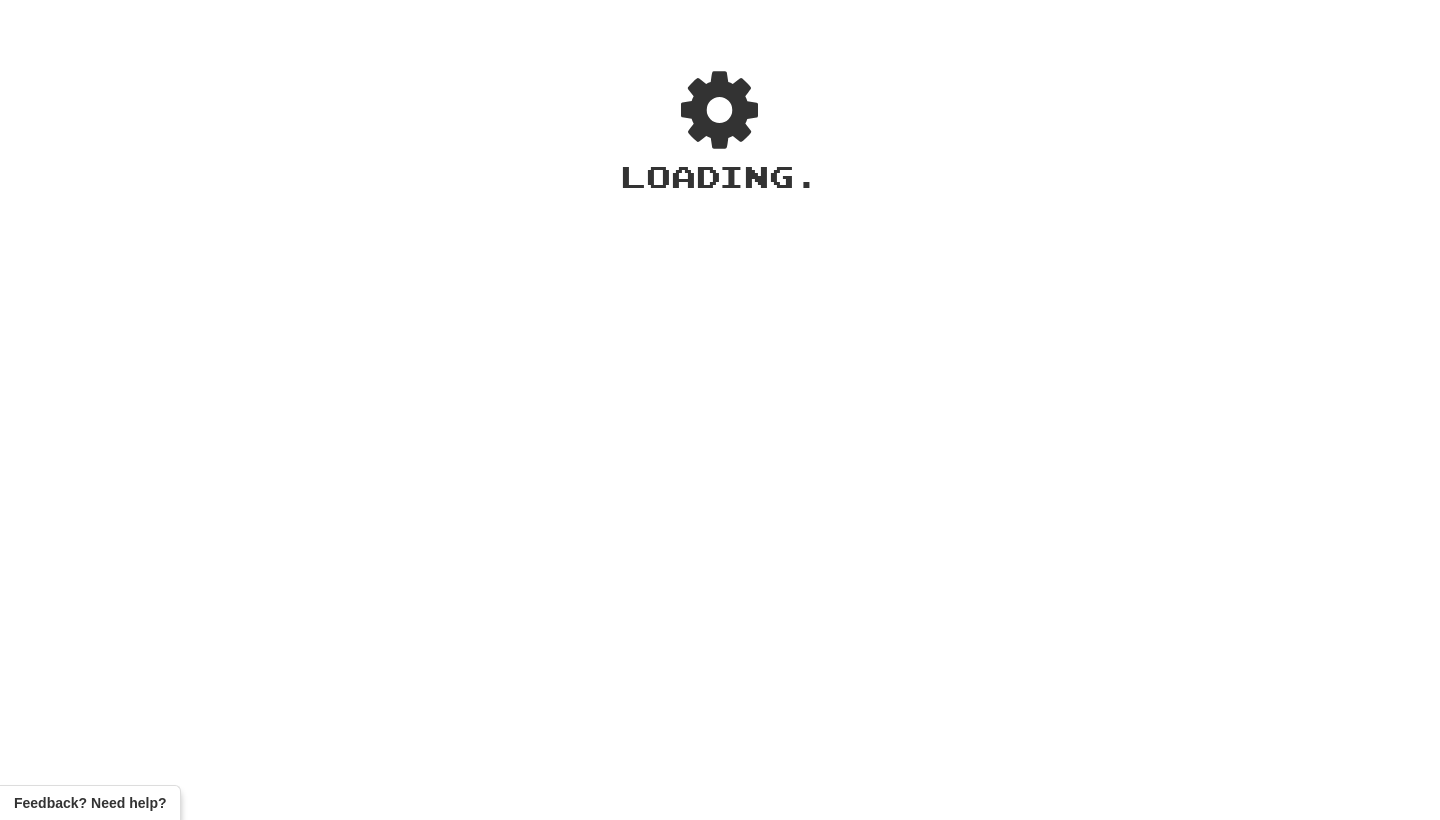 scroll, scrollTop: 0, scrollLeft: 0, axis: both 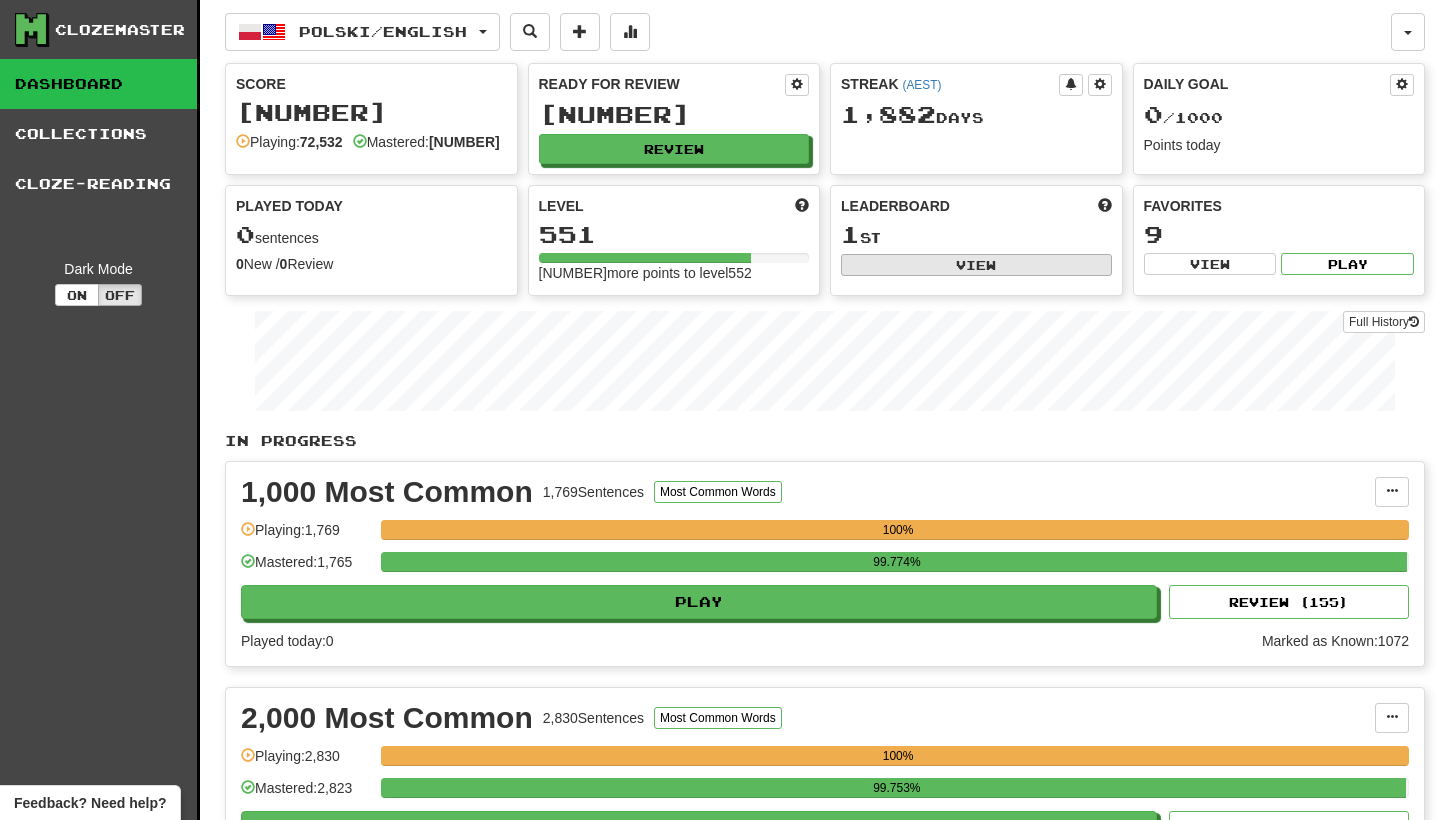 click on "View" at bounding box center (976, 265) 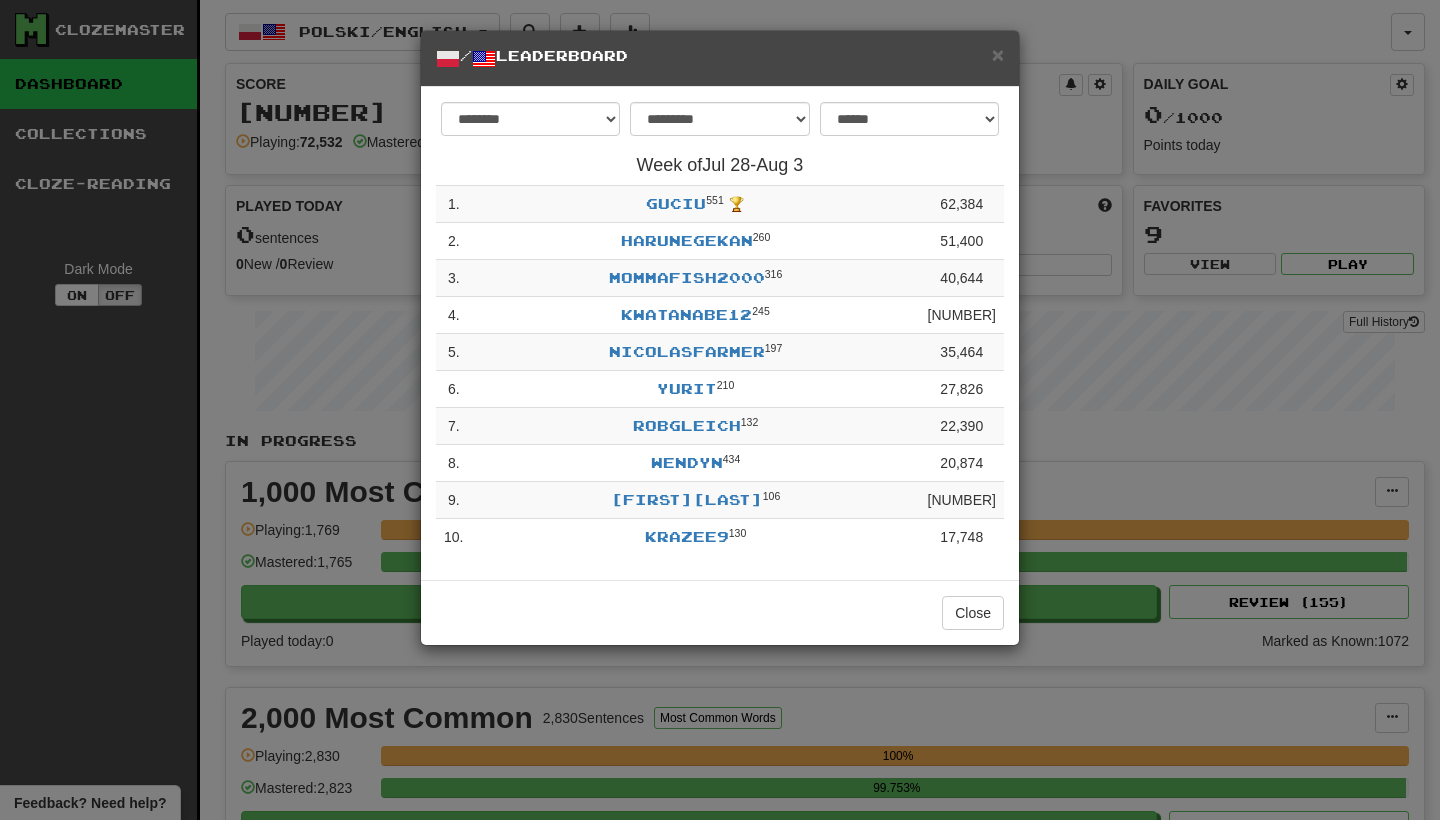 click on "**********" at bounding box center (720, 410) 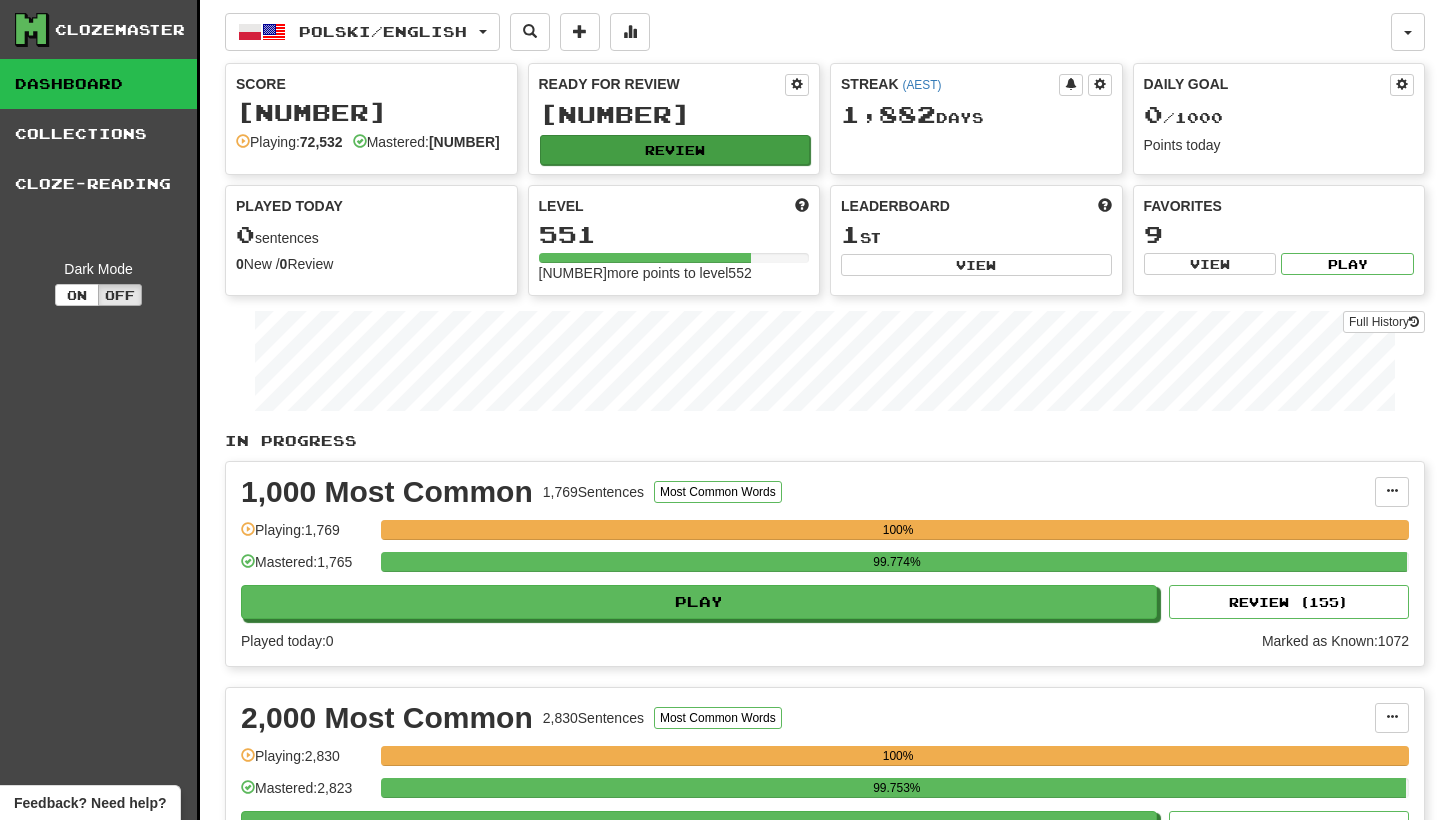 click on "Review" at bounding box center (675, 150) 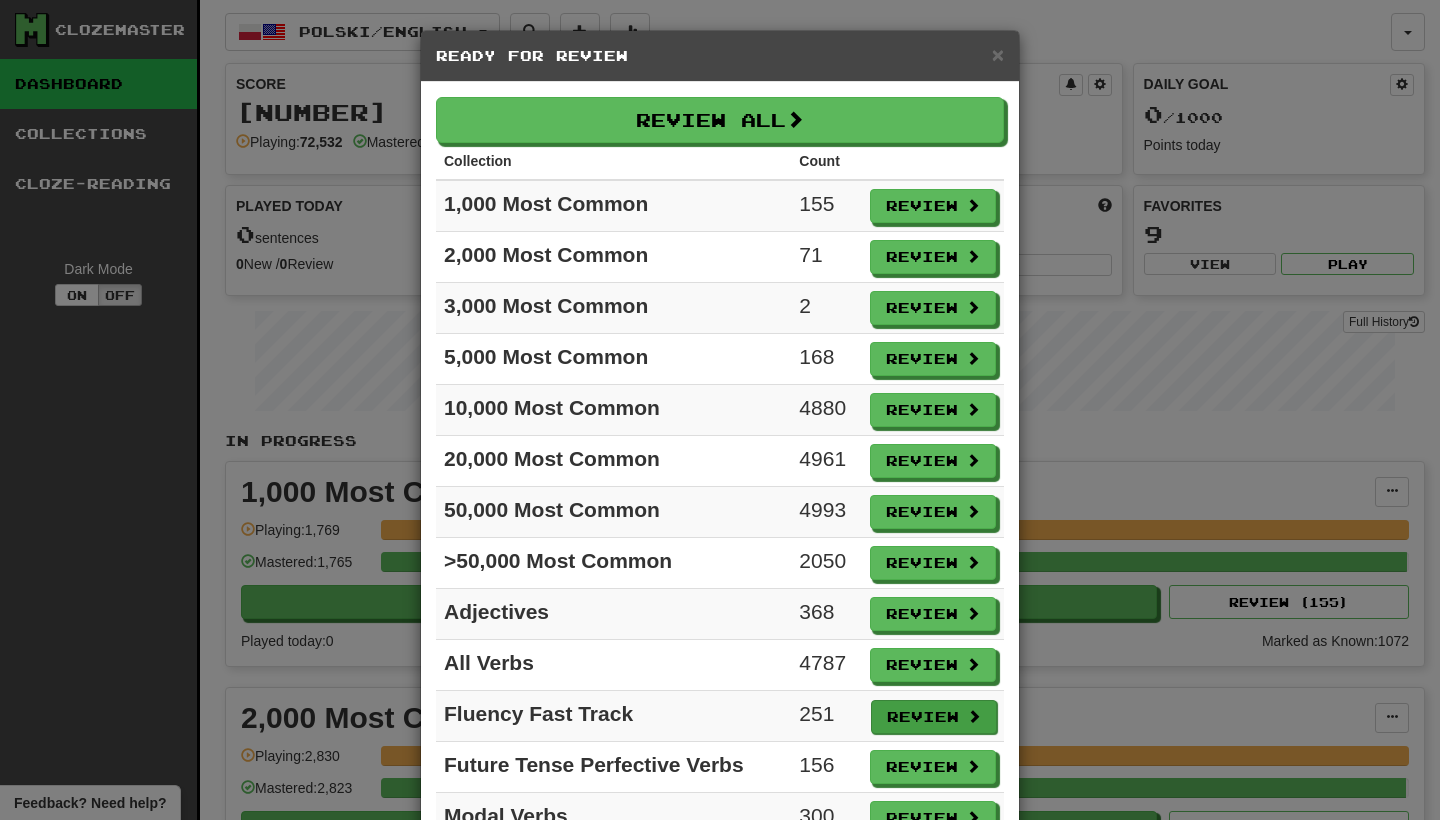 click on "Review" at bounding box center (934, 717) 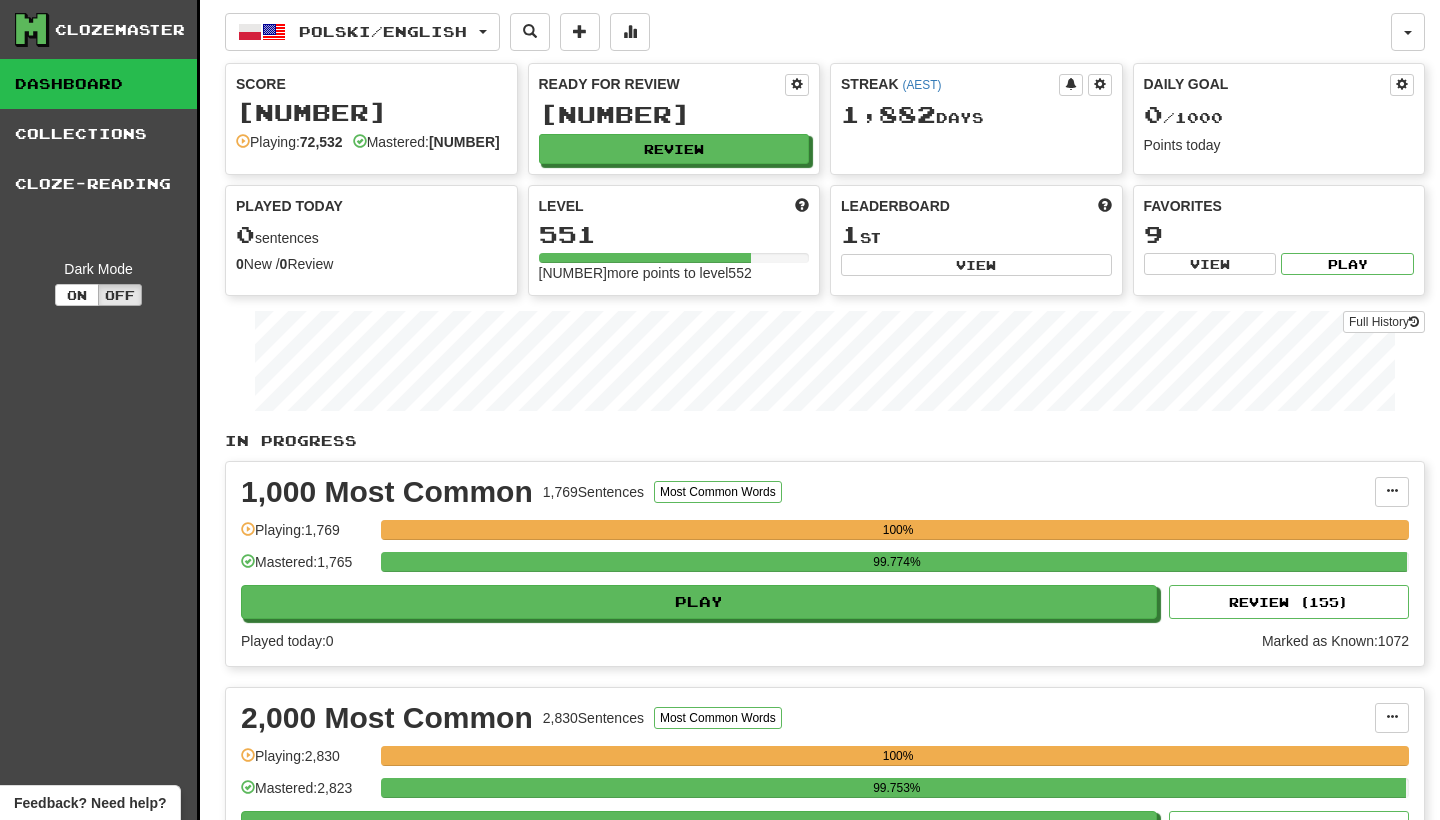 select on "**" 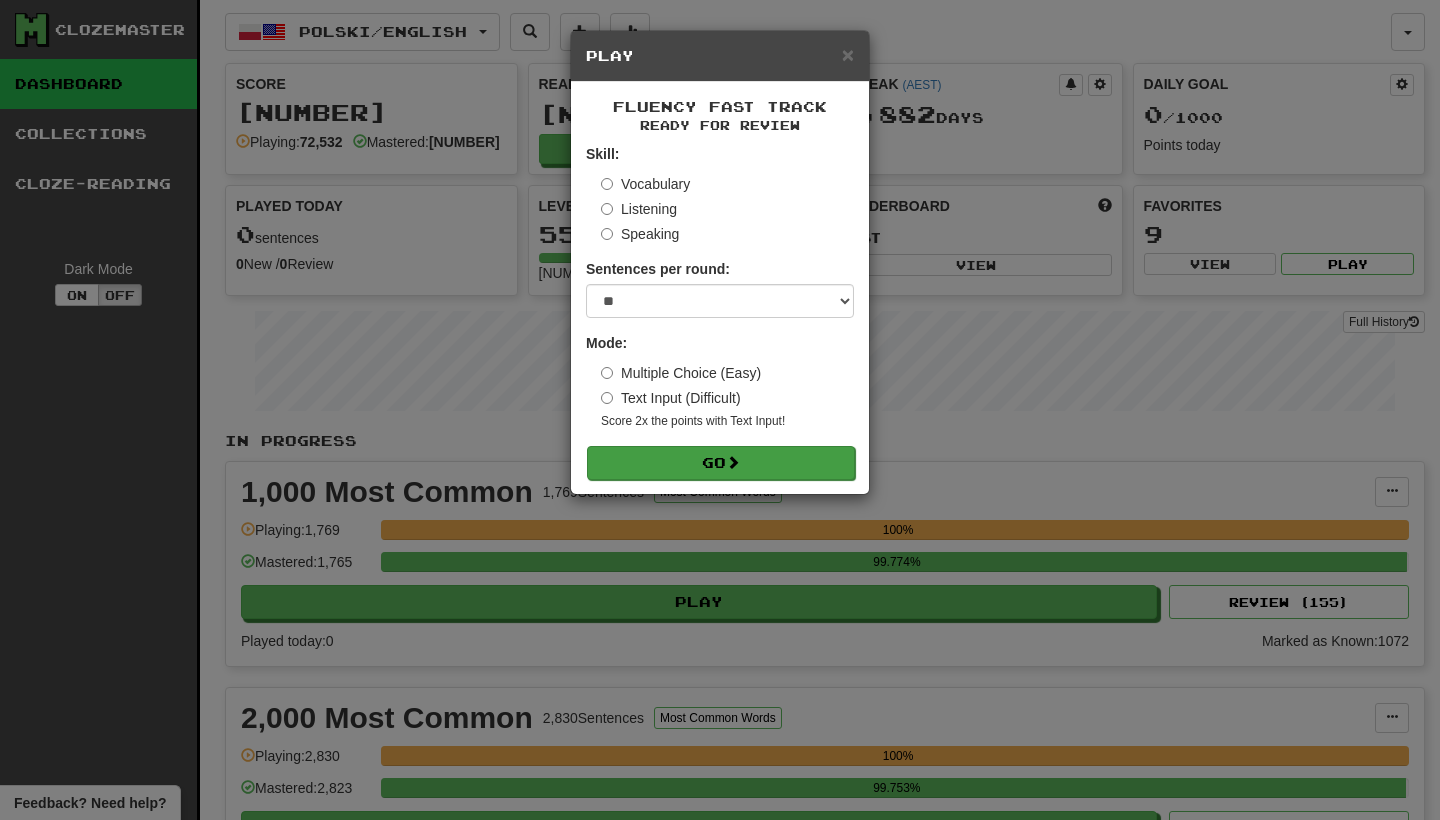 click on "Go" at bounding box center [721, 463] 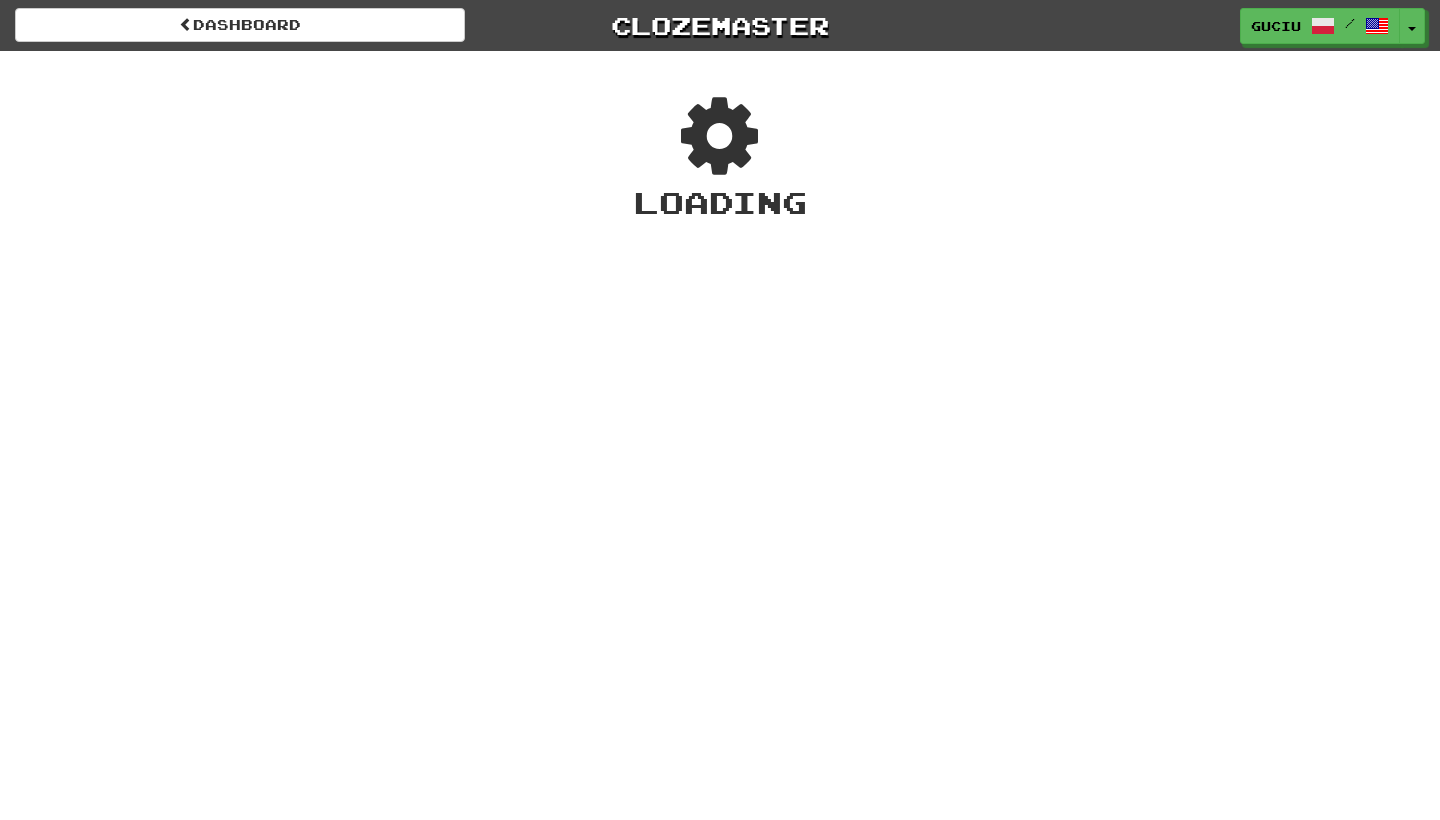 scroll, scrollTop: 0, scrollLeft: 0, axis: both 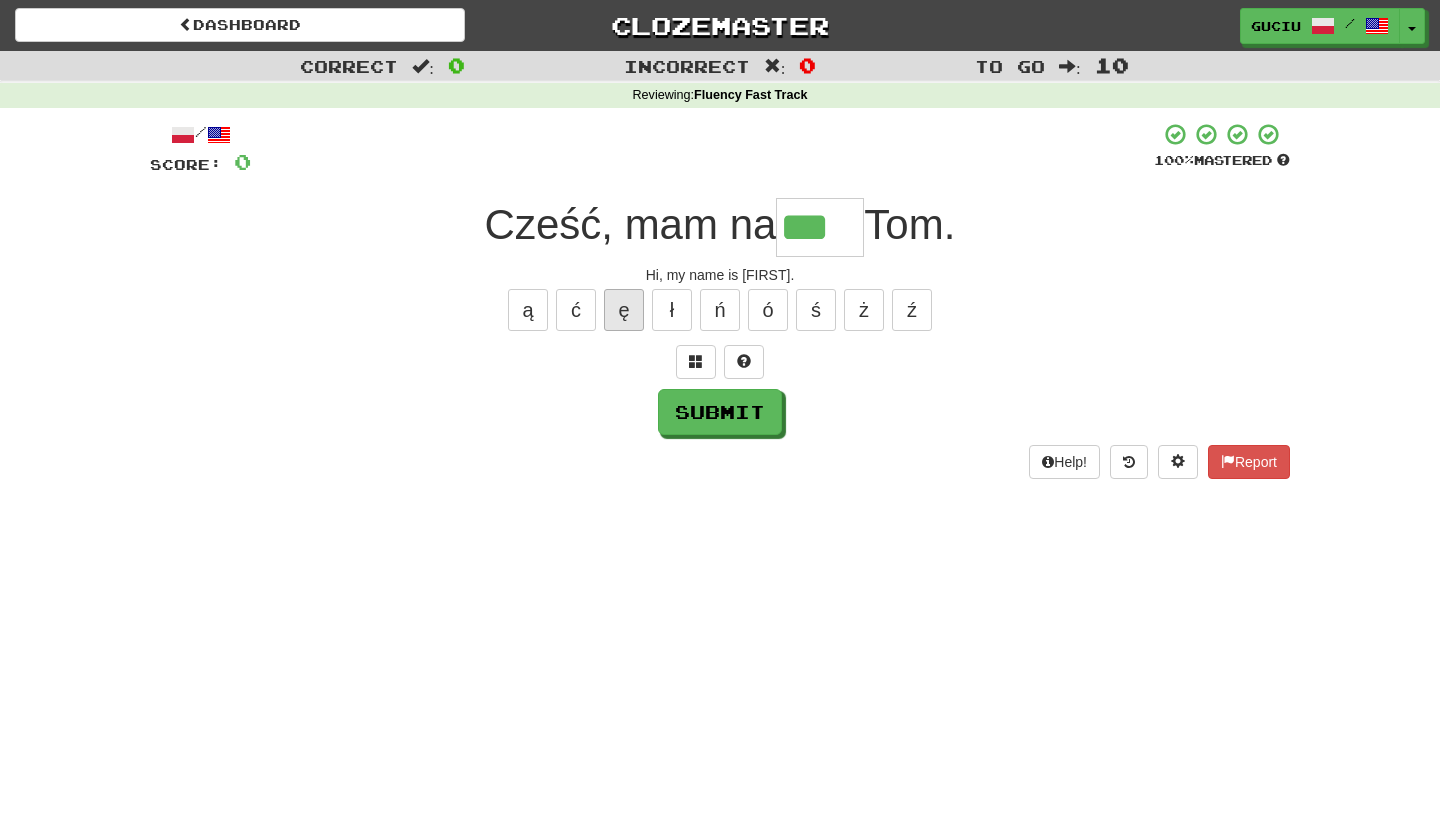 click on "ę" at bounding box center [624, 310] 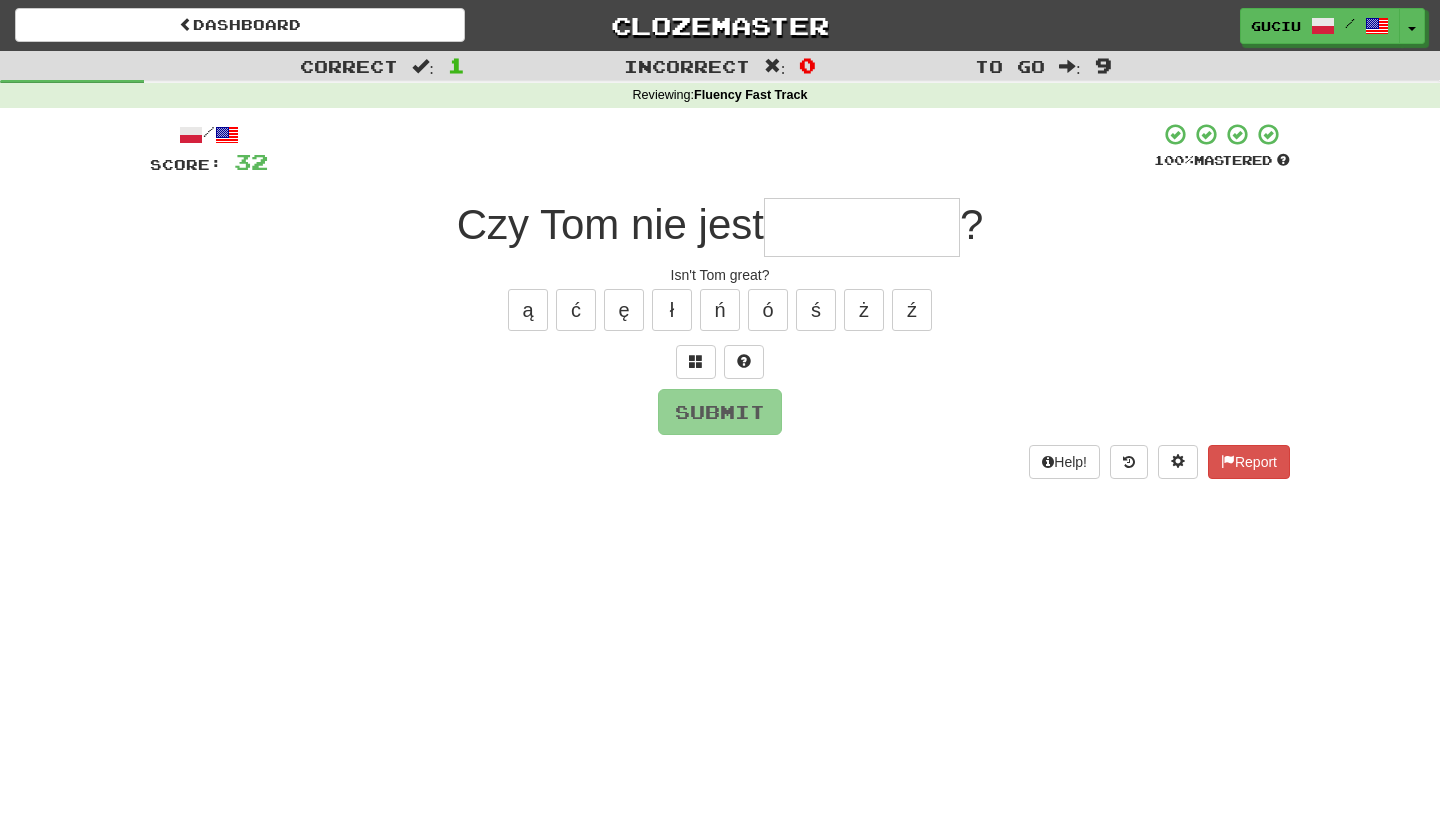 type on "*" 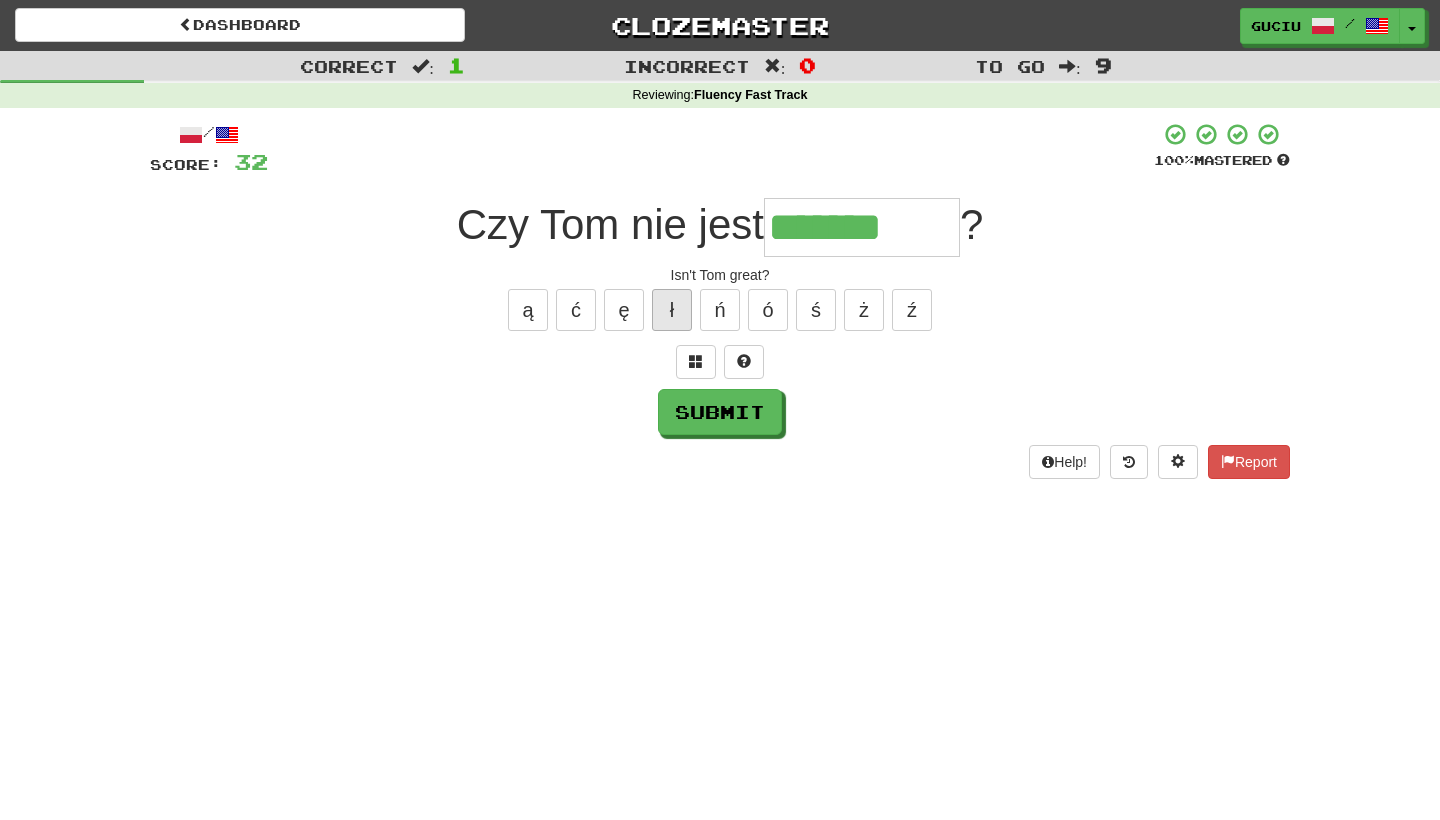 click on "ł" at bounding box center (672, 310) 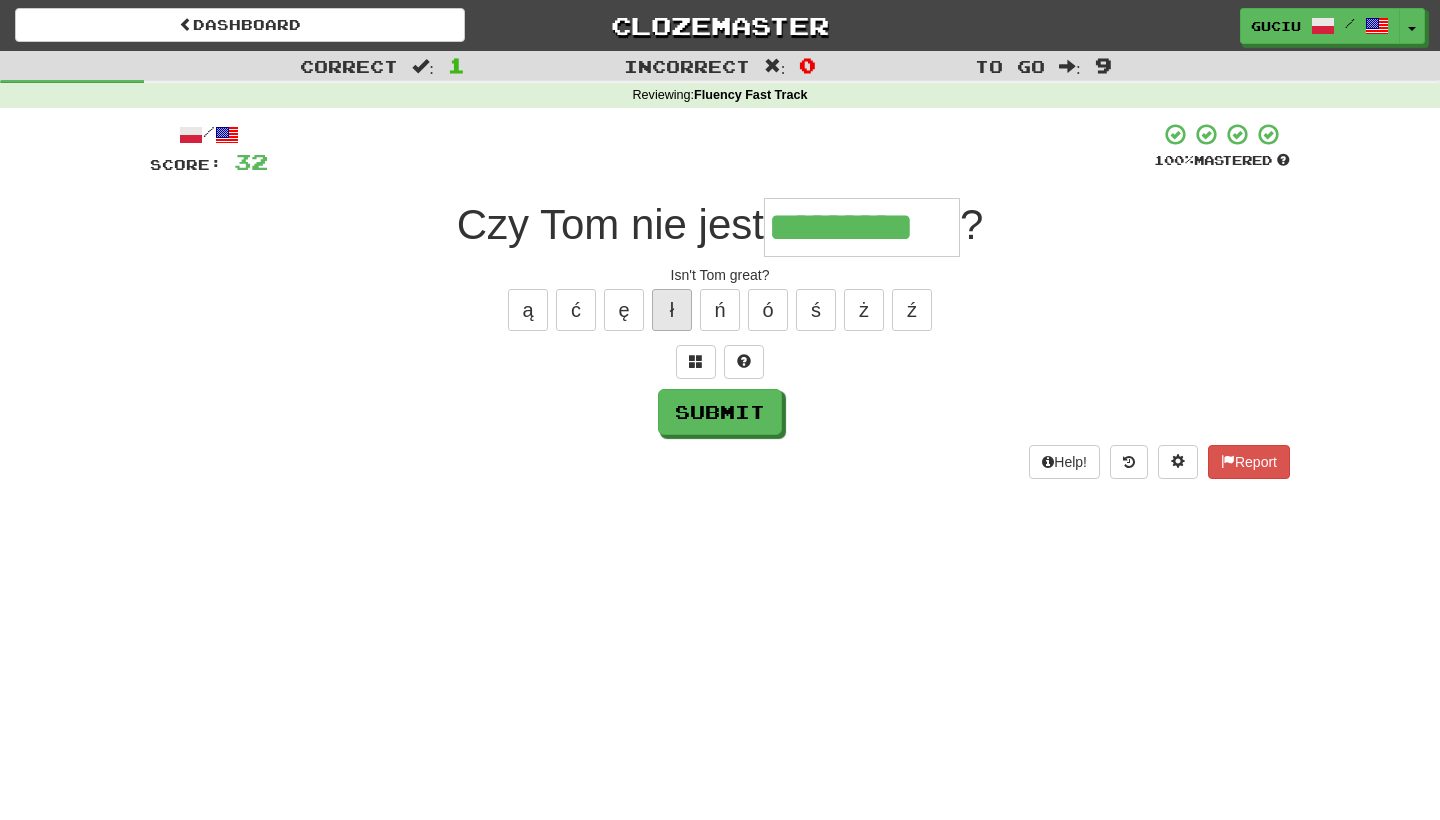 type on "*********" 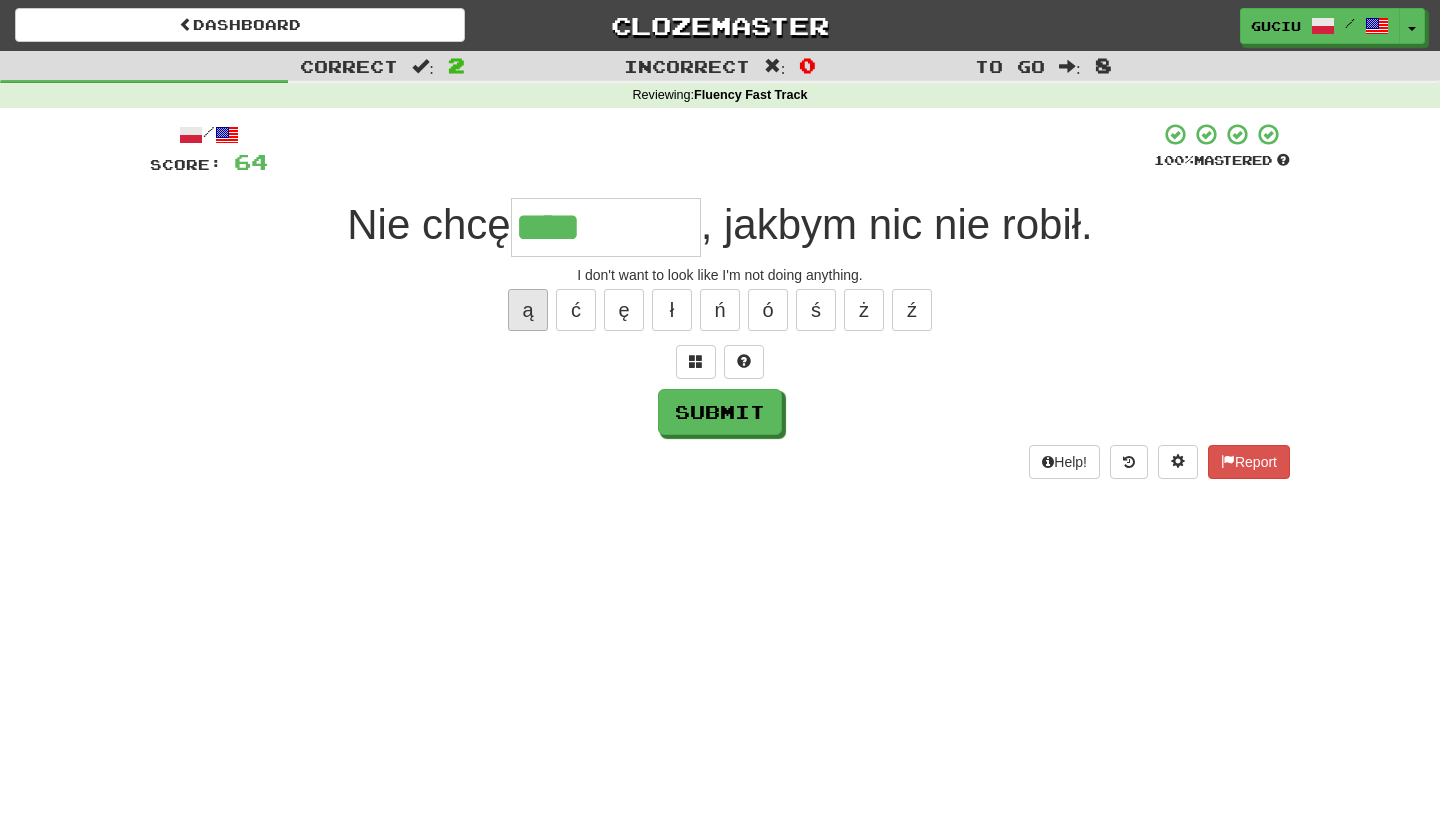 click on "ą" at bounding box center [528, 310] 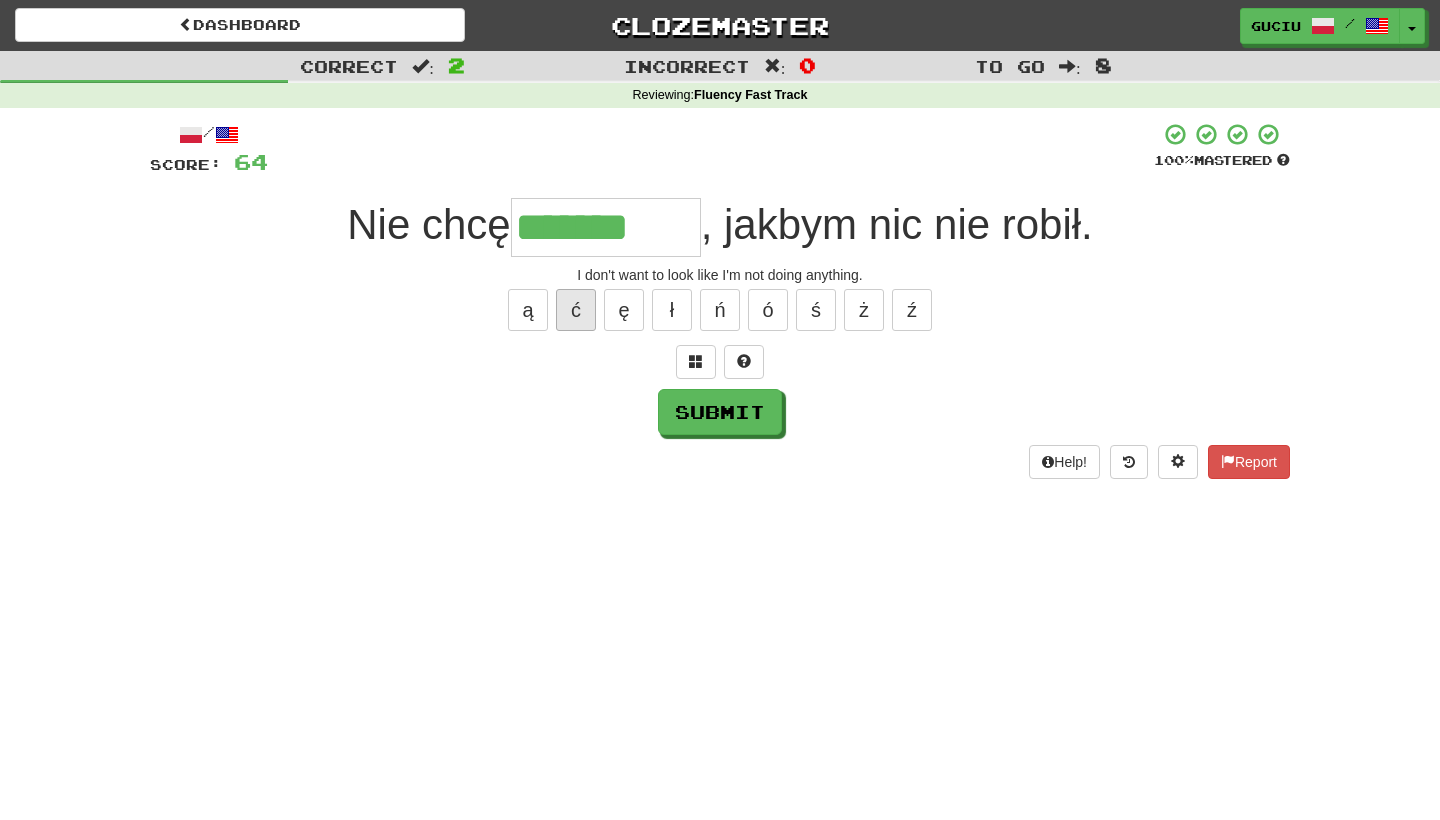 click on "ć" at bounding box center (576, 310) 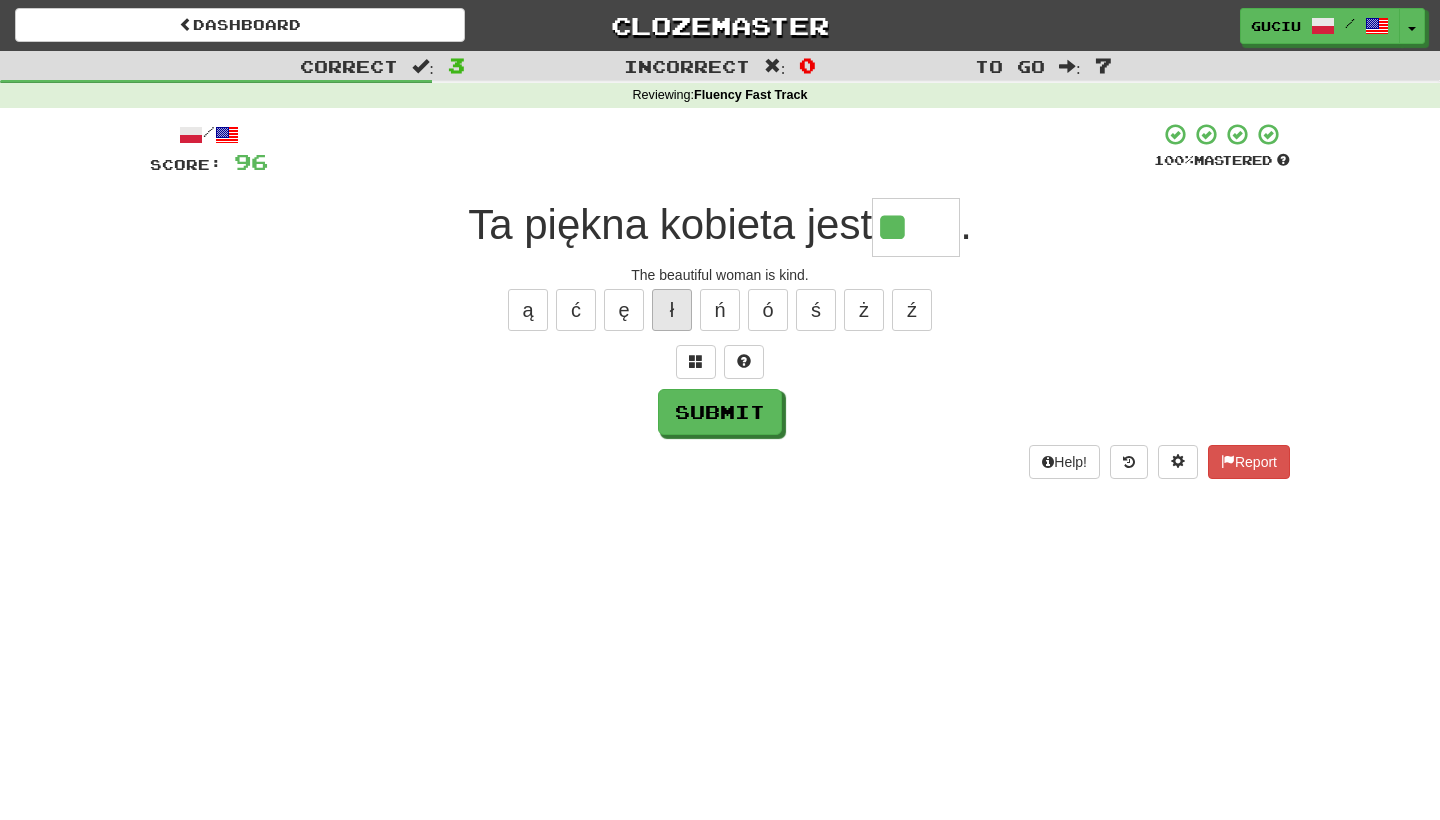 click on "ł" at bounding box center (672, 310) 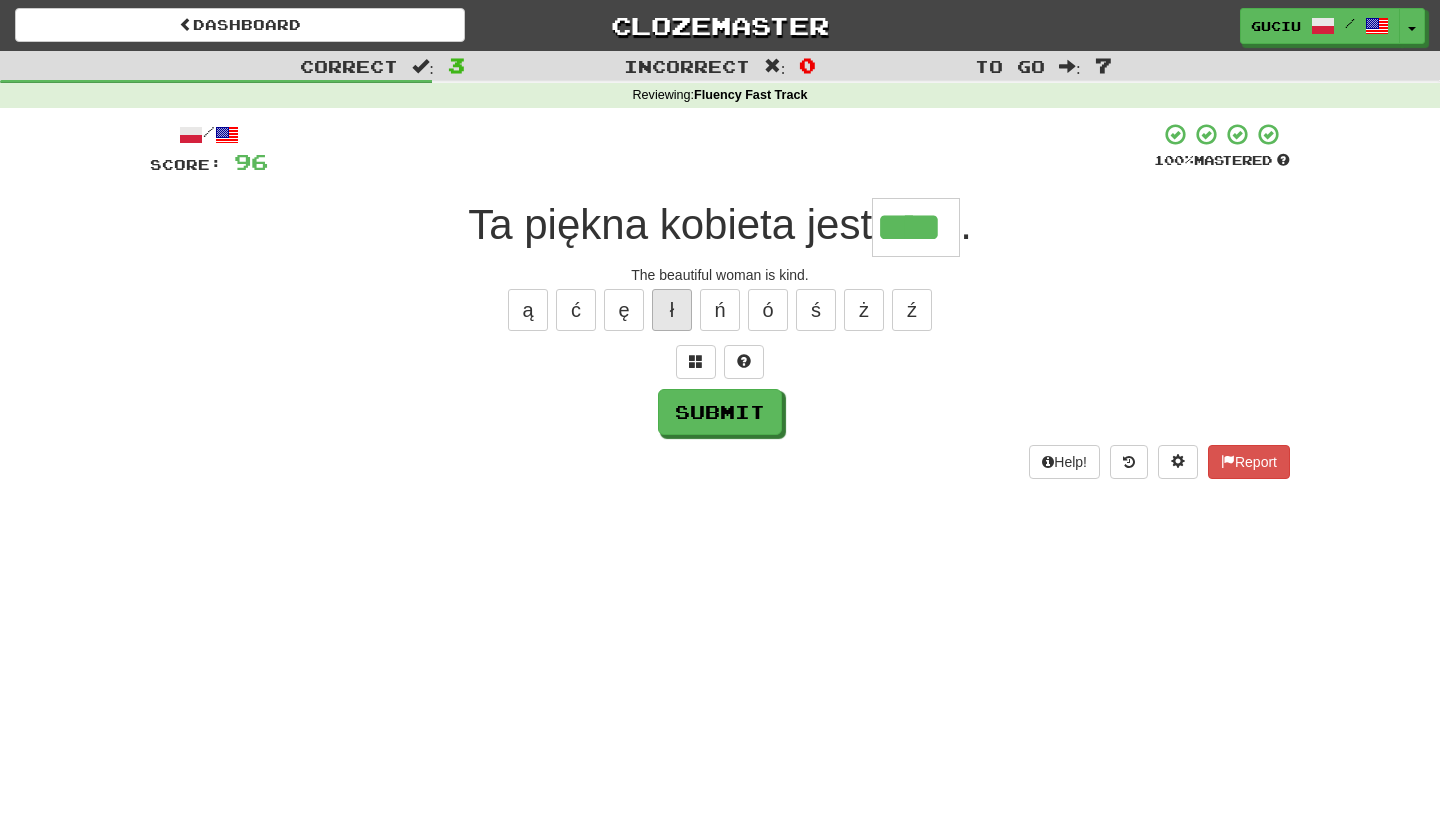 type on "****" 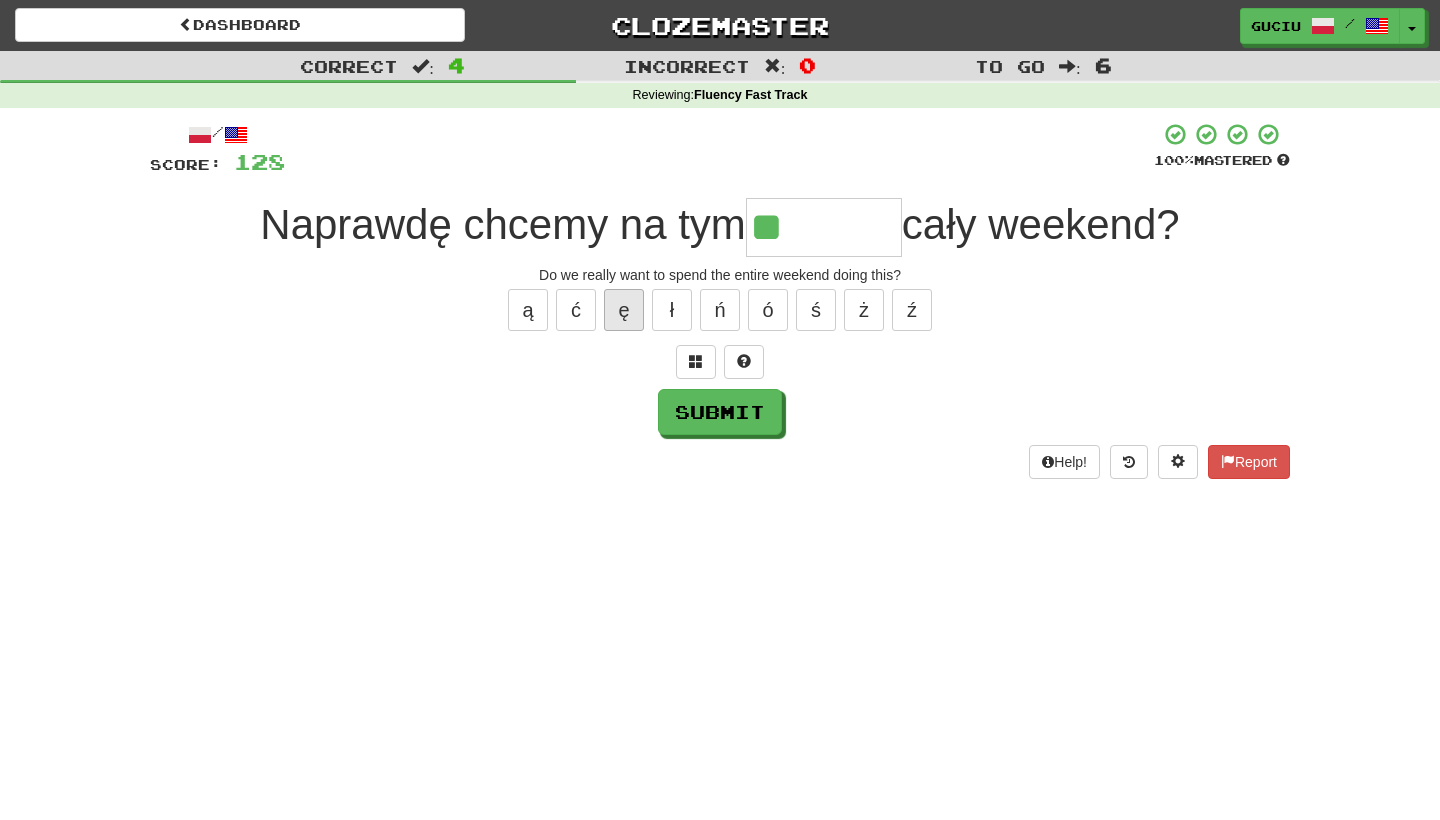 click on "ę" at bounding box center [624, 310] 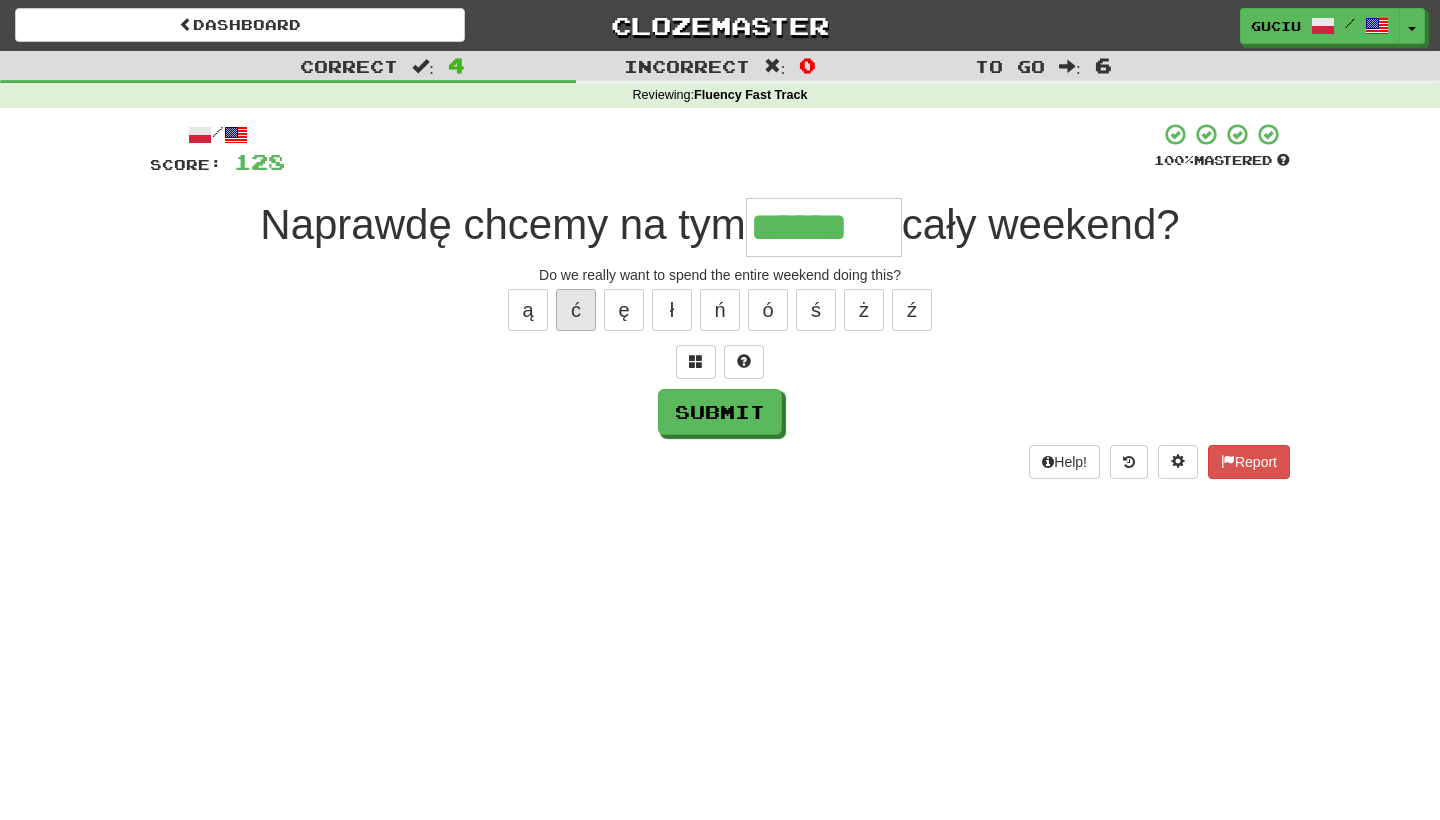 click on "ć" at bounding box center (576, 310) 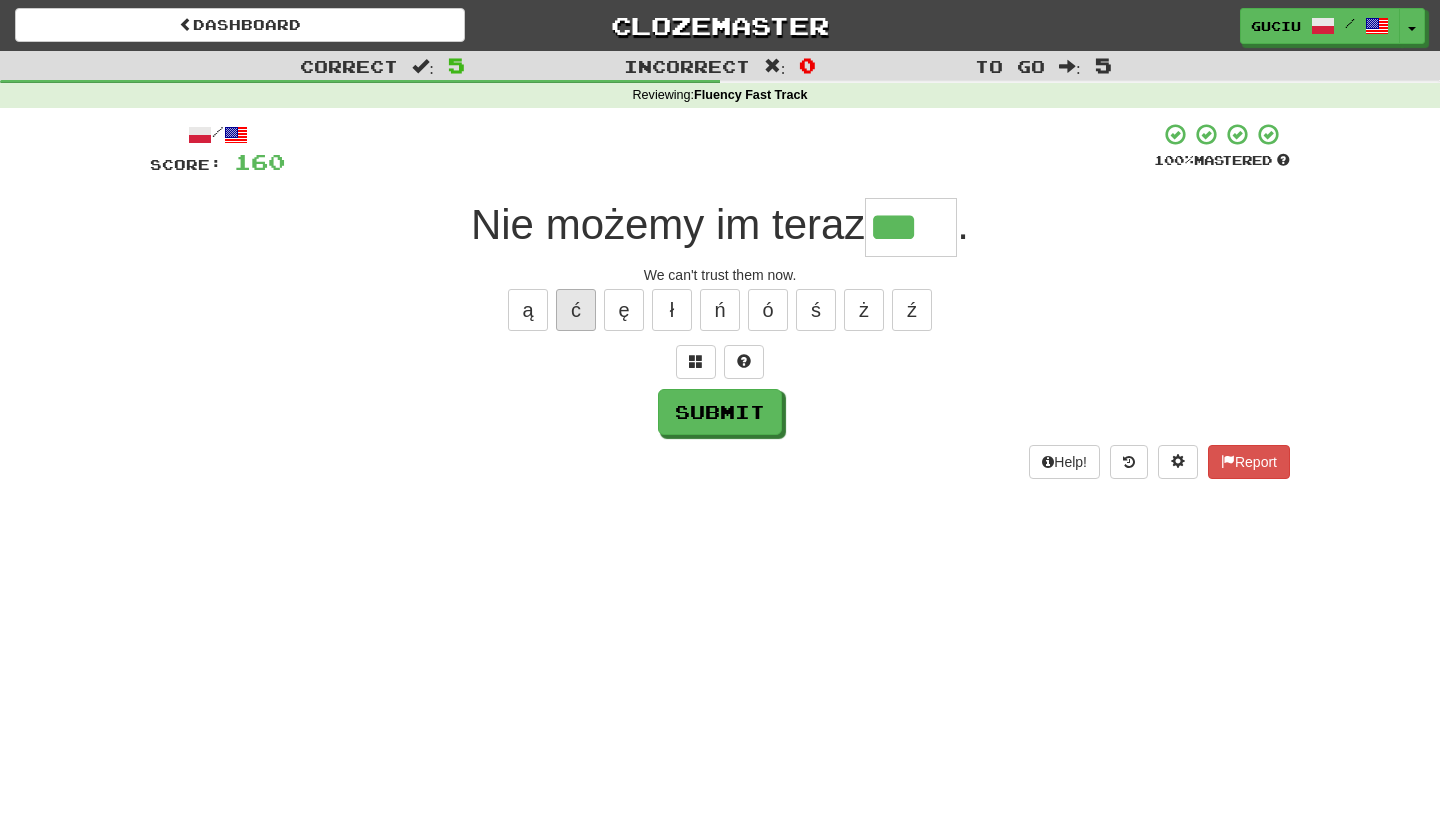 click on "ć" at bounding box center (576, 310) 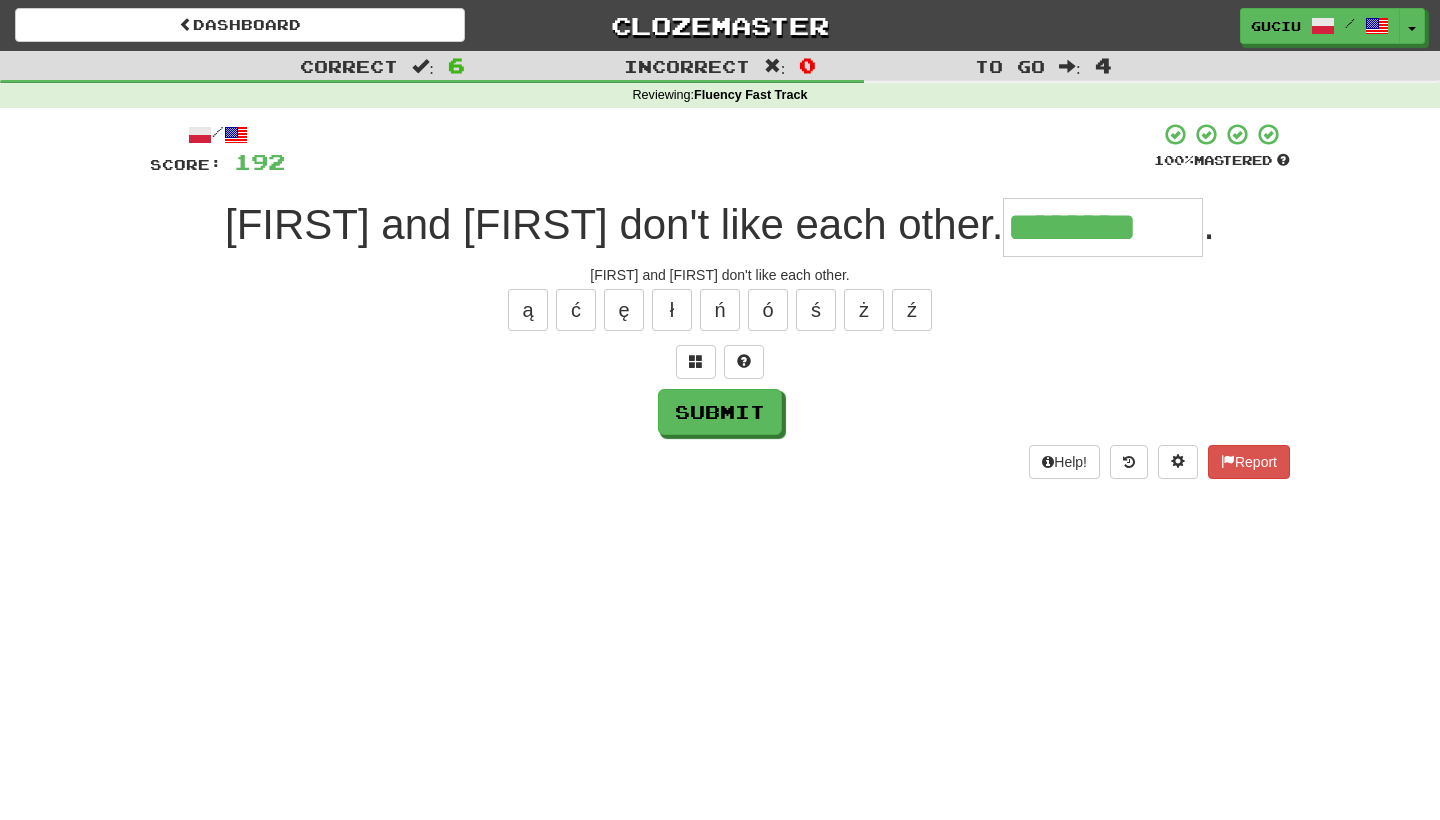 type on "********" 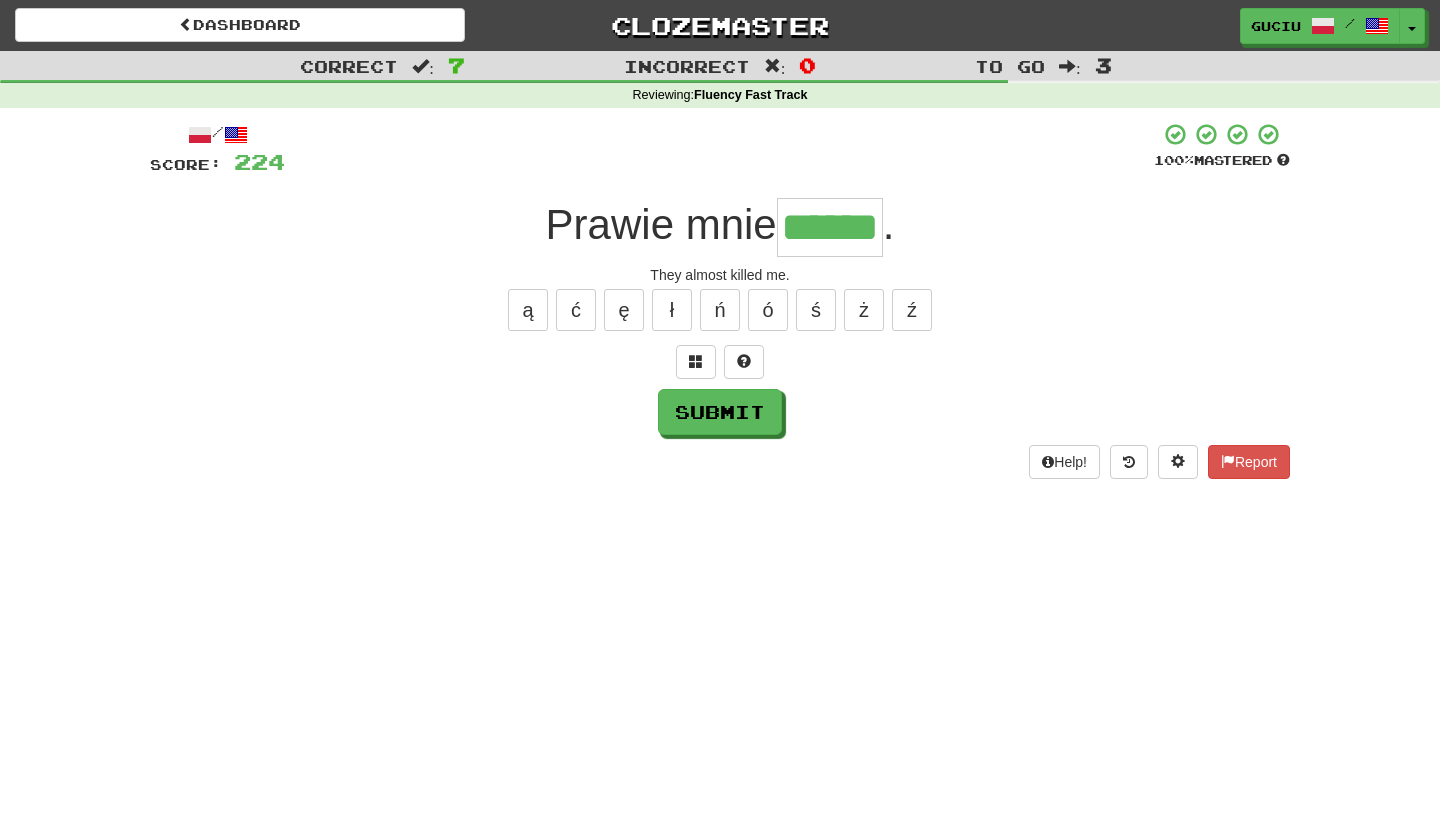 type on "******" 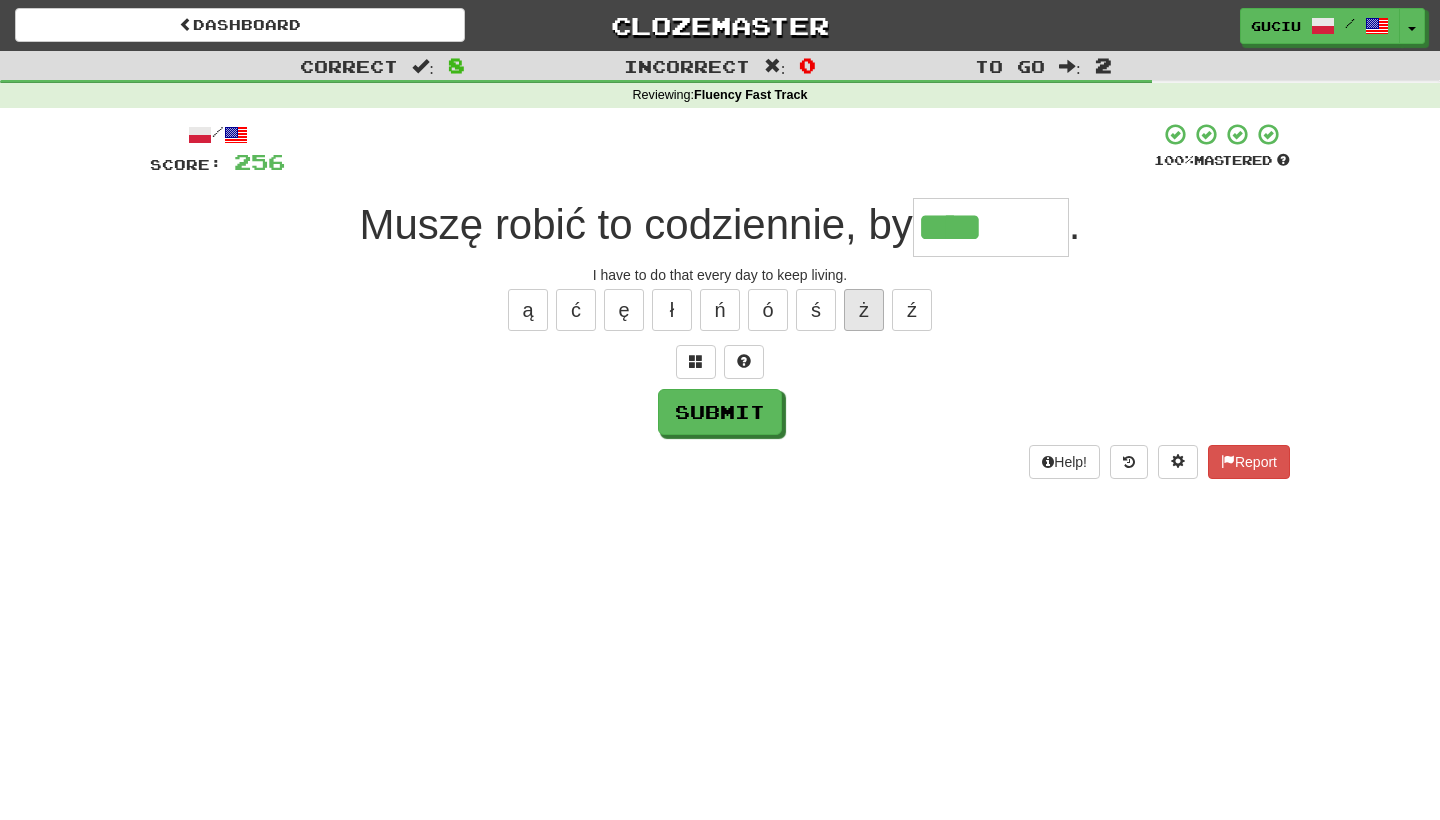 click on "ż" at bounding box center (864, 310) 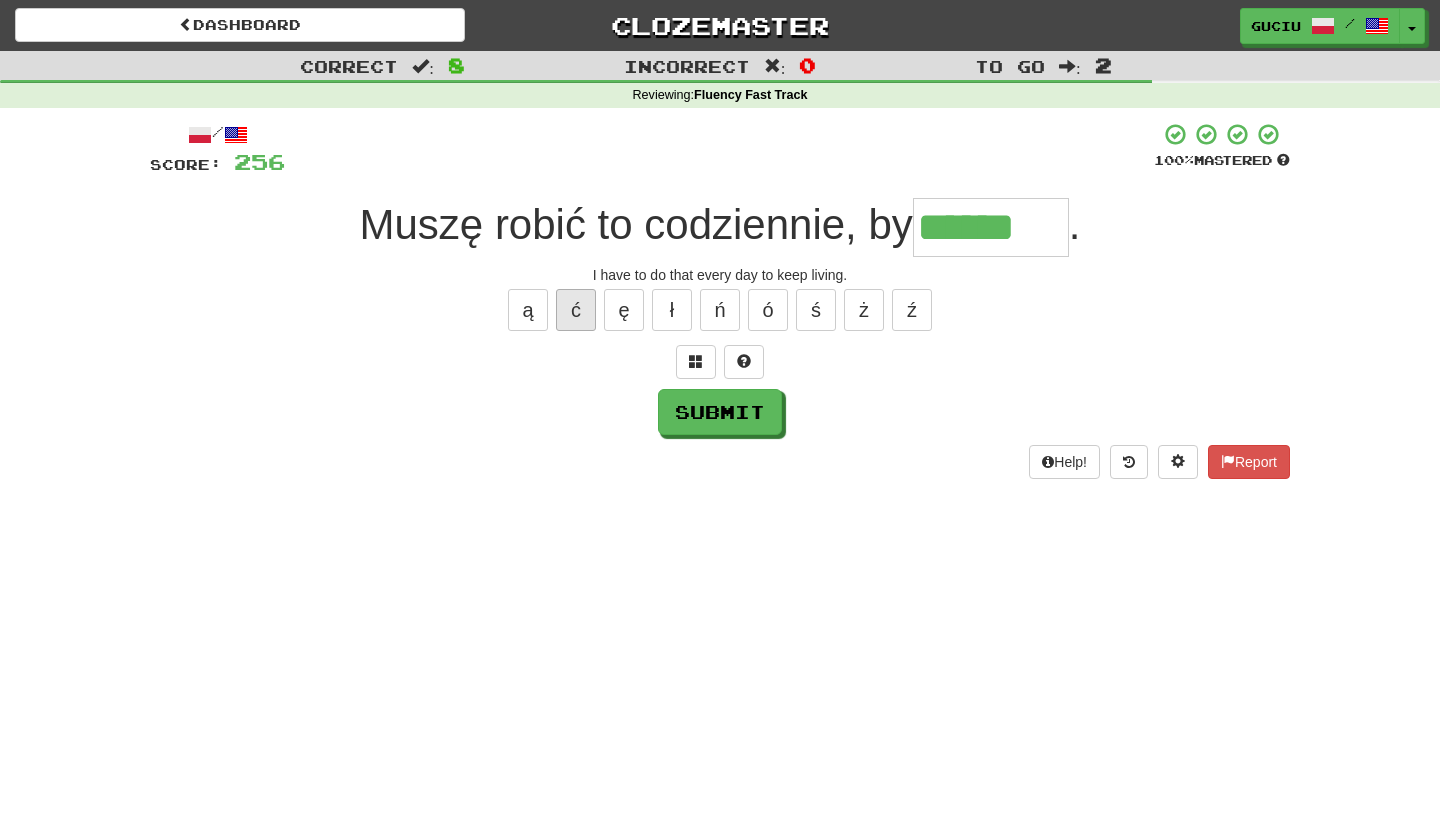 click on "ć" at bounding box center [576, 310] 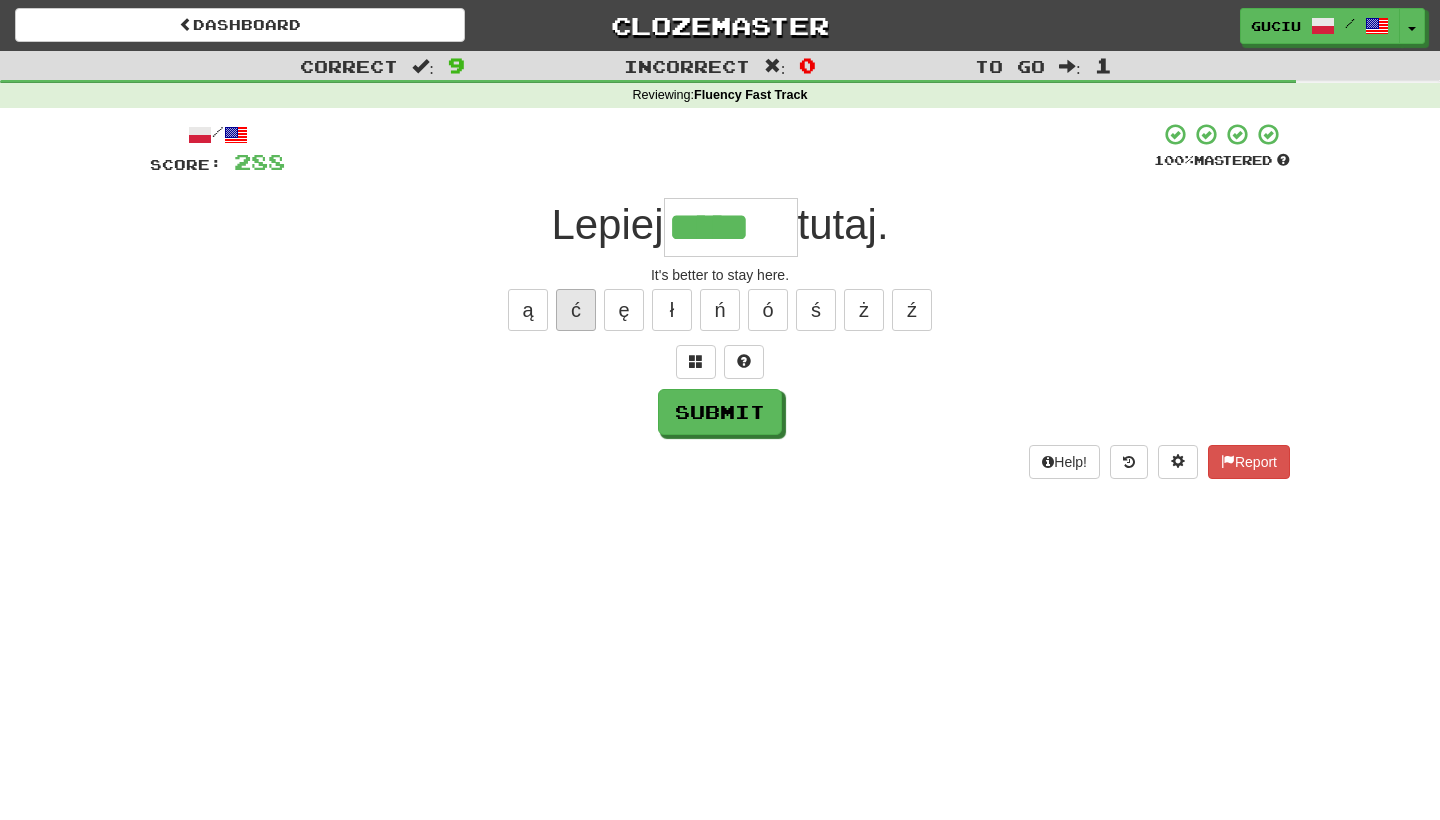 click on "ć" at bounding box center [576, 310] 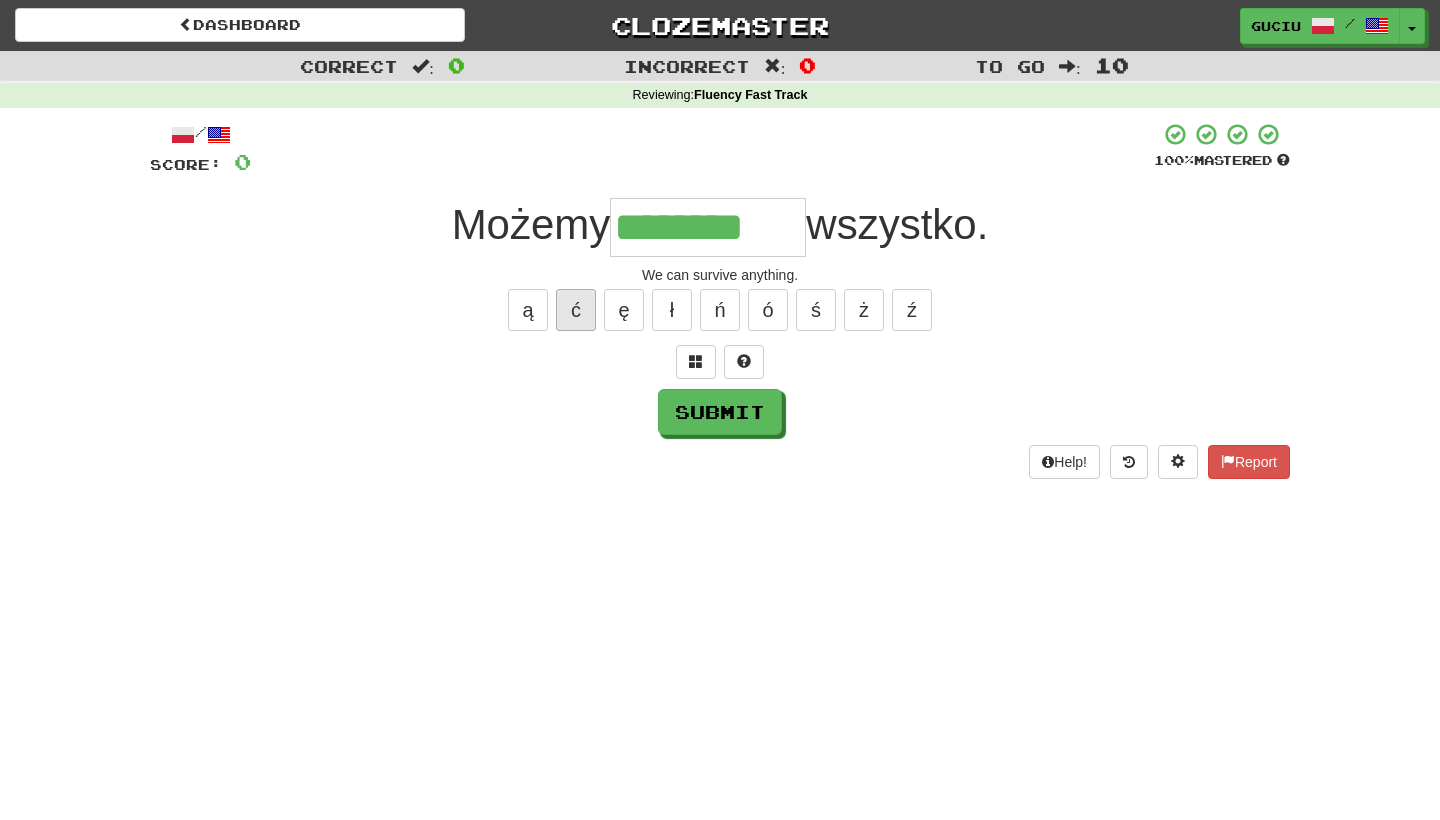 click on "ć" at bounding box center (576, 310) 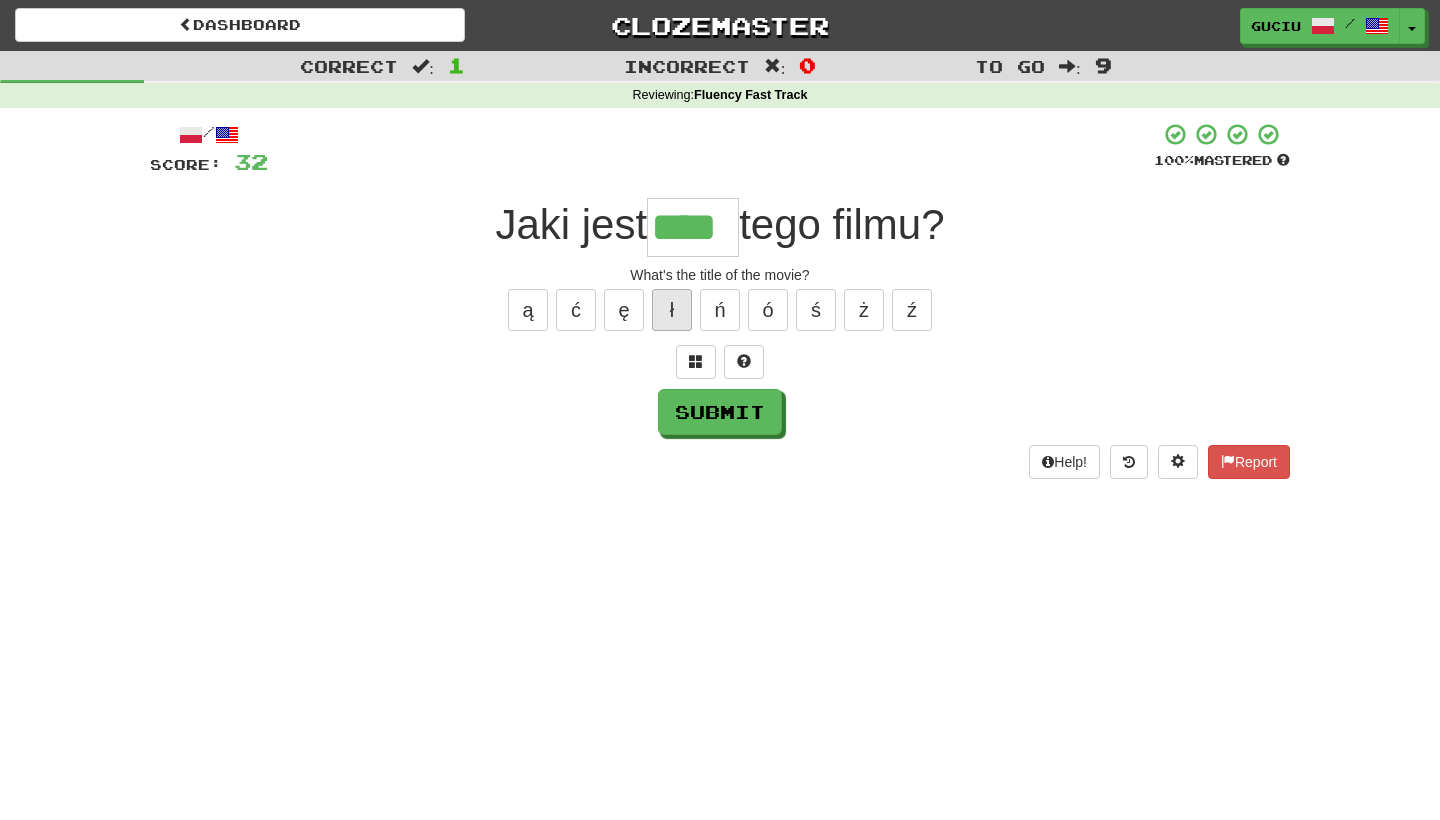 click on "ł" at bounding box center (672, 310) 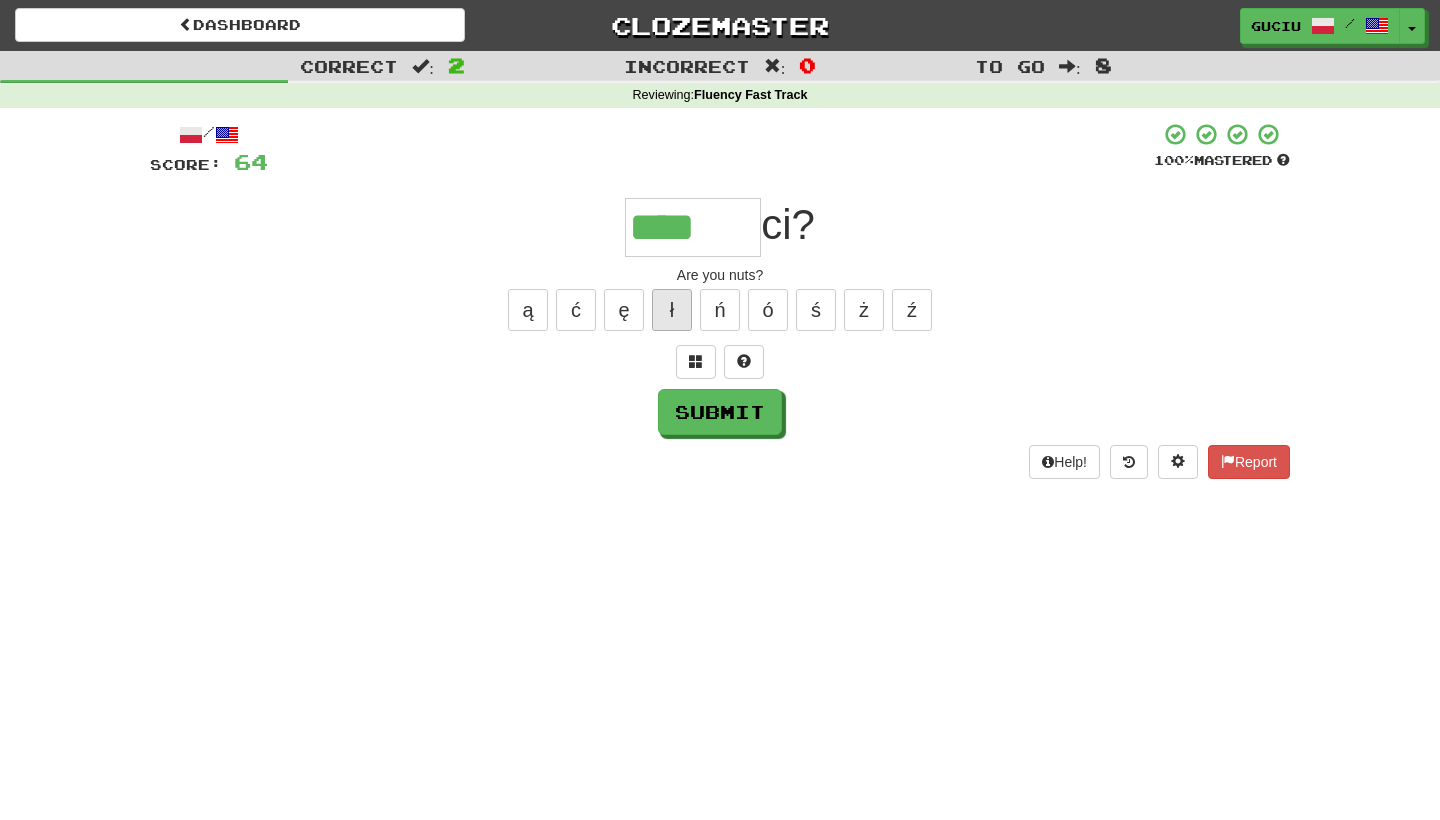 click on "ł" at bounding box center (672, 310) 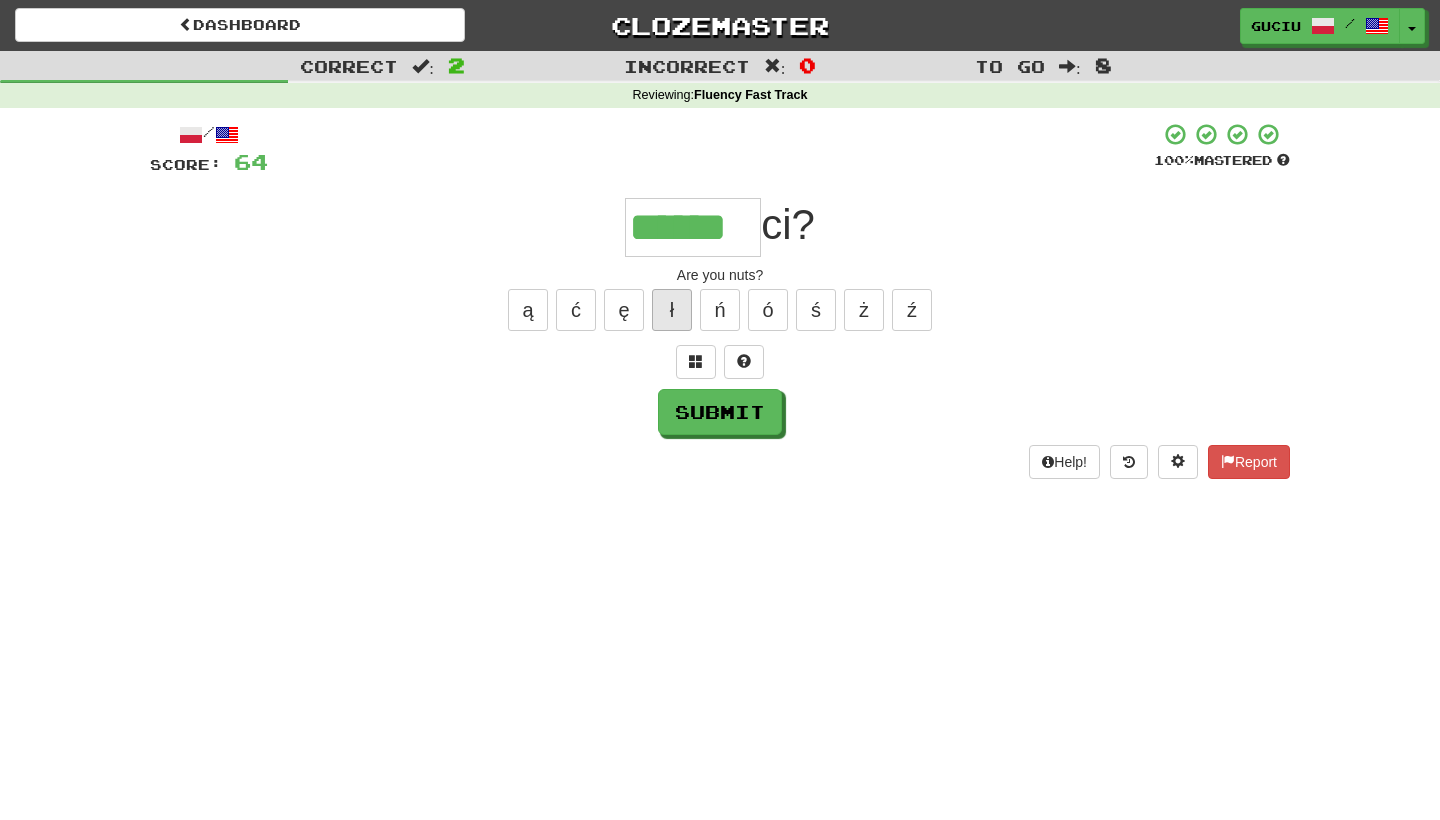 type on "******" 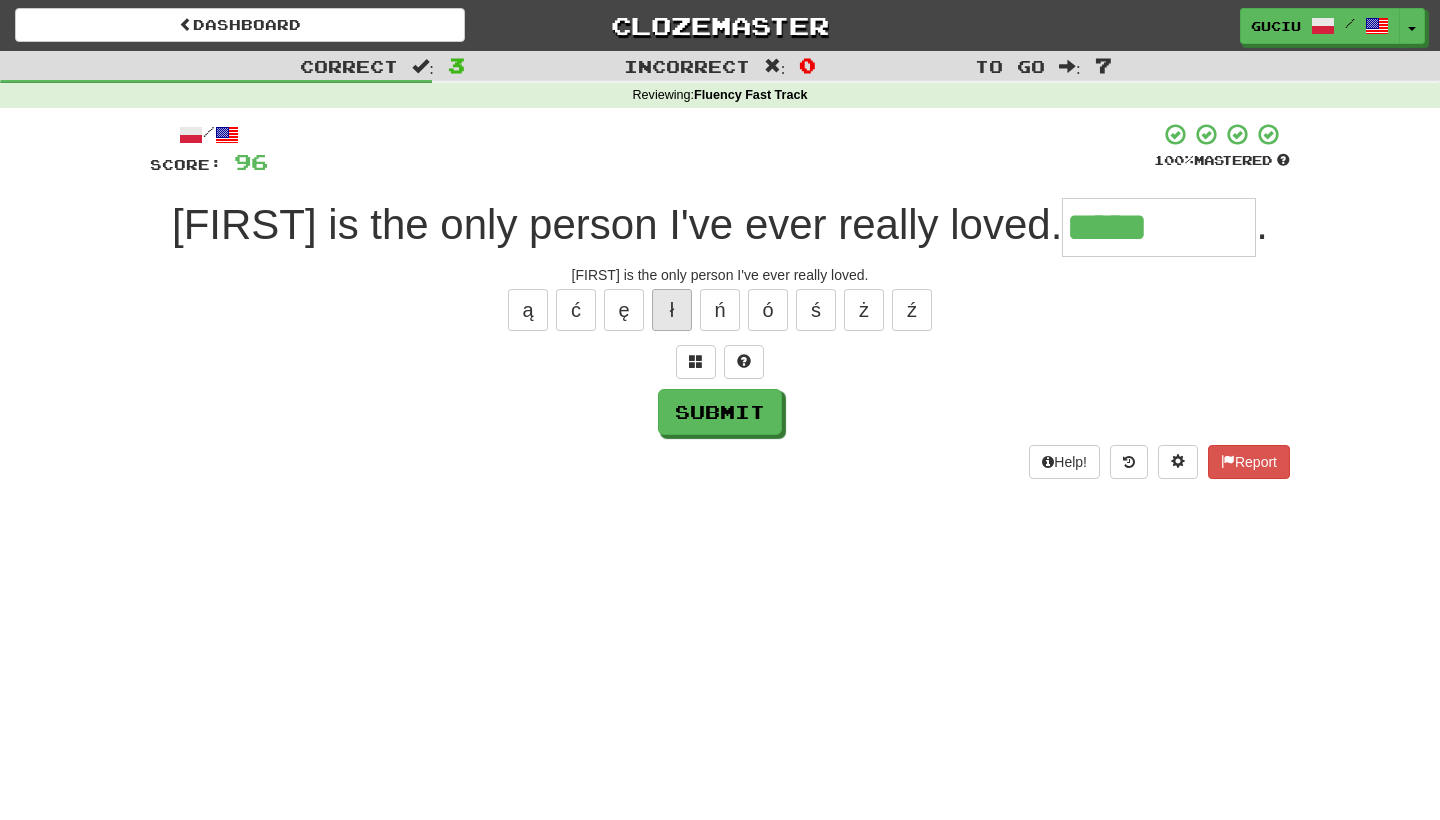 click on "ł" at bounding box center (672, 310) 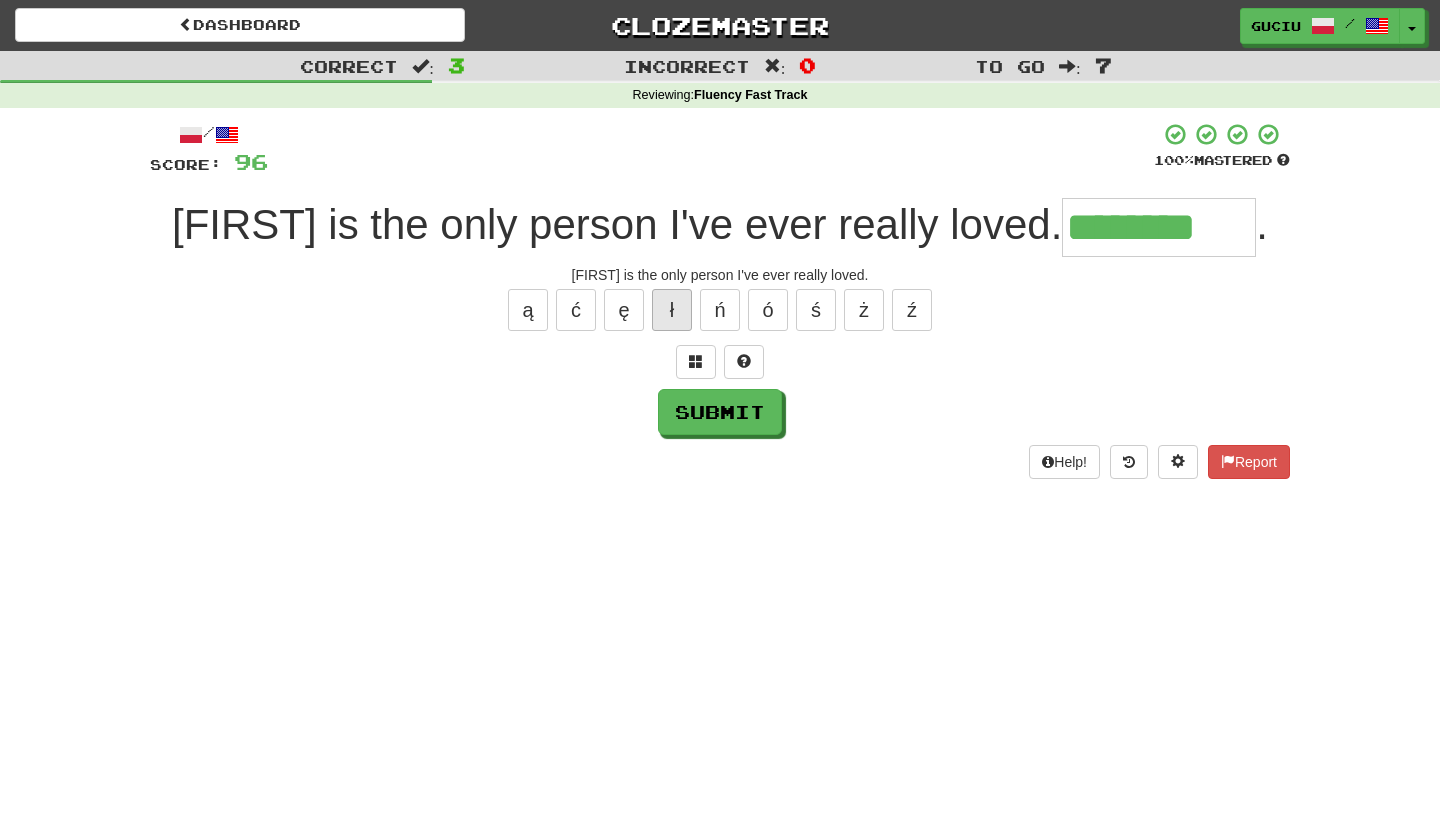 type on "********" 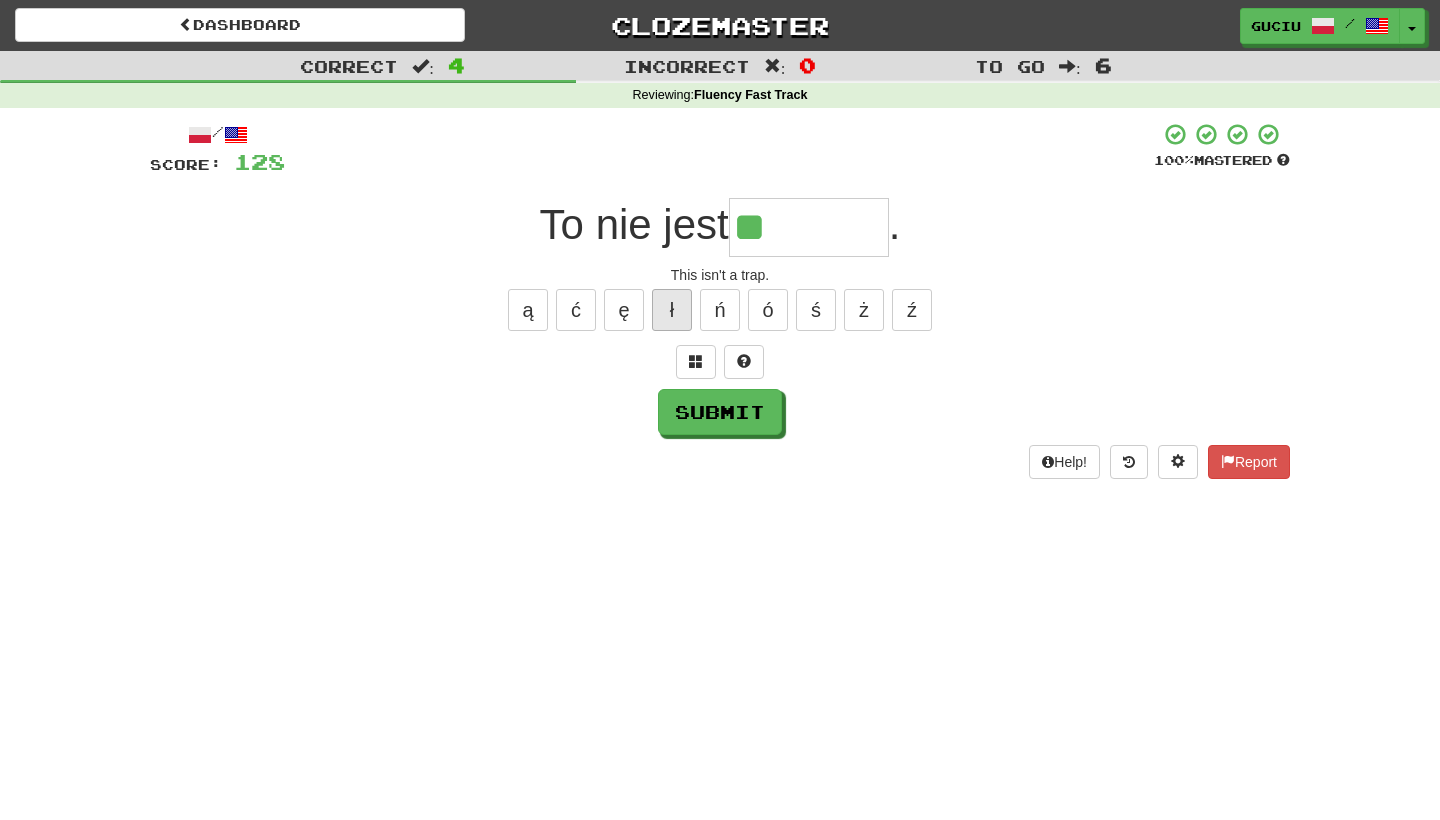 click on "ł" at bounding box center [672, 310] 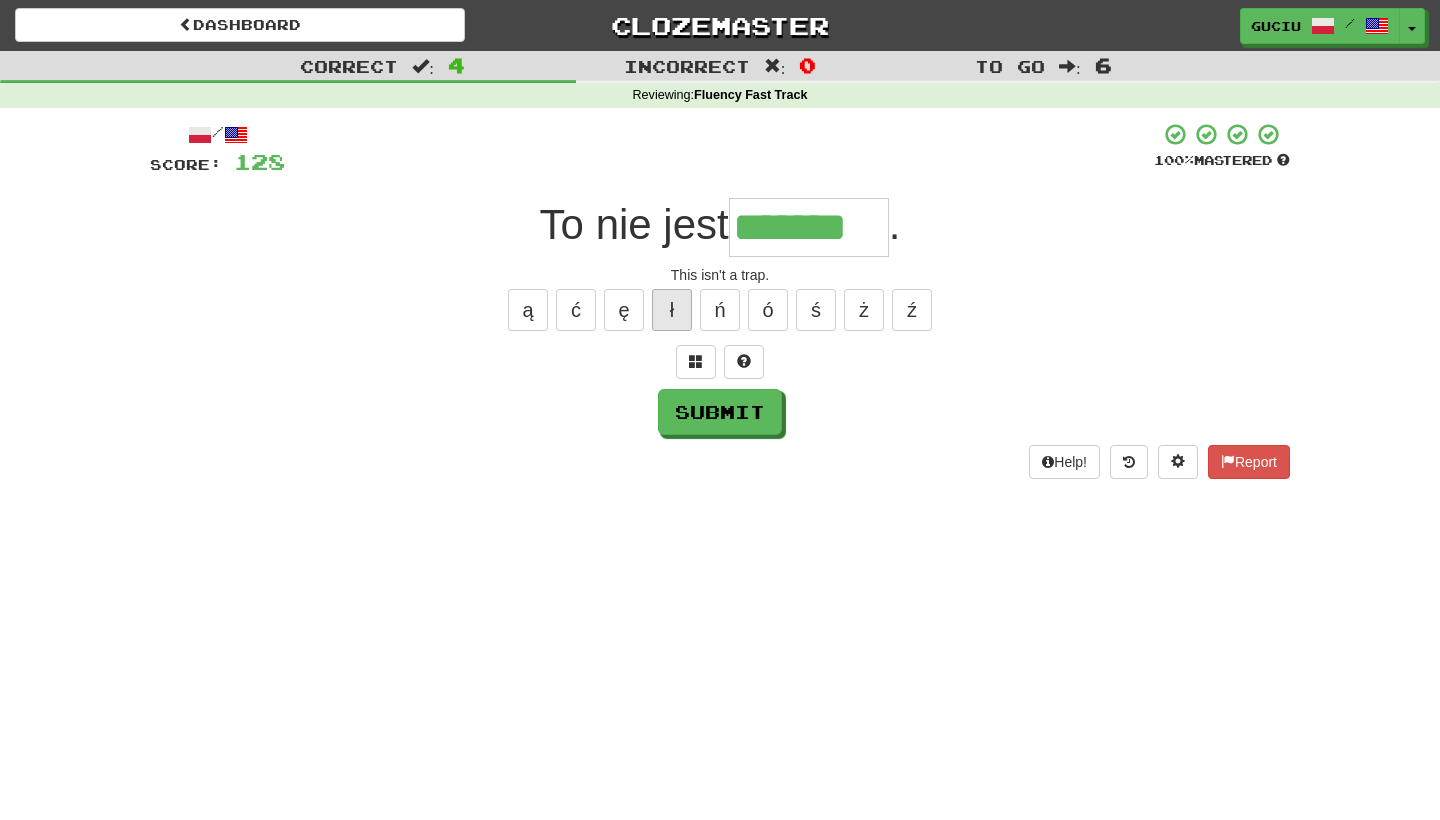 type on "*******" 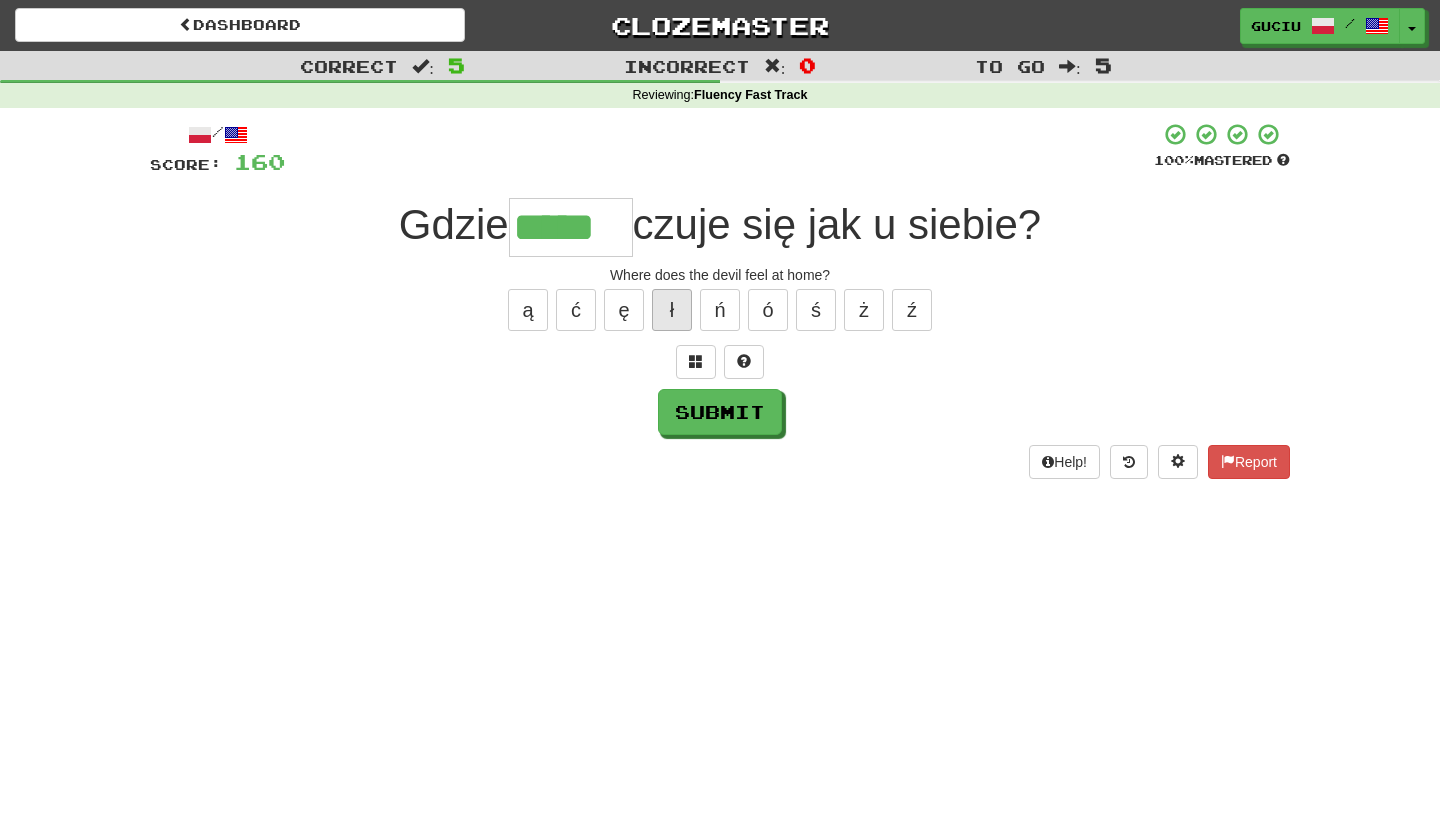 click on "ł" at bounding box center [672, 310] 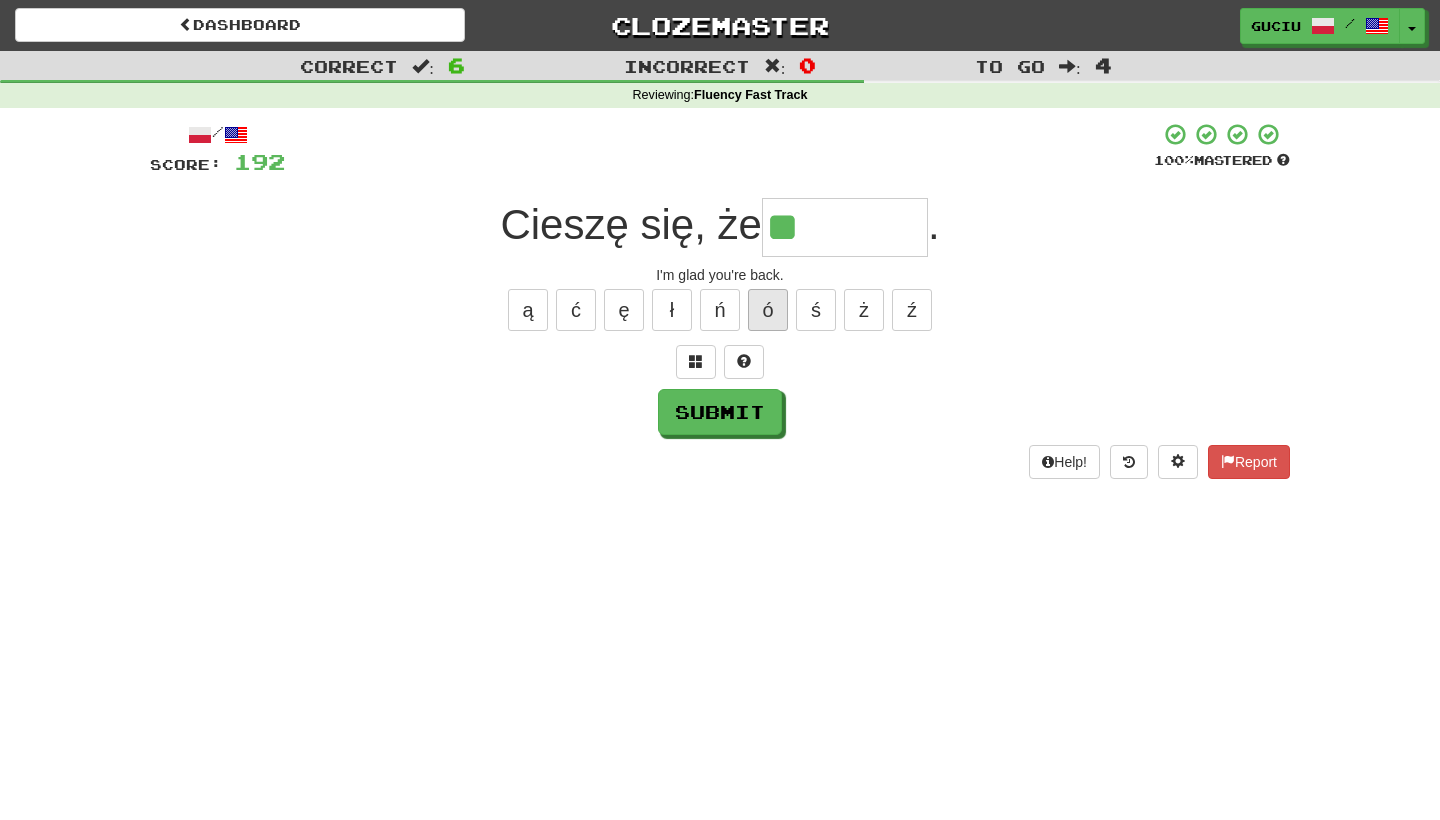 click on "ó" at bounding box center (768, 310) 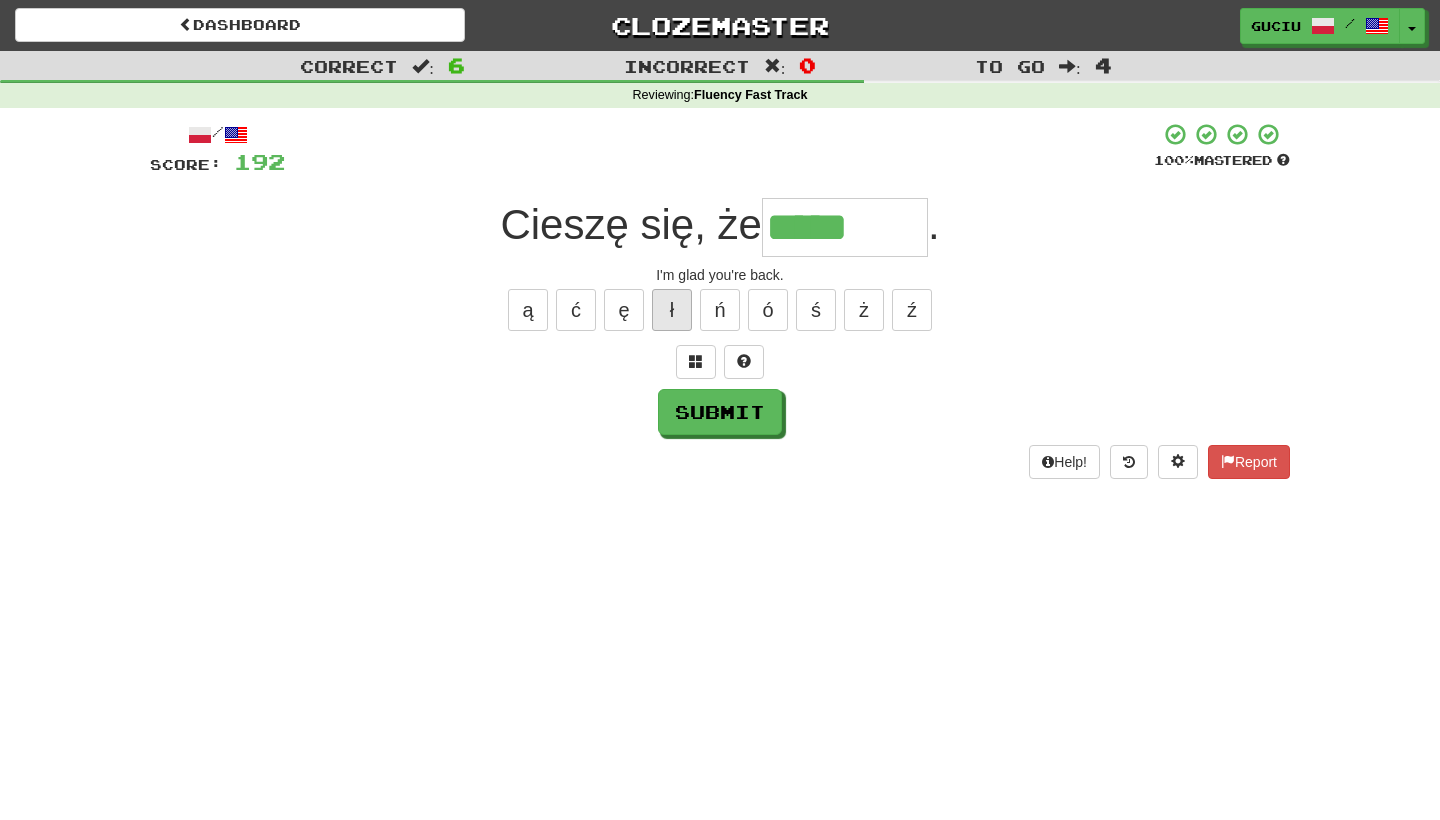 click on "ł" at bounding box center (672, 310) 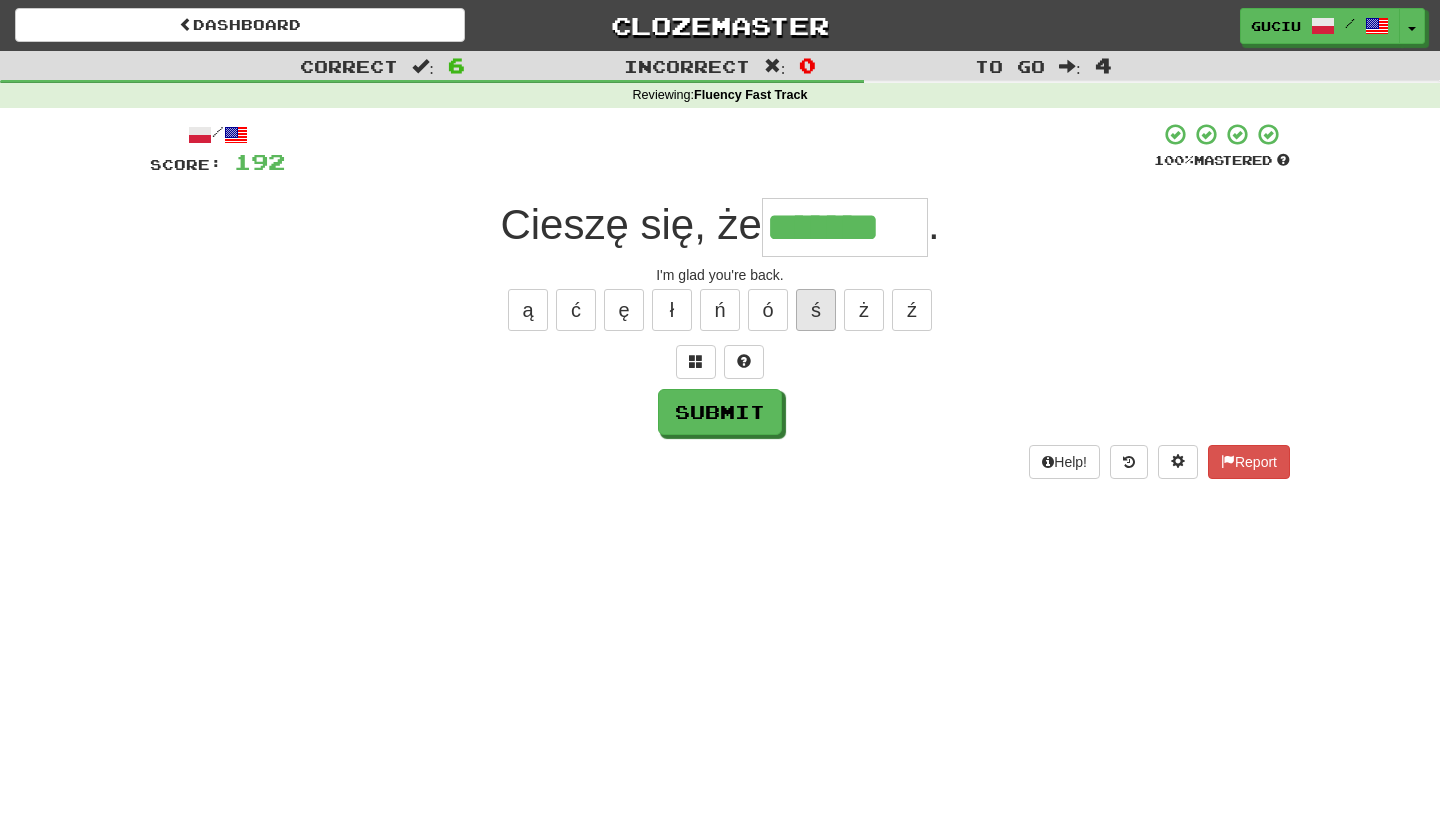 click on "ś" at bounding box center [816, 310] 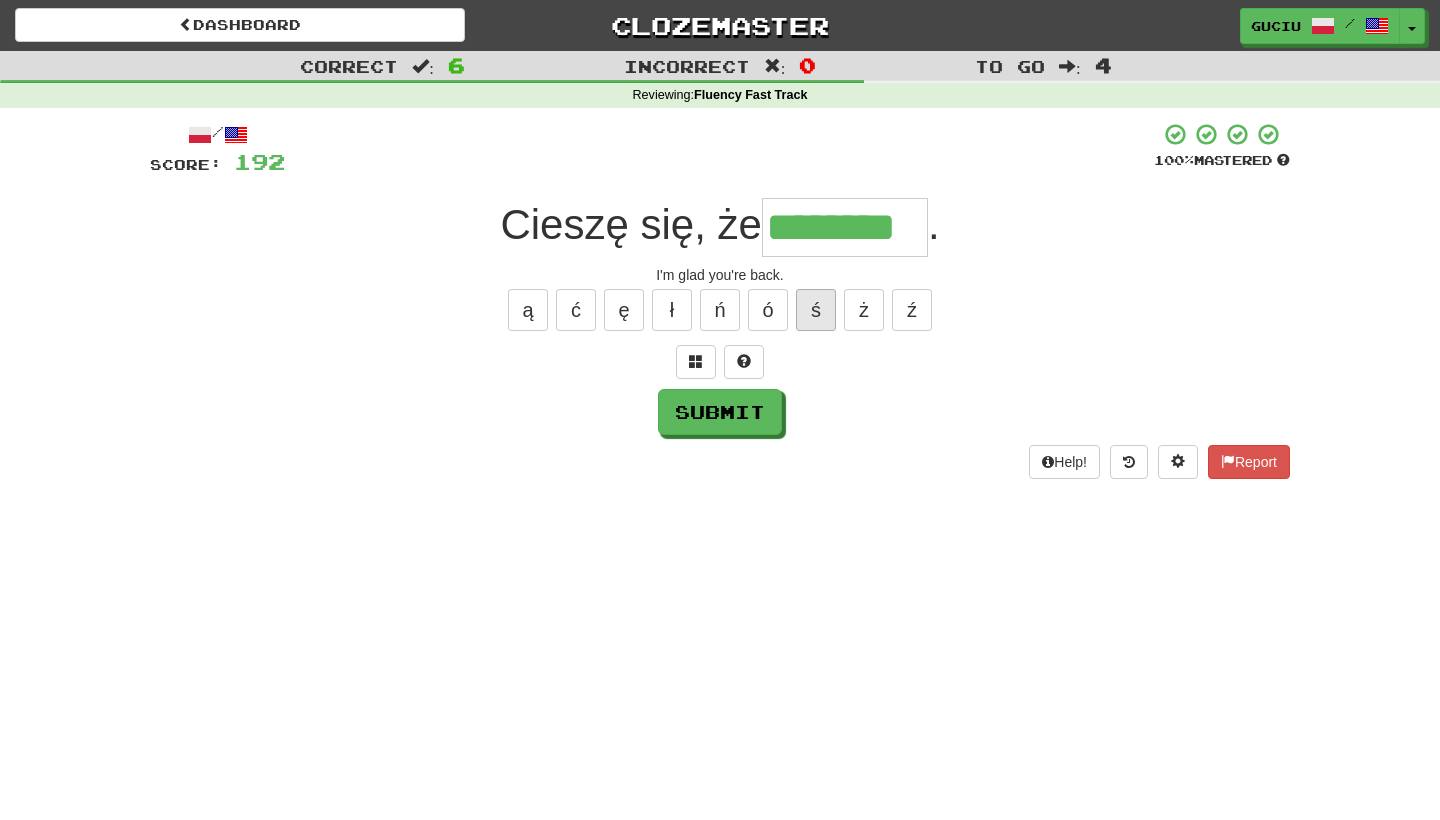 type on "********" 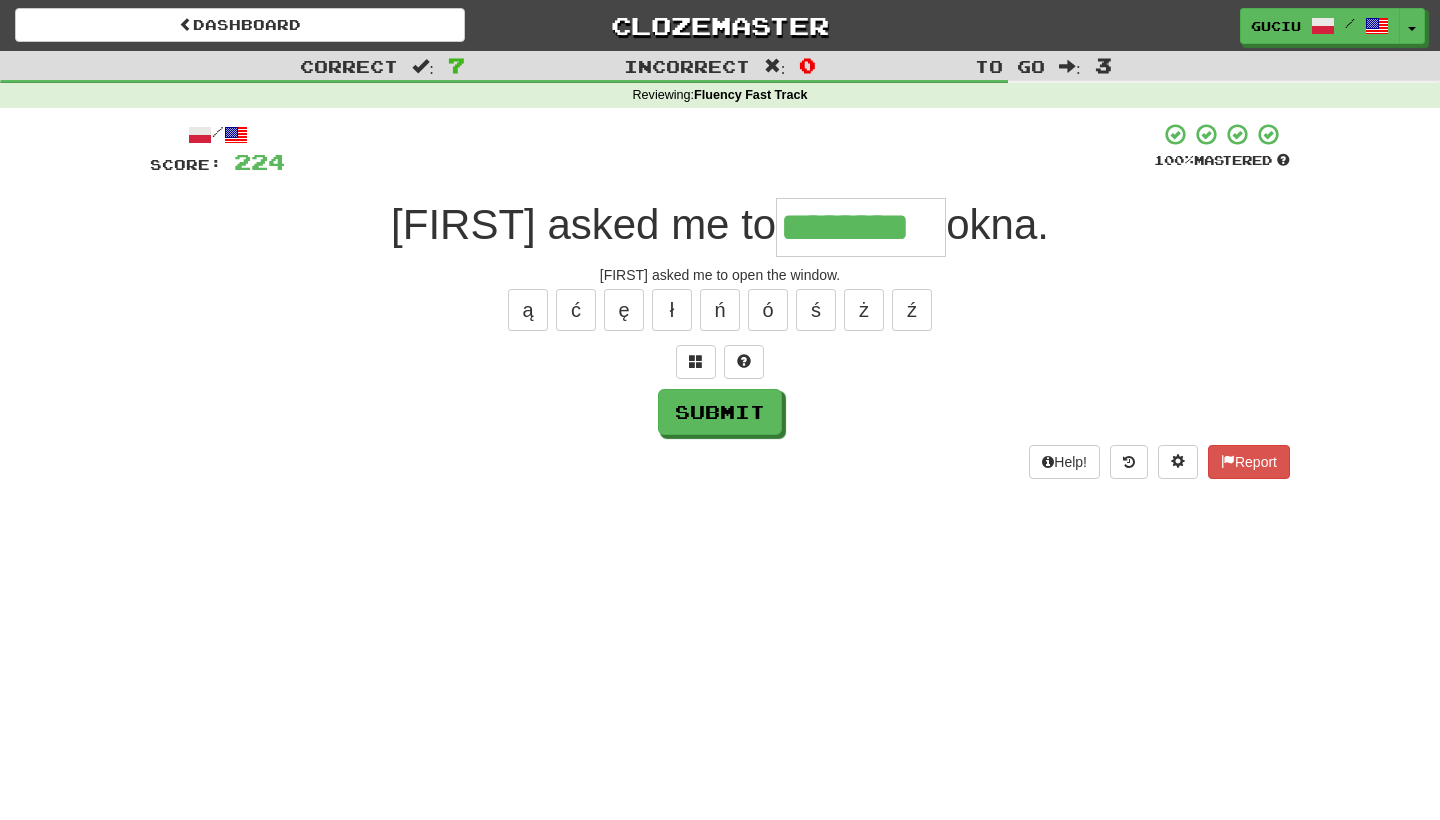type on "********" 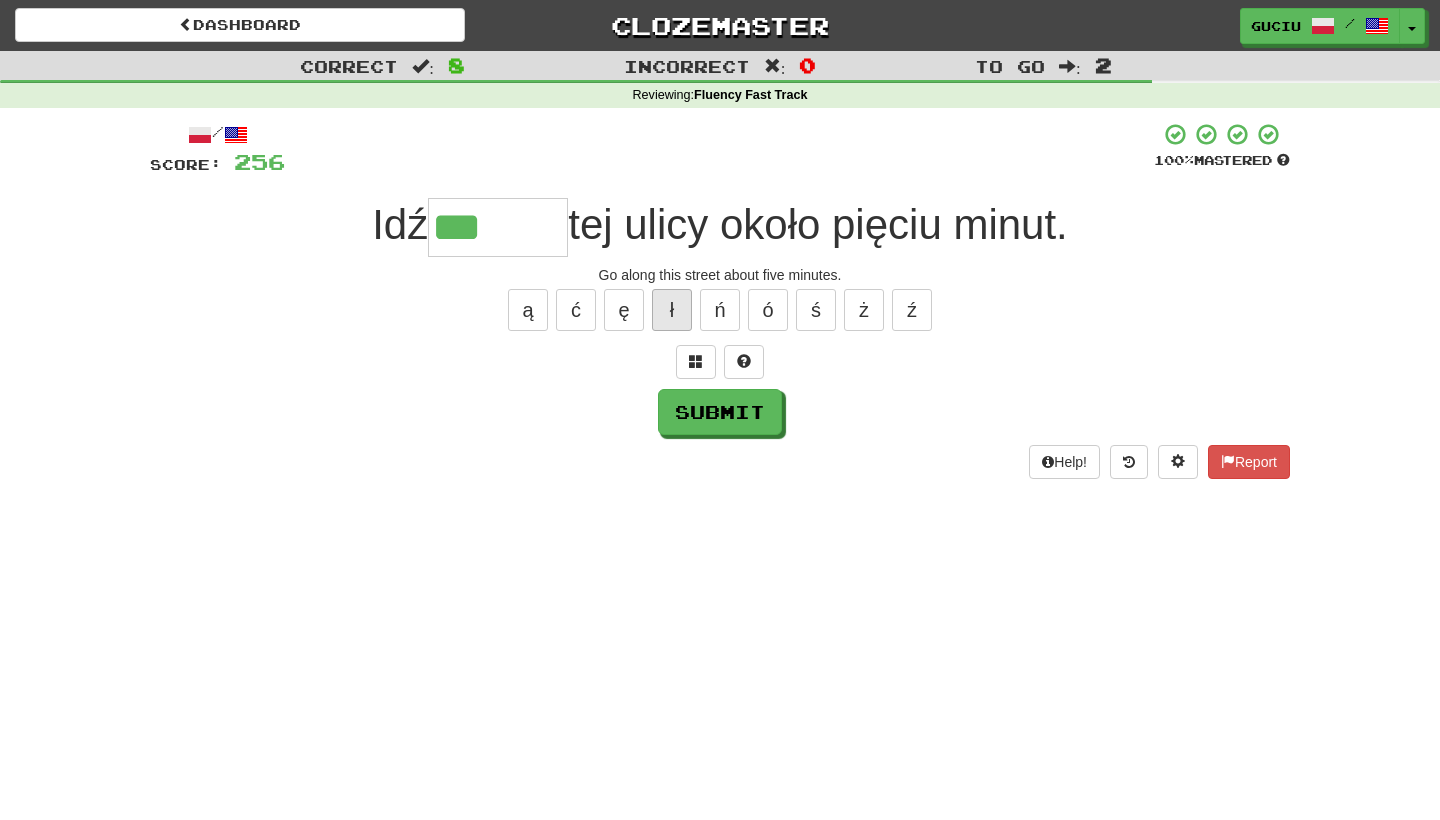 click on "ł" at bounding box center [672, 310] 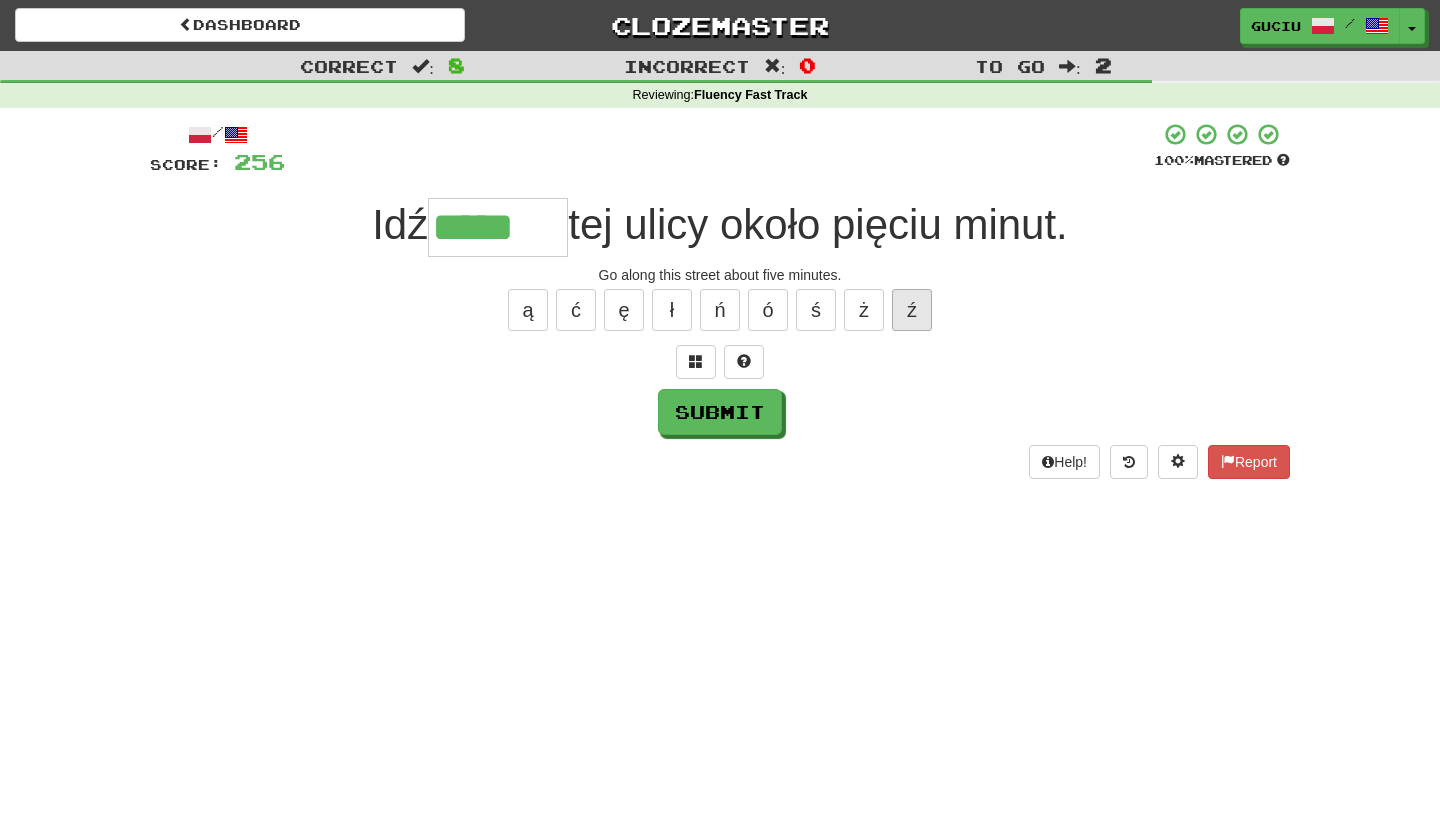 click on "ź" at bounding box center [912, 310] 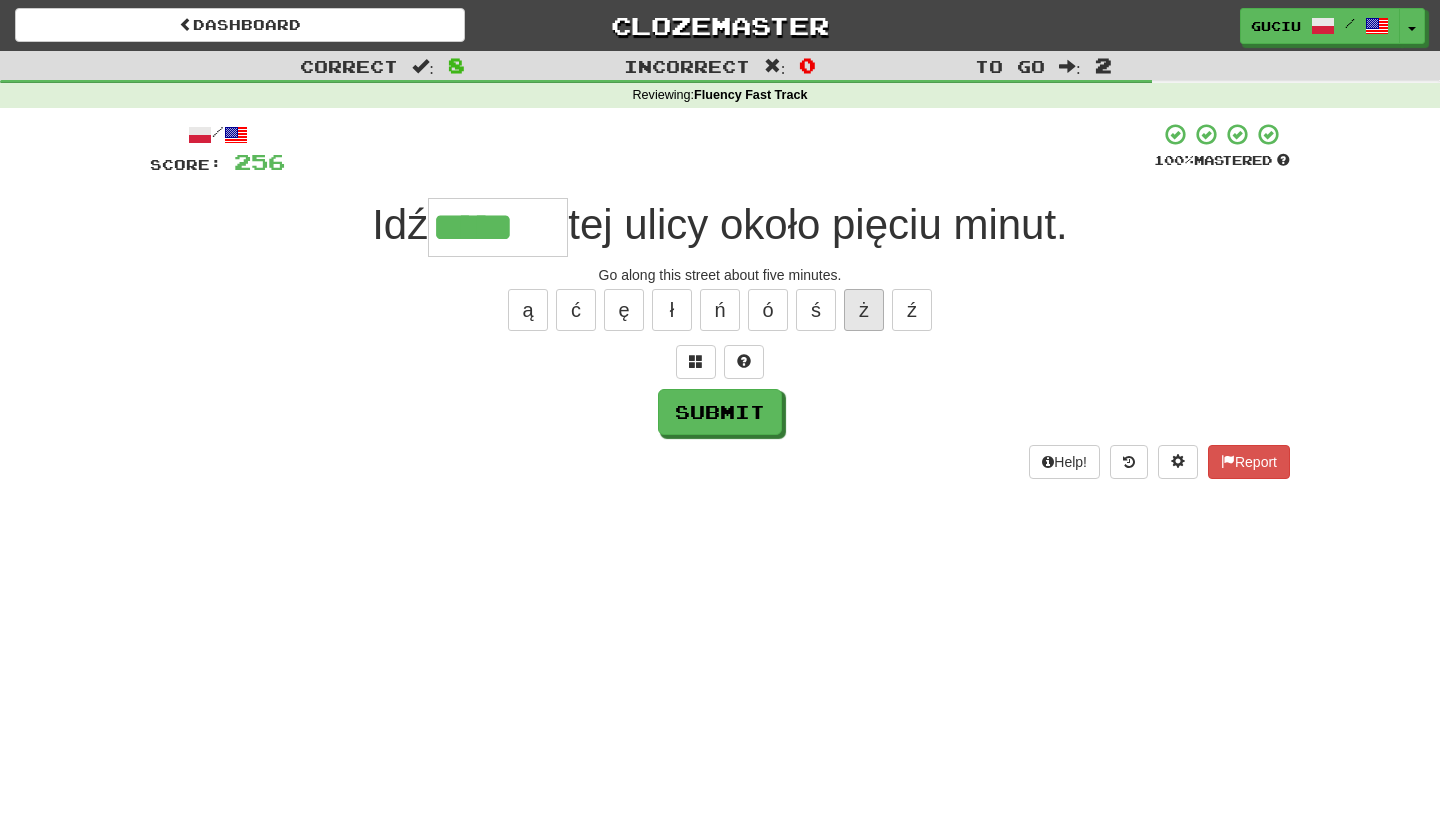 click on "ż" at bounding box center [864, 310] 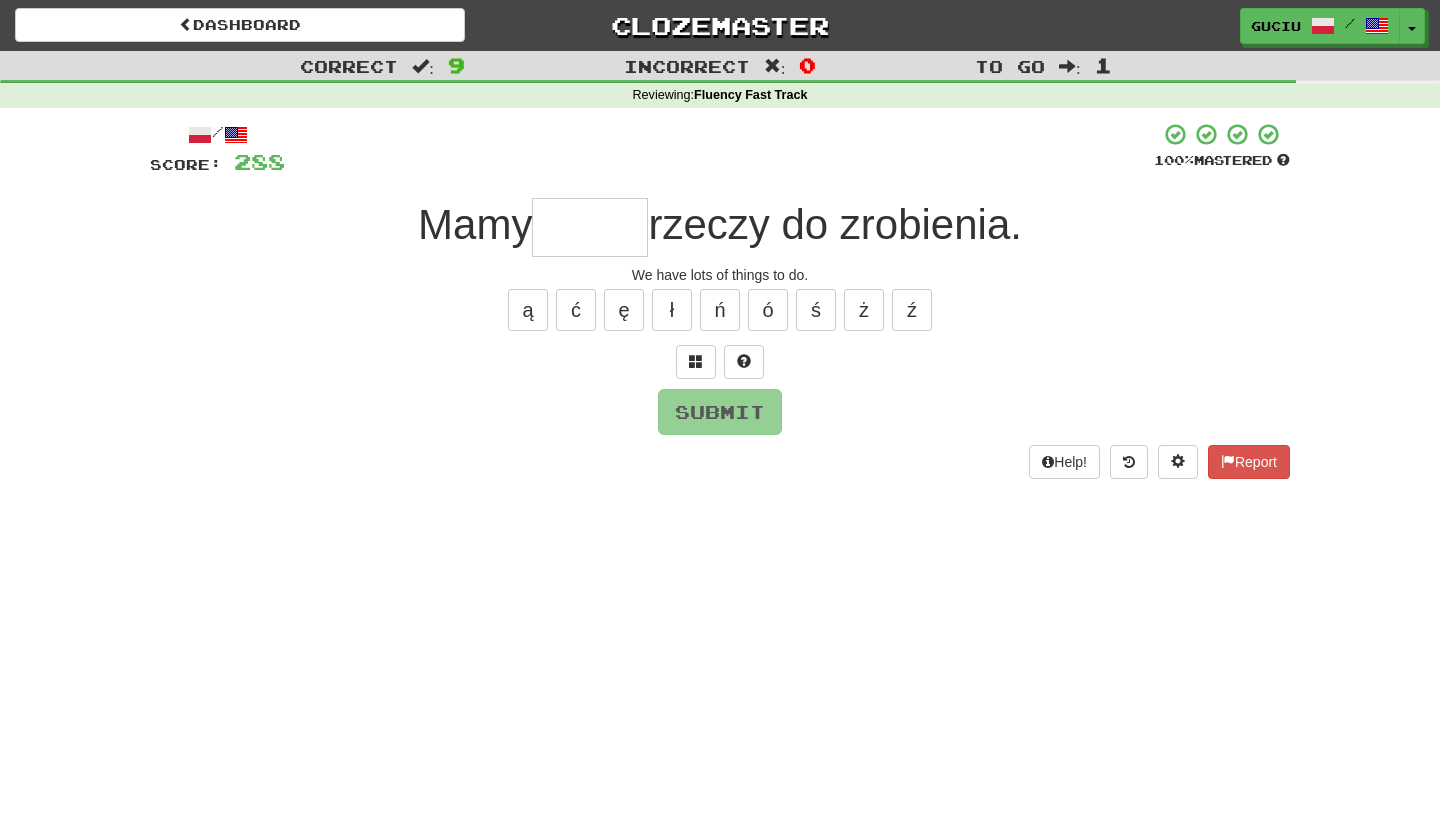 type on "*" 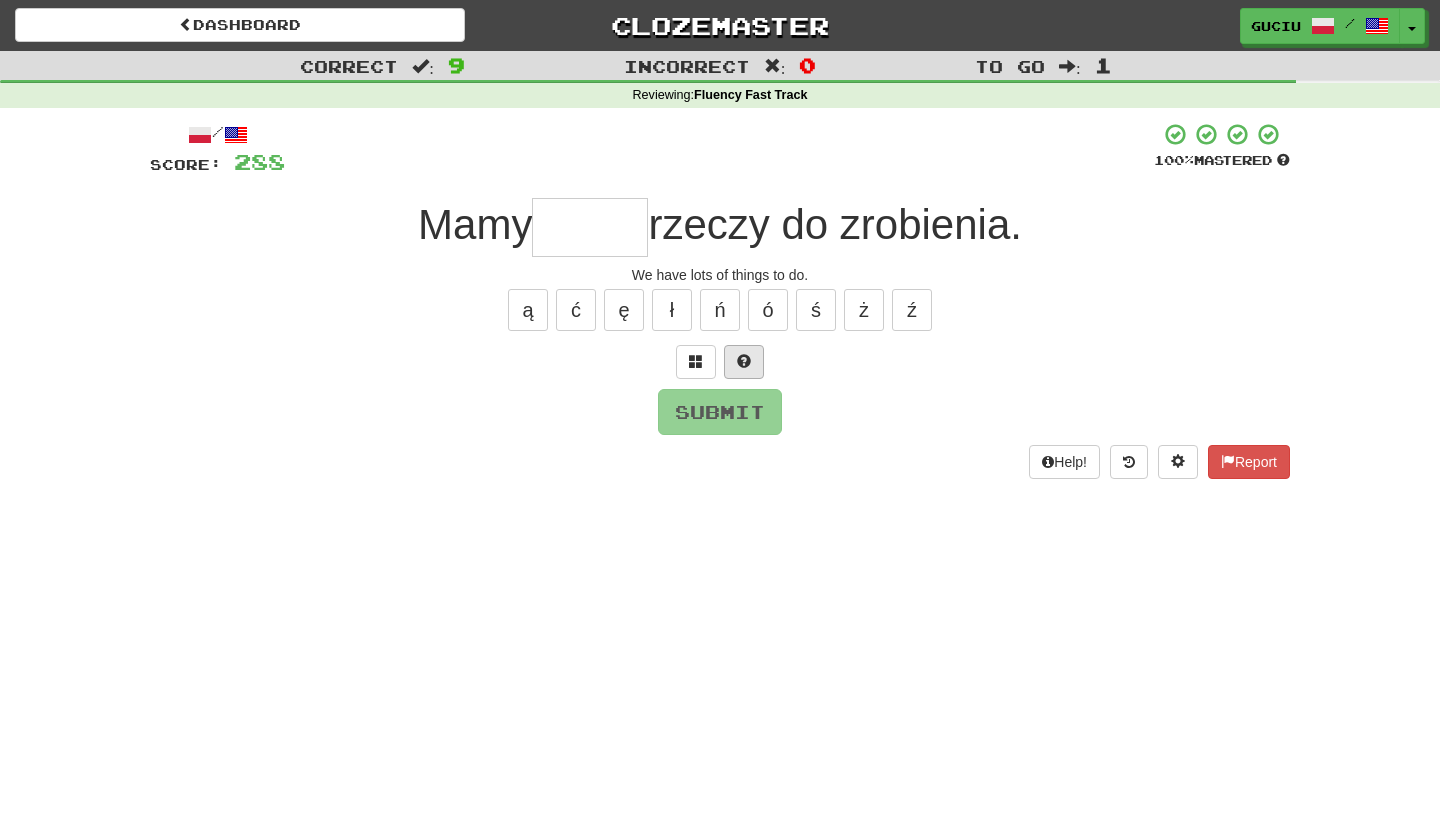 click at bounding box center (744, 362) 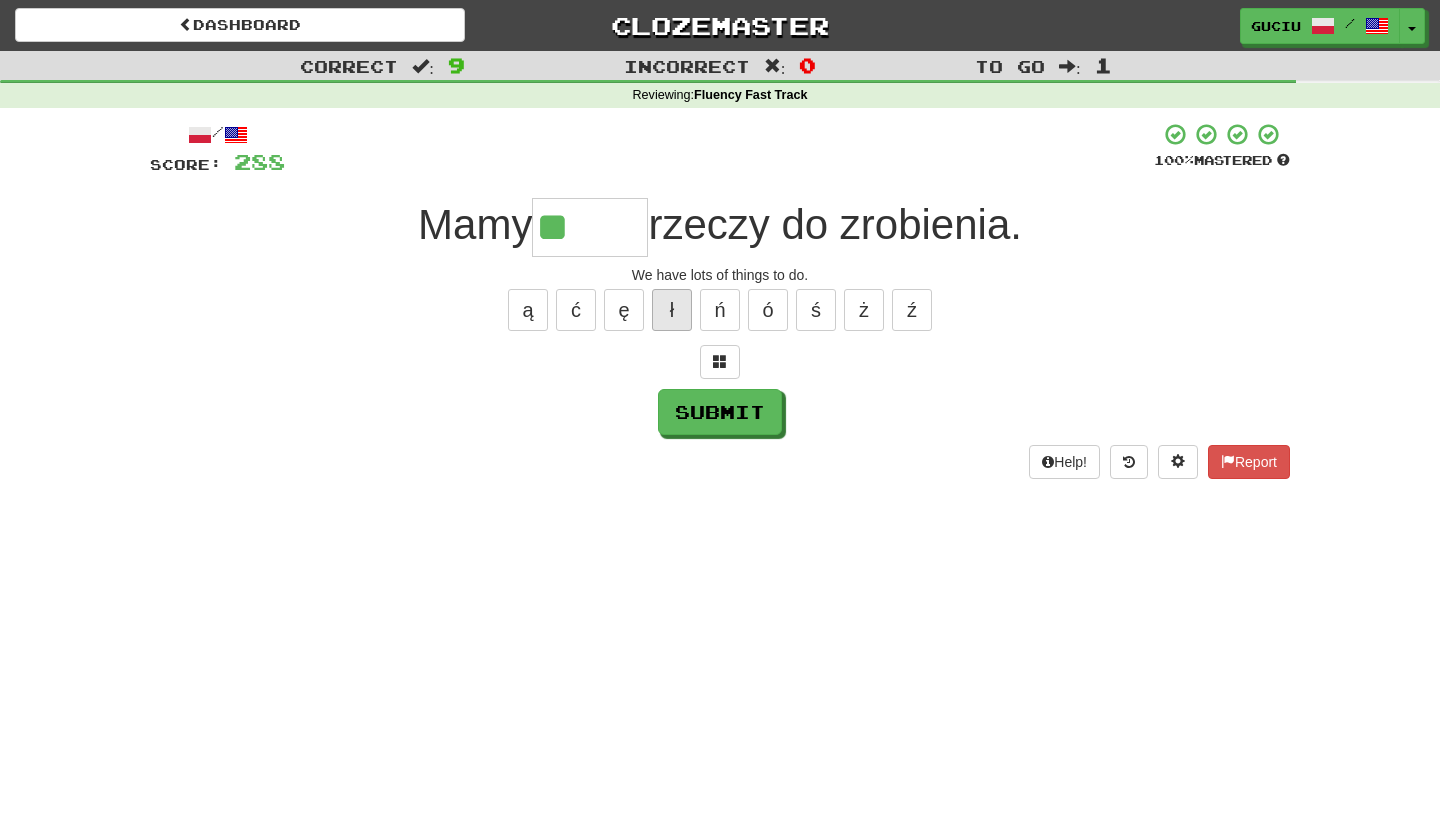 click on "ł" at bounding box center (672, 310) 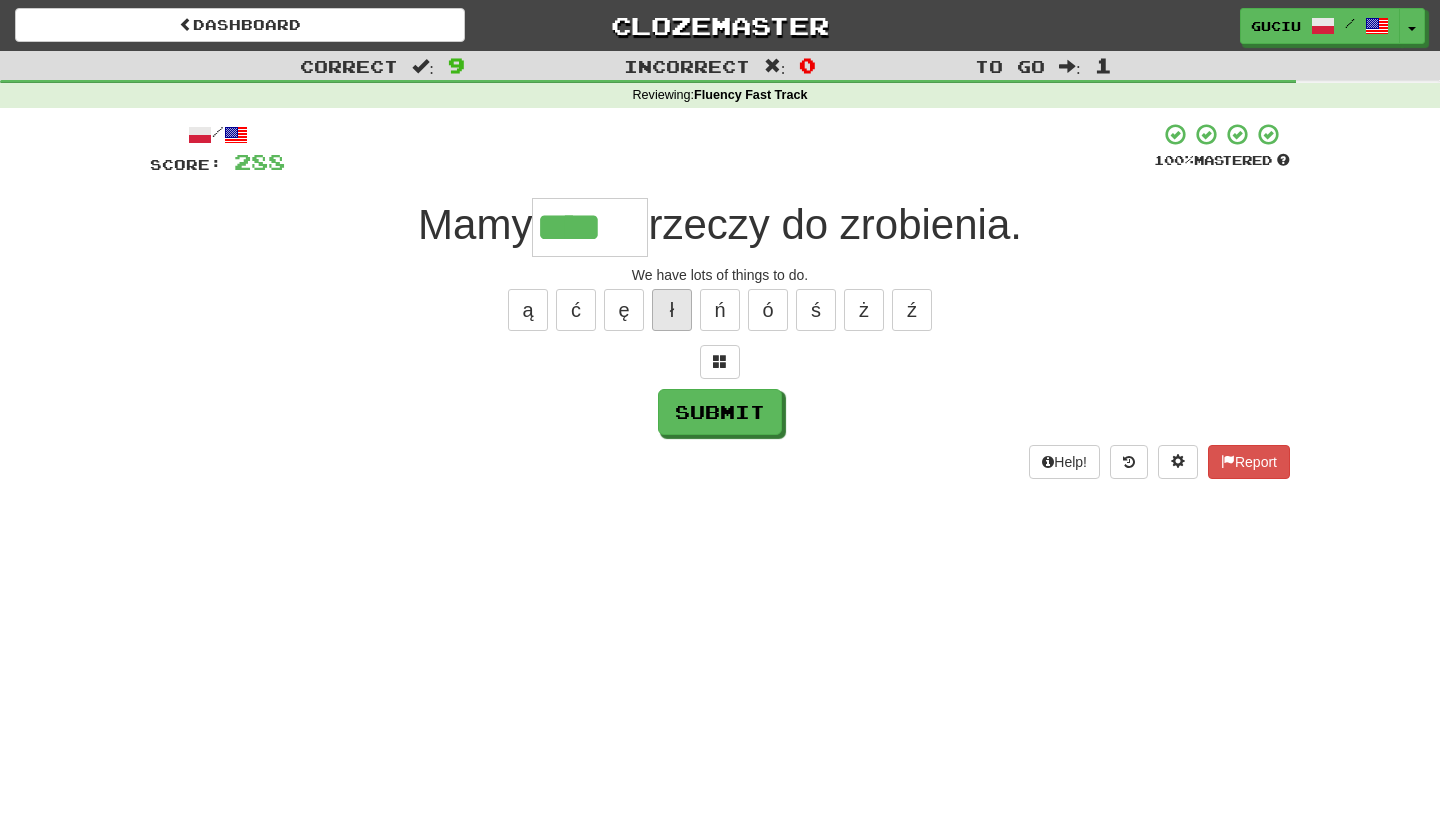 type on "*****" 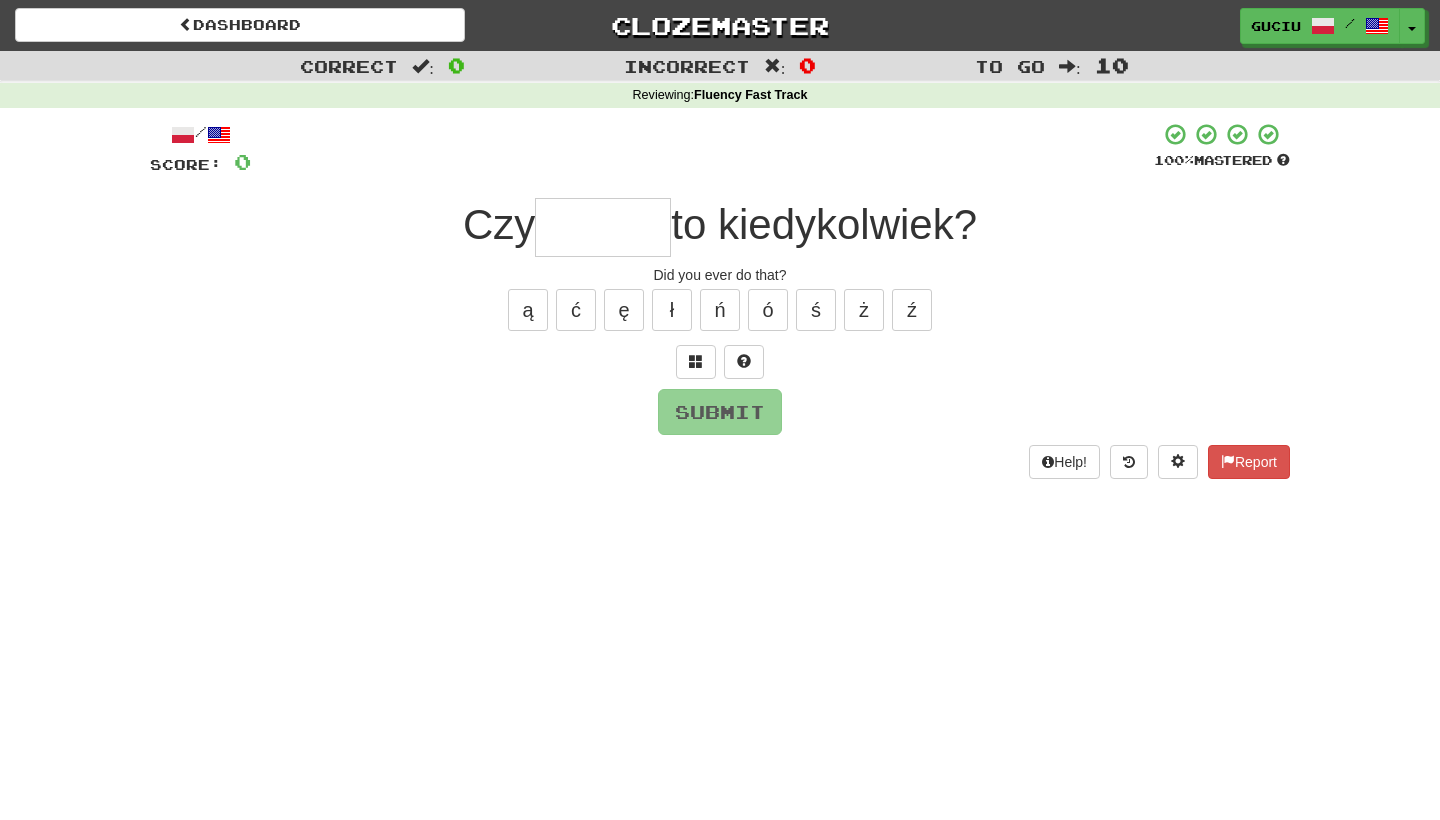 type on "*" 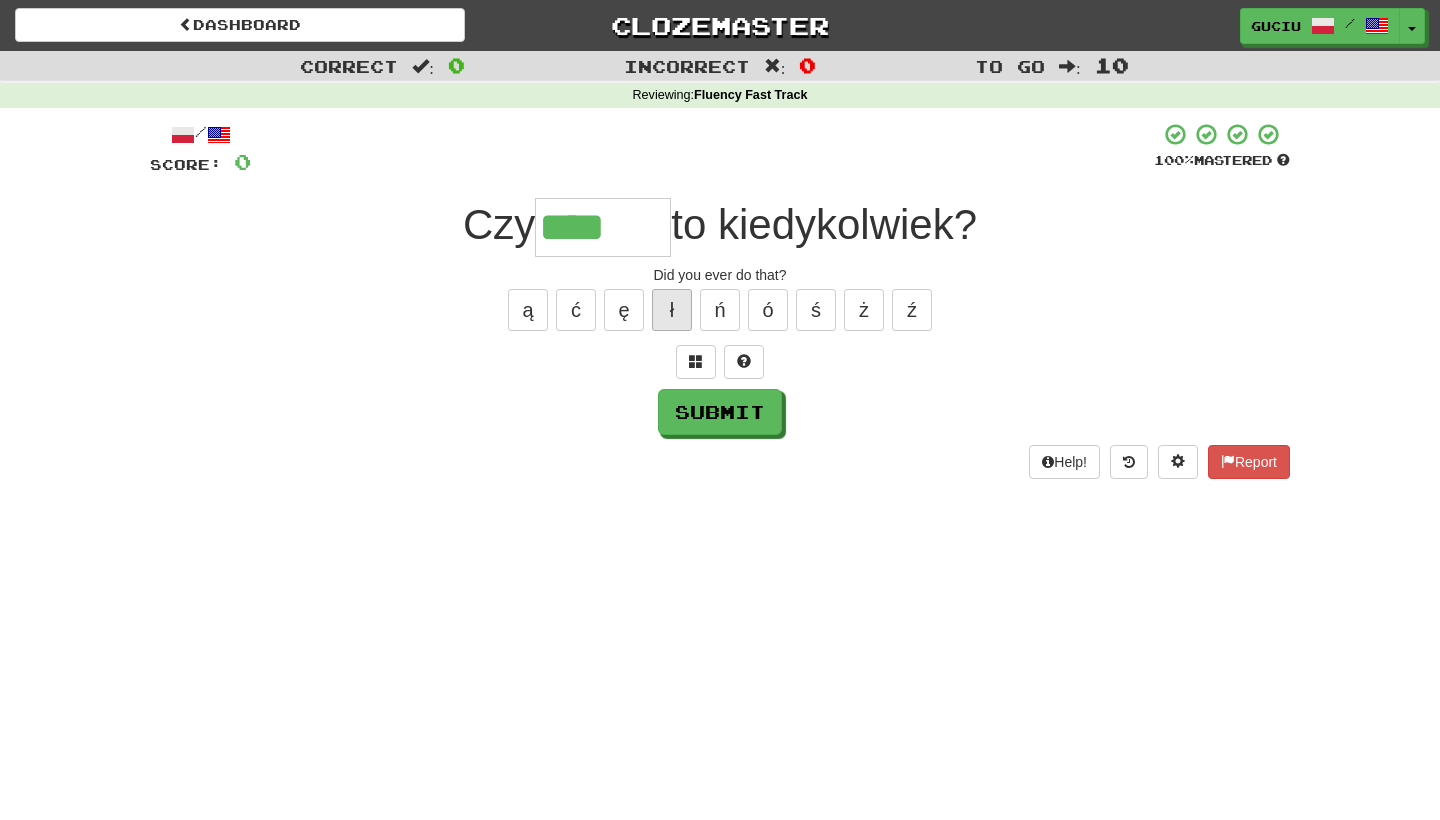 click on "ł" at bounding box center (672, 310) 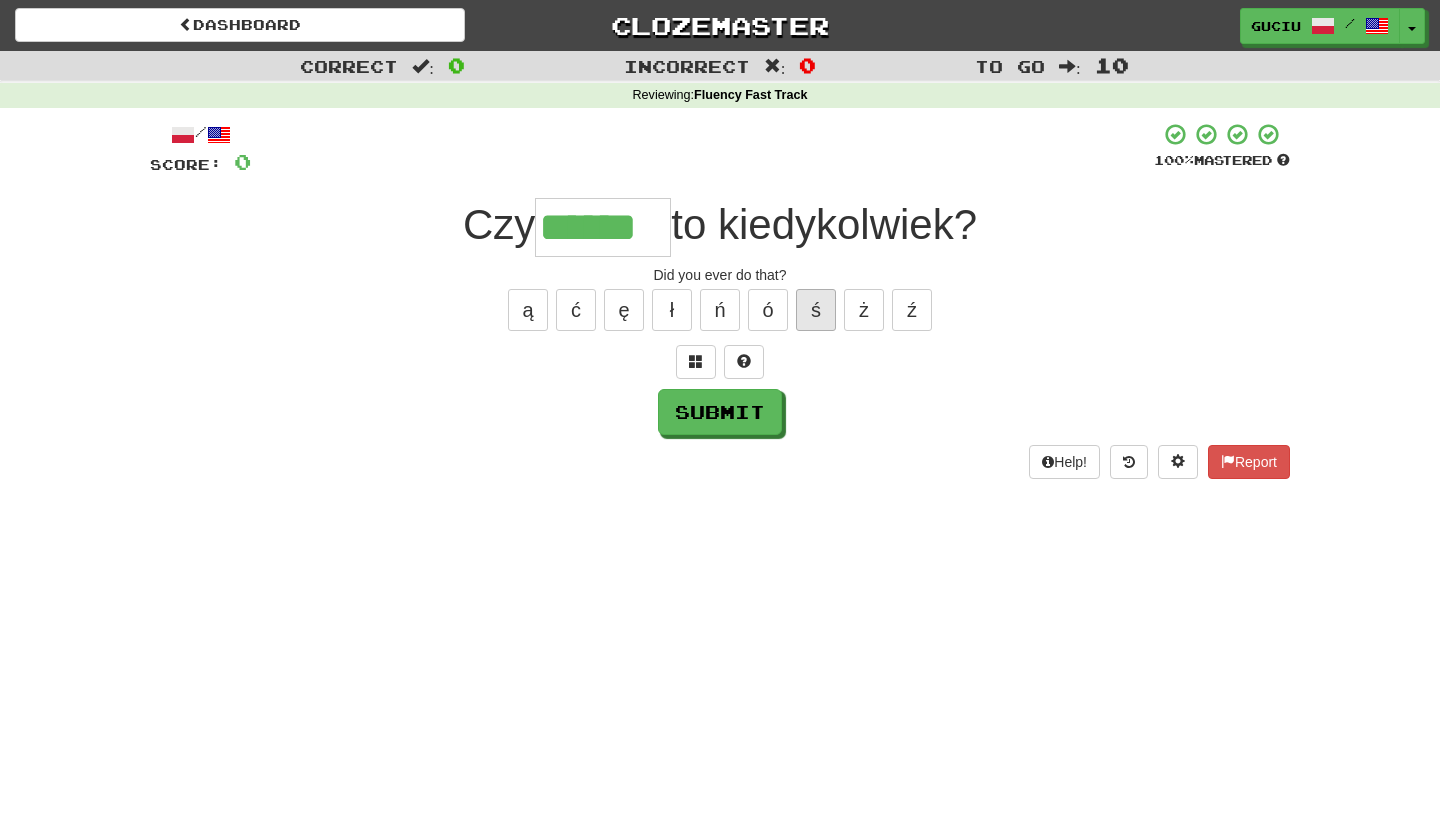 click on "ś" at bounding box center [816, 310] 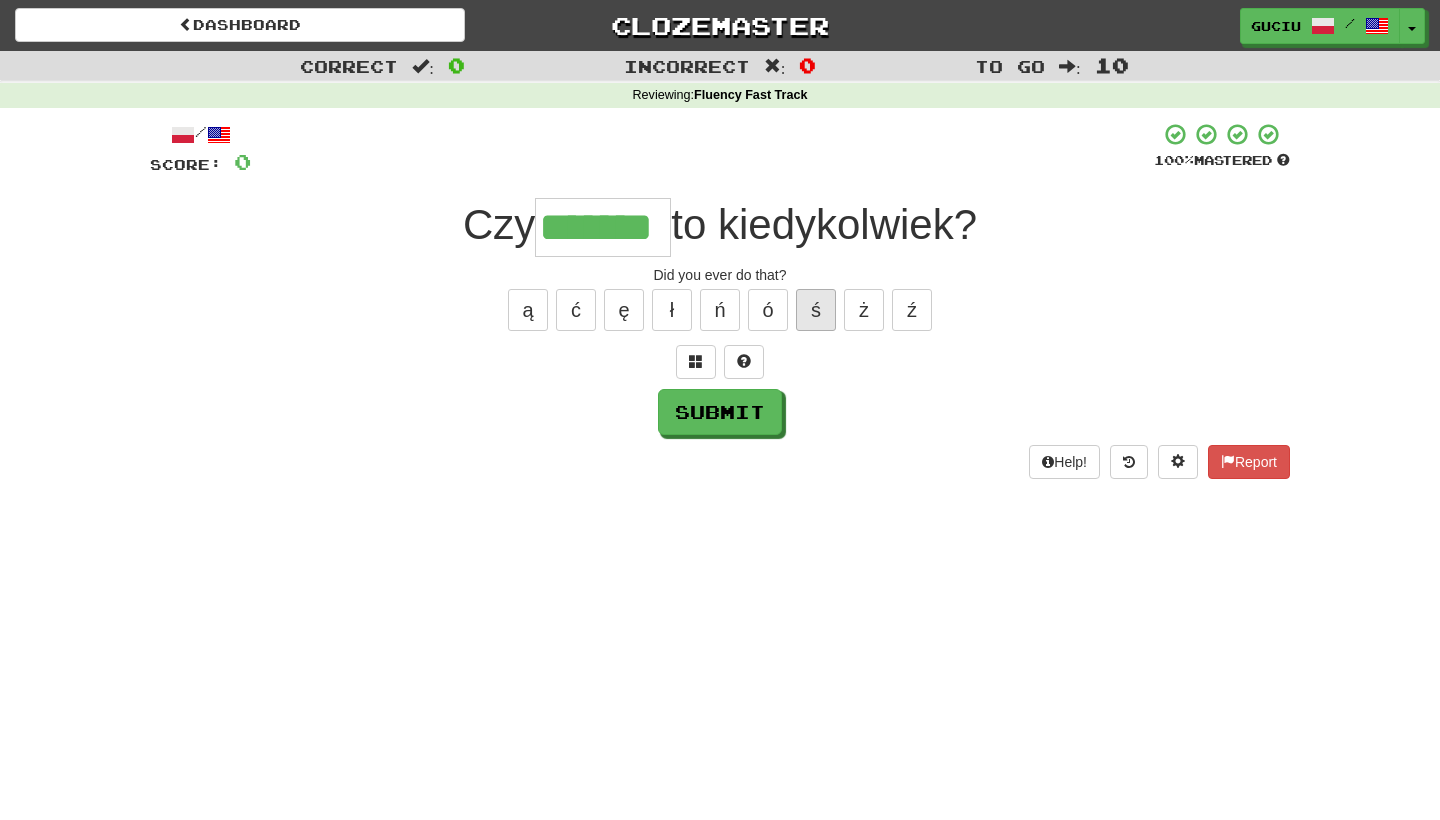 type on "*******" 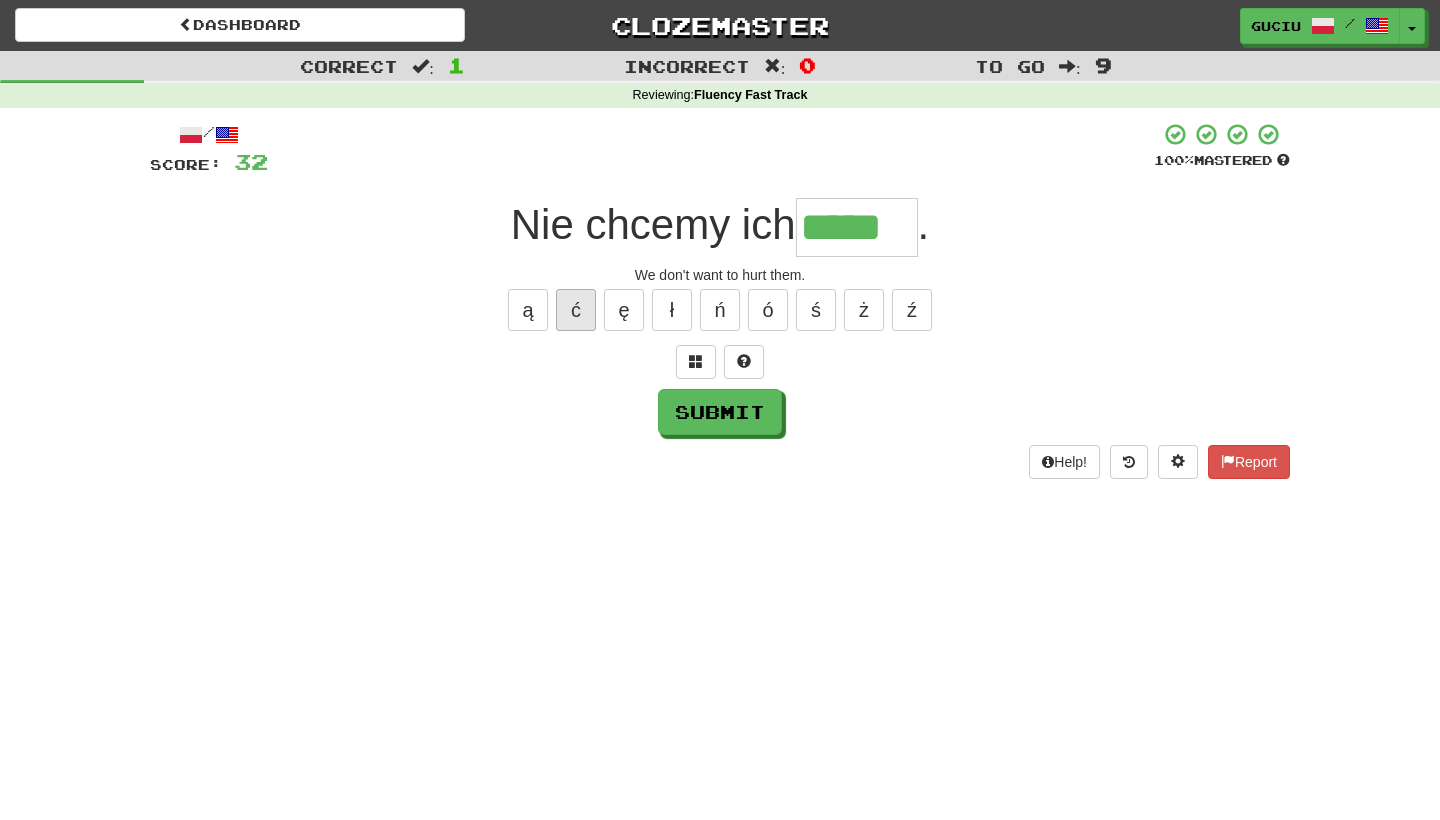 click on "ć" at bounding box center (576, 310) 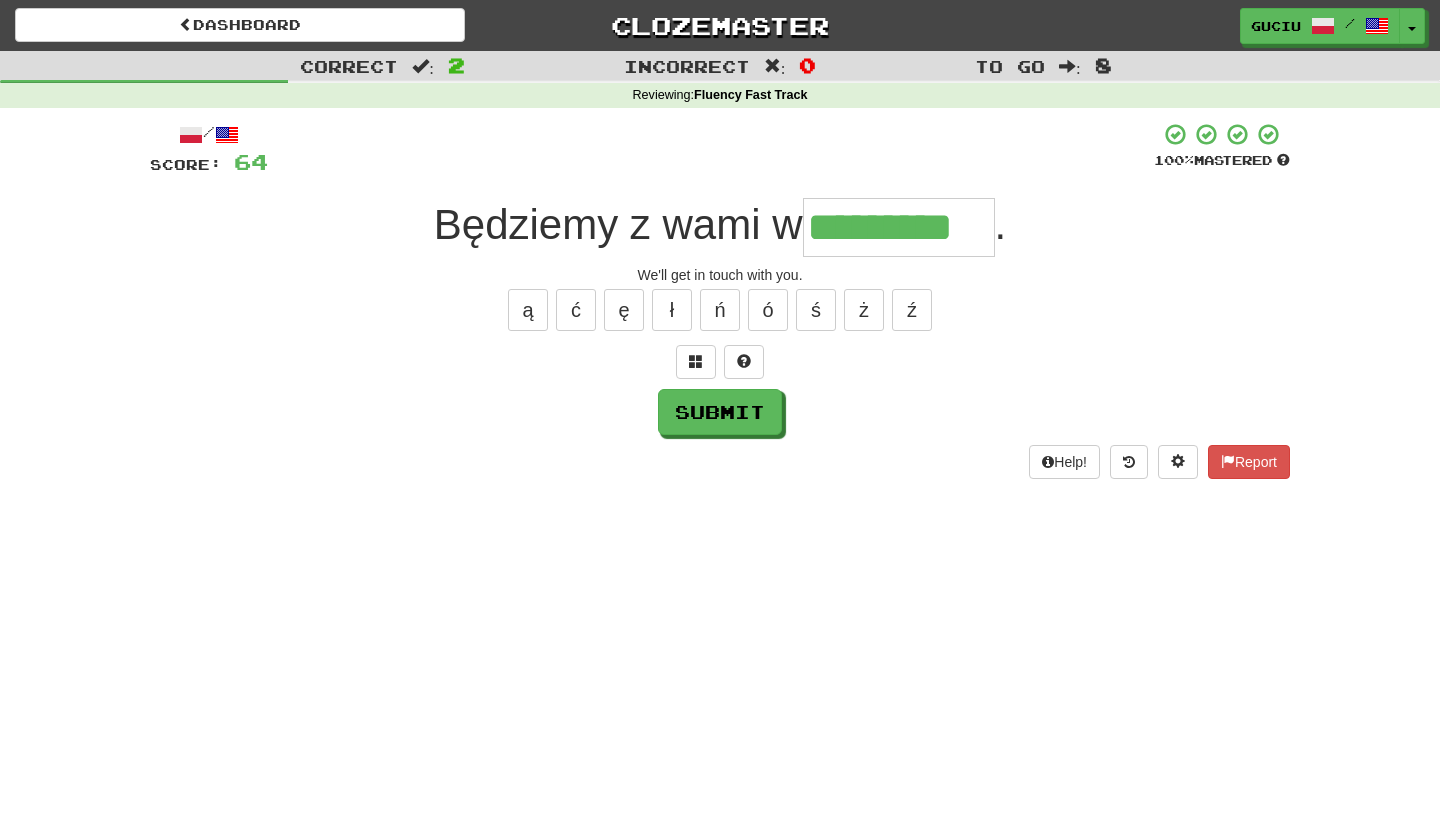 type on "*********" 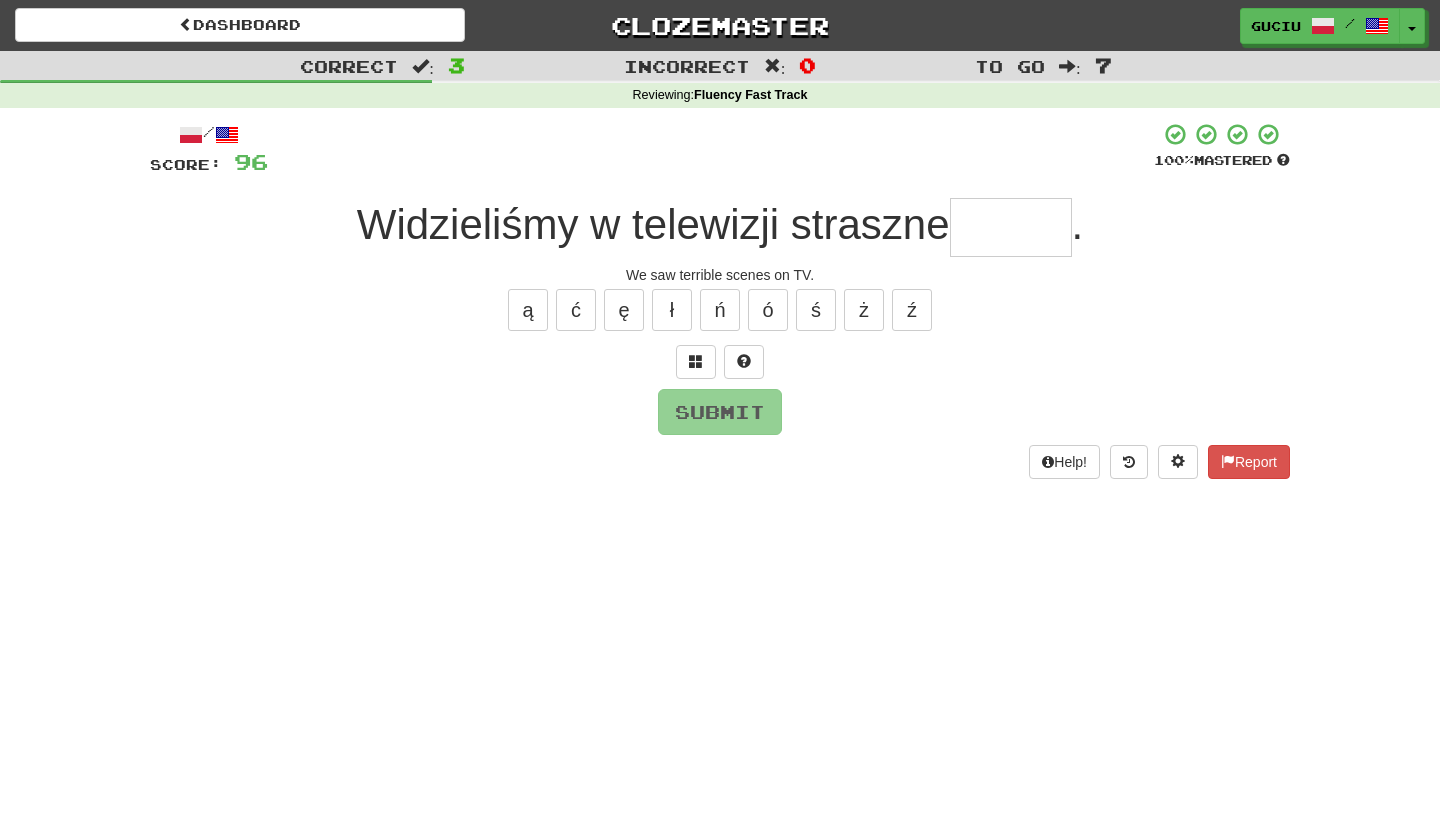 type on "*" 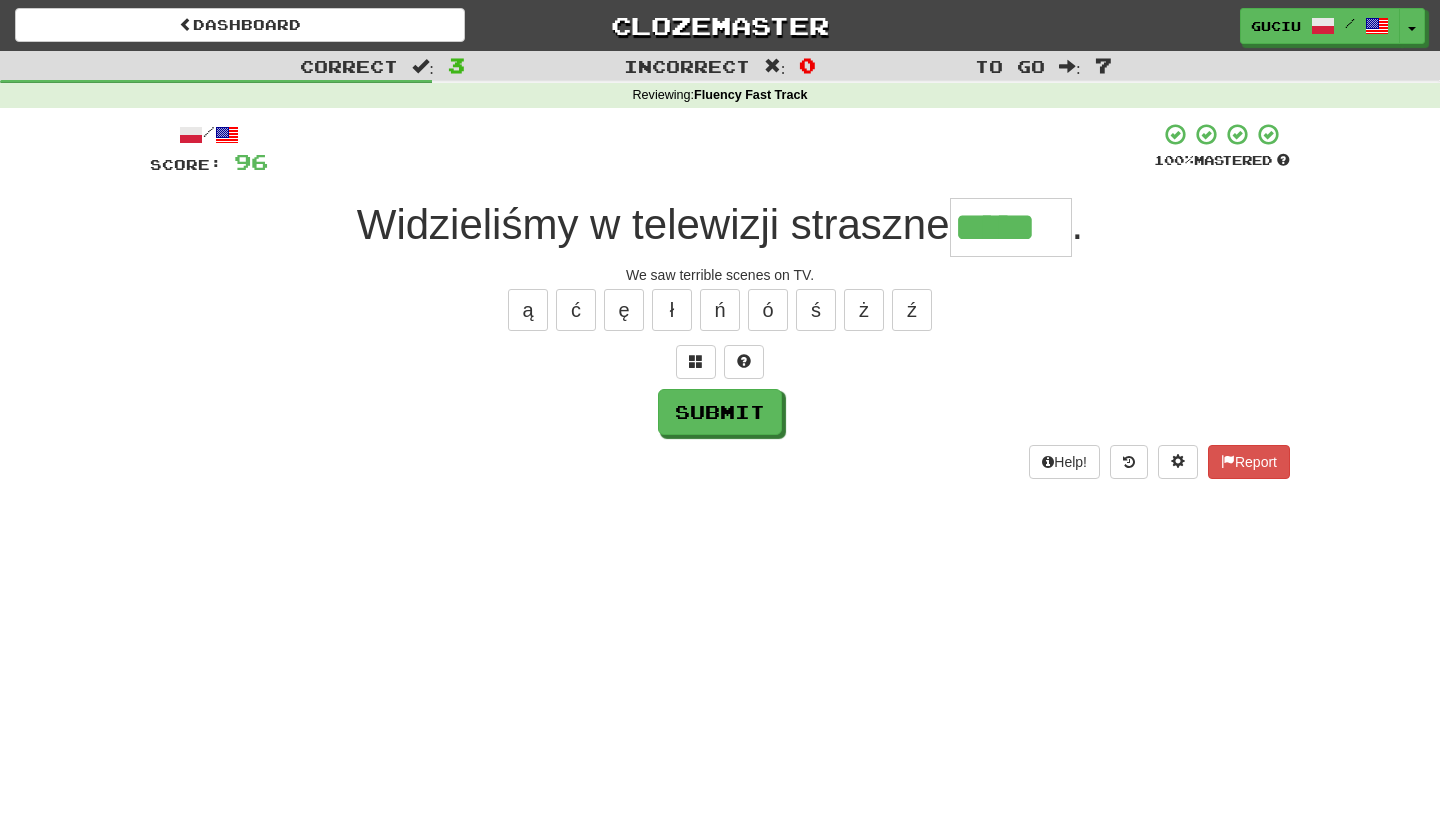 type on "*****" 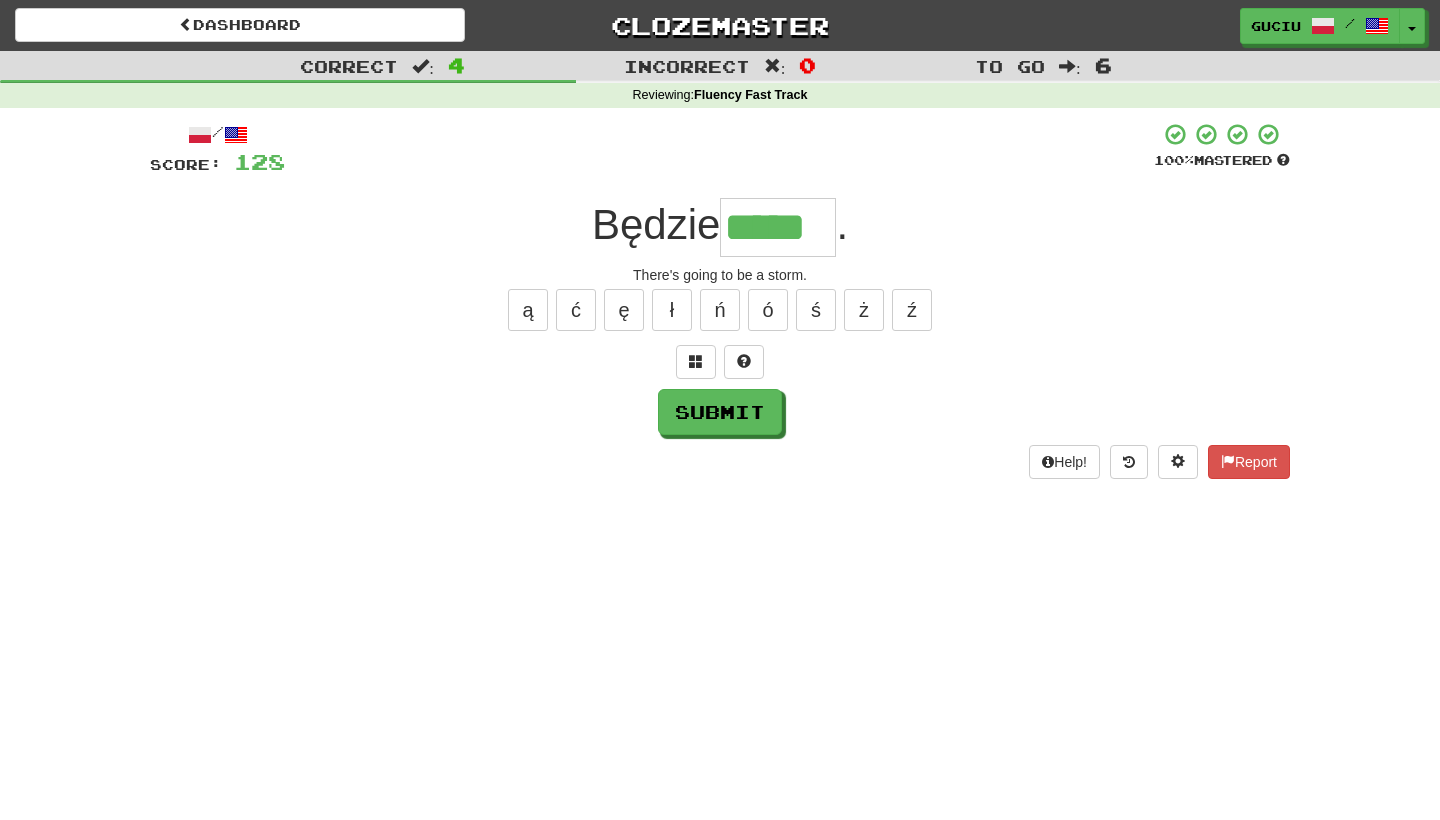 type on "*****" 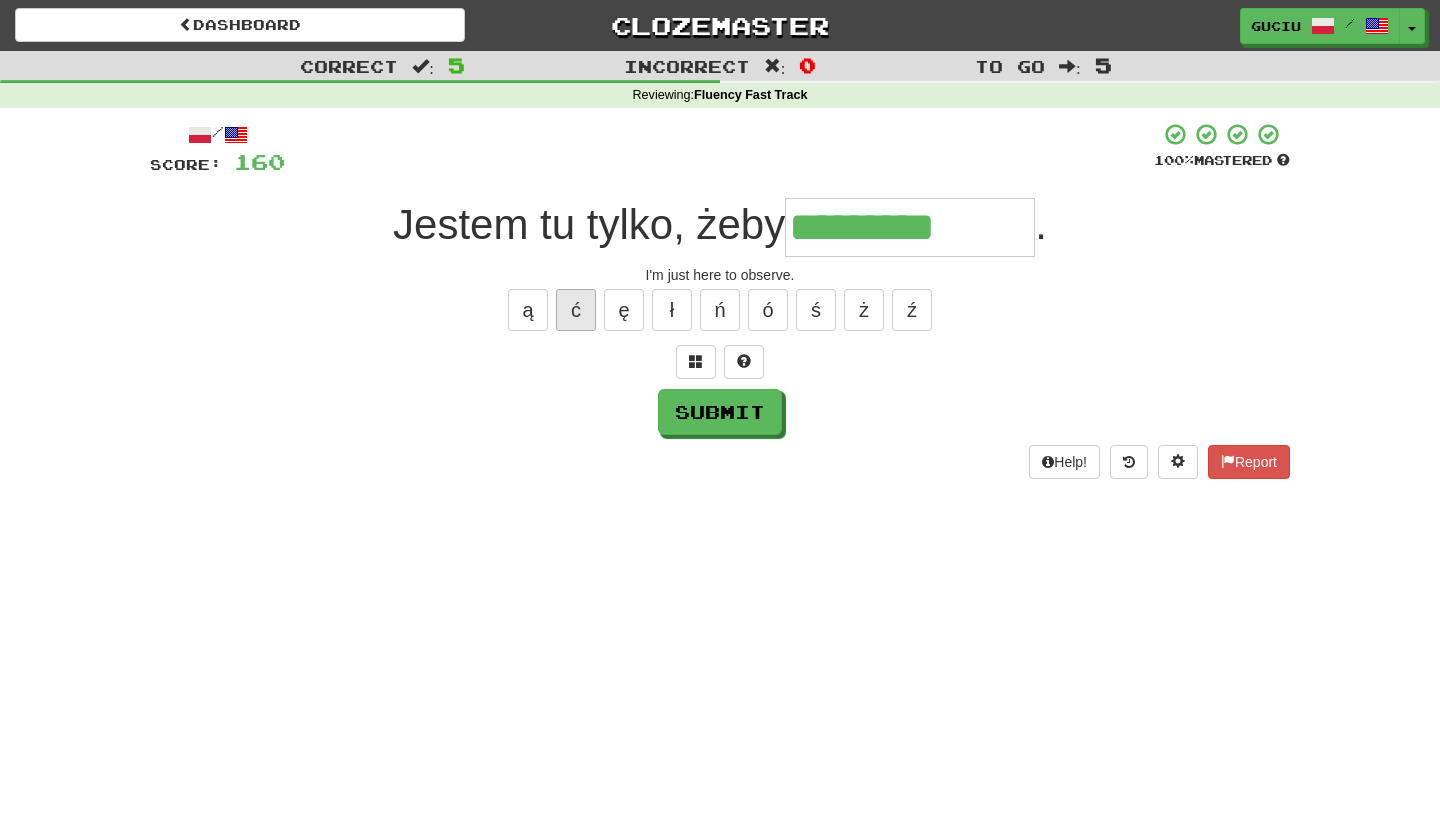 click on "ć" at bounding box center [576, 310] 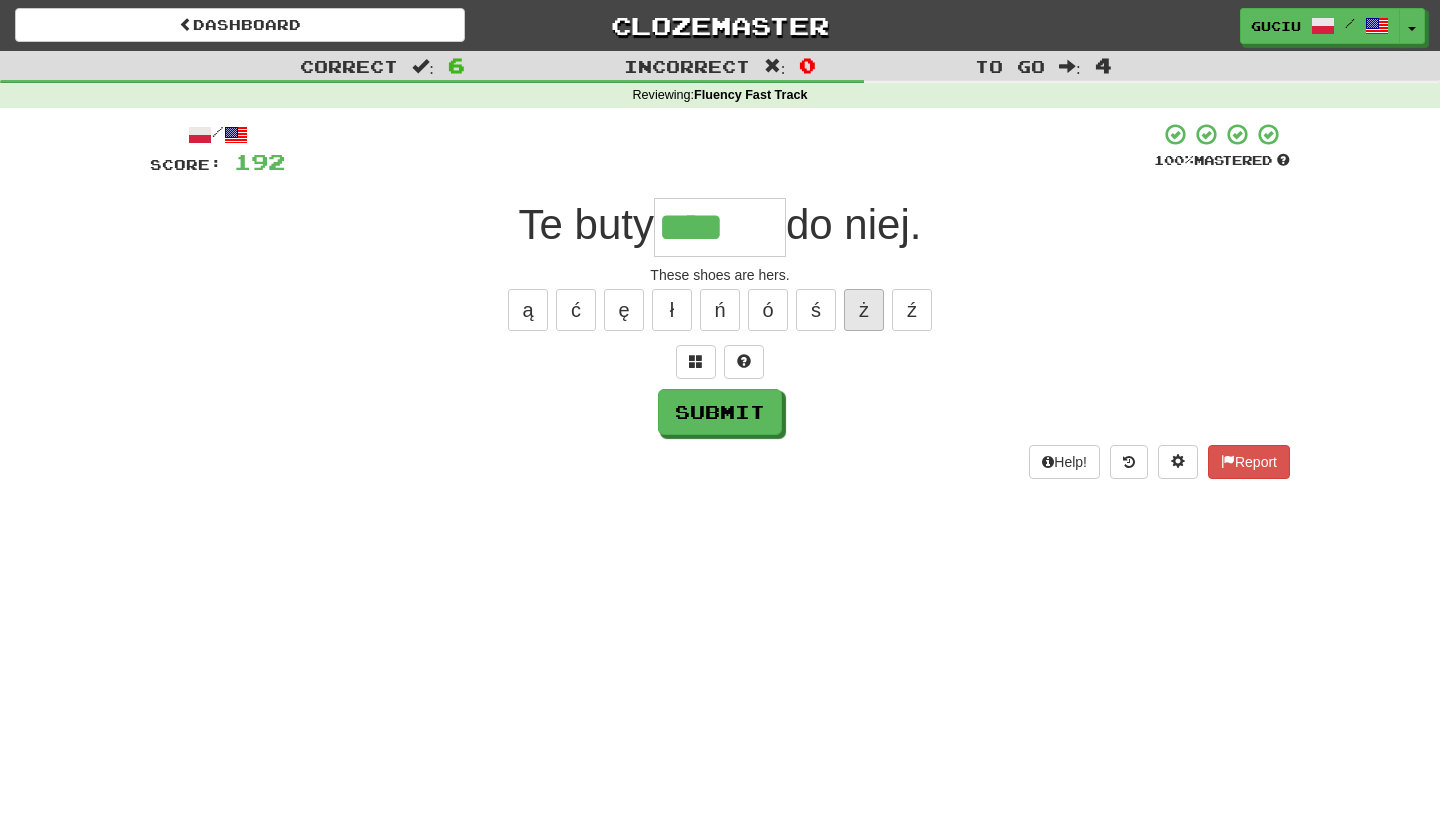 click on "ż" at bounding box center (864, 310) 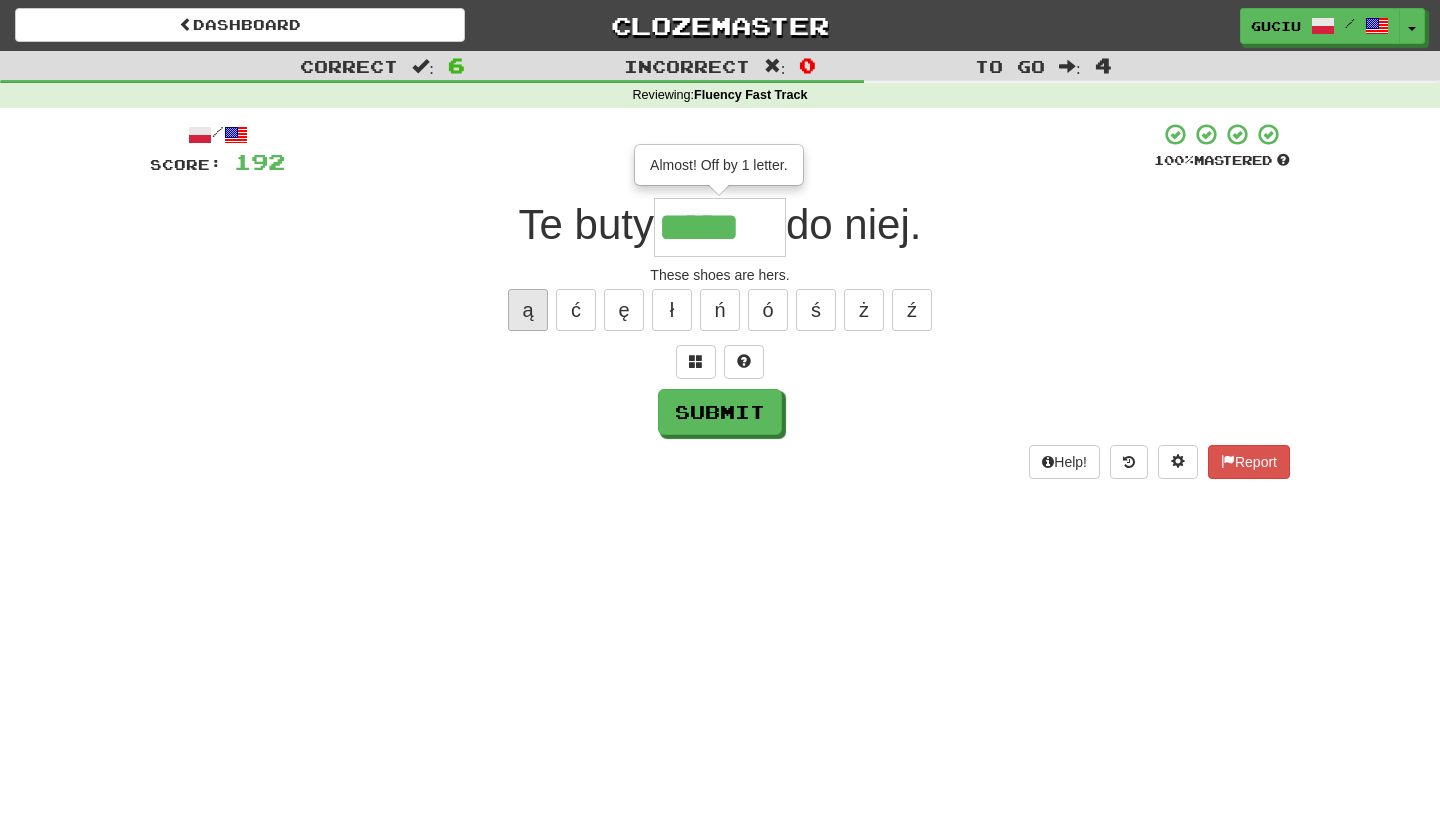 click on "ą" at bounding box center (528, 310) 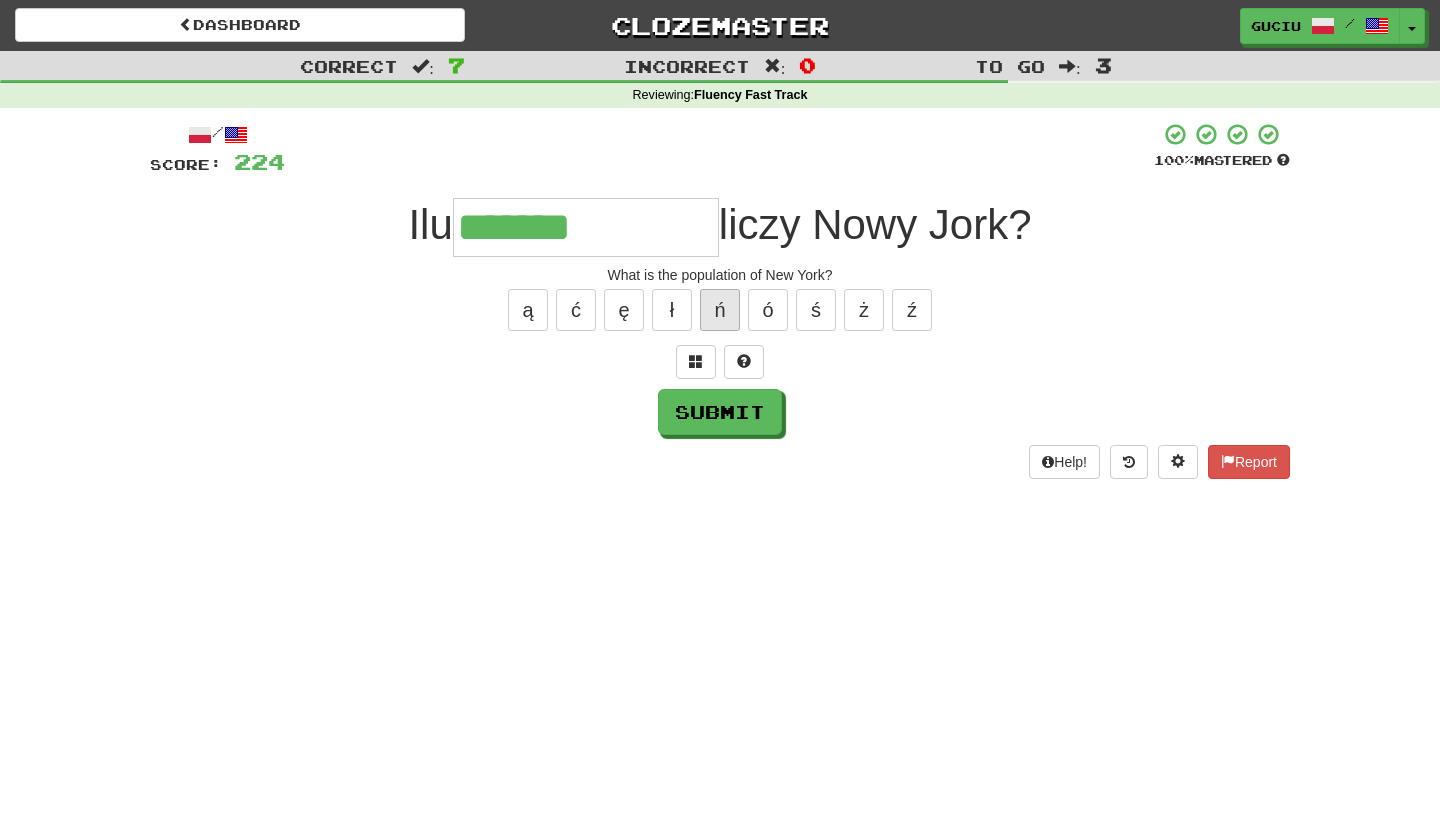 click on "ń" at bounding box center (720, 310) 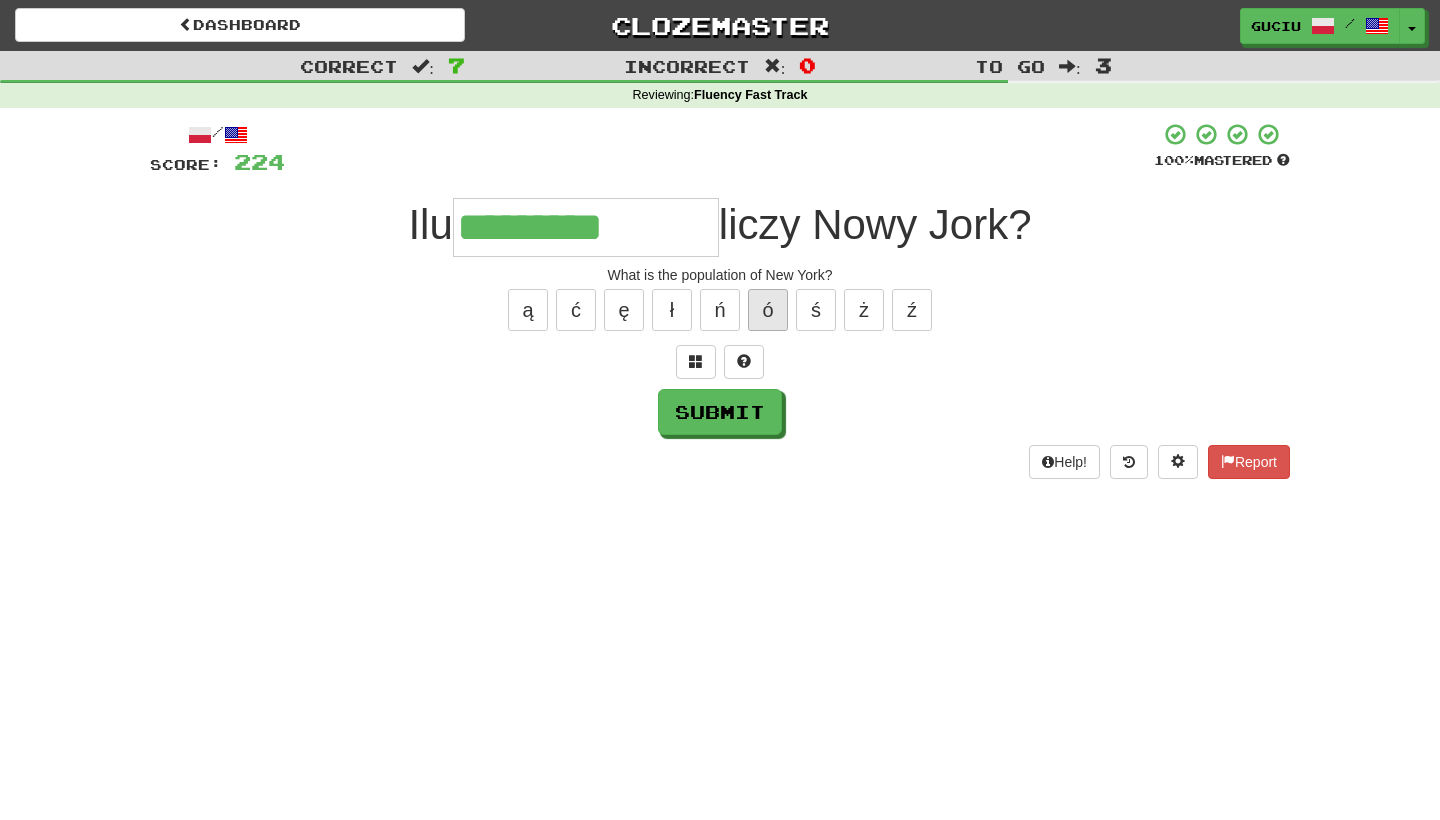 click on "ó" at bounding box center [768, 310] 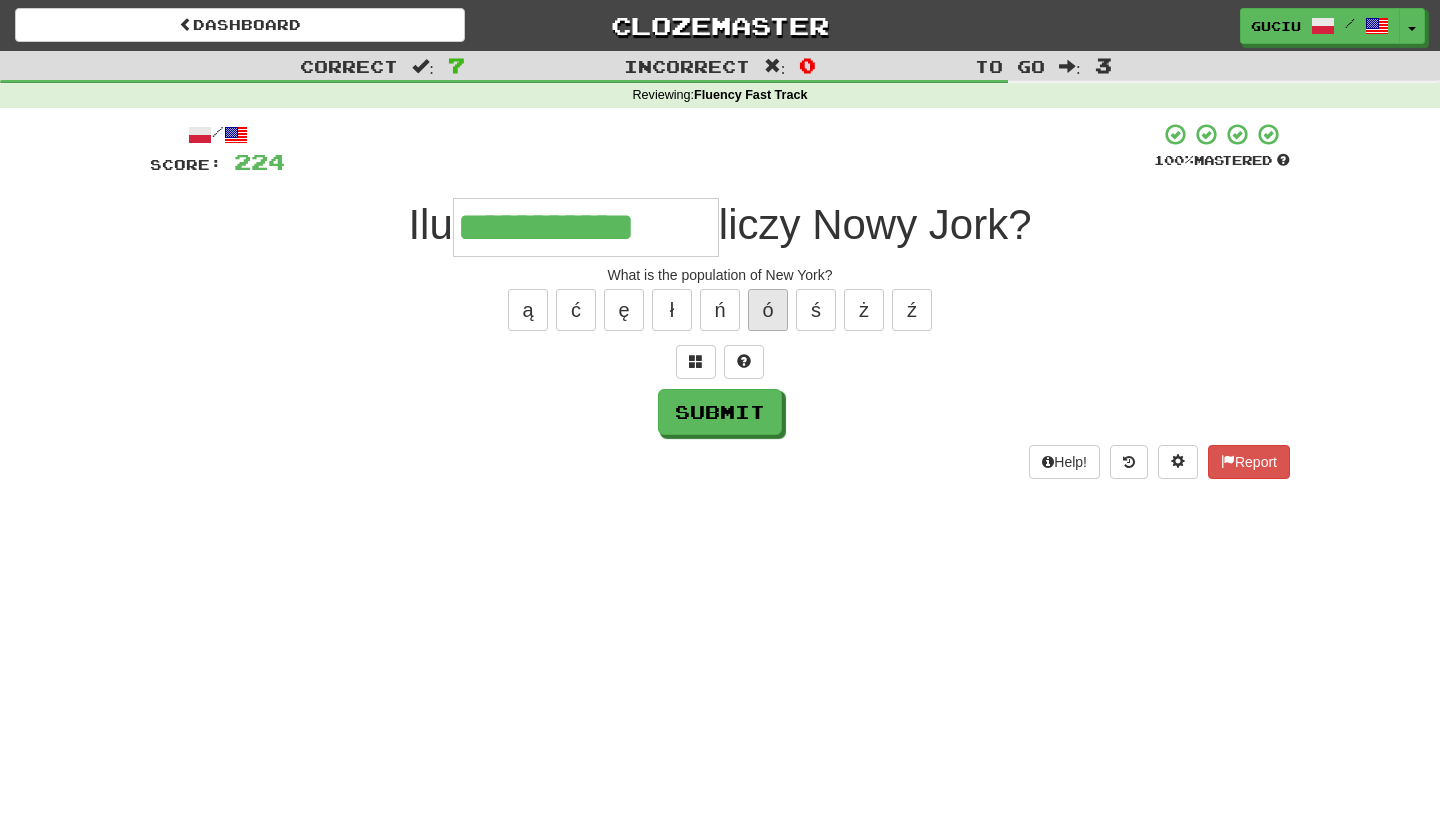 type on "**********" 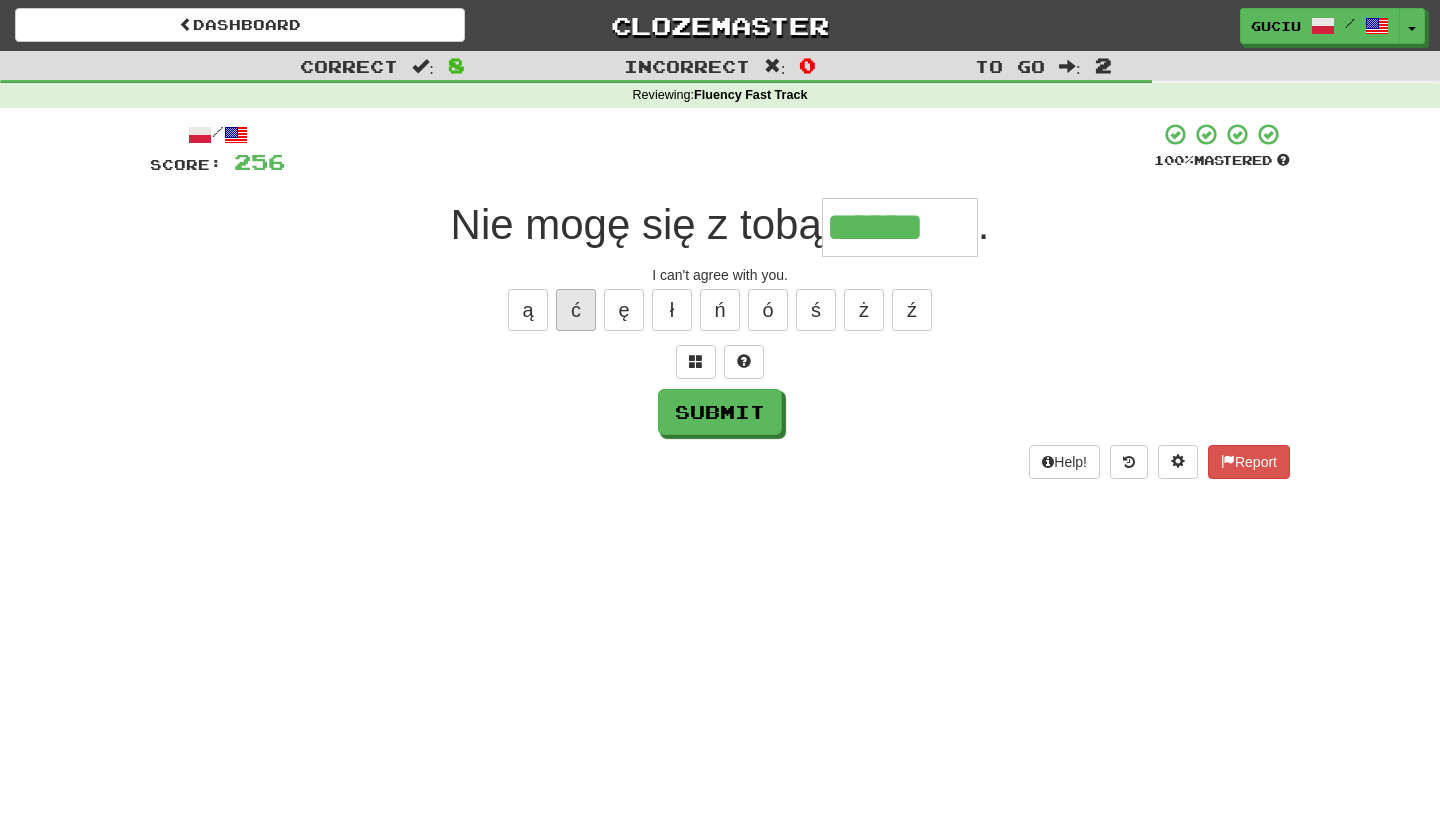click on "ć" at bounding box center (576, 310) 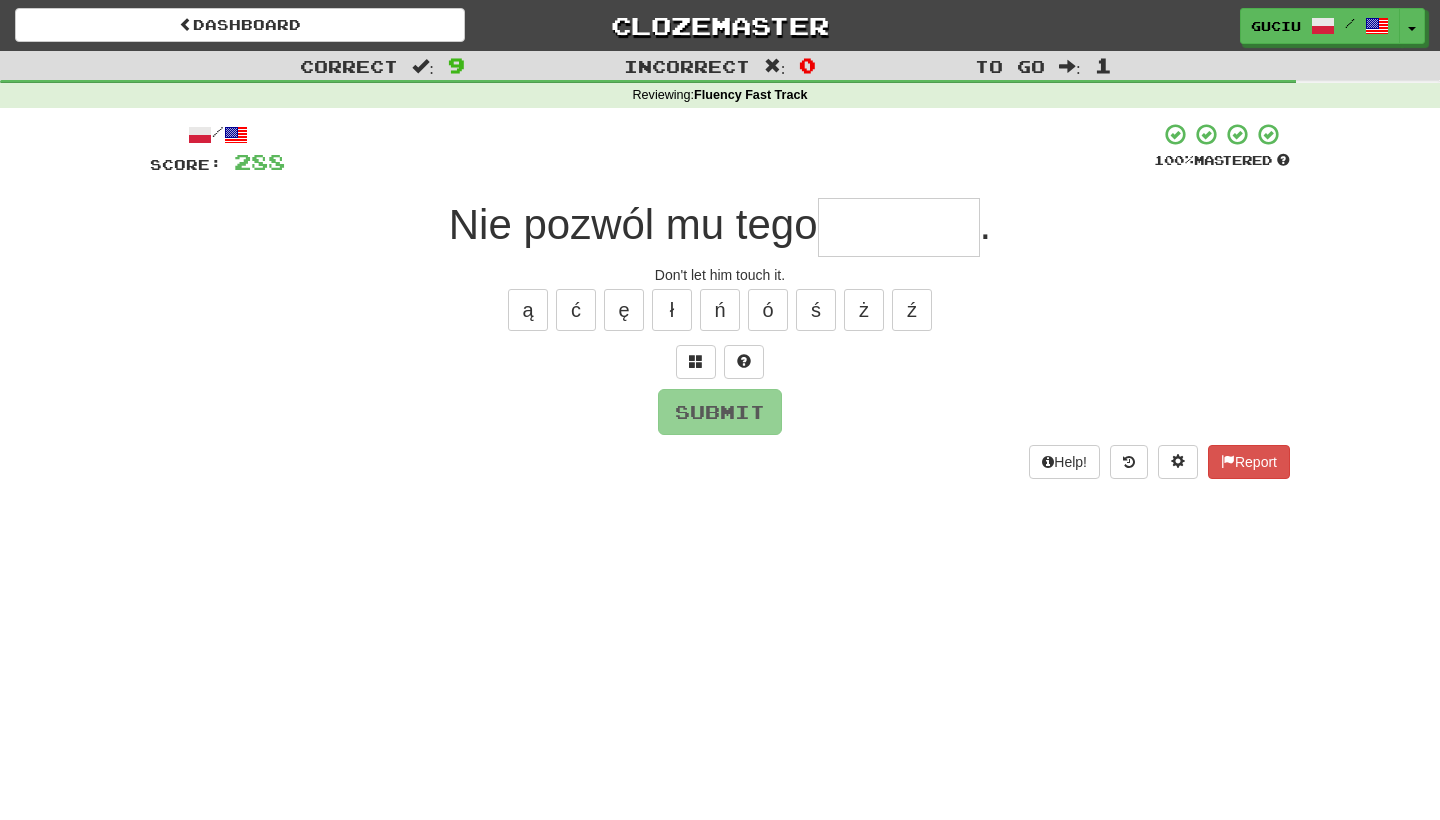 type on "*" 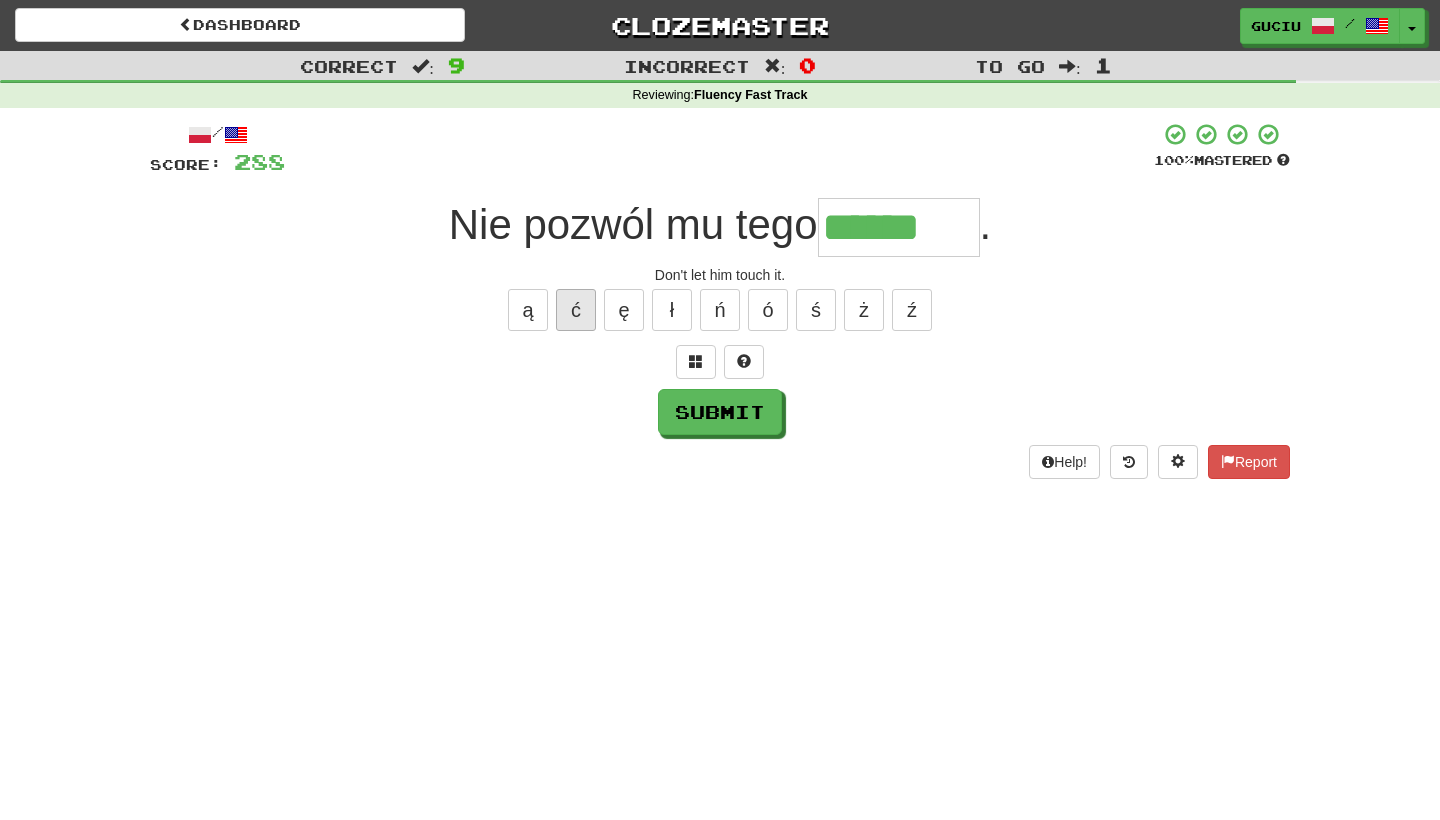 click on "ć" at bounding box center [576, 310] 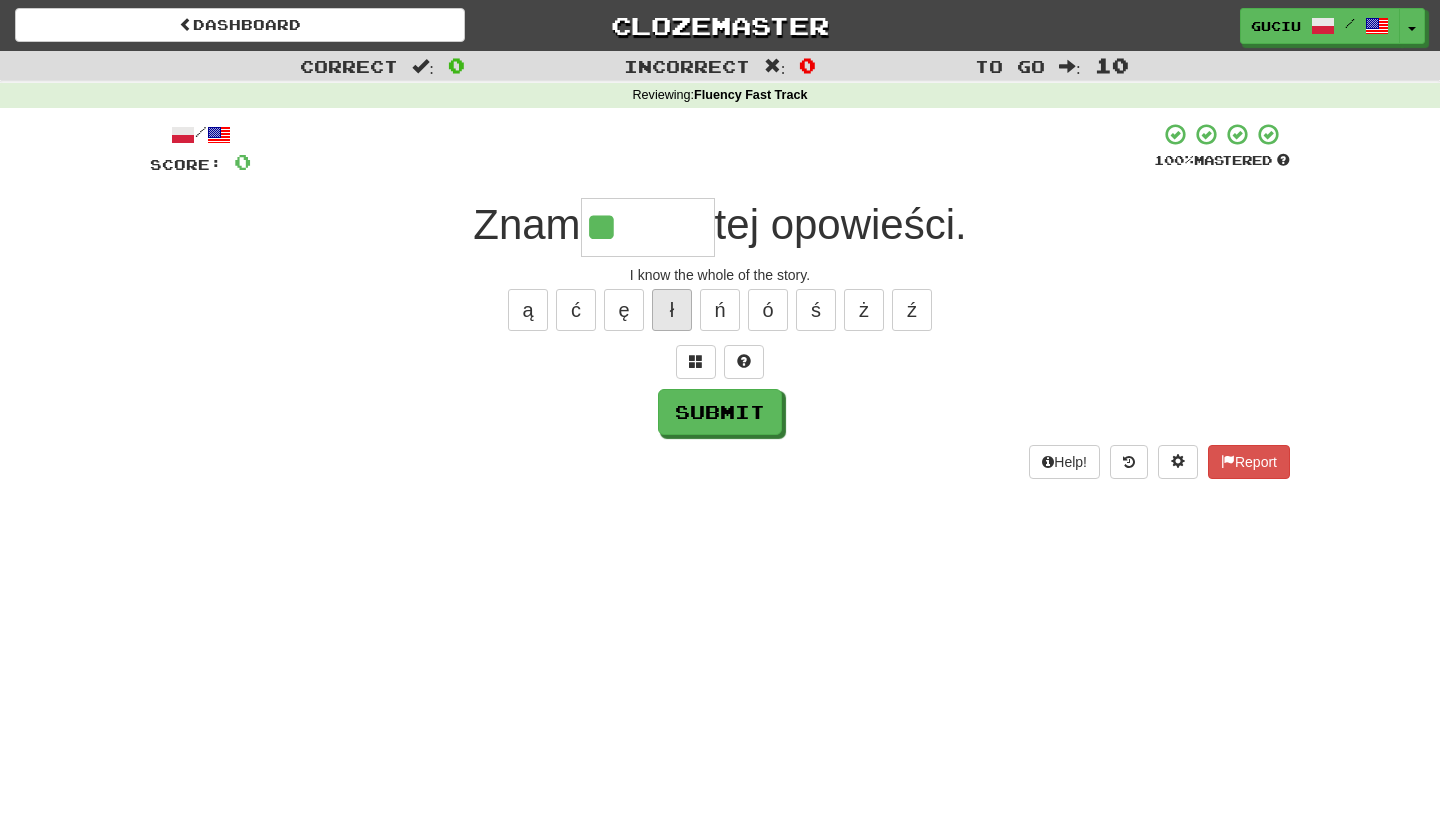 click on "ł" at bounding box center [672, 310] 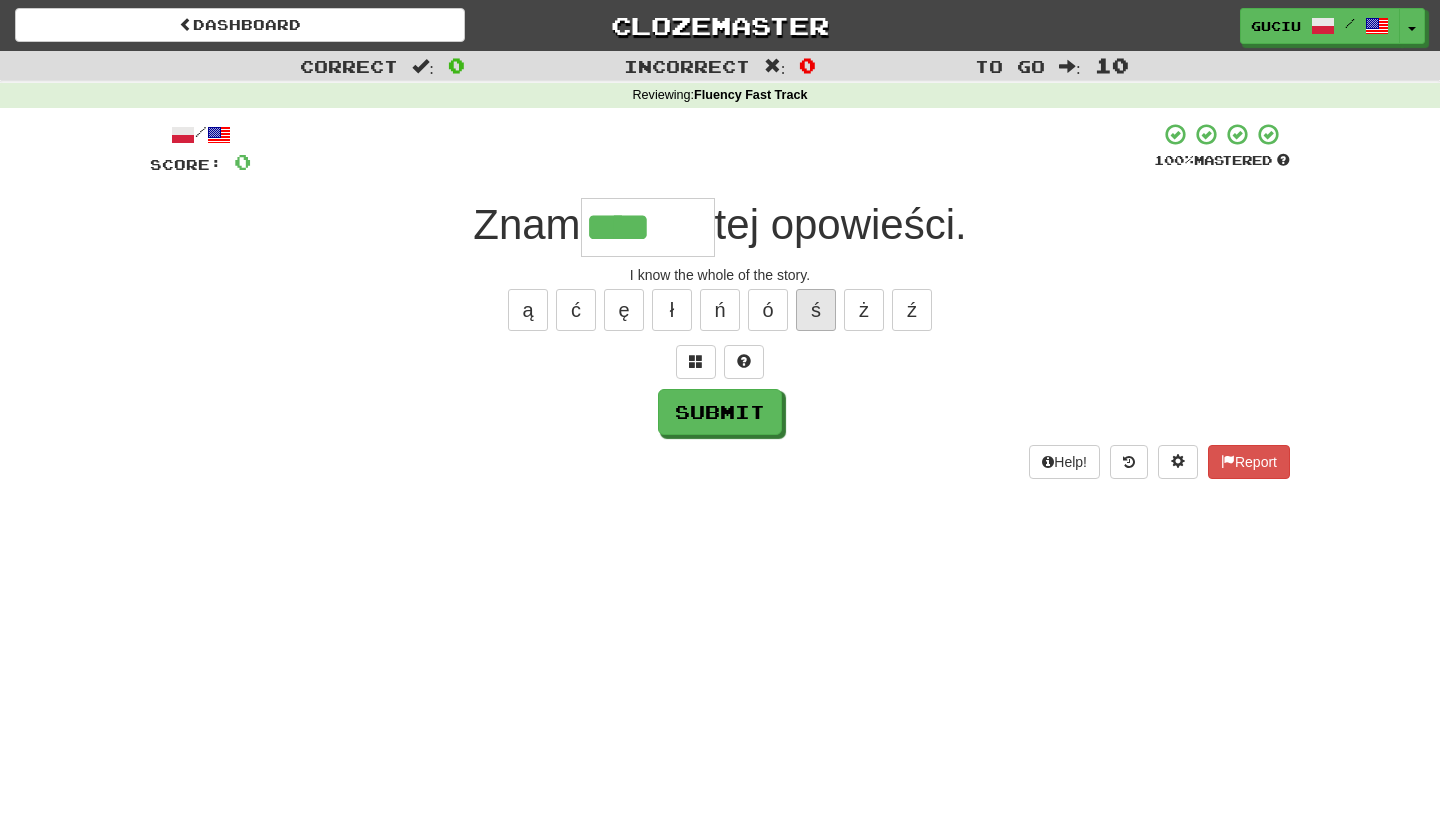 click on "ś" at bounding box center (816, 310) 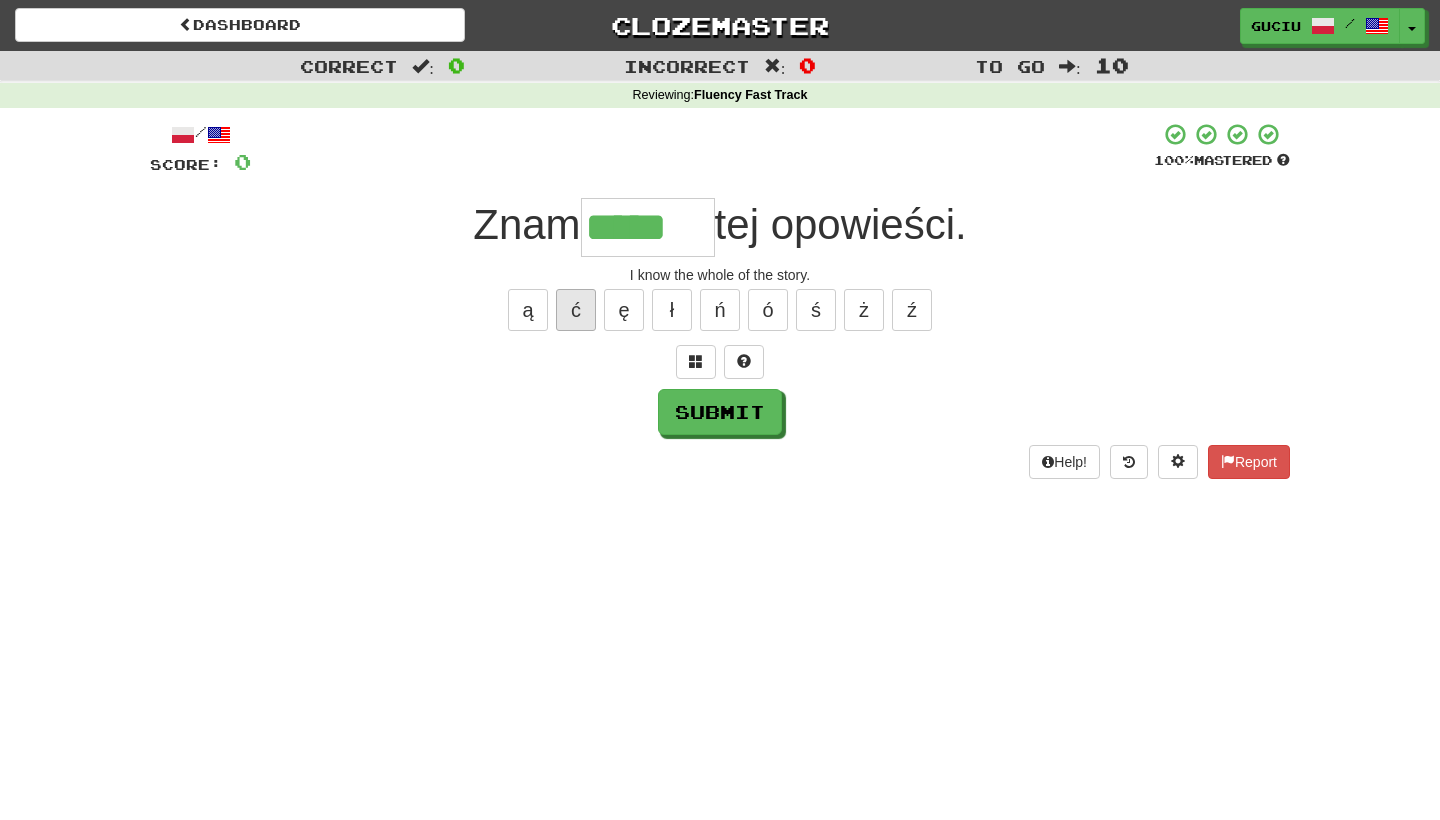 click on "ć" at bounding box center (576, 310) 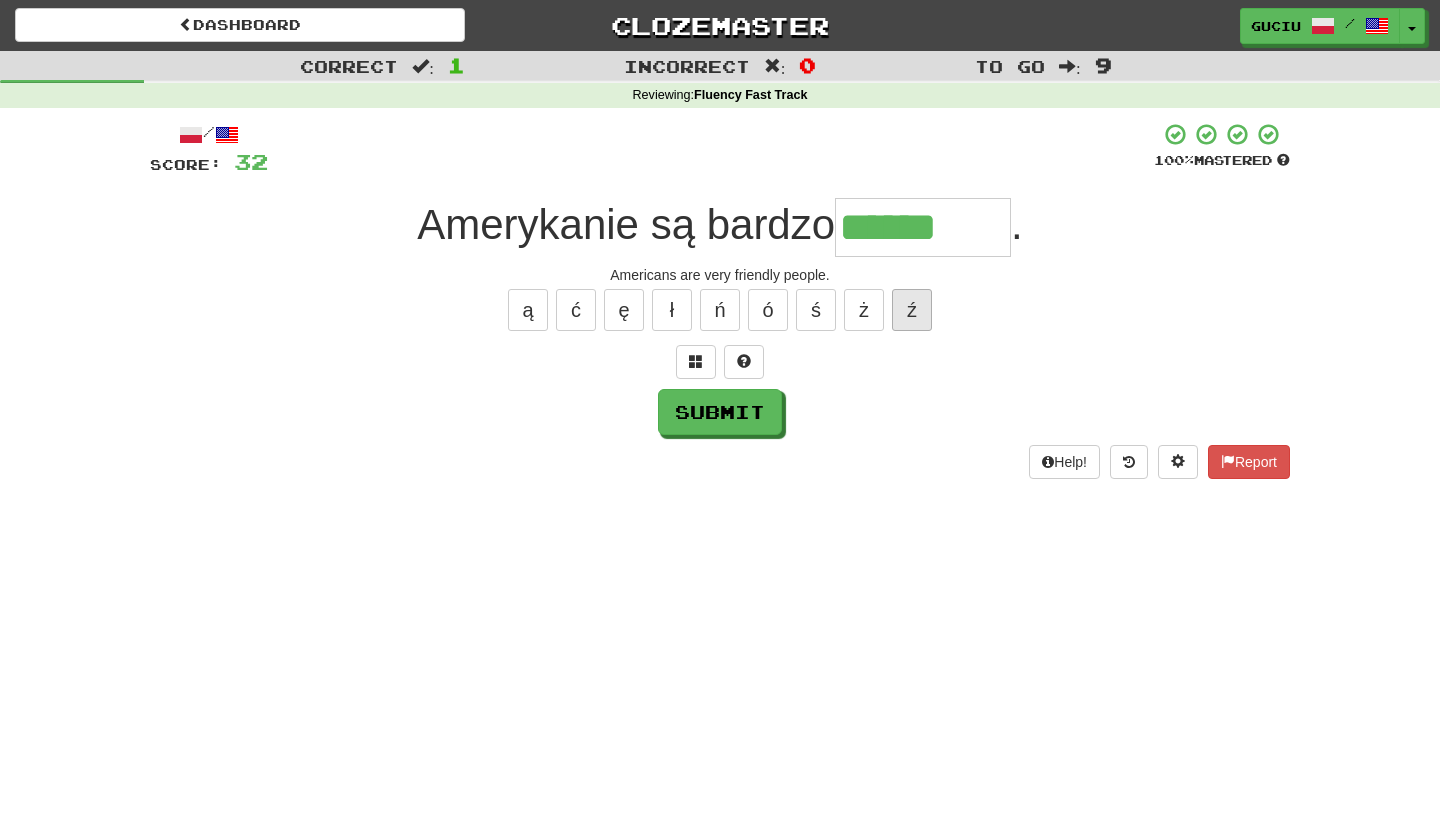 click on "ź" at bounding box center (912, 310) 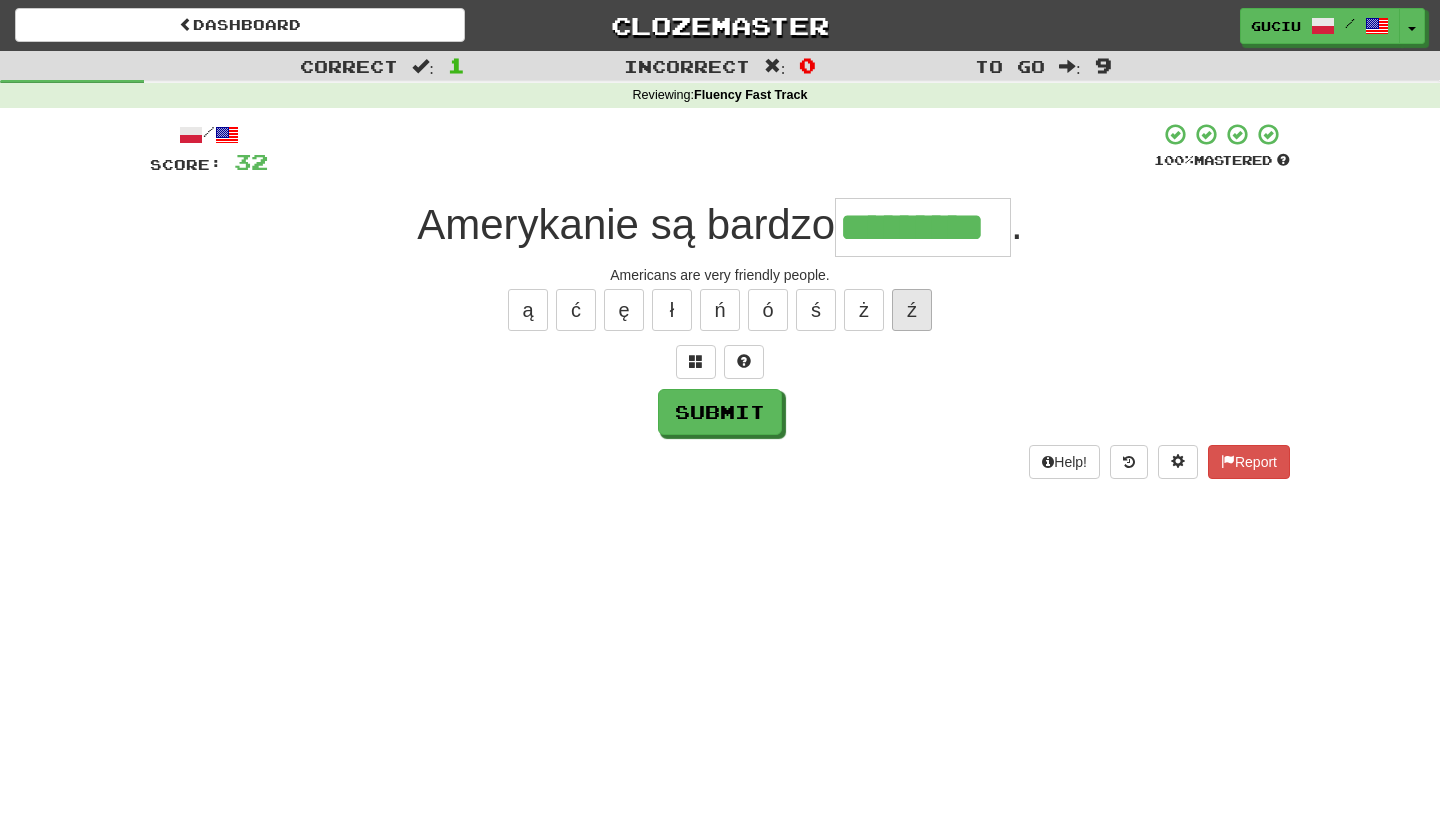 type on "*********" 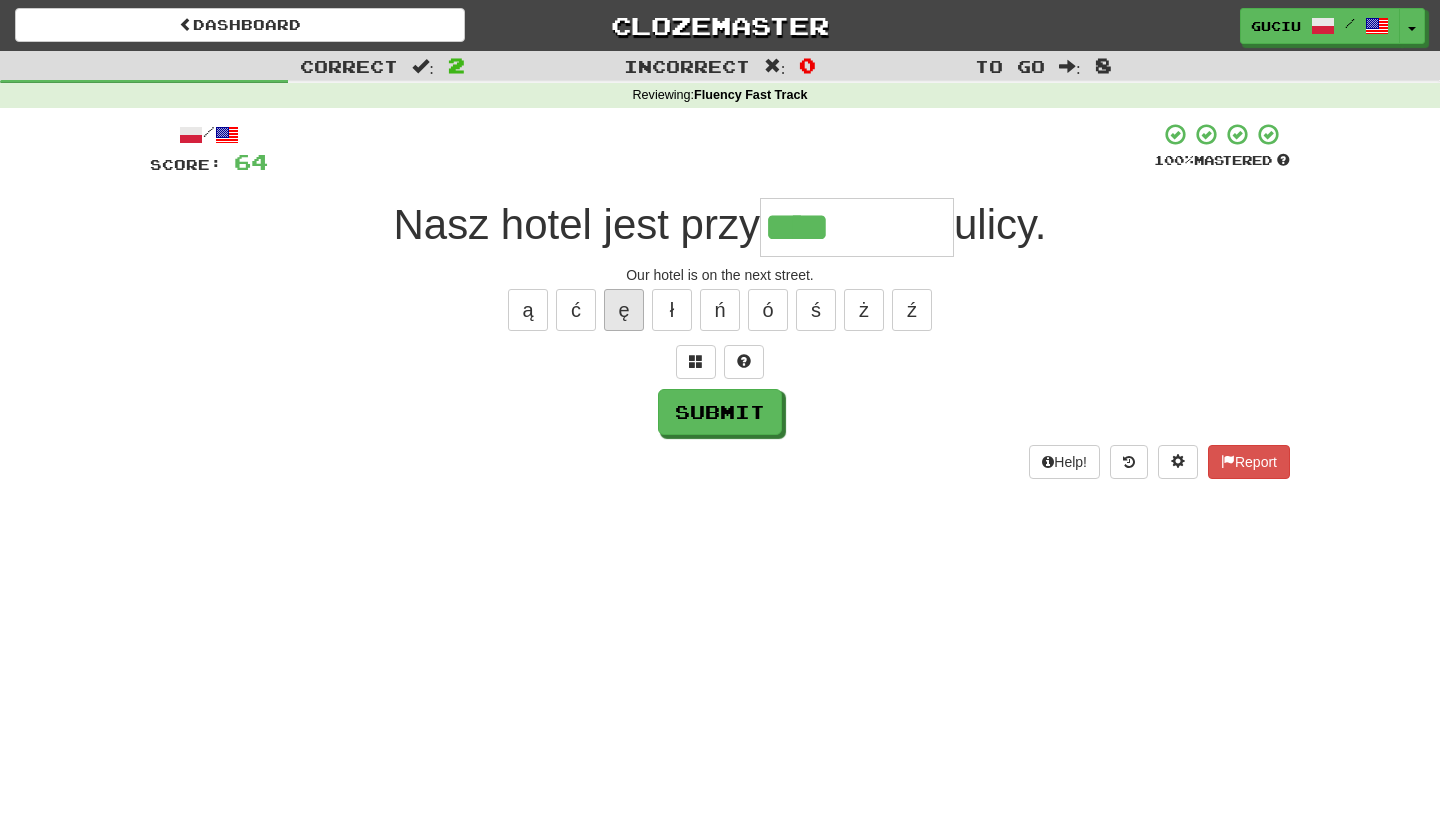click on "ę" at bounding box center (624, 310) 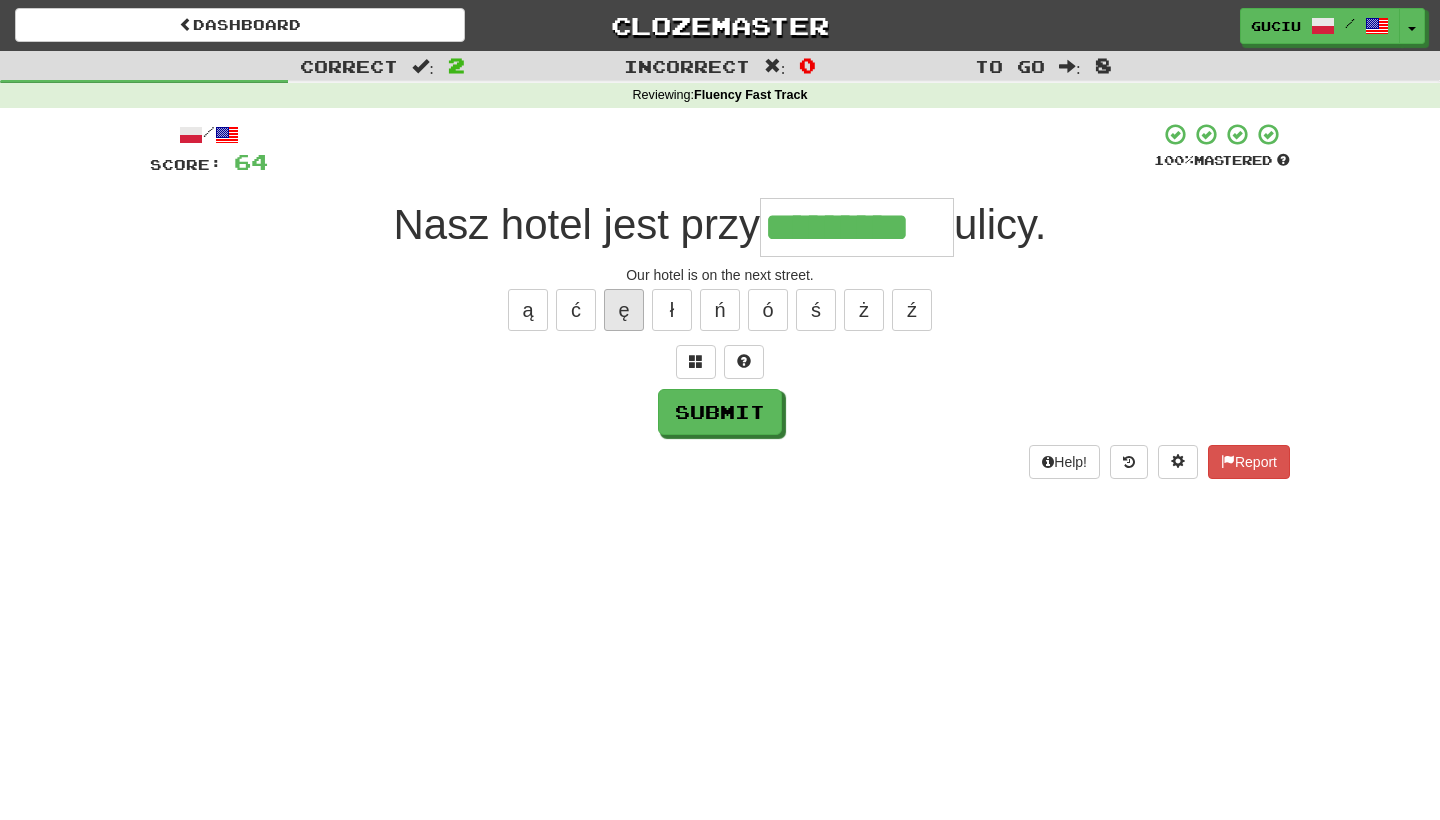 type on "*********" 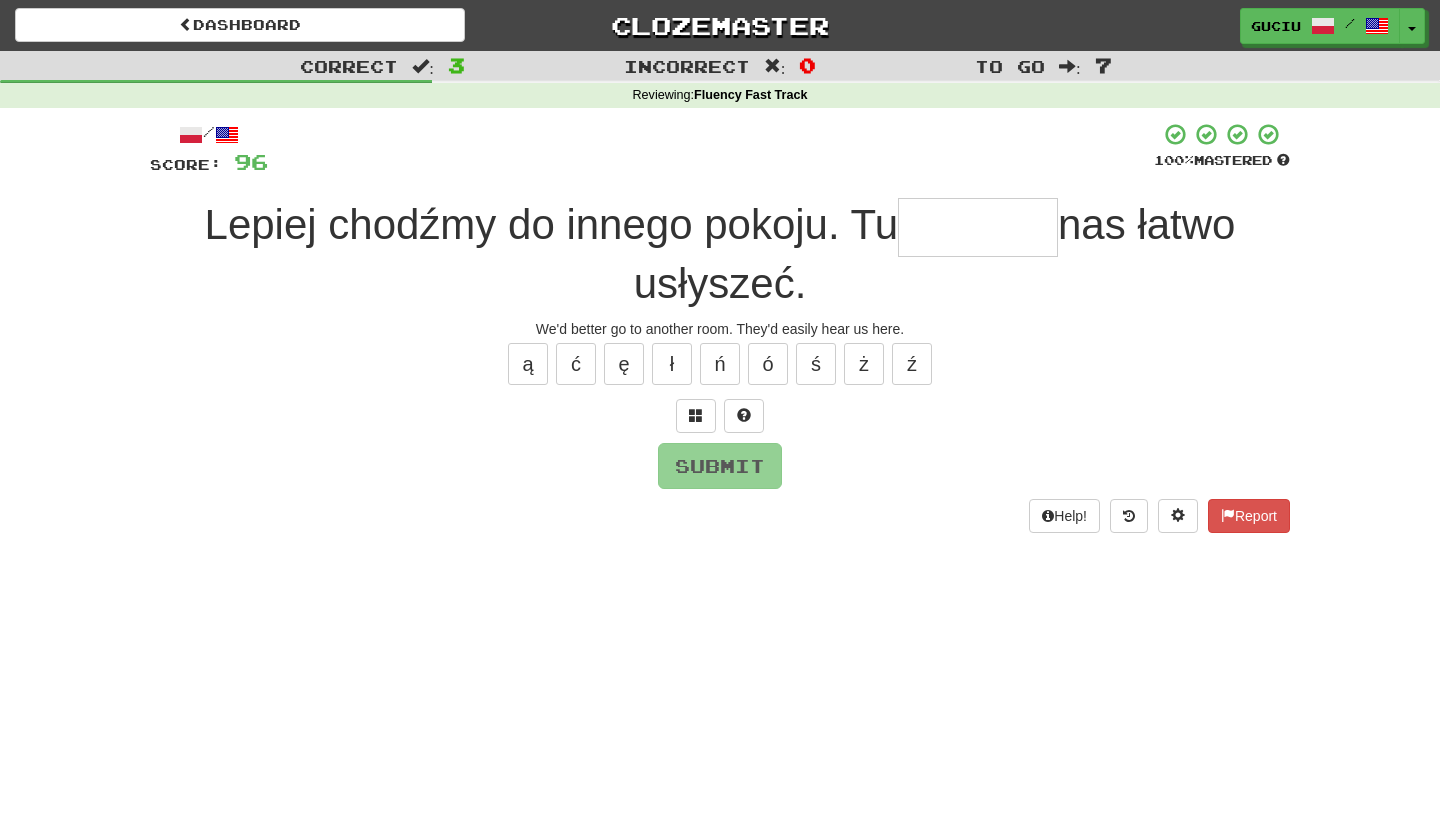 type on "*" 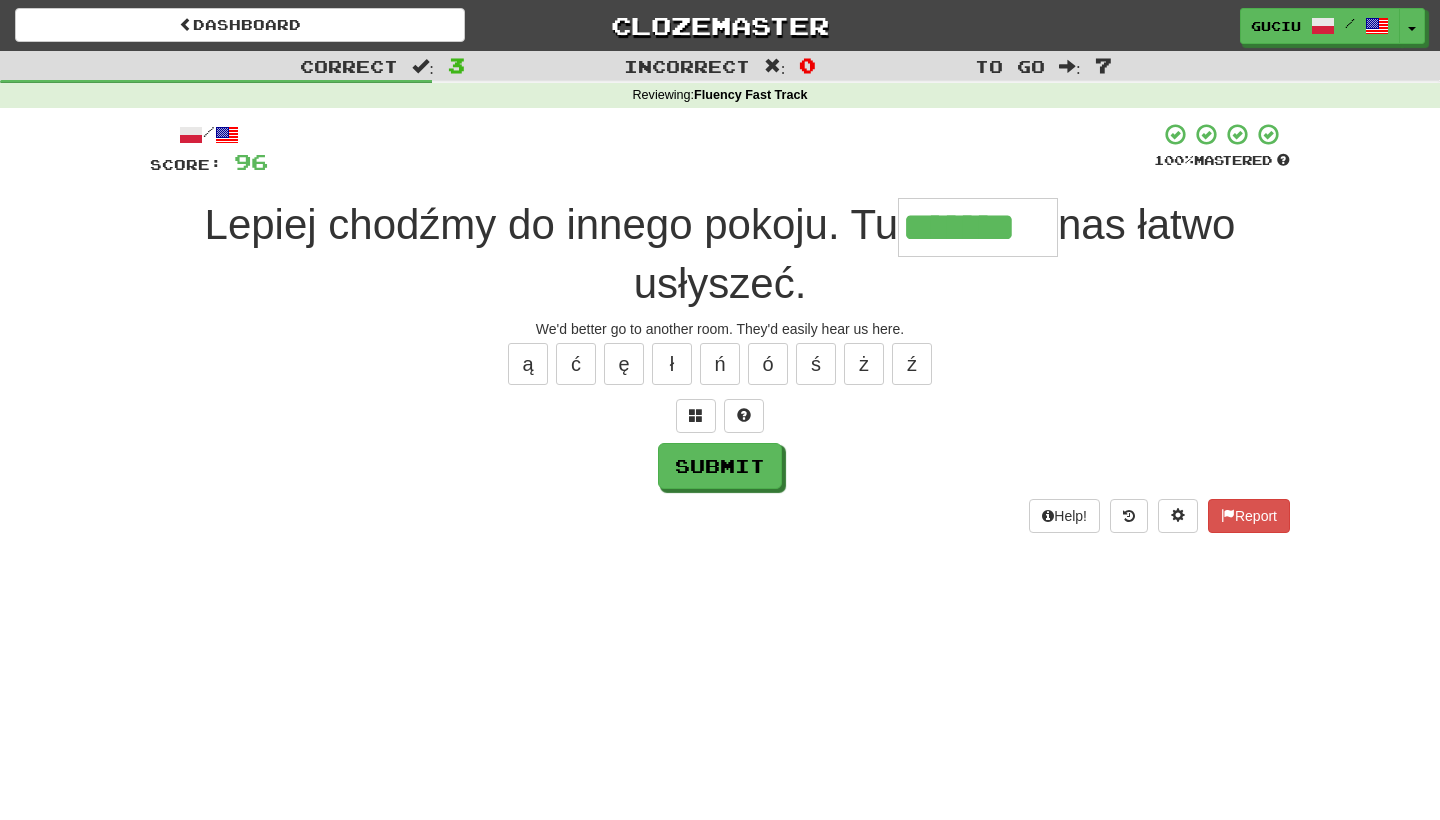 type on "*******" 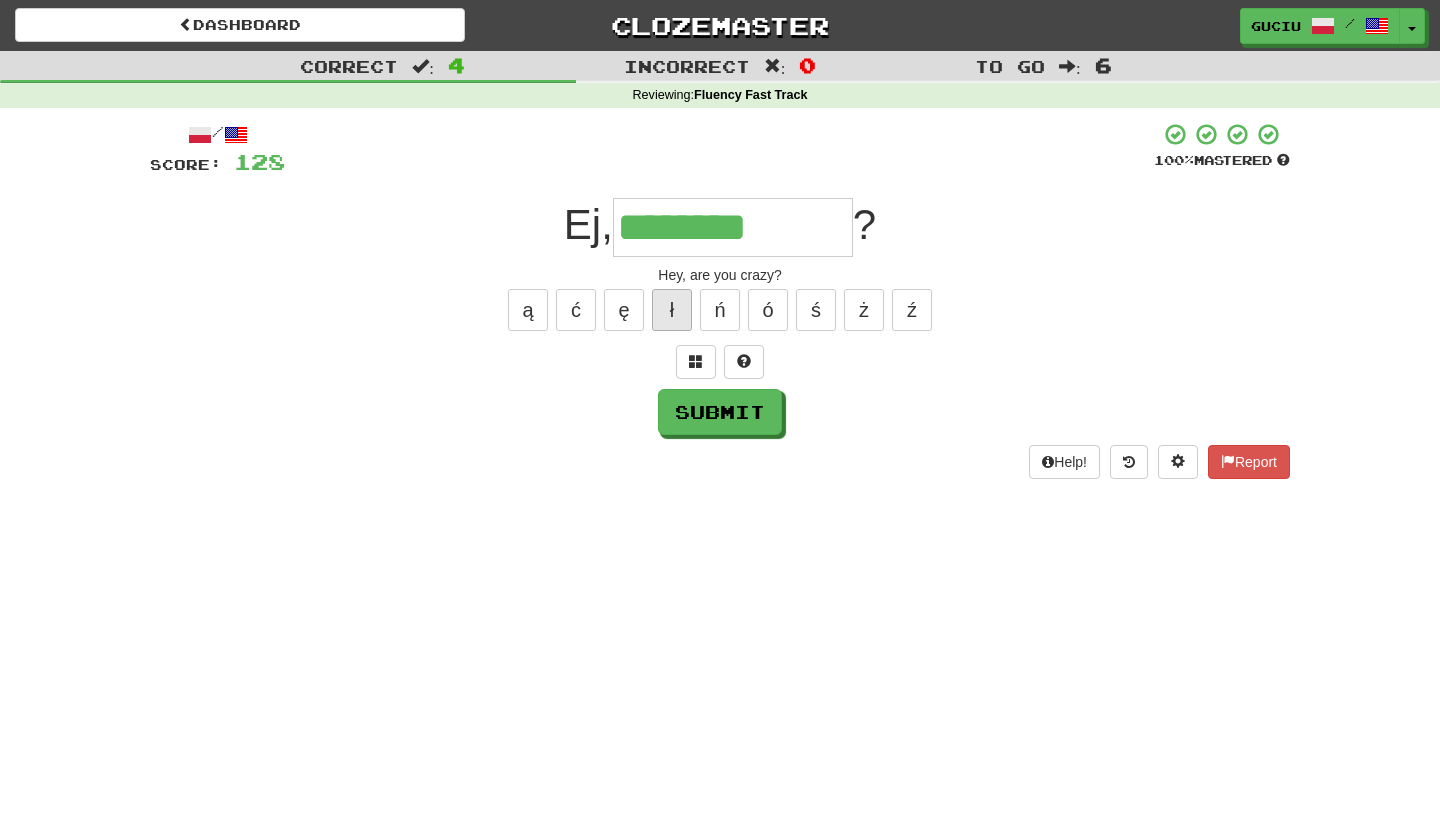 click on "ł" at bounding box center [672, 310] 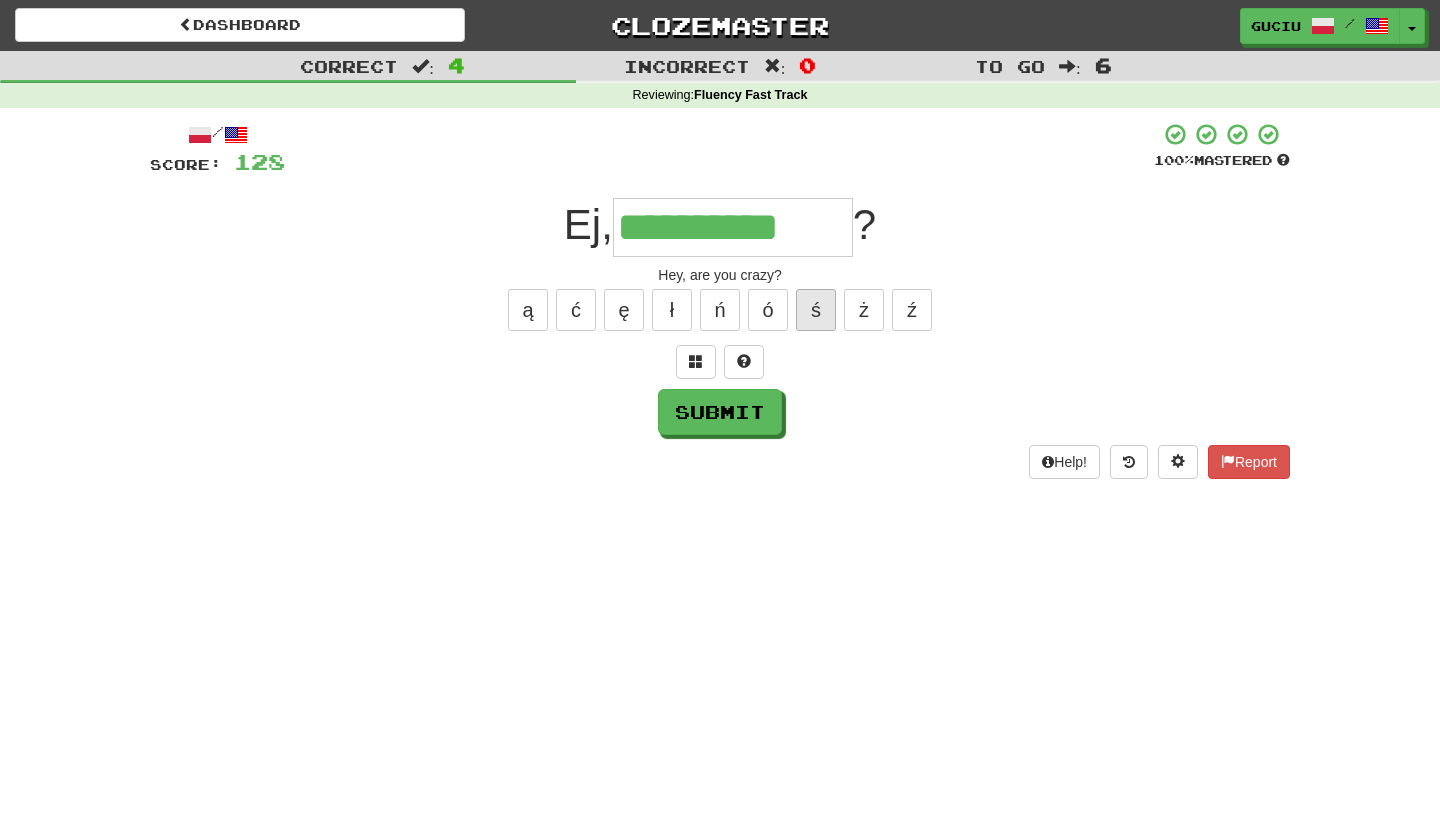 click on "ś" at bounding box center (816, 310) 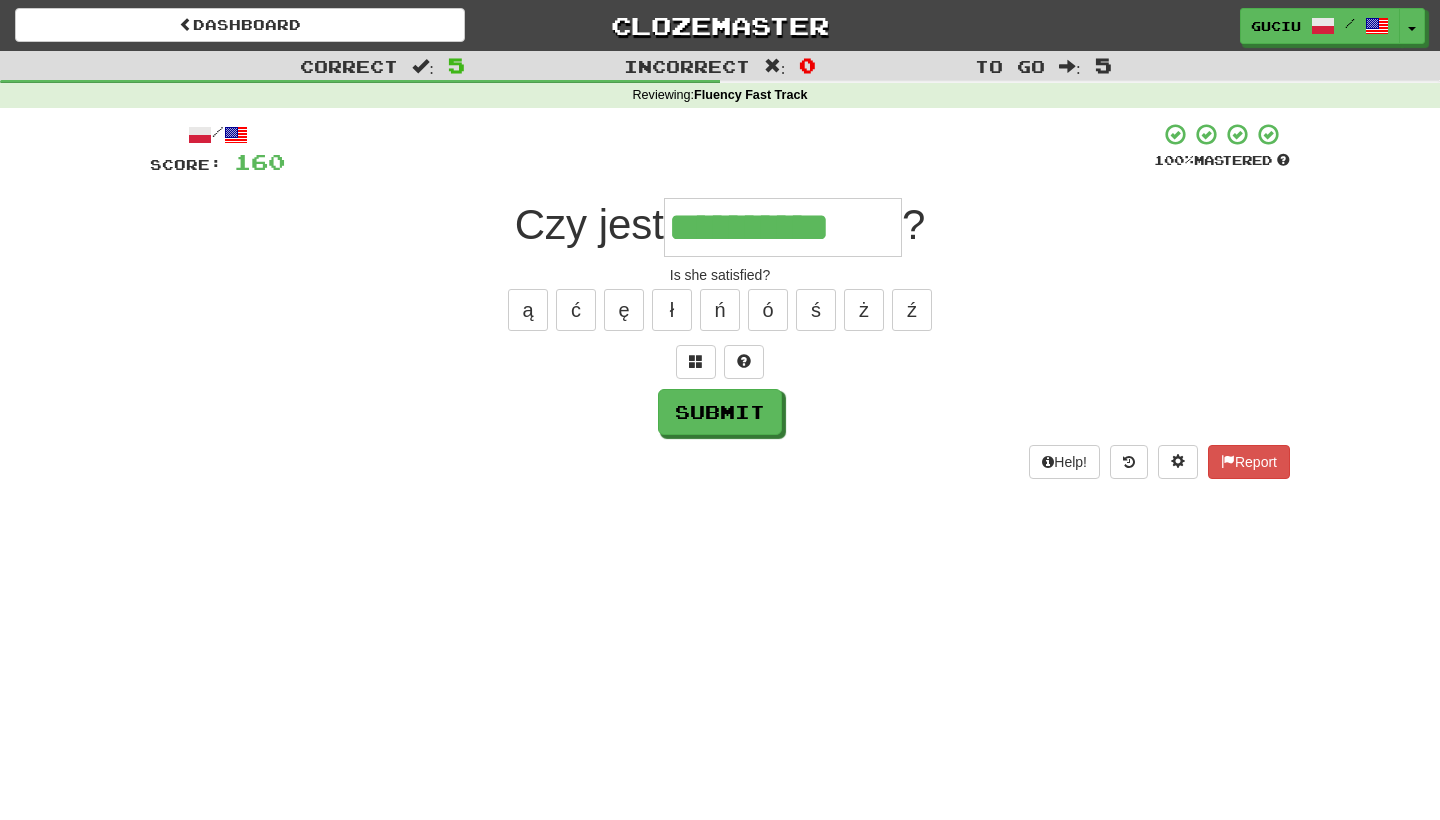 type on "**********" 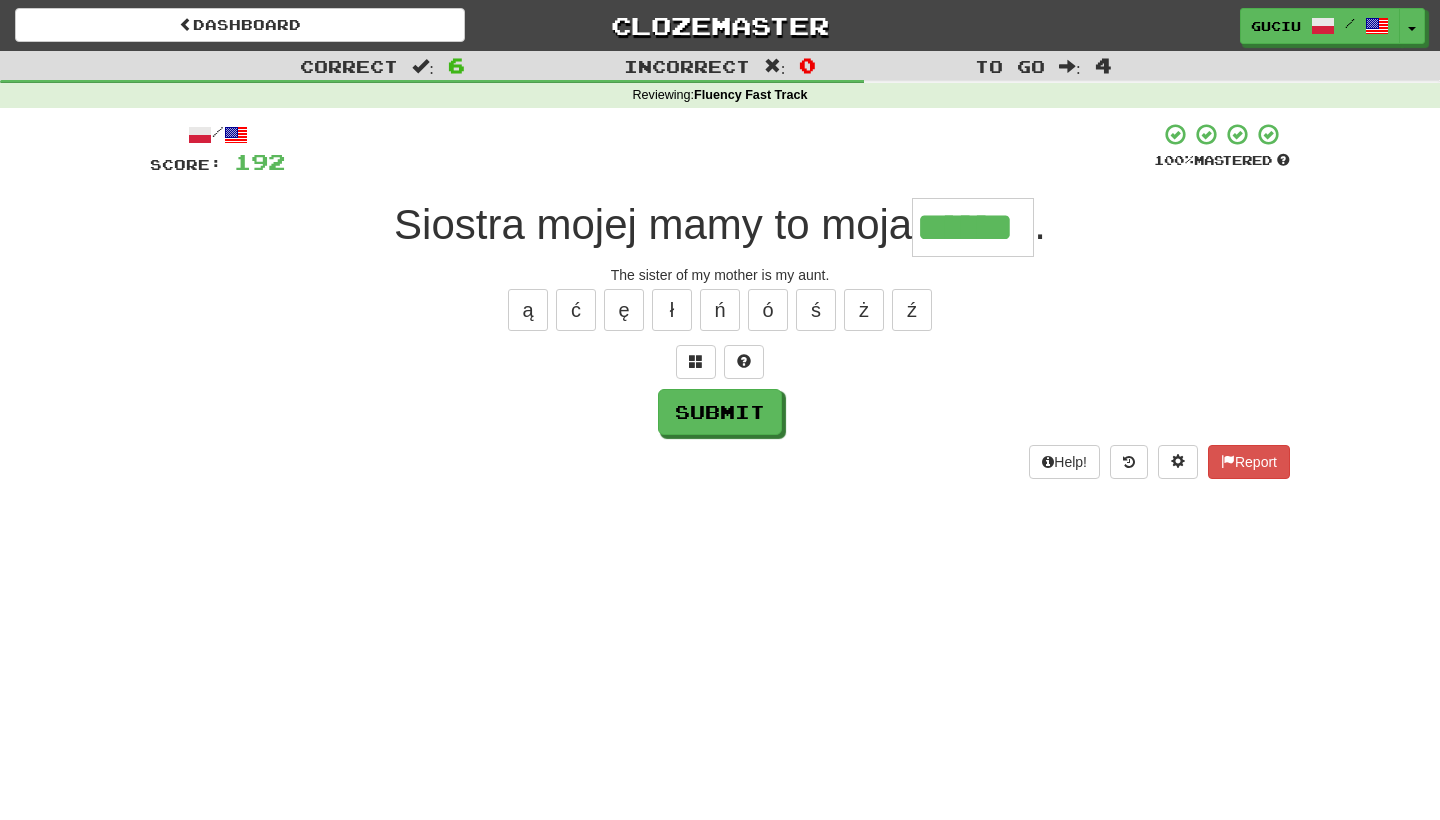 type on "******" 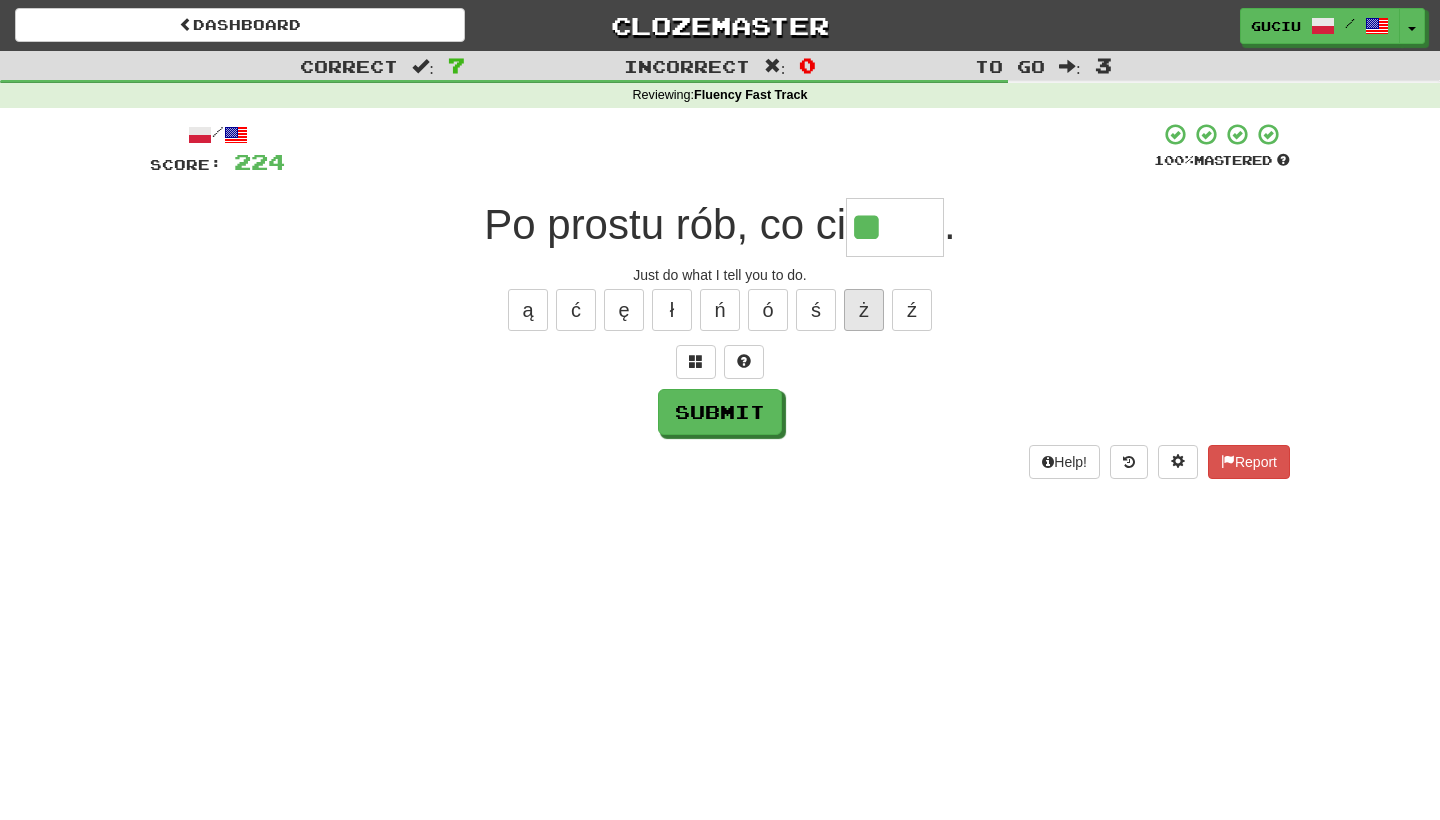 click on "ż" at bounding box center [864, 310] 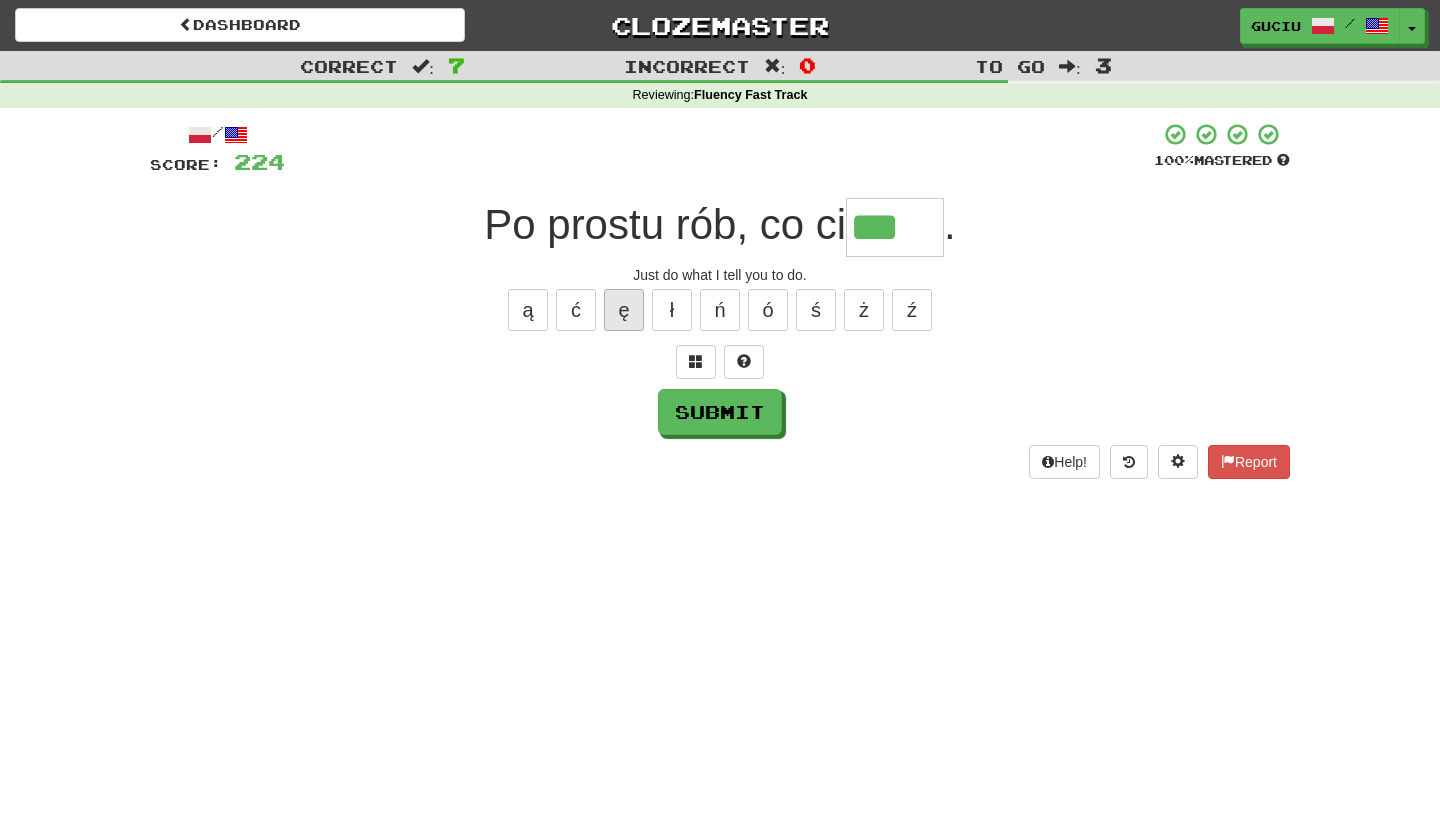 click on "ę" at bounding box center [624, 310] 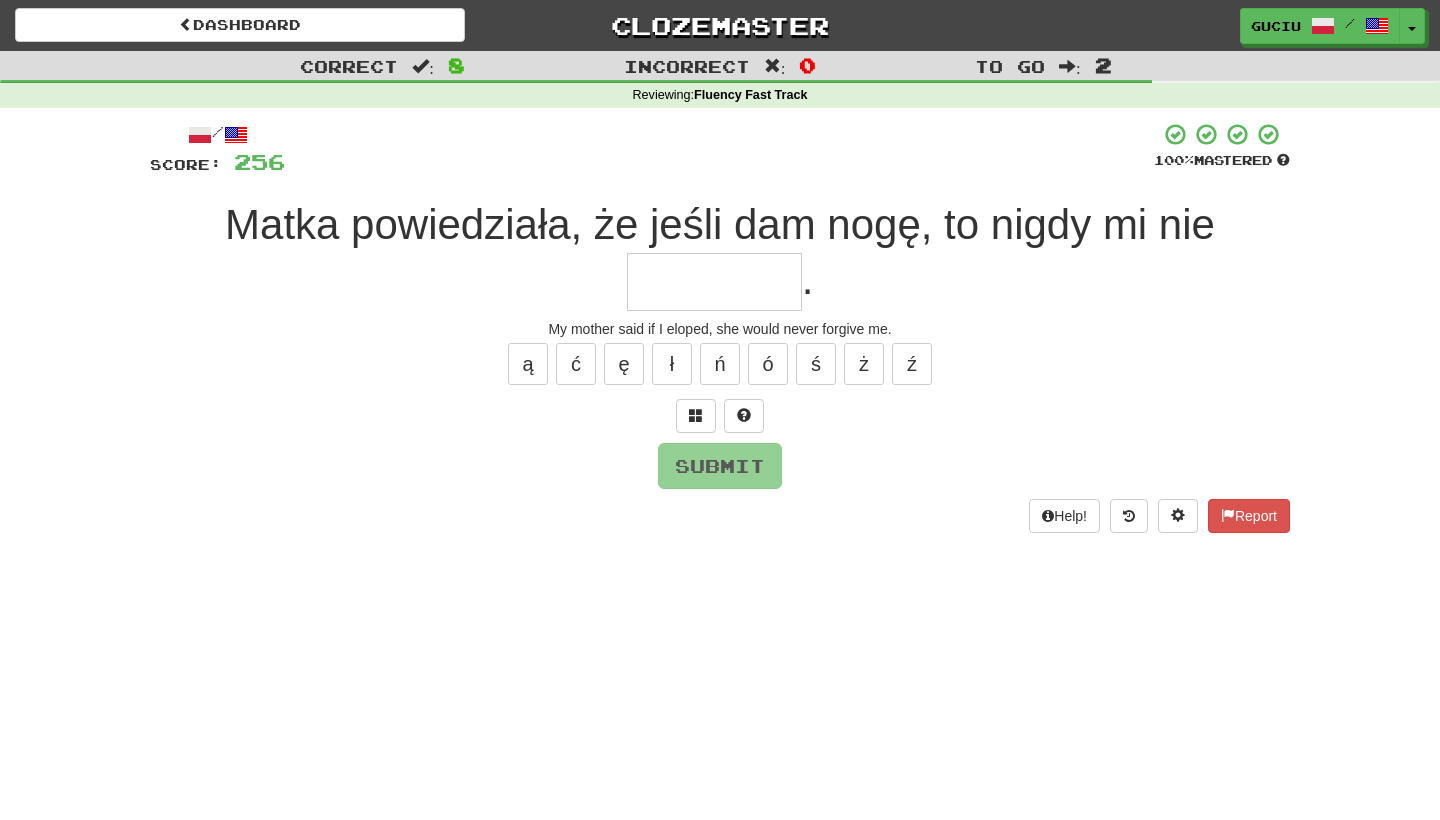 type on "*" 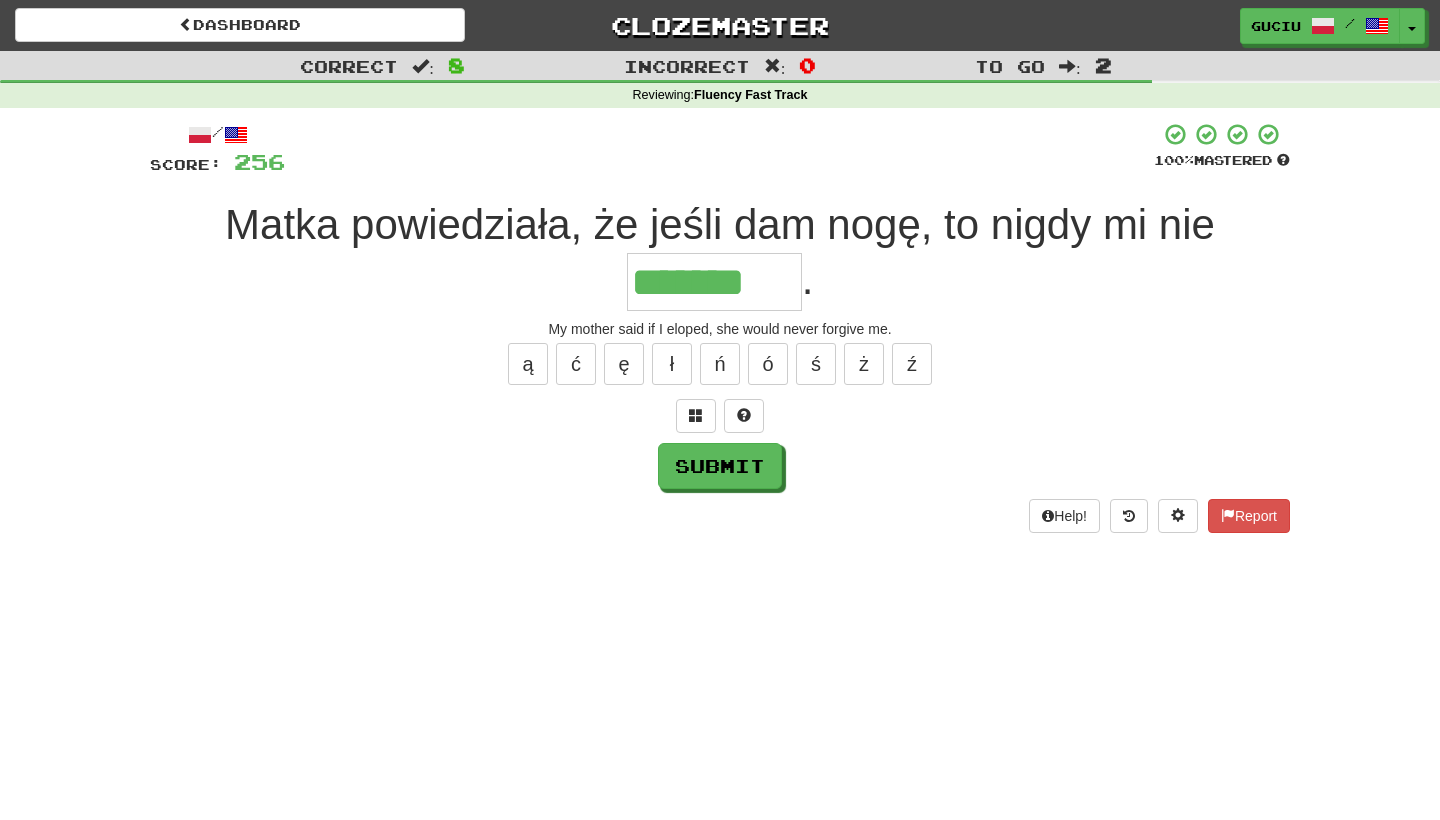 type on "*******" 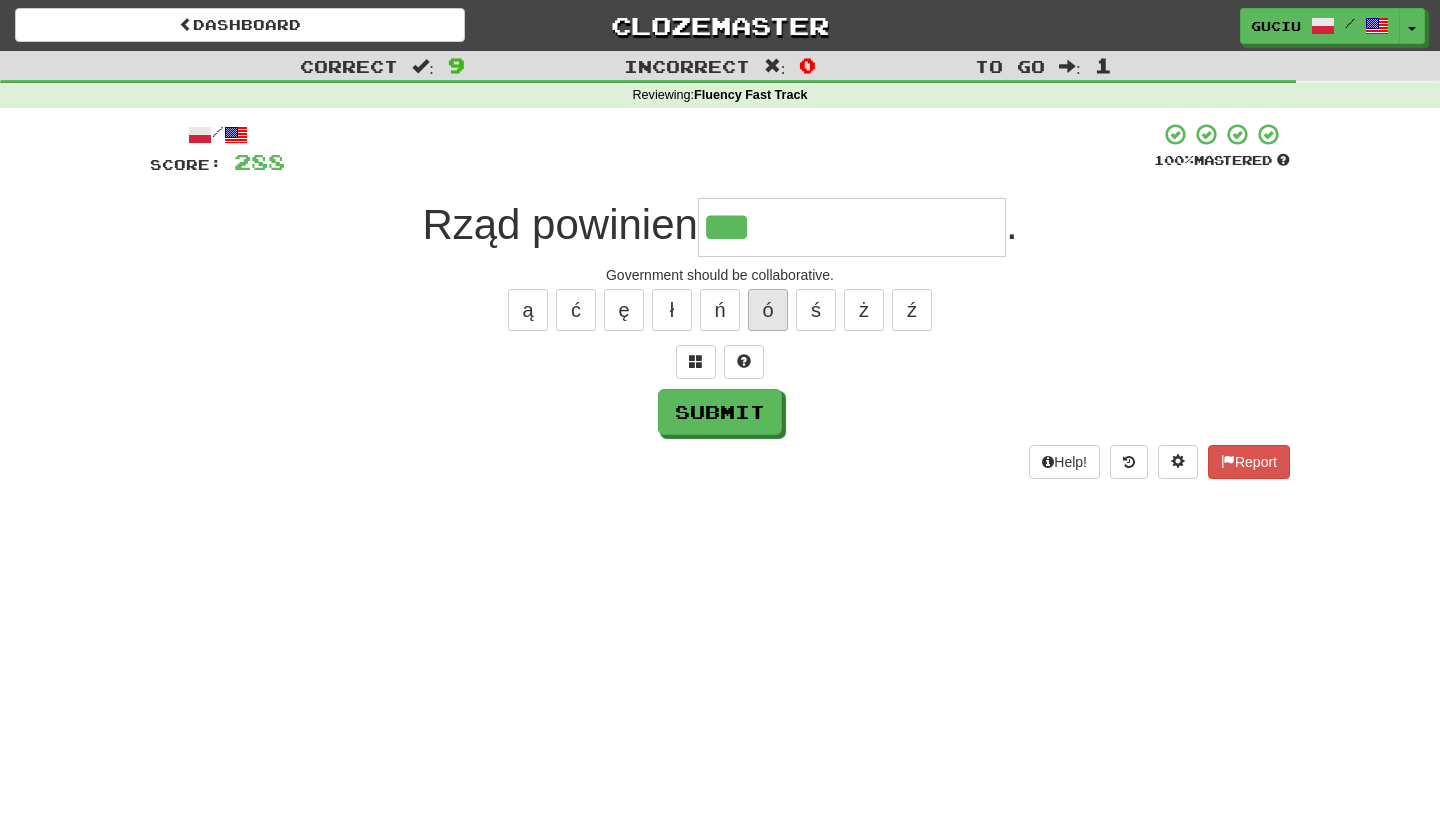 click on "ó" at bounding box center [768, 310] 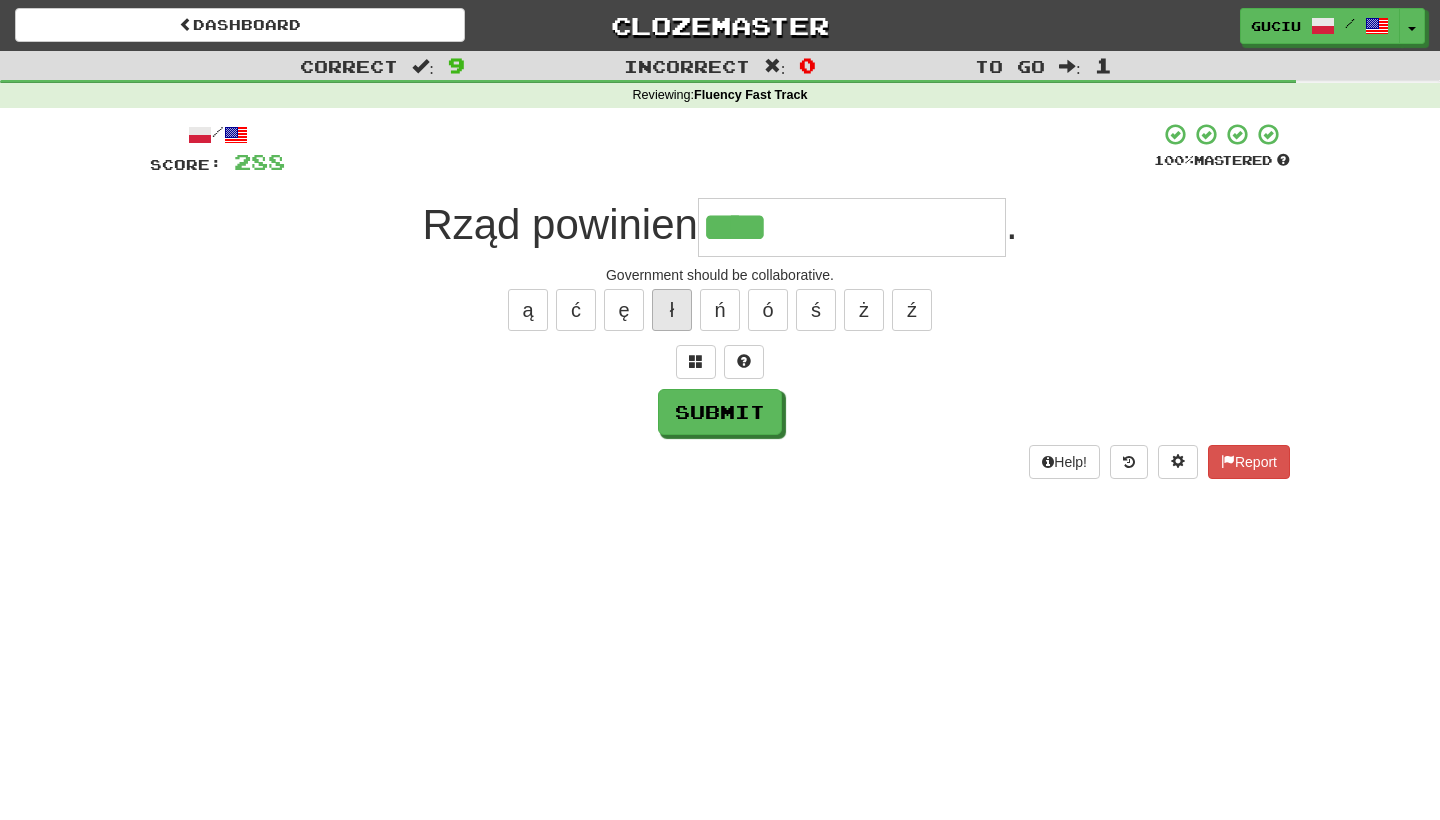 click on "ł" at bounding box center (672, 310) 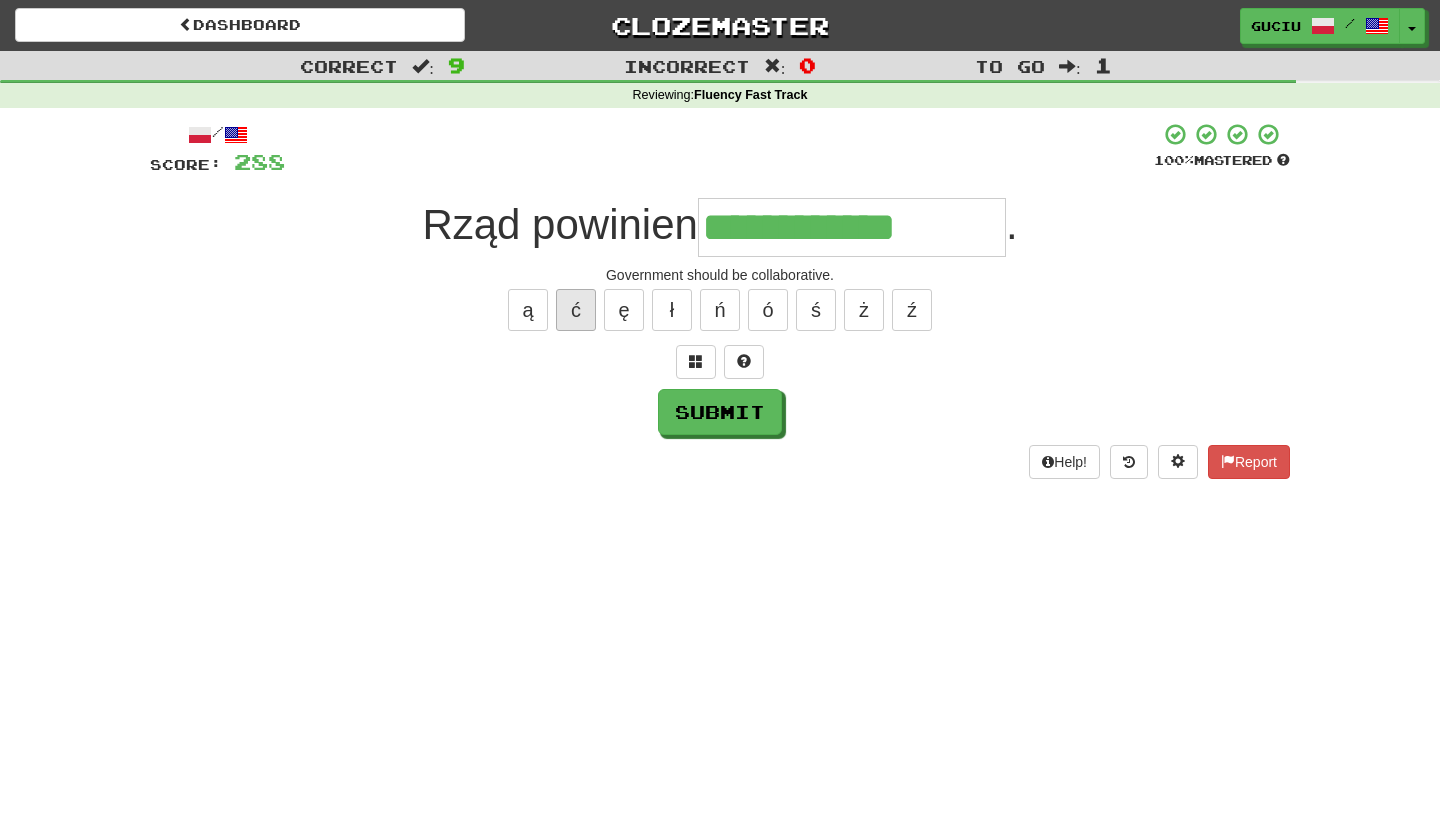 click on "ć" at bounding box center (576, 310) 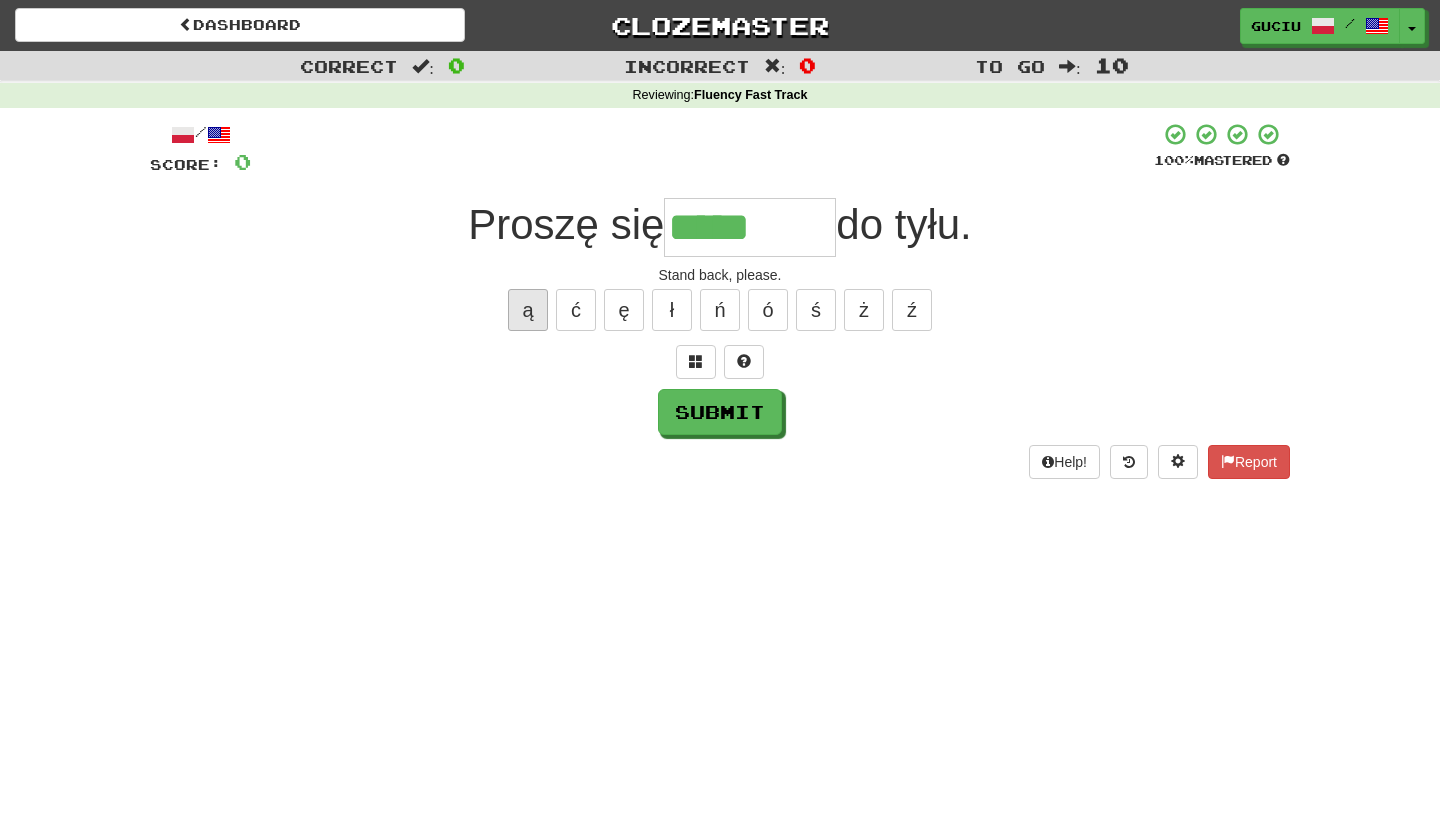click on "ą" at bounding box center [528, 310] 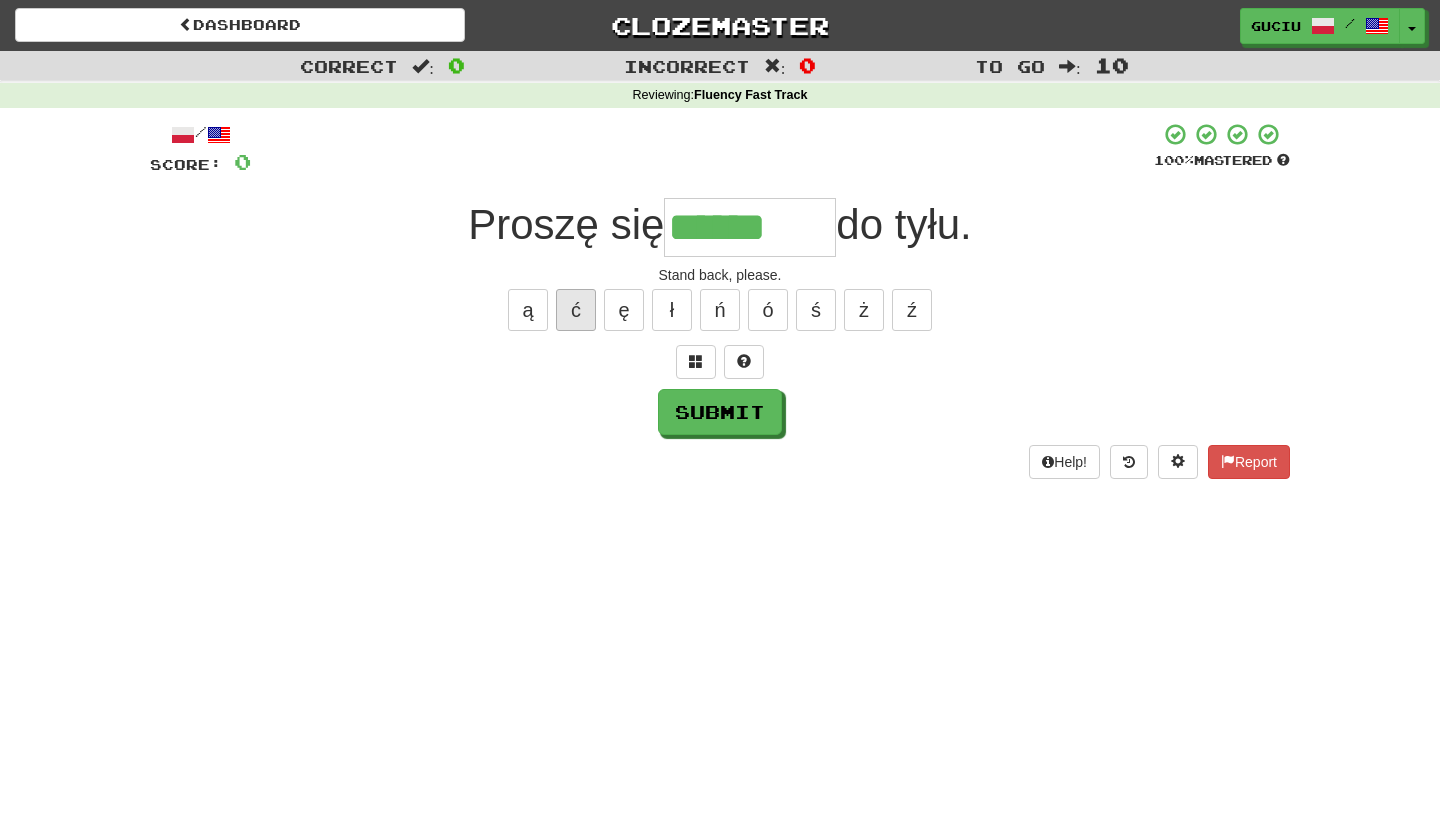 click on "ć" at bounding box center (576, 310) 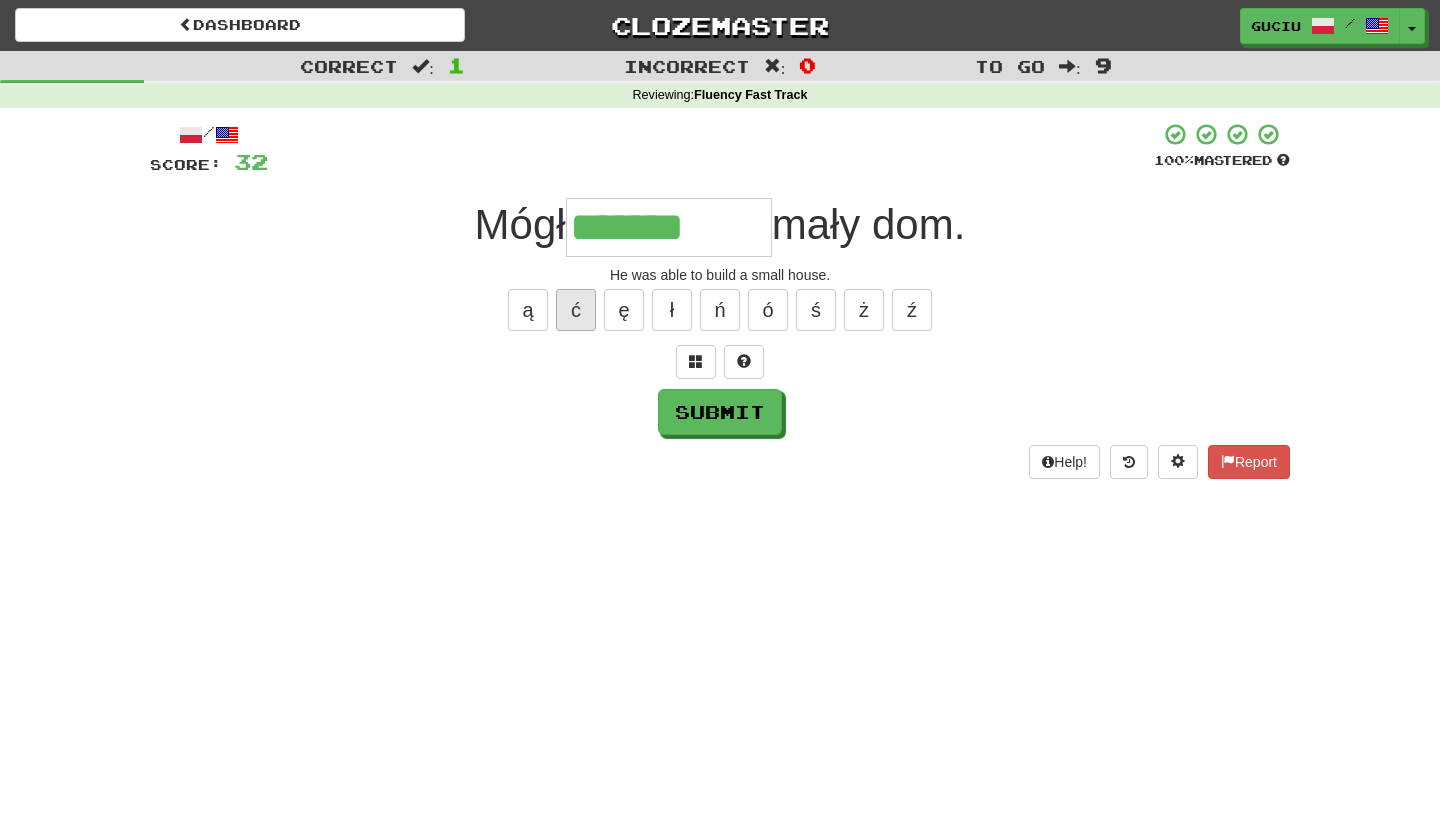 click on "ć" at bounding box center (576, 310) 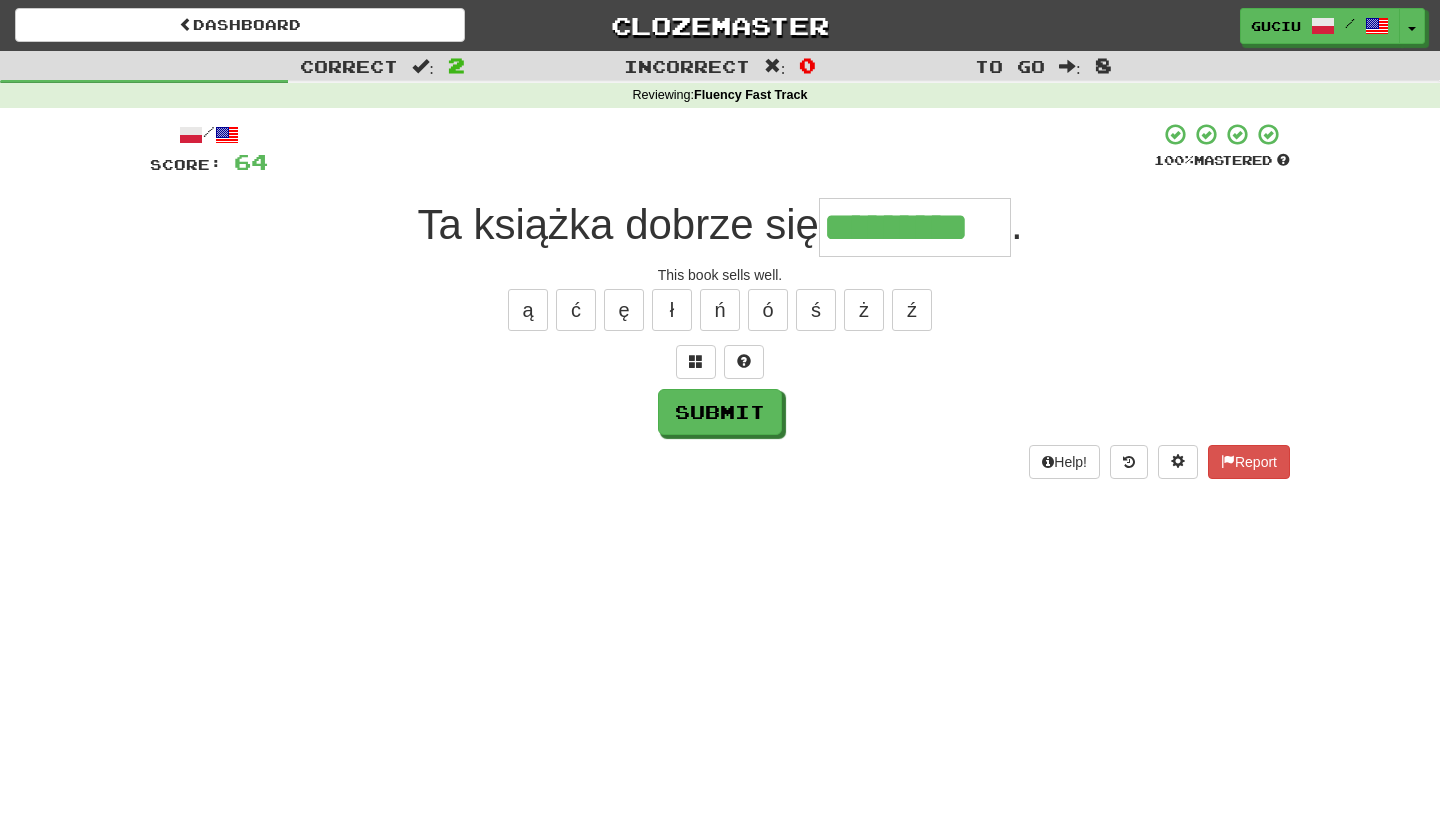 type on "*********" 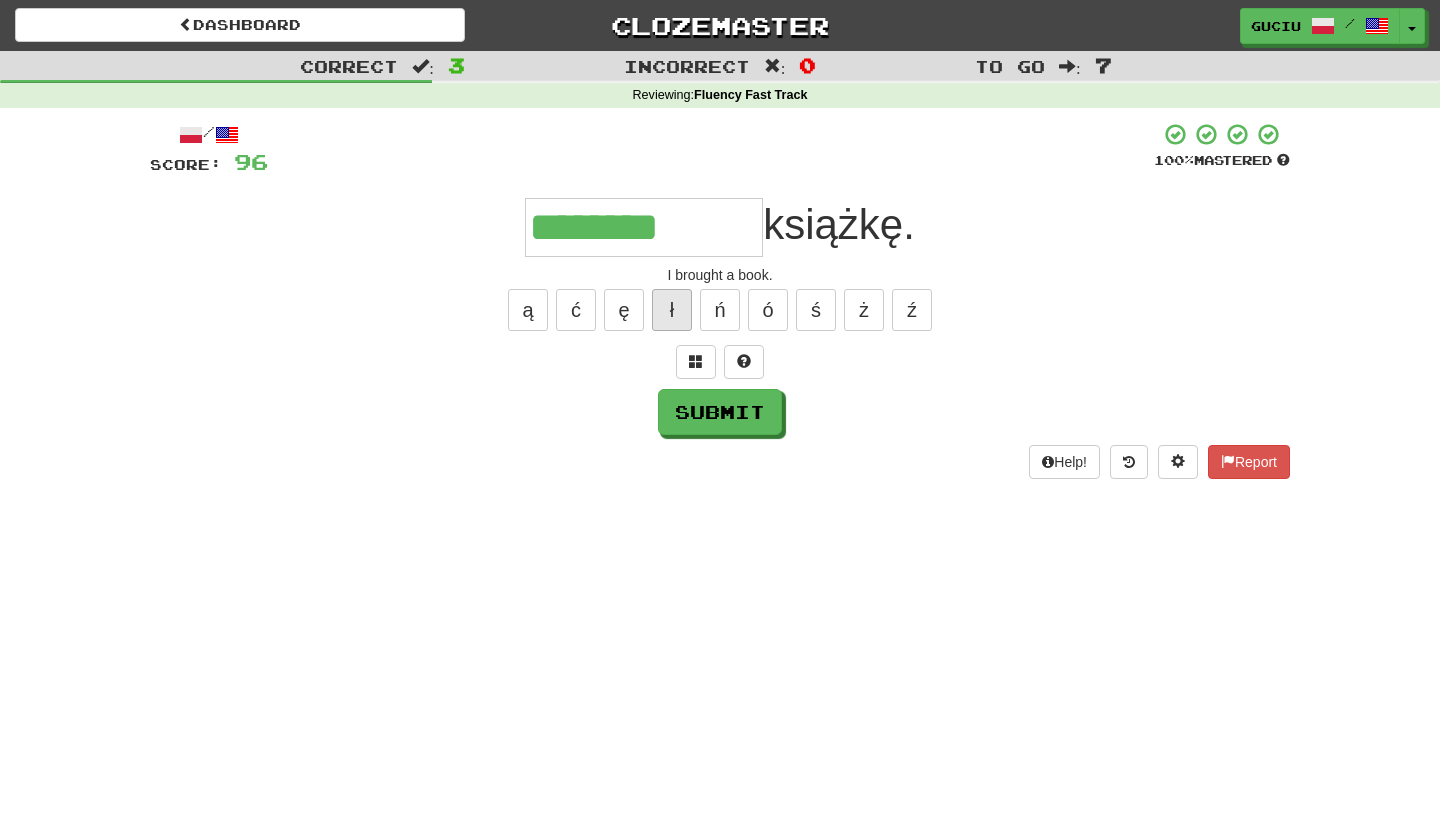 click on "ł" at bounding box center (672, 310) 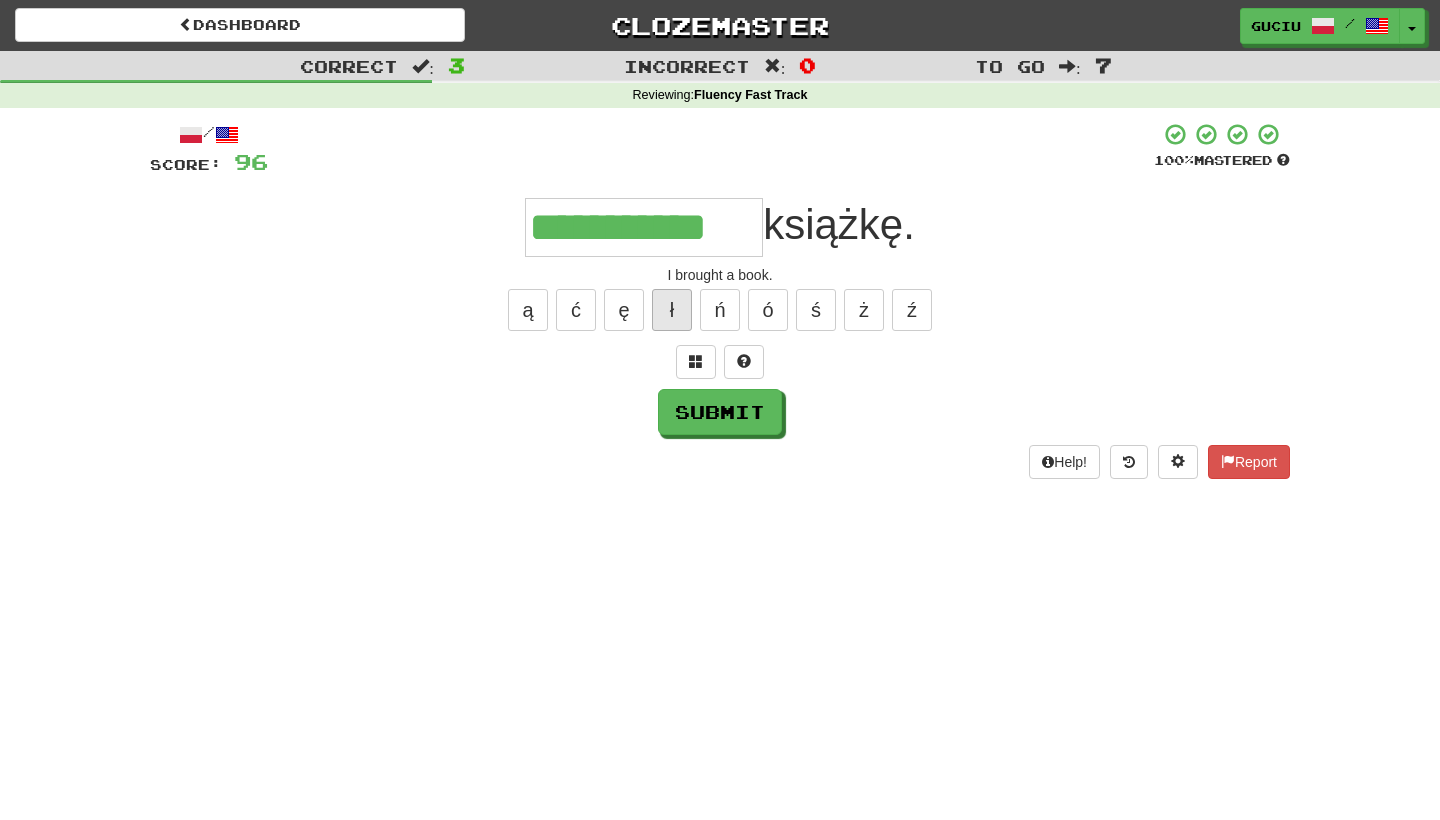 type on "**********" 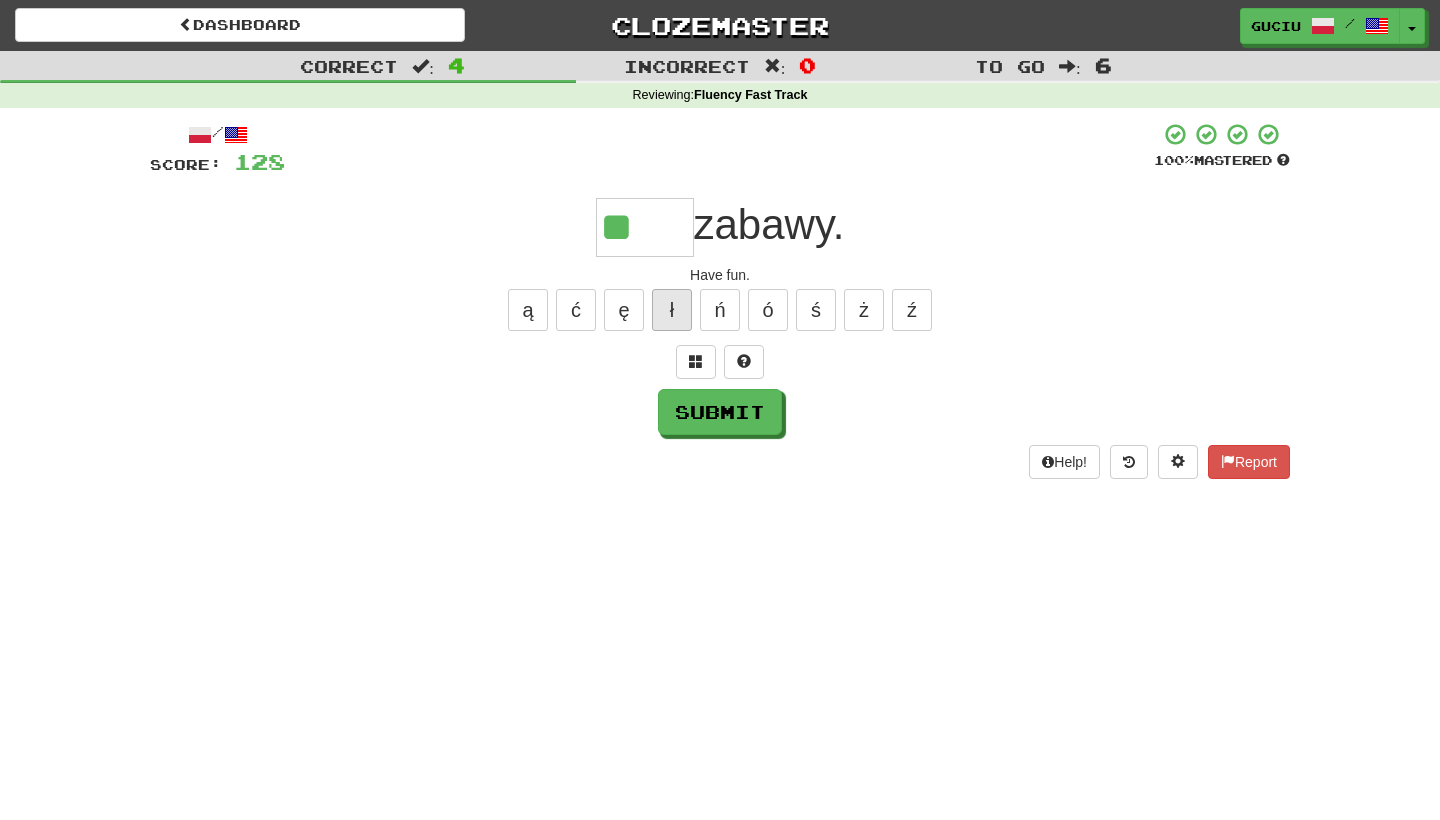 click on "ł" at bounding box center [672, 310] 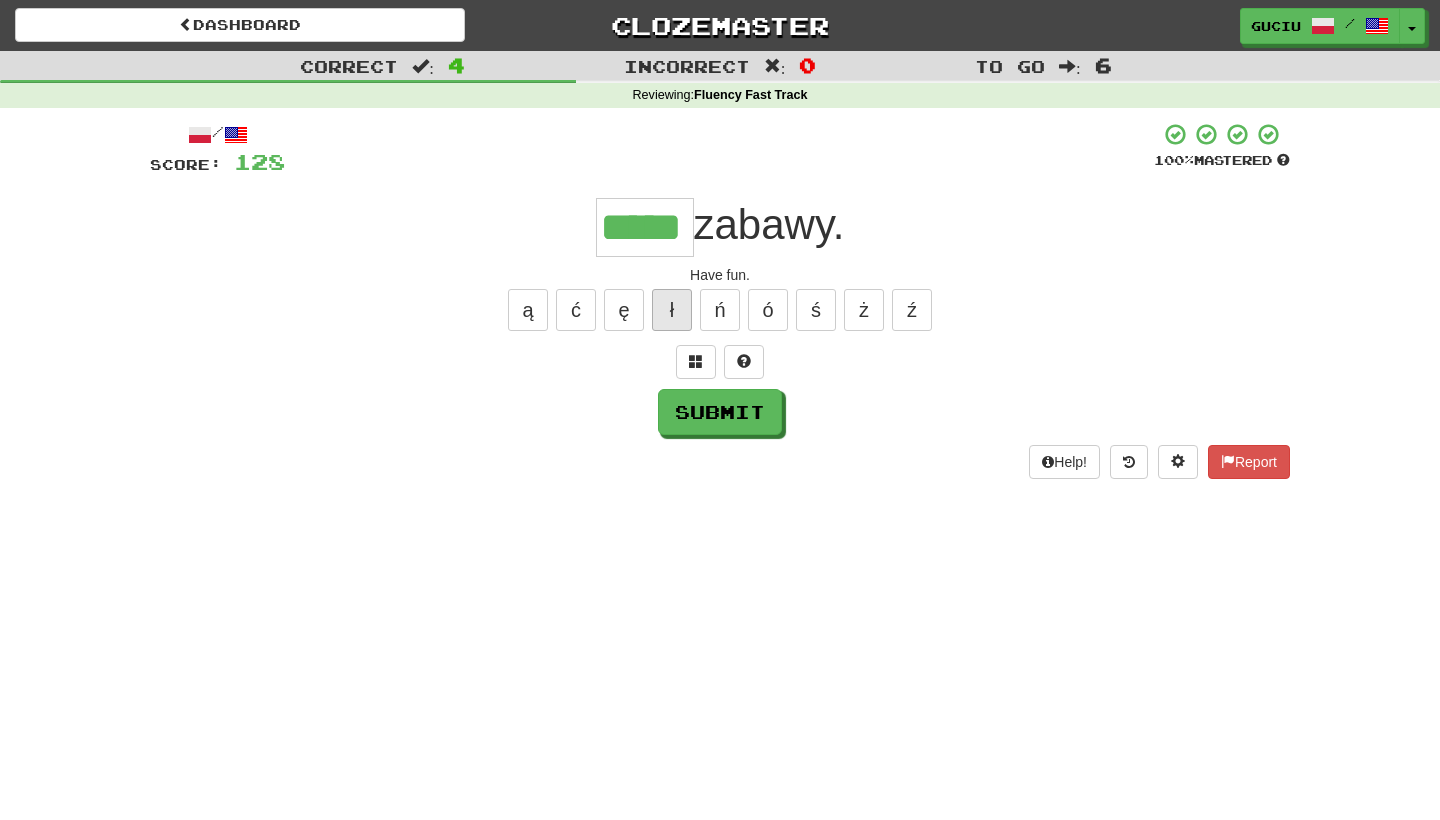 type on "*****" 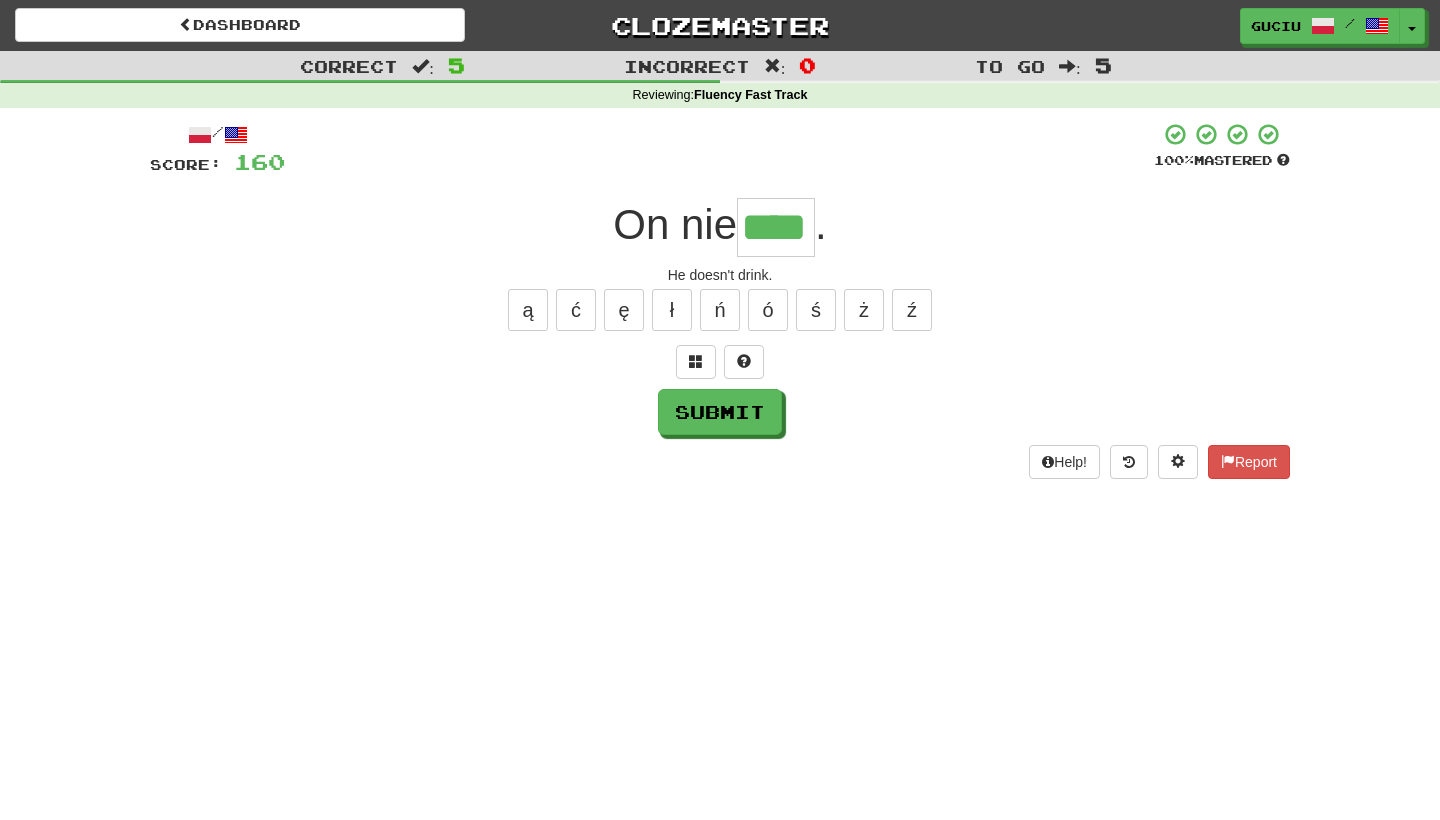 type on "****" 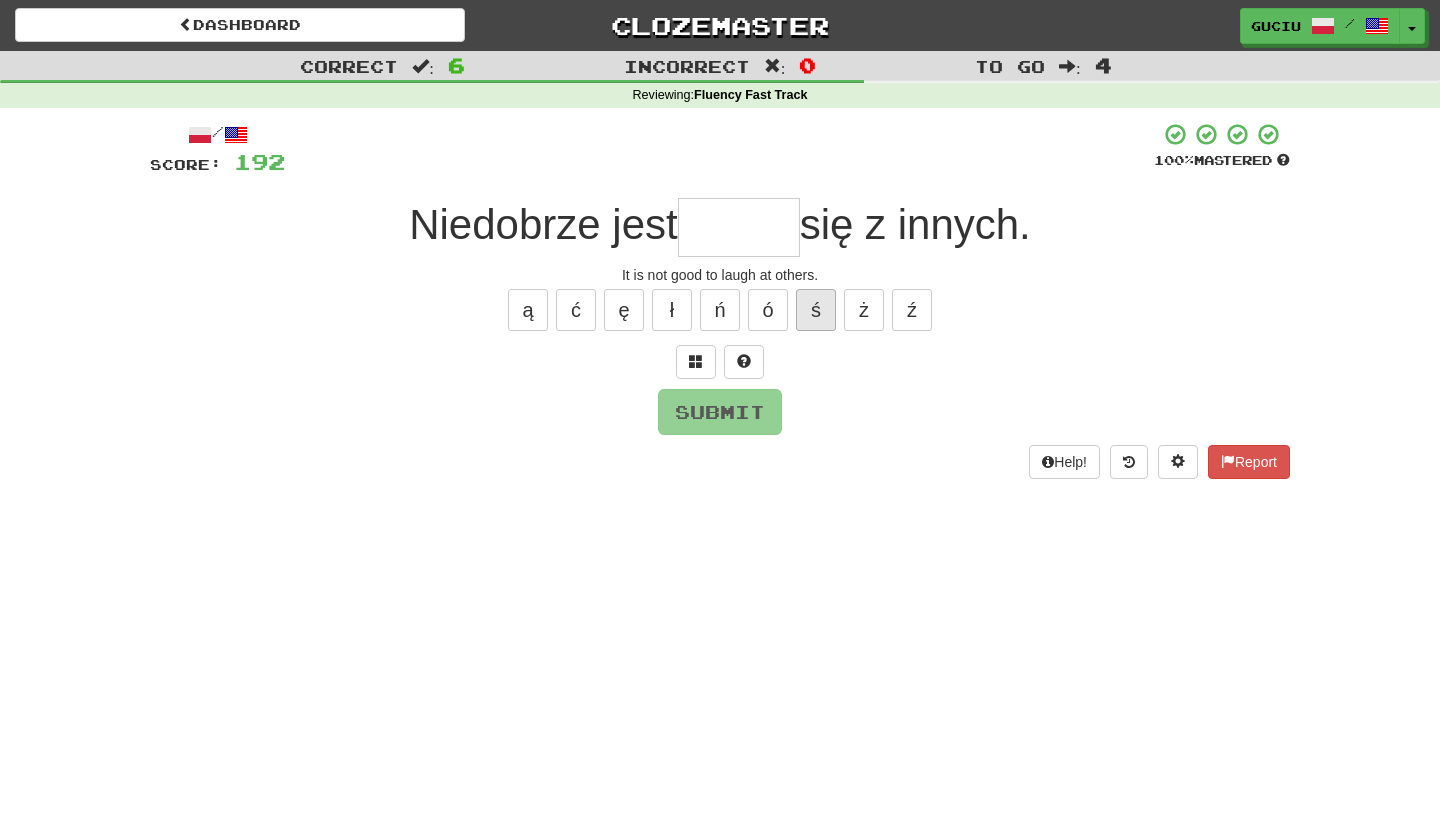 click on "ś" at bounding box center (816, 310) 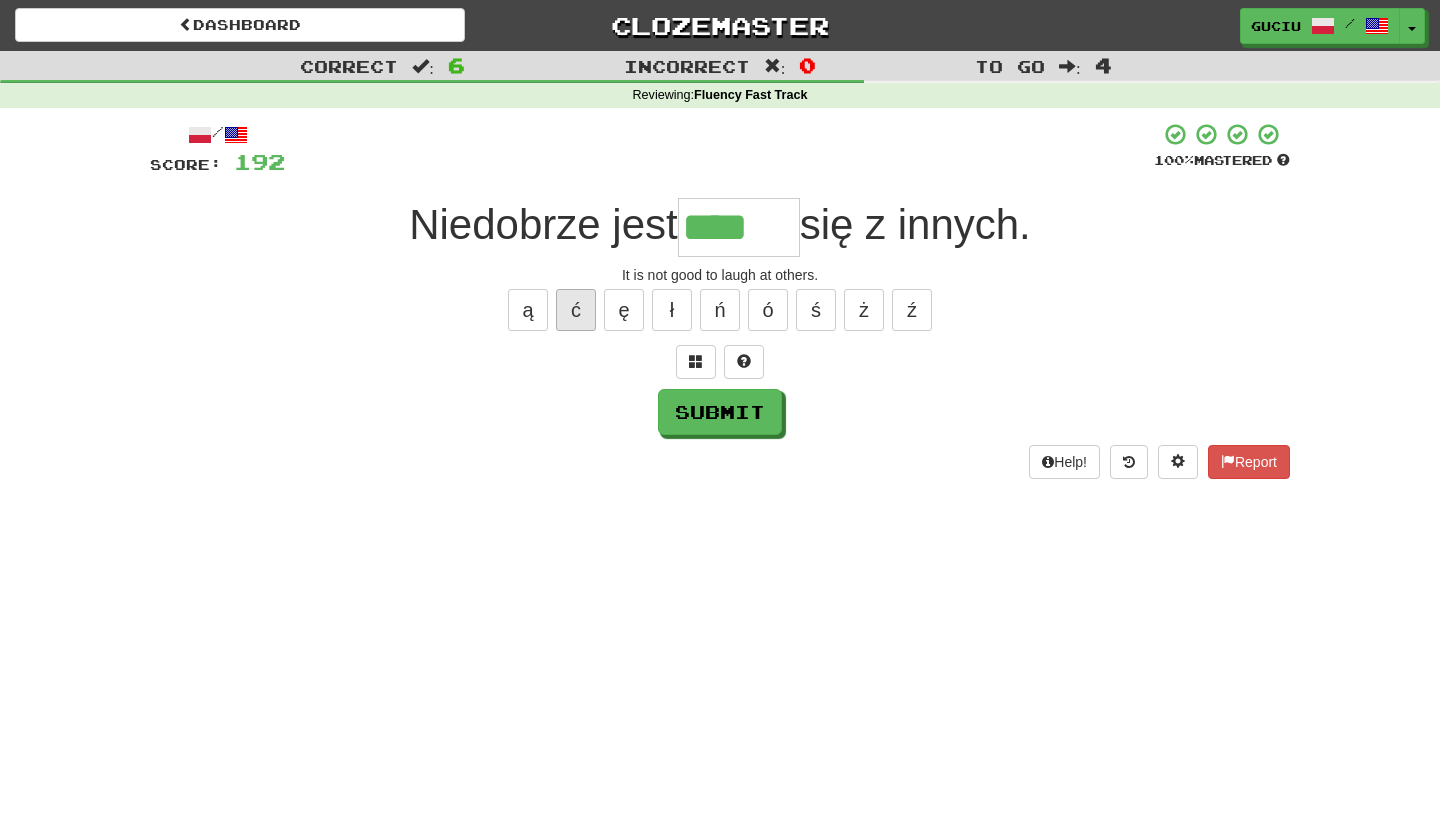 click on "ć" at bounding box center [576, 310] 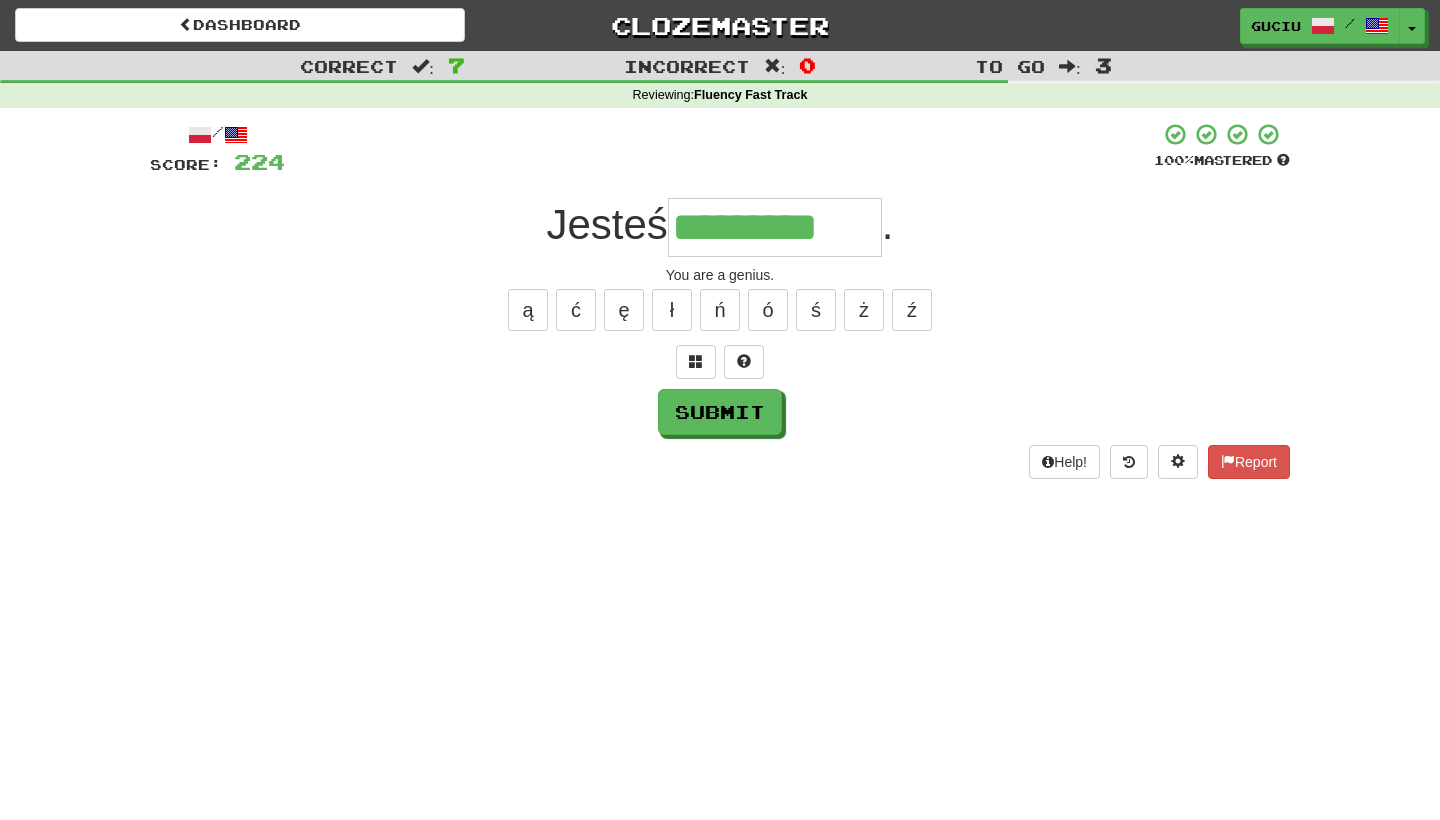 type on "*********" 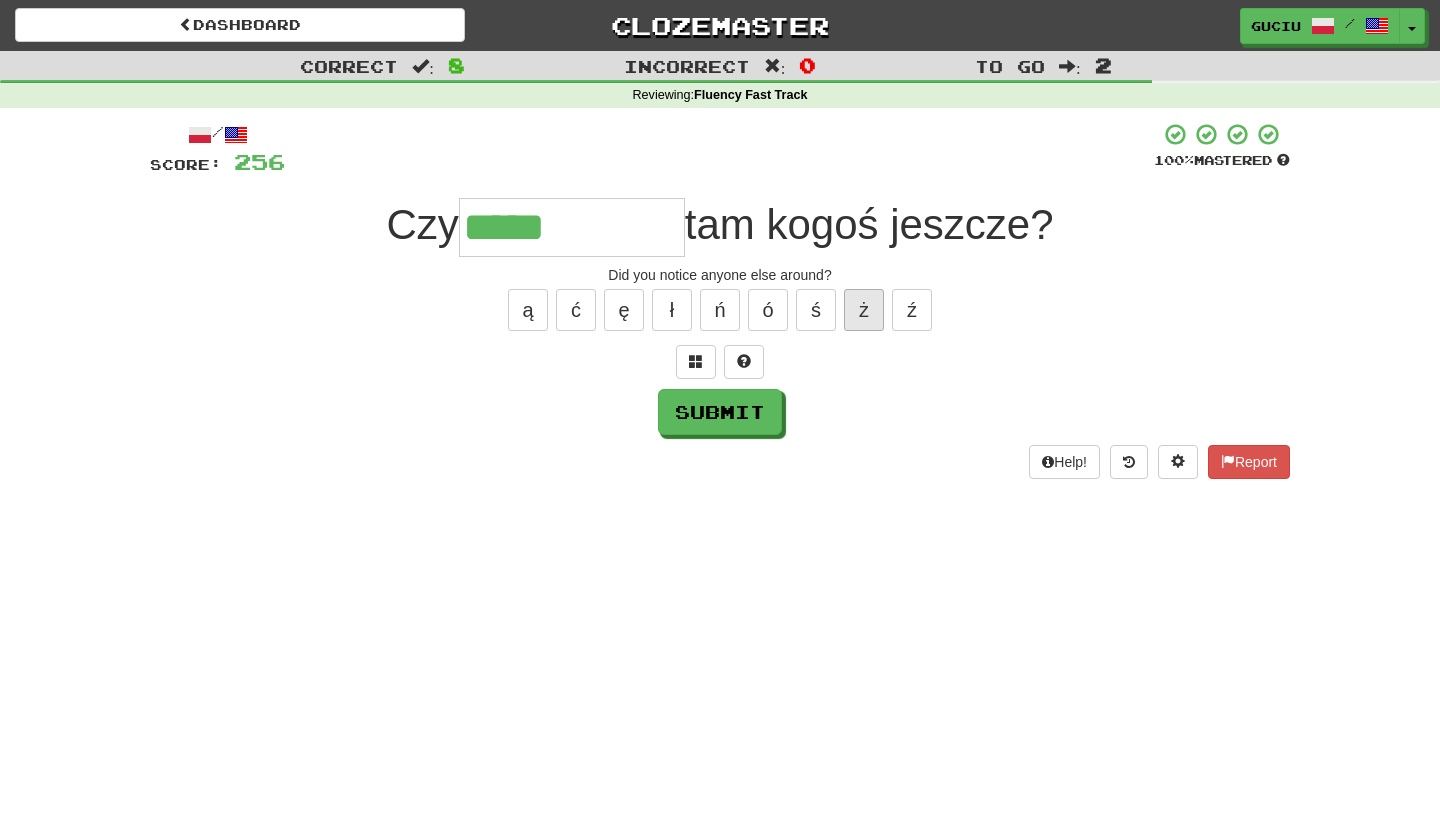 click on "ż" at bounding box center (864, 310) 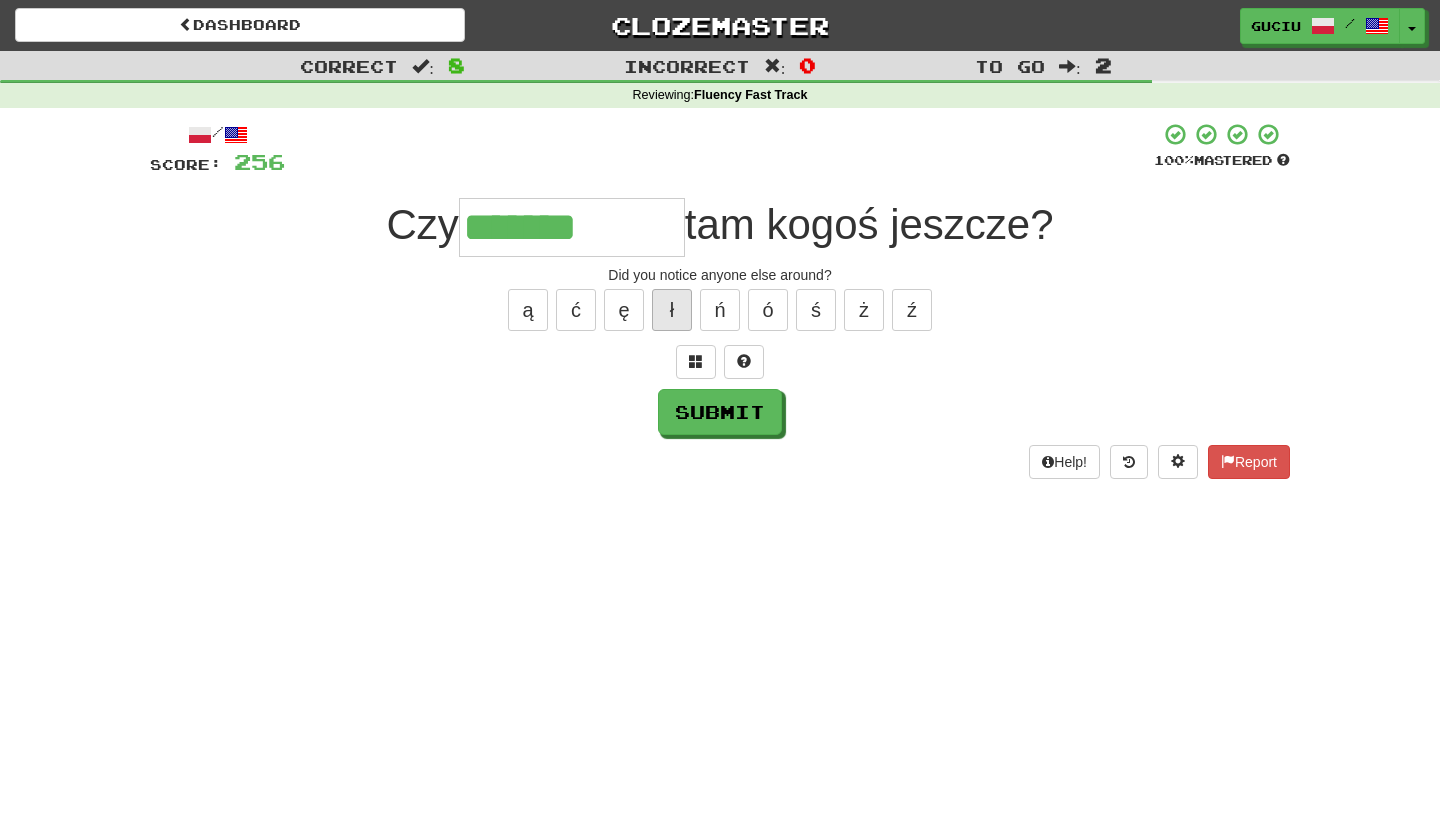 click on "ł" at bounding box center [672, 310] 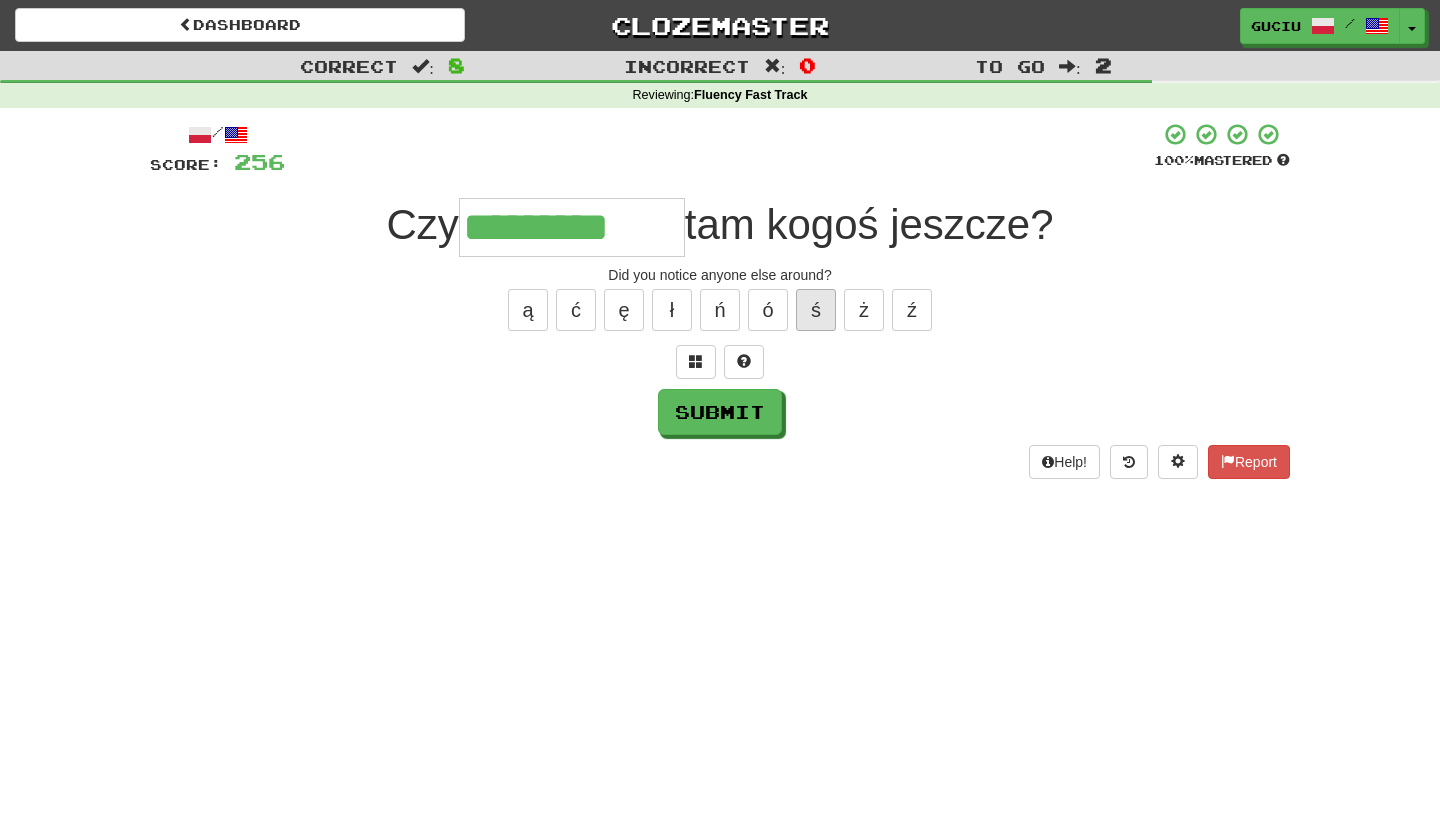 click on "ś" at bounding box center [816, 310] 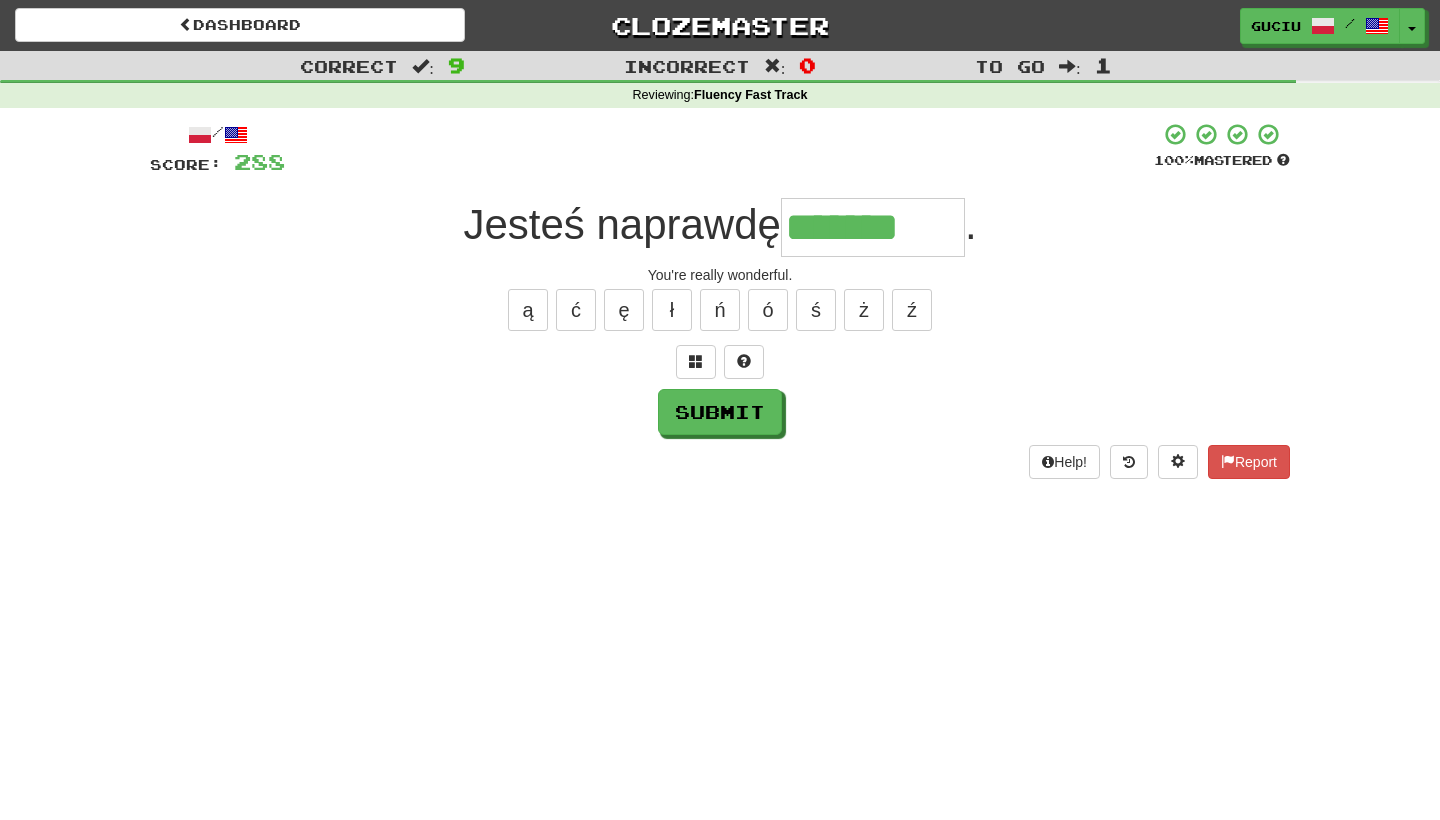 type on "*******" 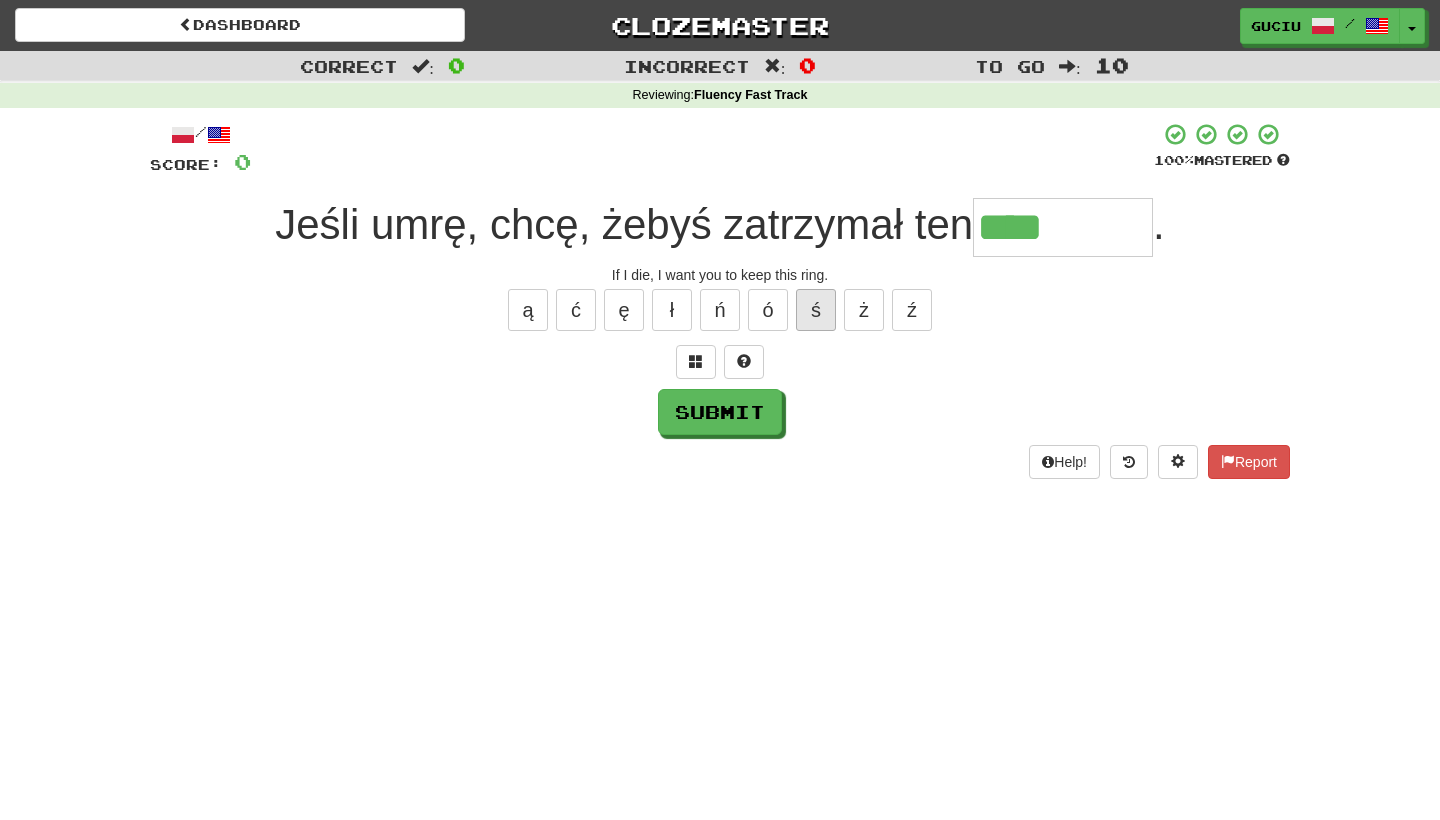 click on "ś" at bounding box center (816, 310) 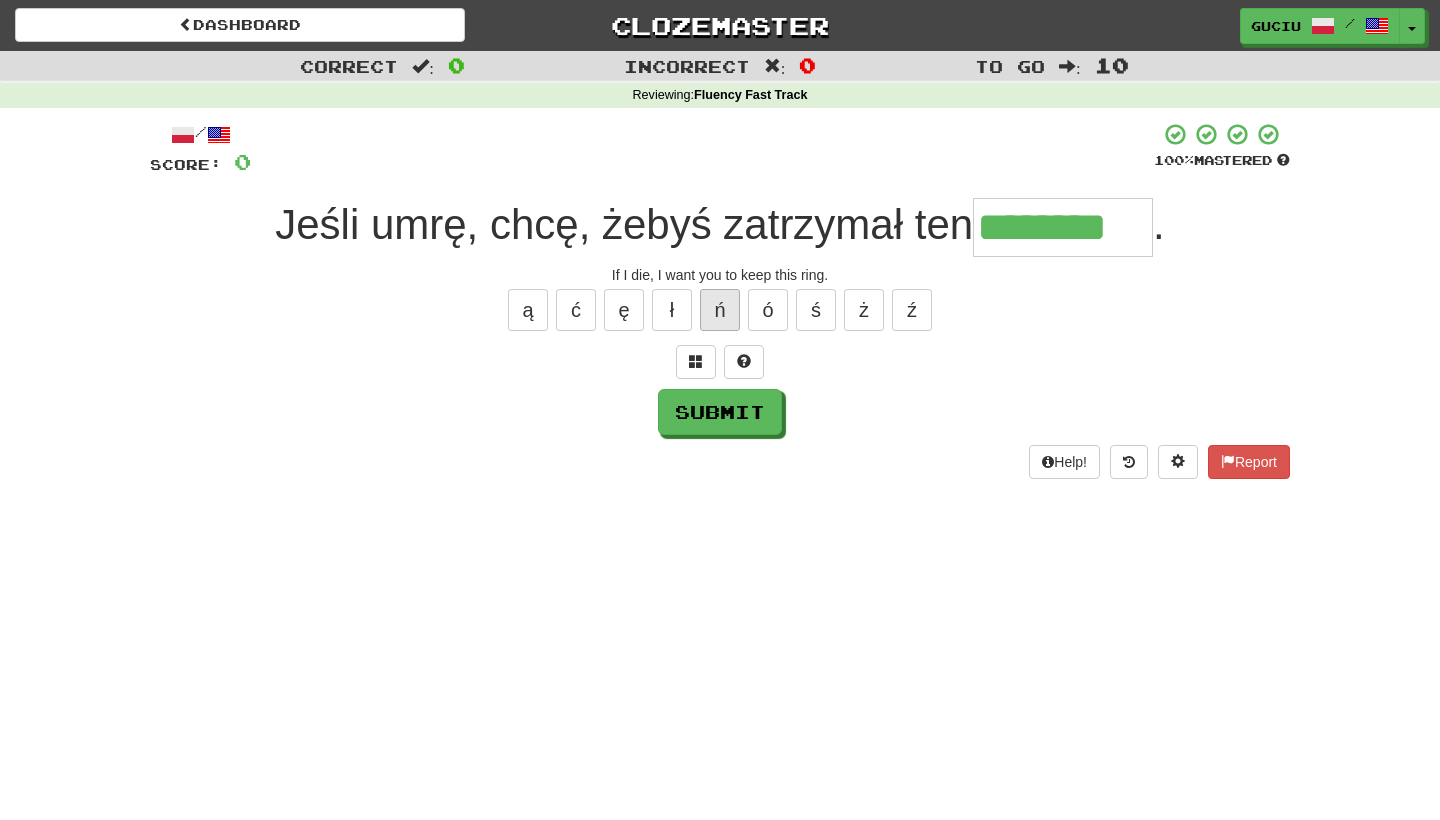 click on "ń" at bounding box center [720, 310] 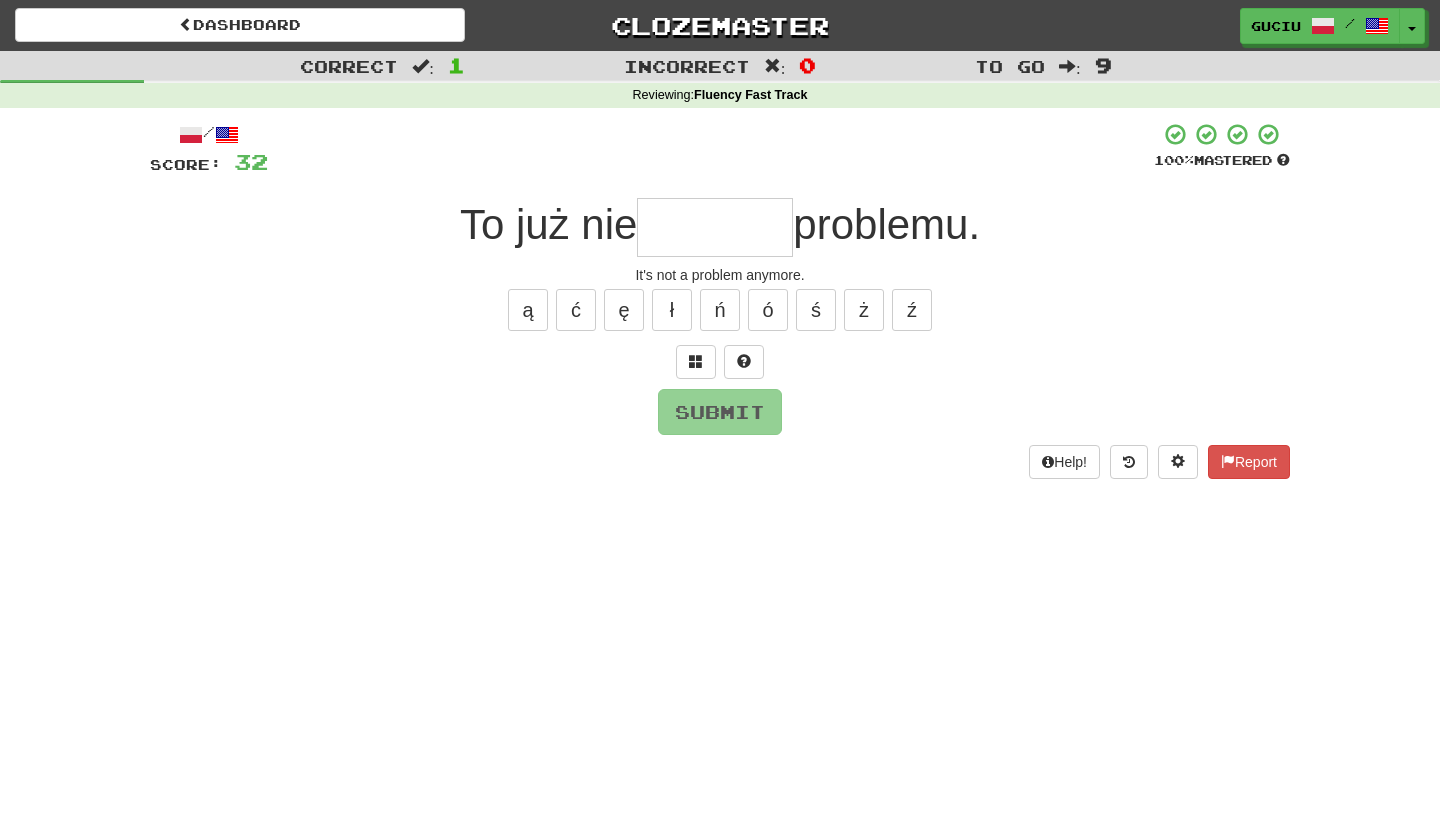 type on "*" 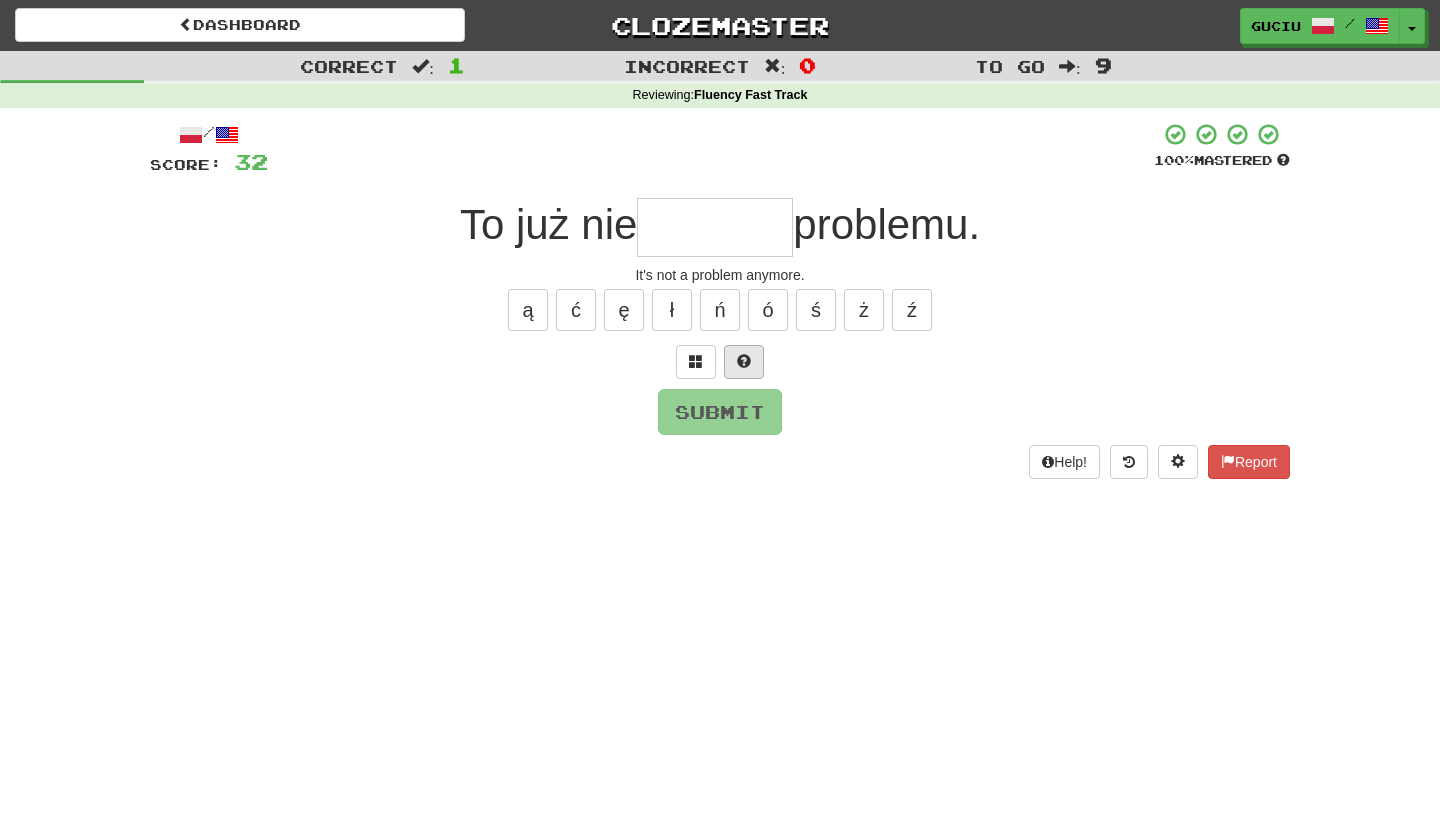 click at bounding box center (744, 362) 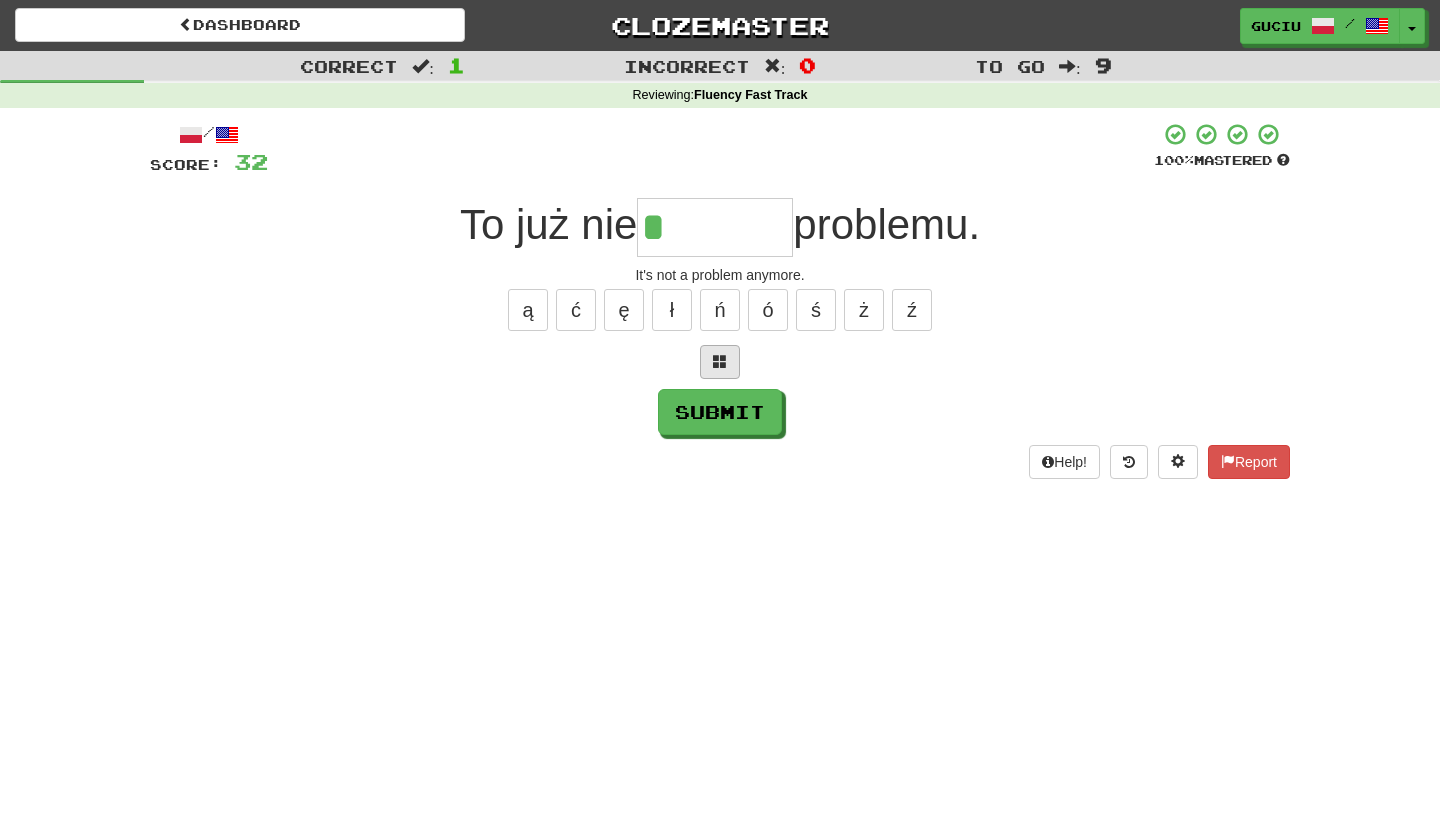 click at bounding box center (720, 361) 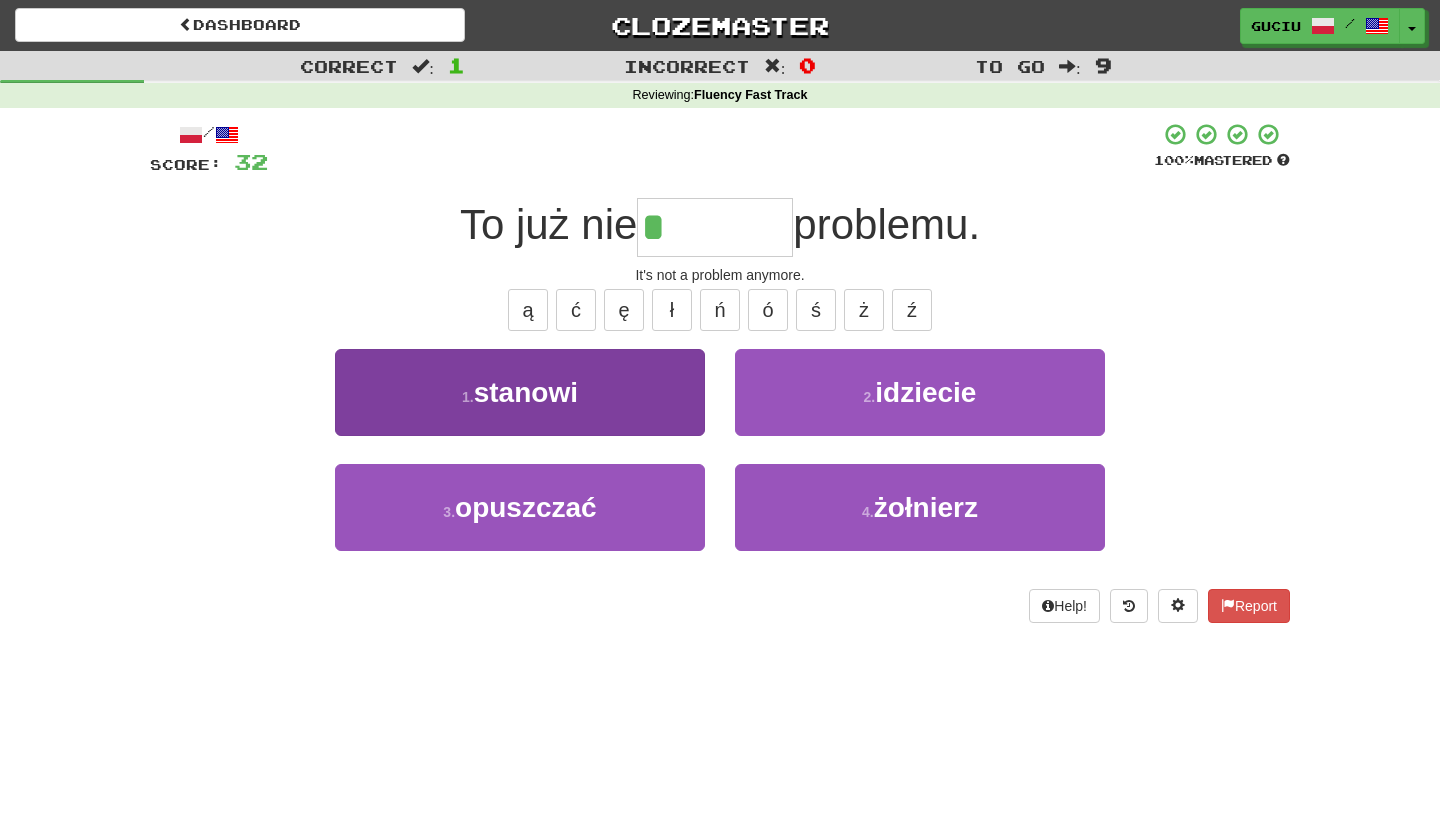 click on "1 .  stanowi" at bounding box center (520, 392) 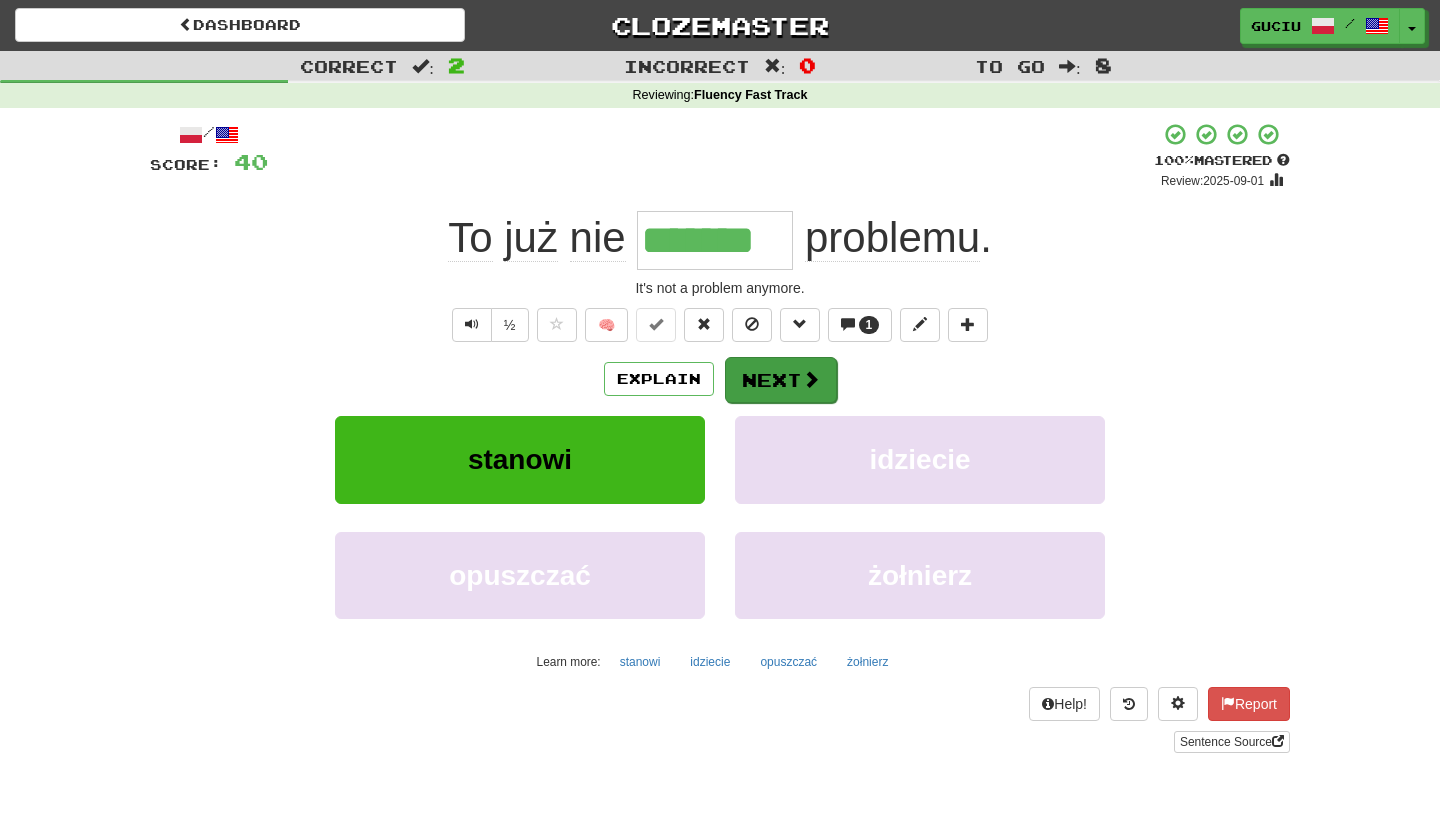 click on "Next" at bounding box center [781, 380] 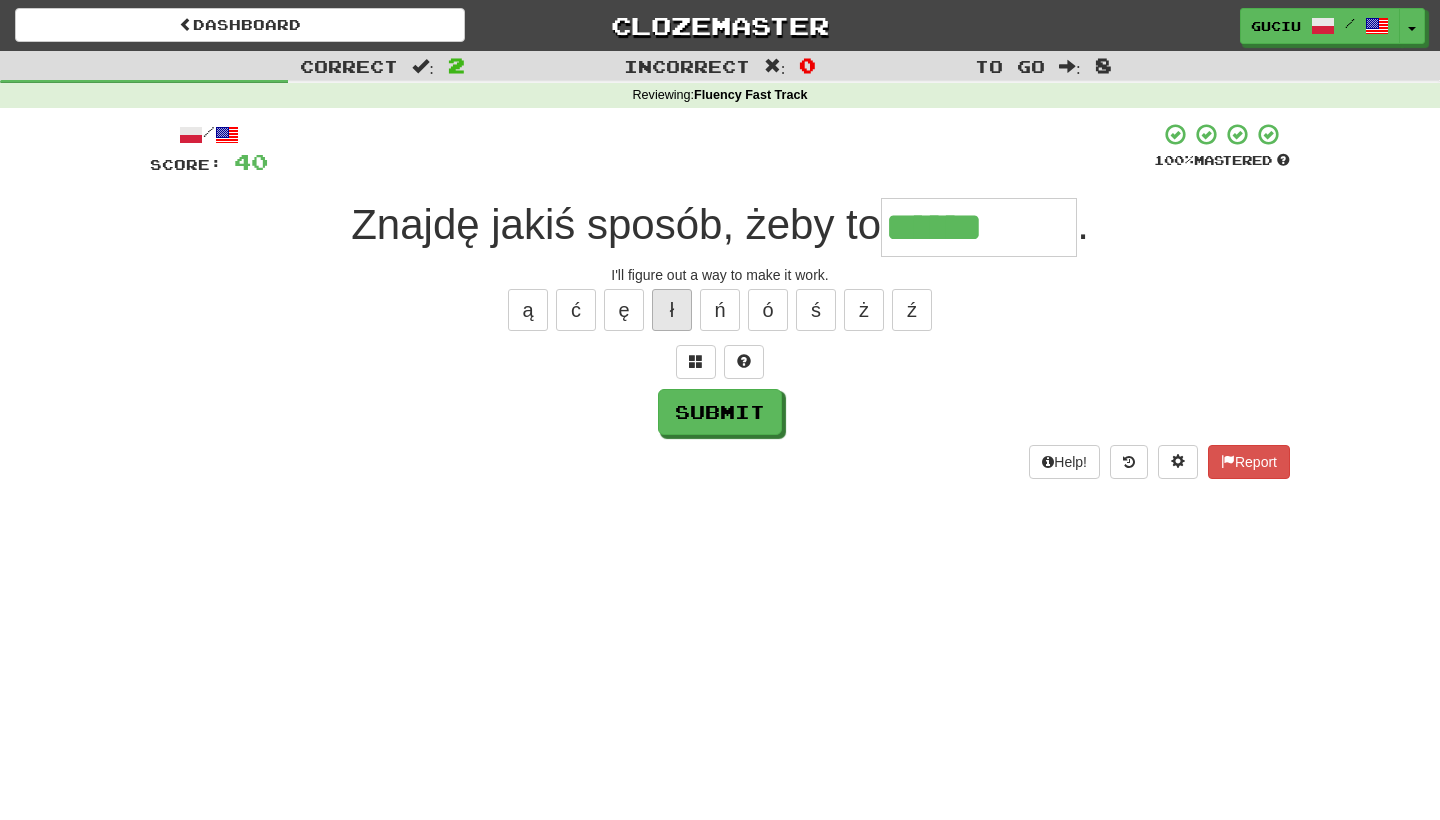 click on "ł" at bounding box center [672, 310] 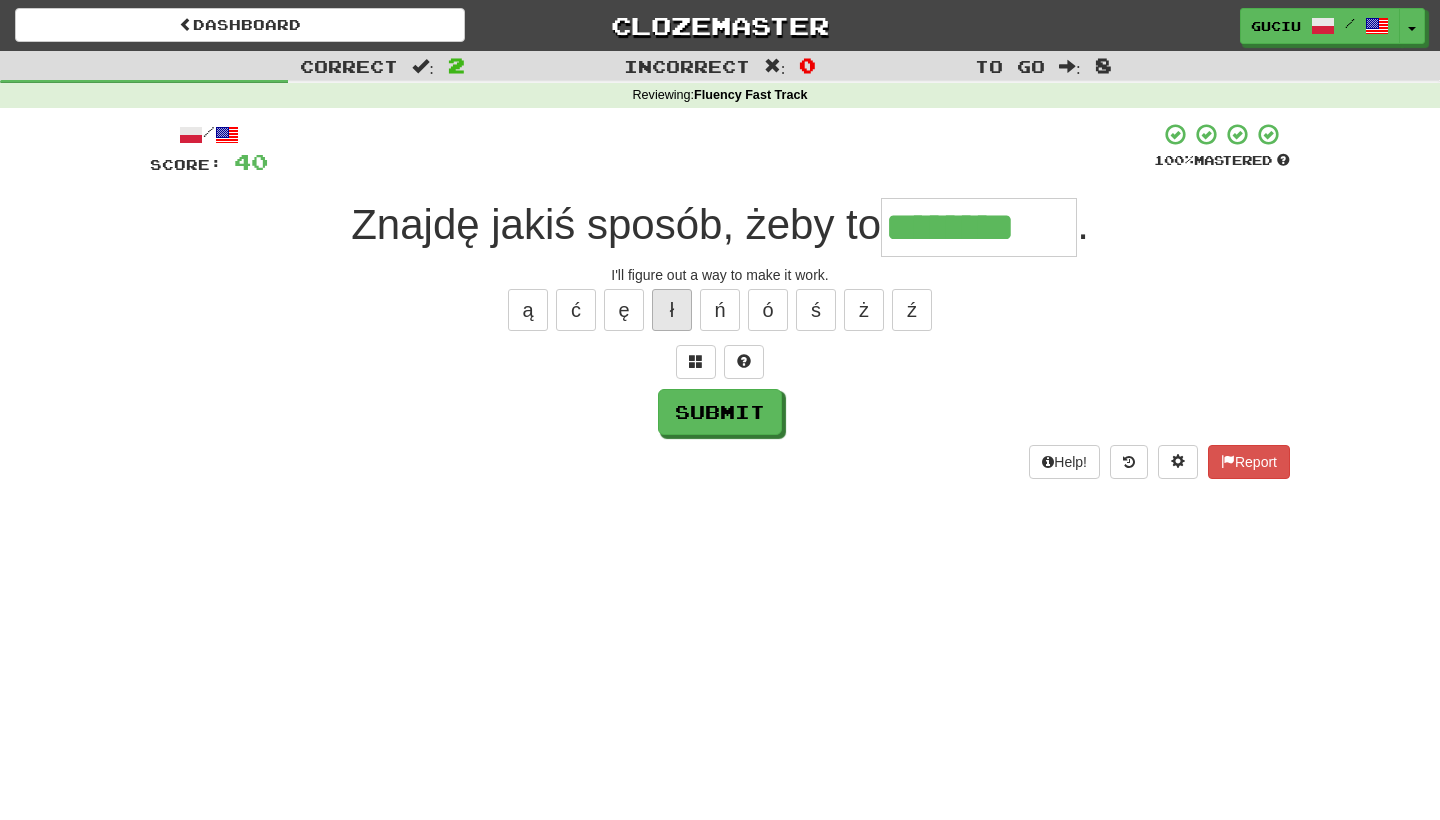 click on "ł" at bounding box center [672, 310] 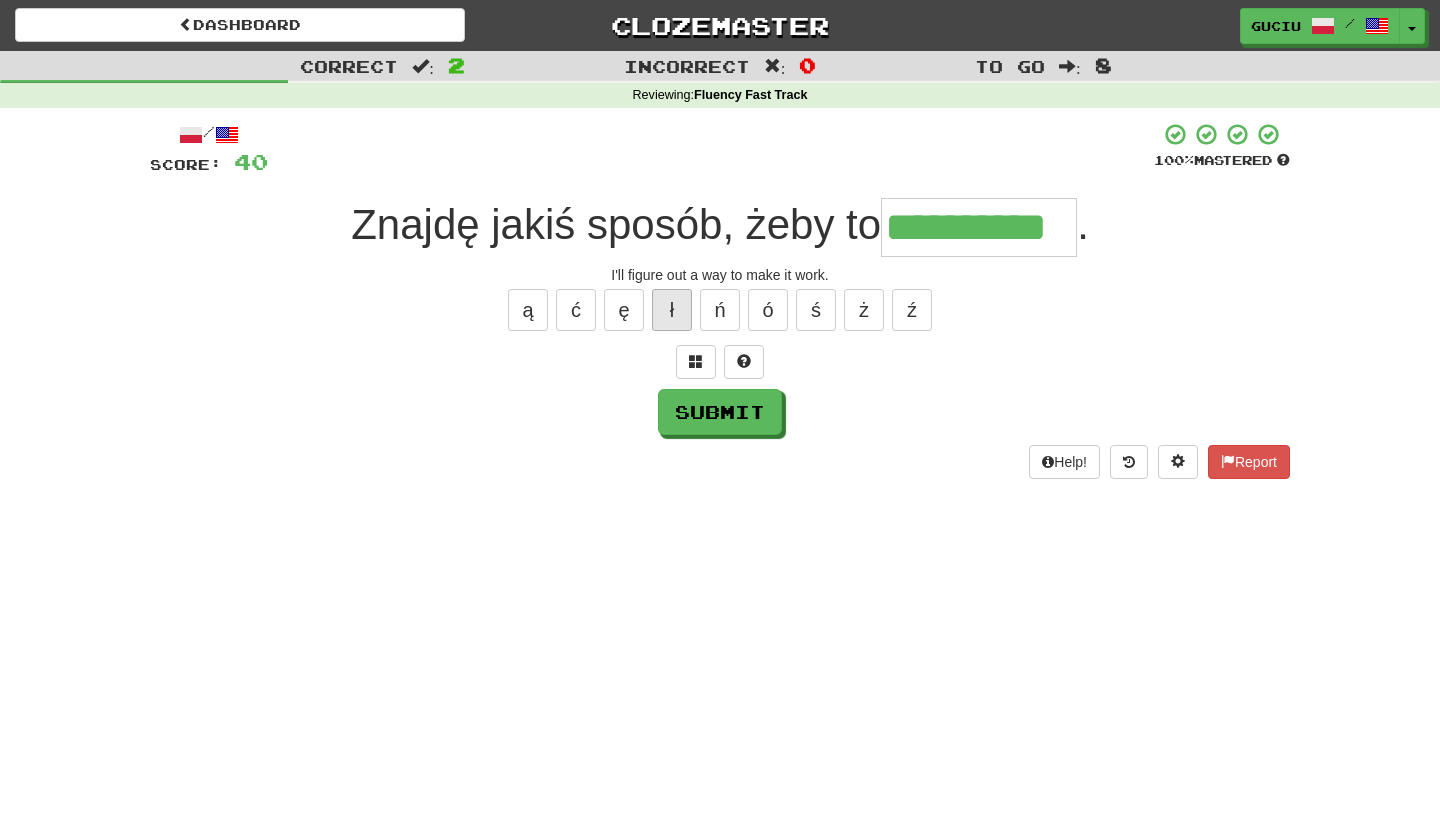 type on "**********" 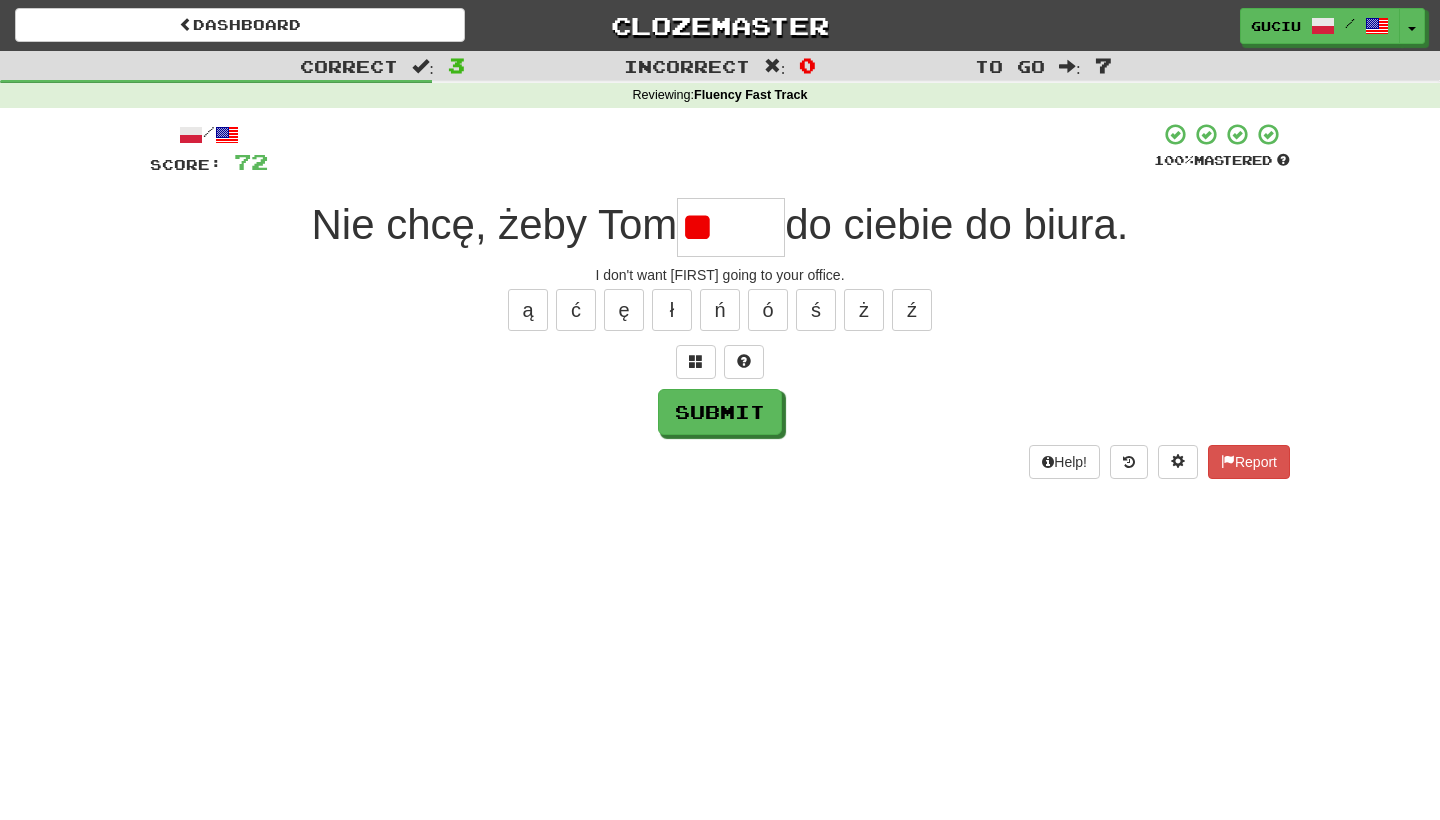 type on "*" 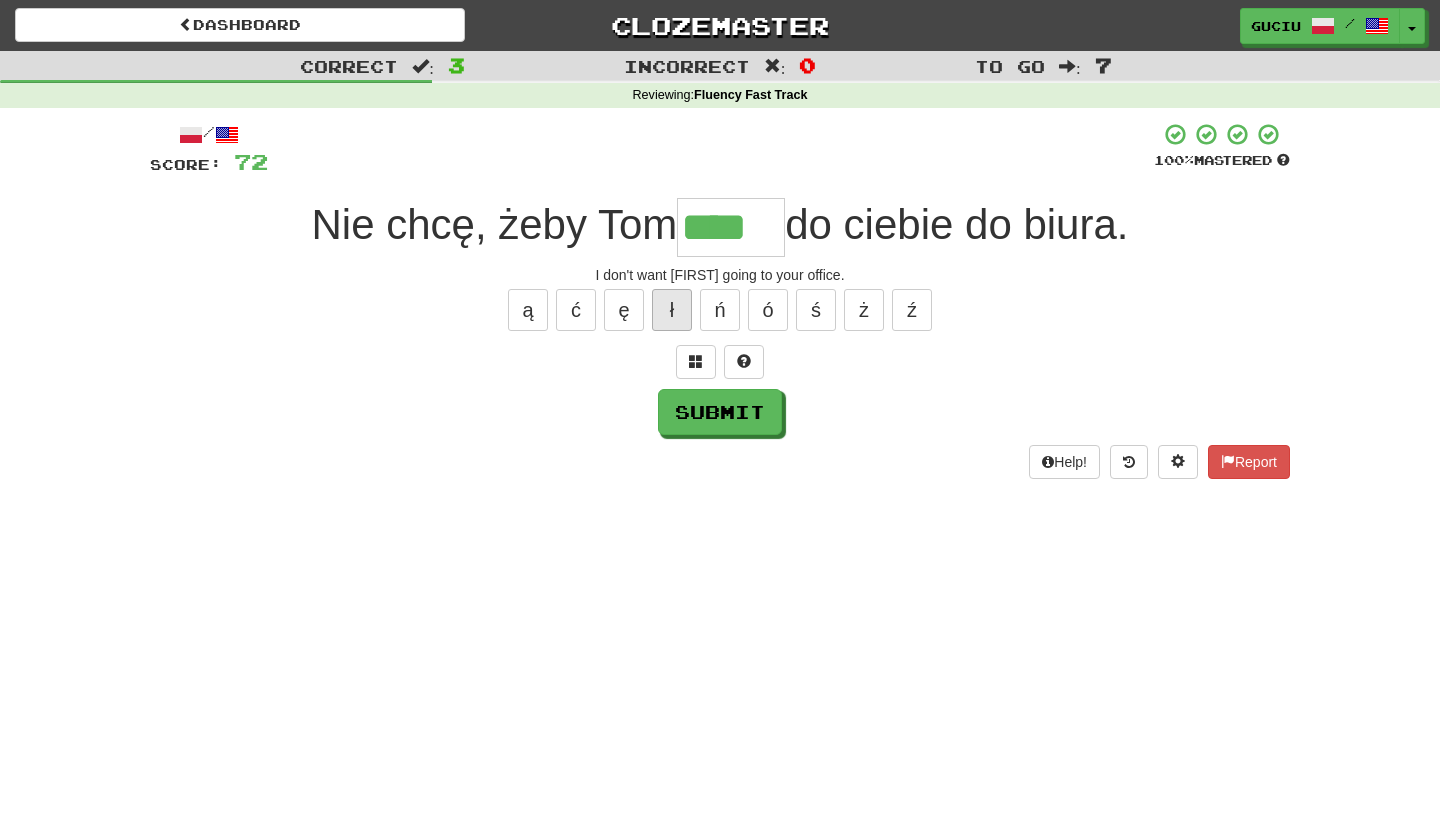 click on "ł" at bounding box center [672, 310] 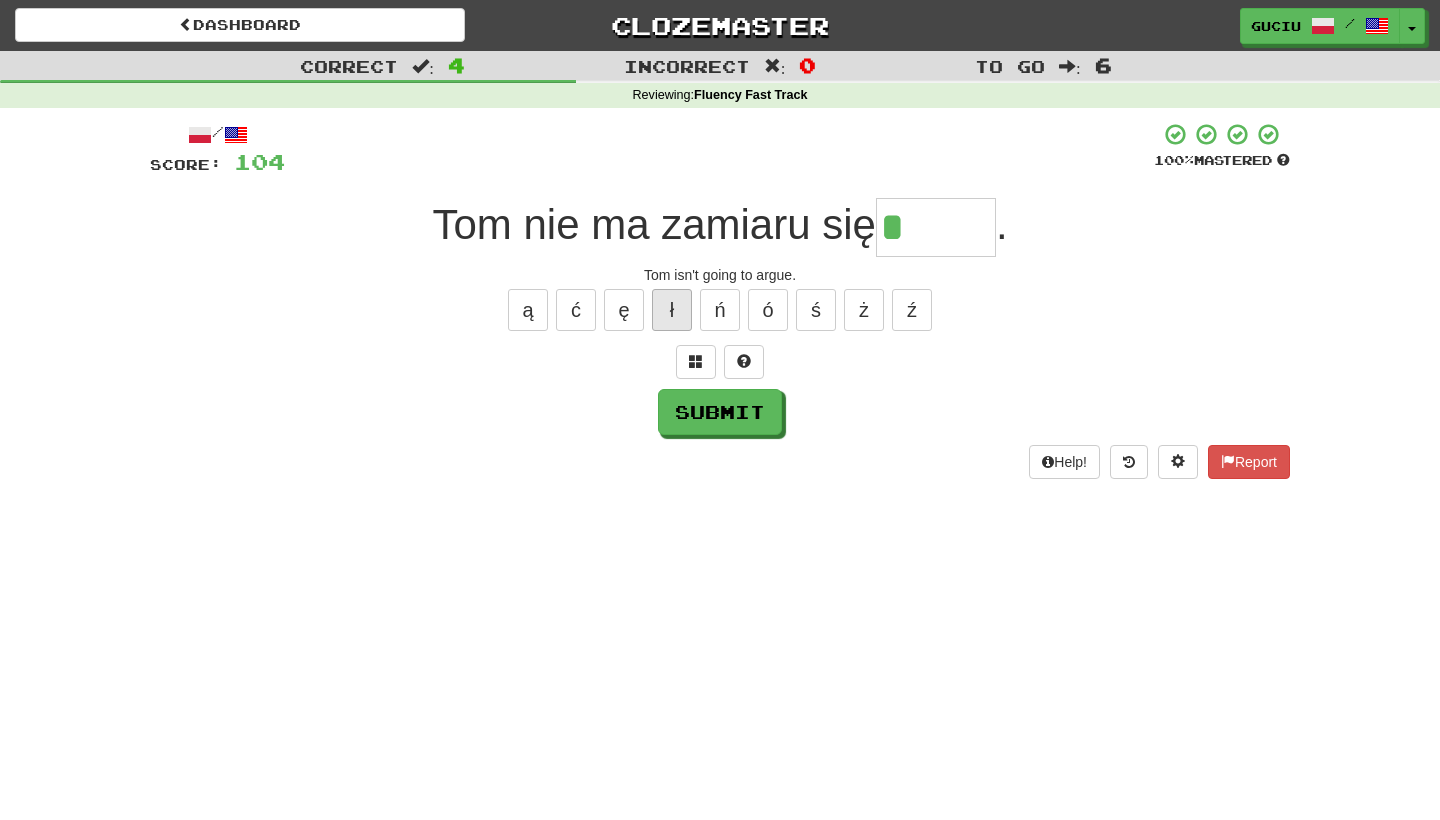 click on "ł" at bounding box center [672, 310] 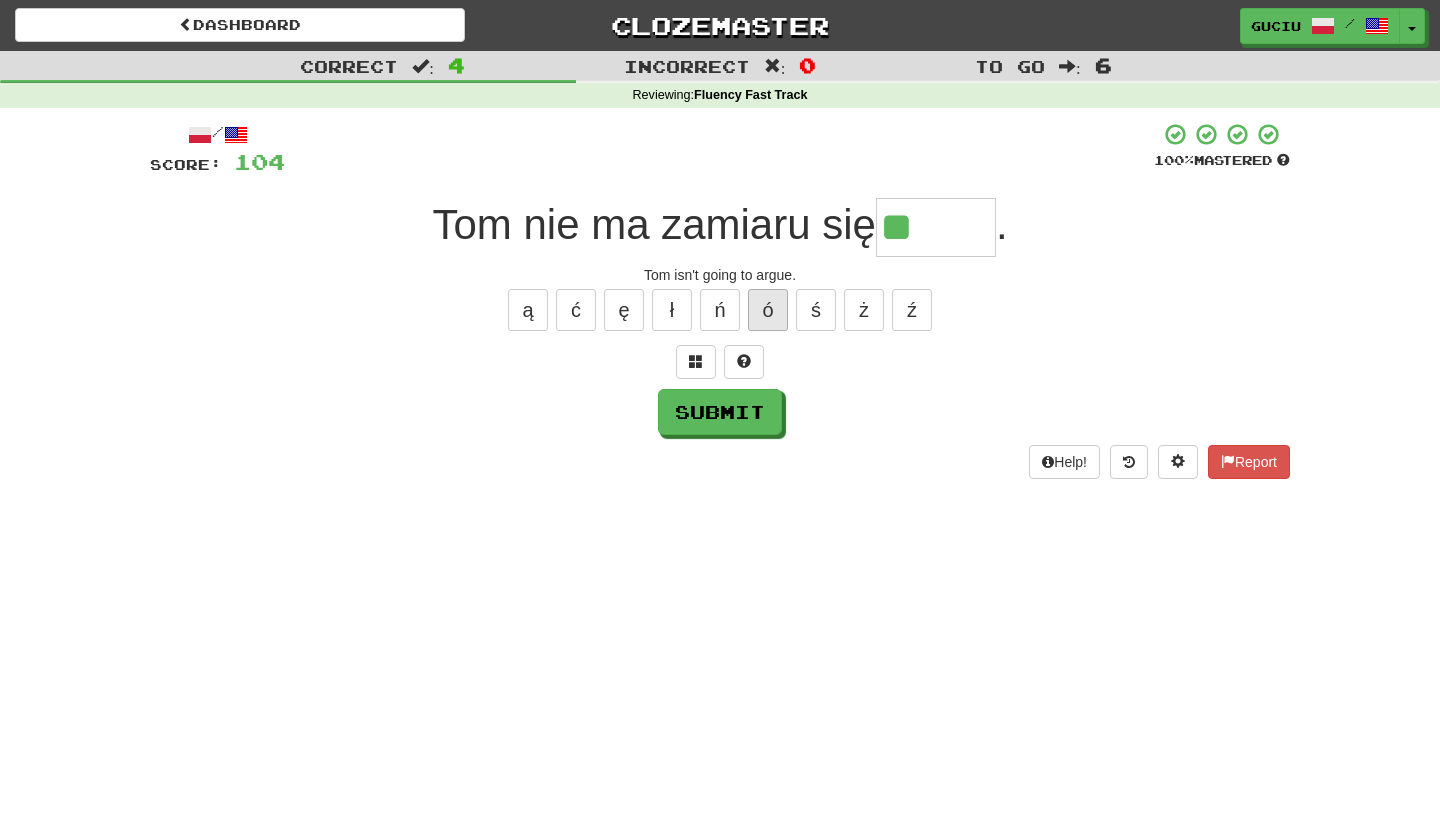 click on "ó" at bounding box center [768, 310] 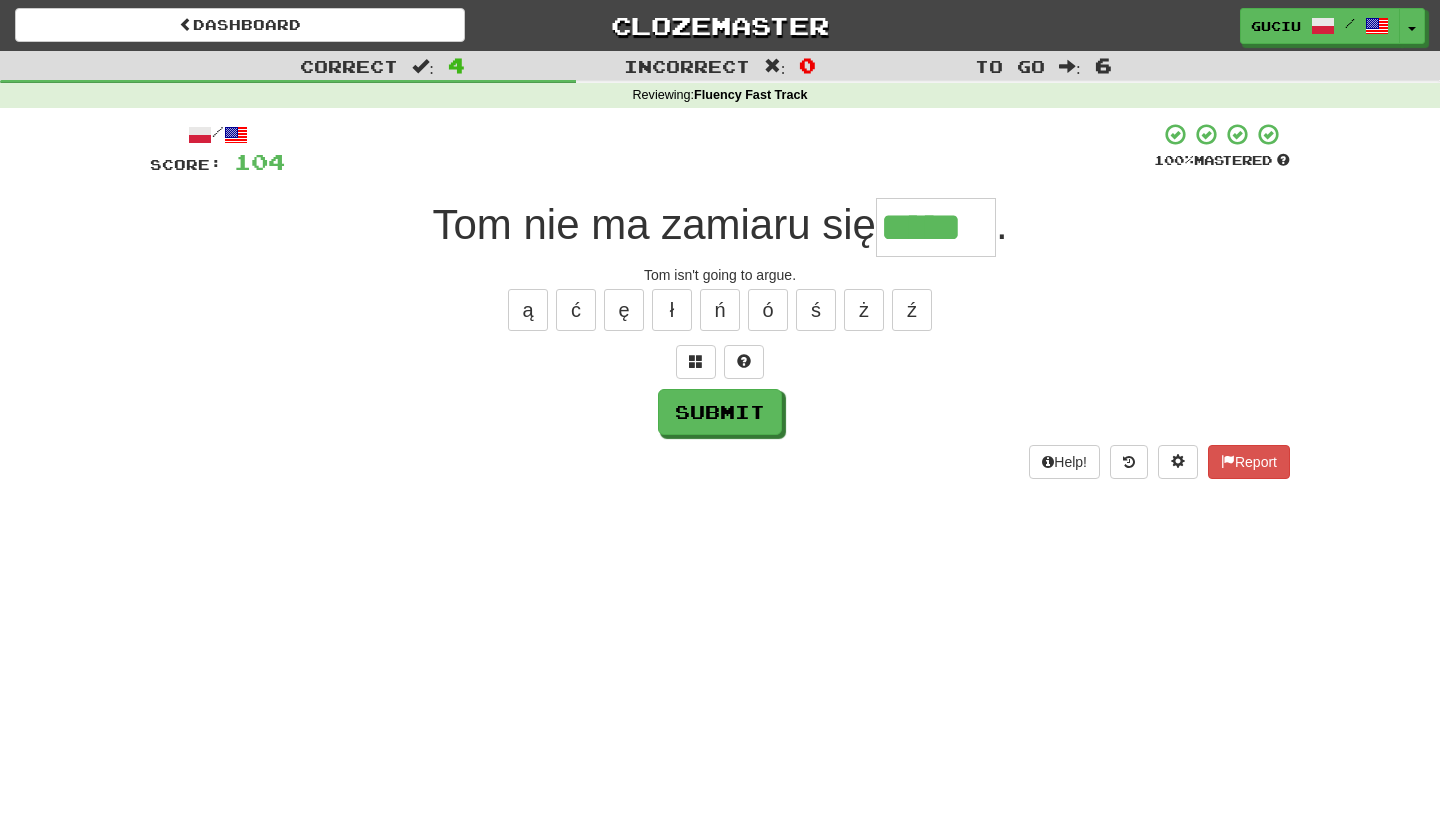 click on "ą ć ę ł ń ó ś ż ź" at bounding box center (720, 310) 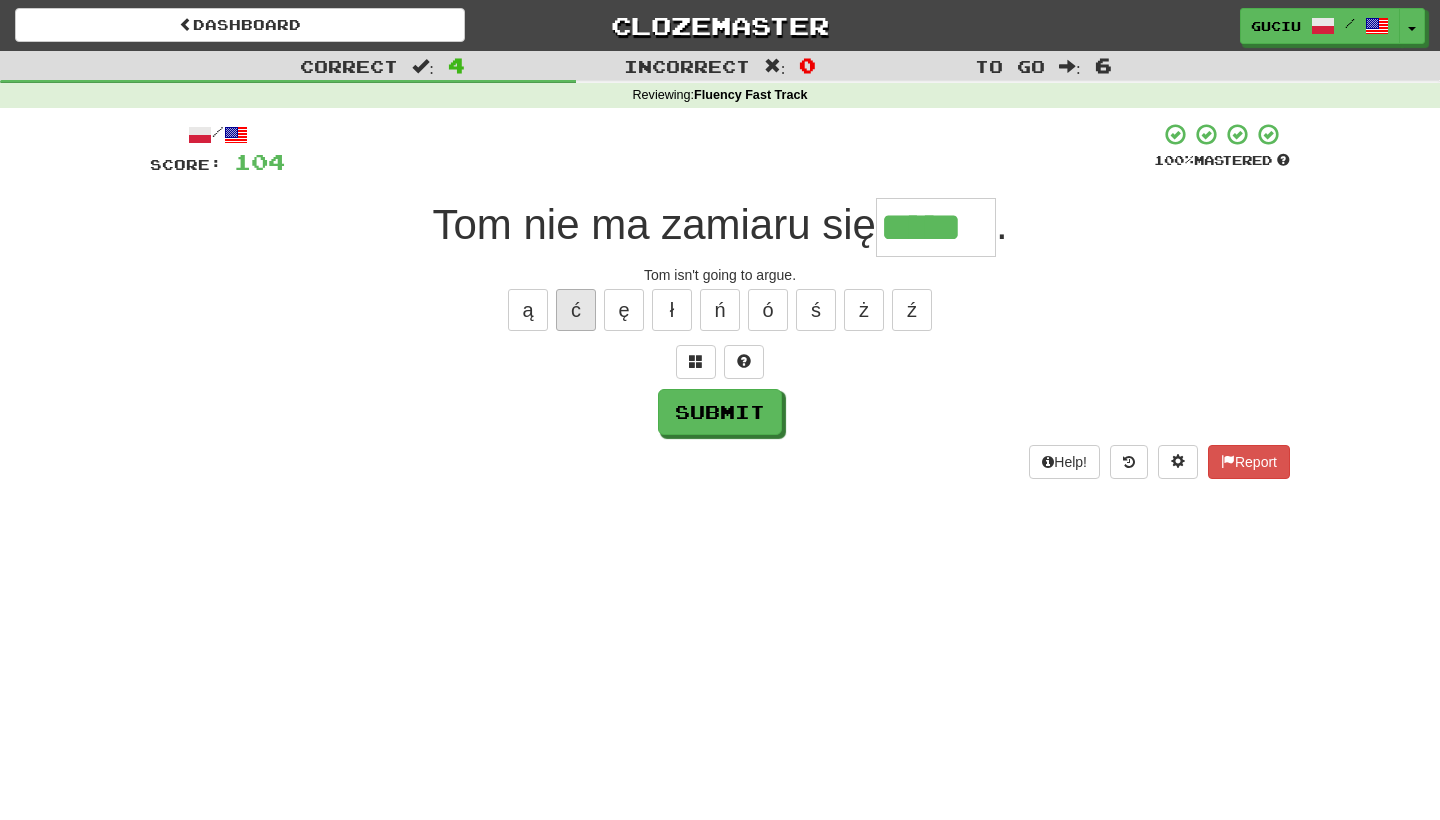 click on "ć" at bounding box center [576, 310] 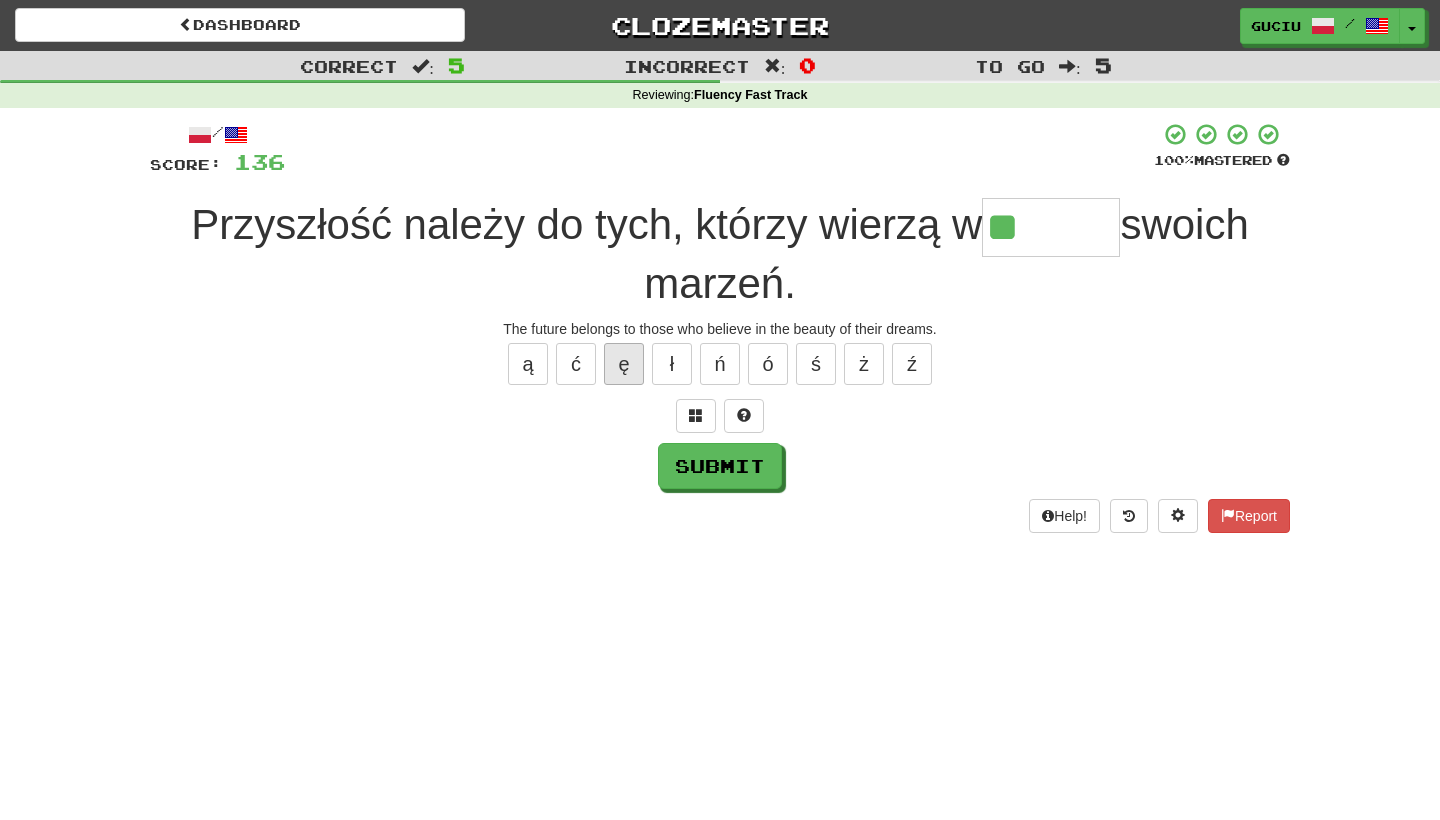click on "ę" at bounding box center (624, 364) 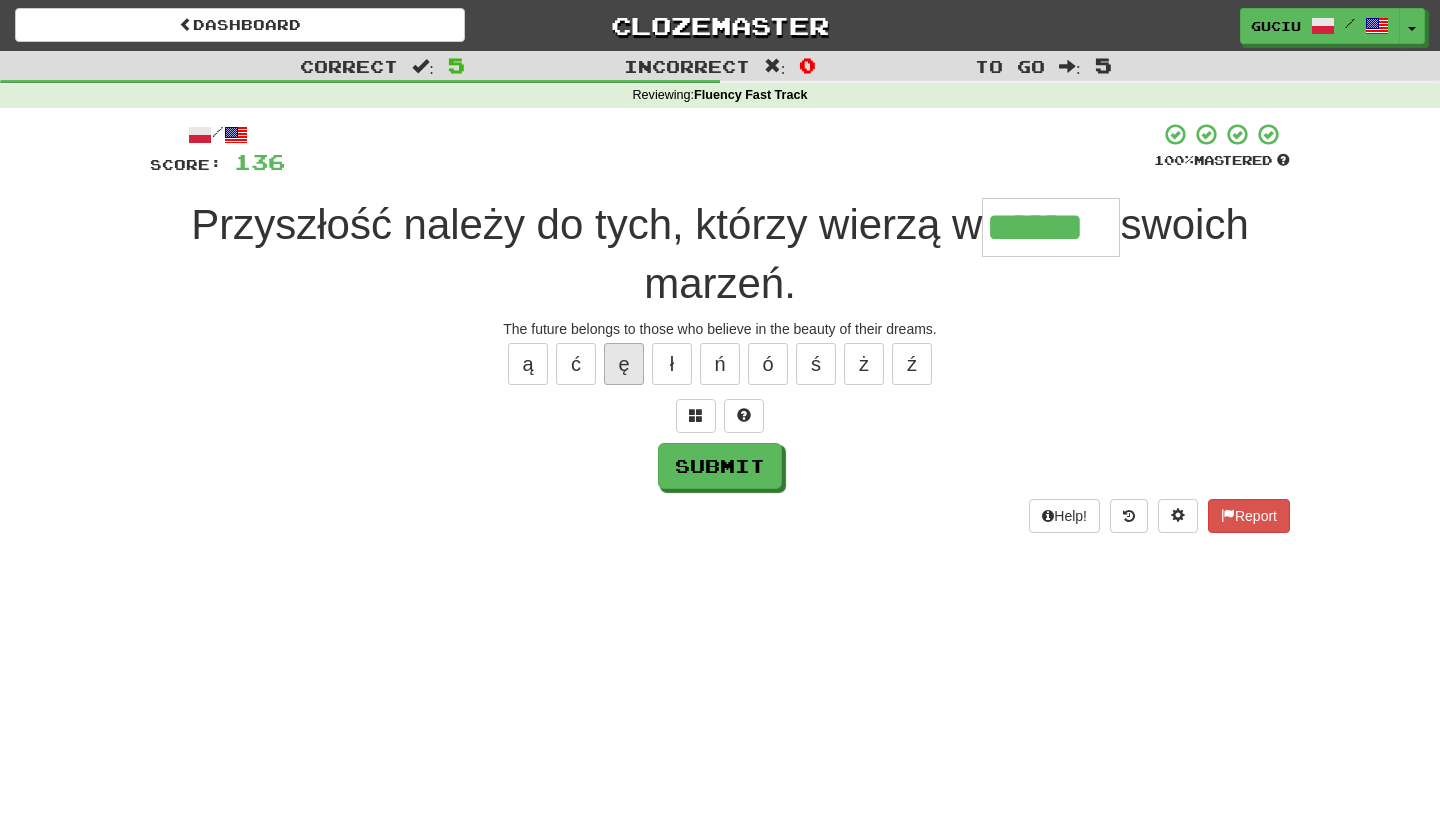 type on "******" 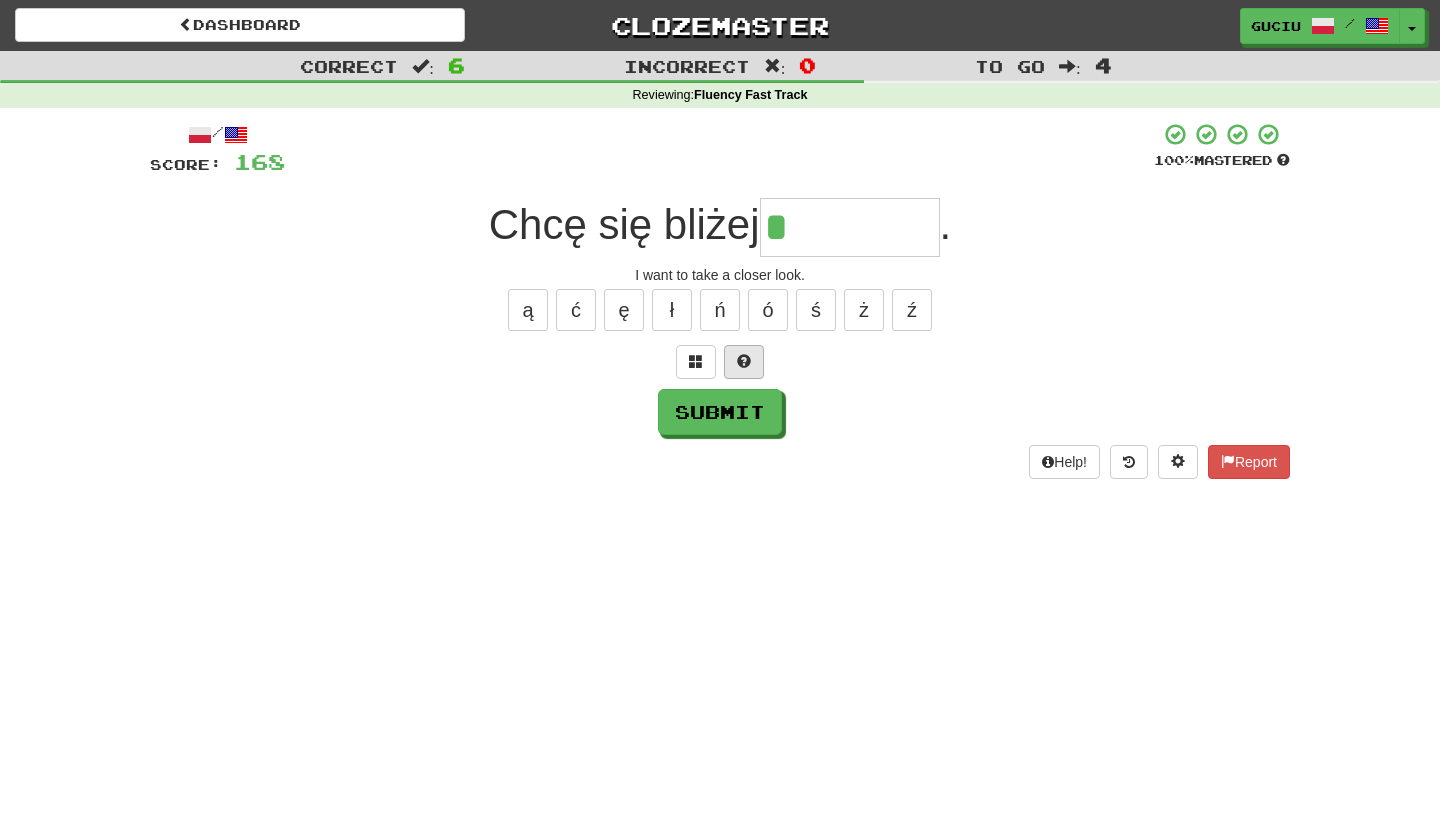 click at bounding box center (744, 361) 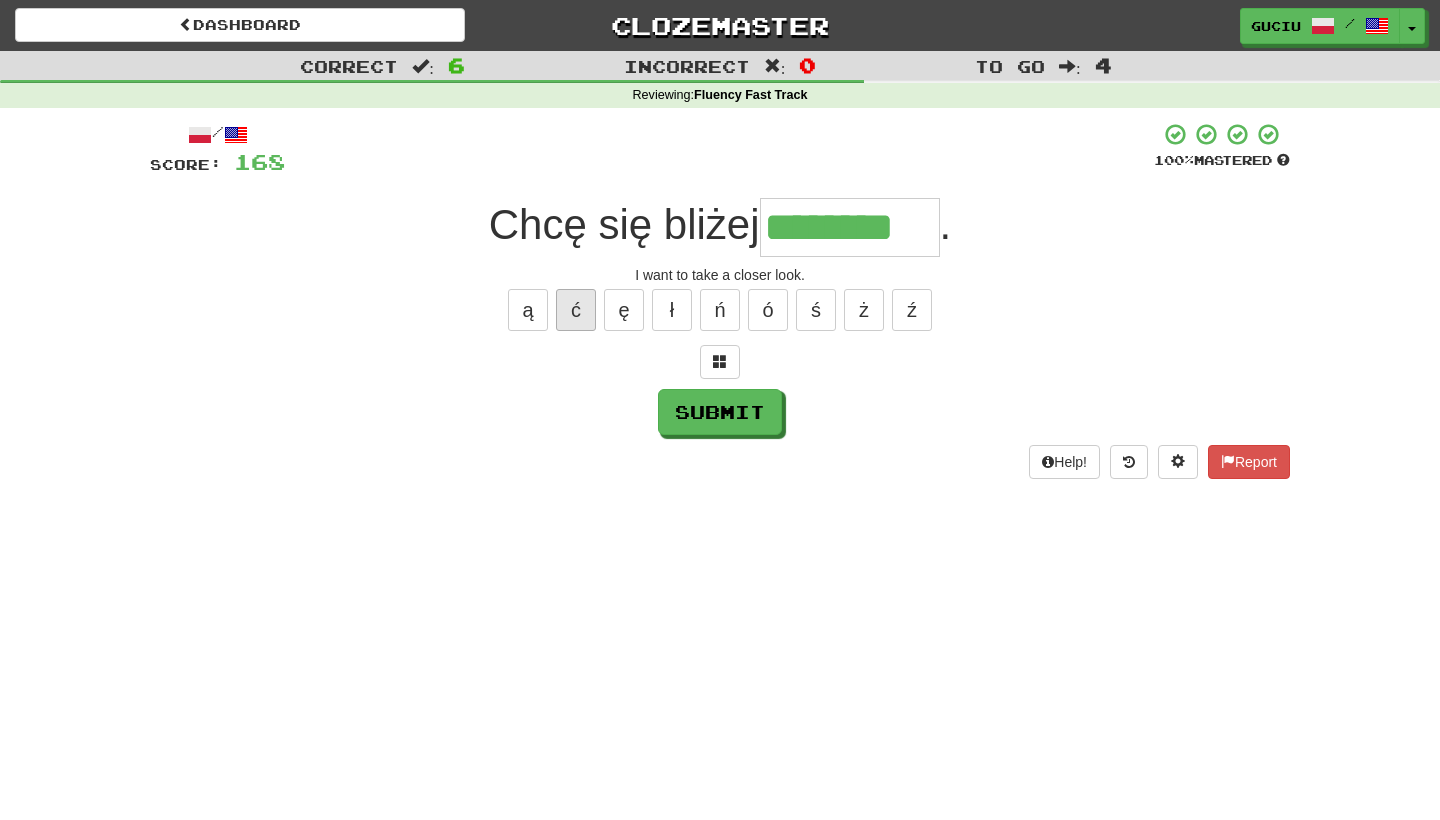 click on "ć" at bounding box center (576, 310) 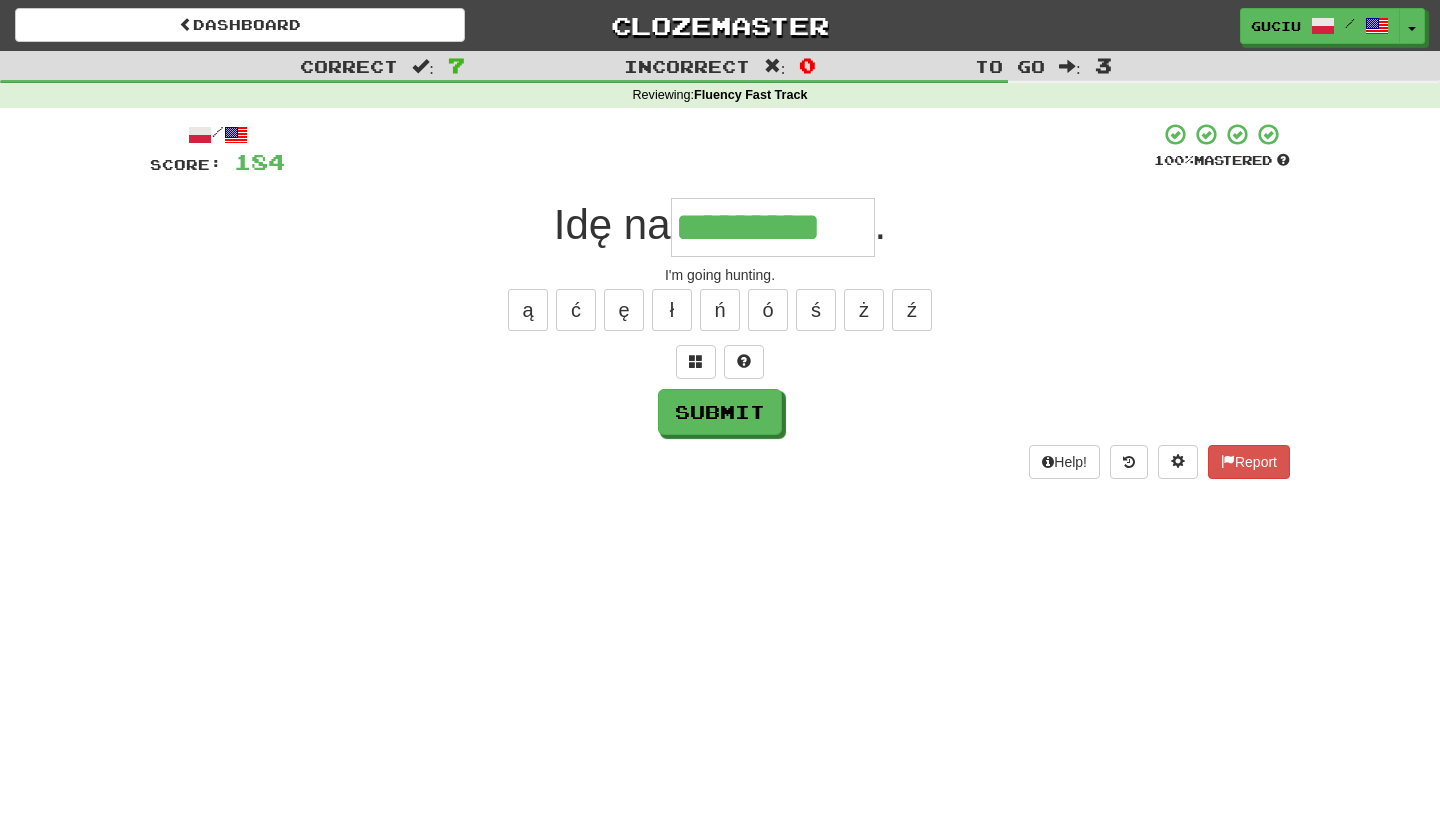 type on "*********" 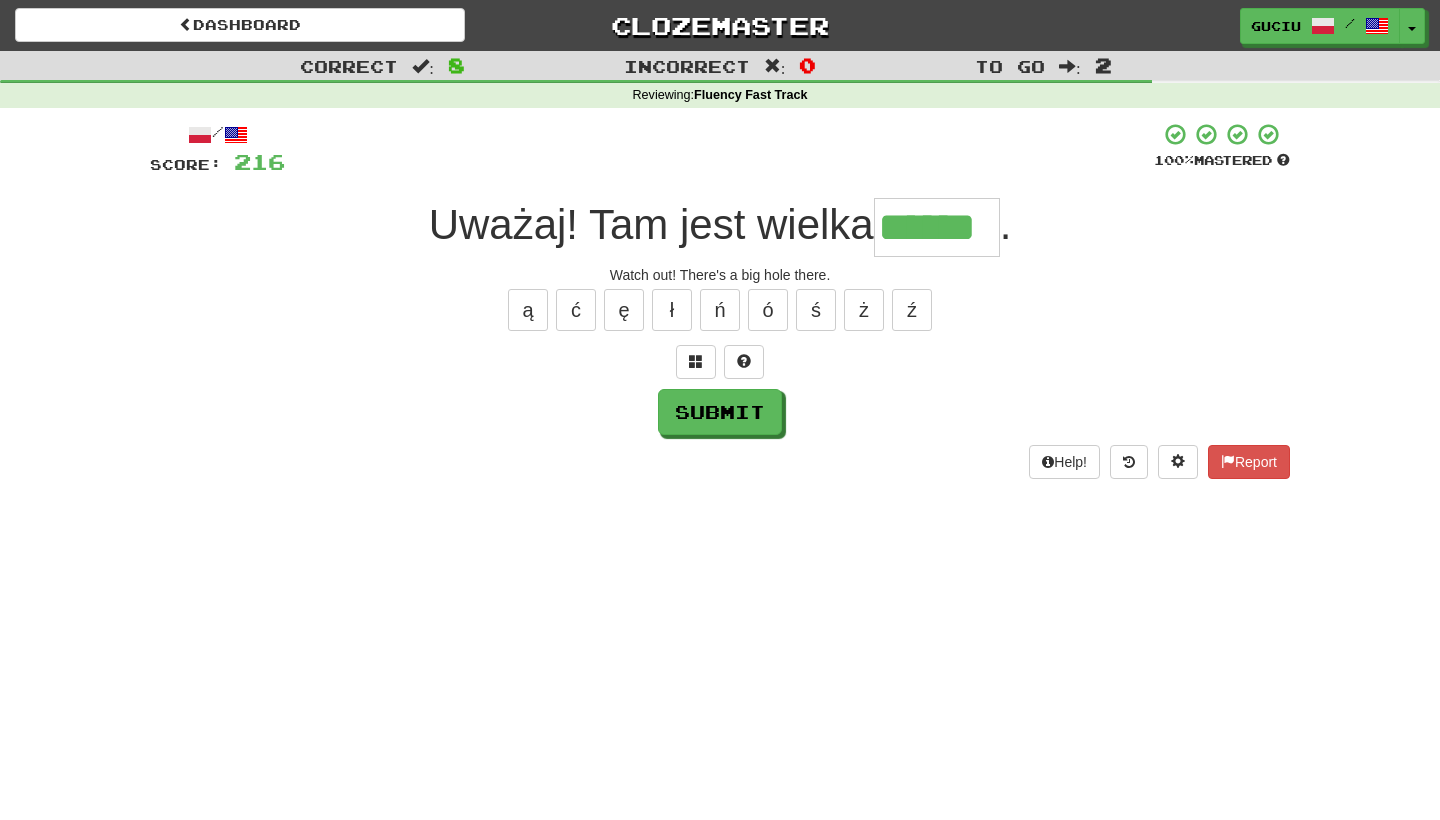 type on "******" 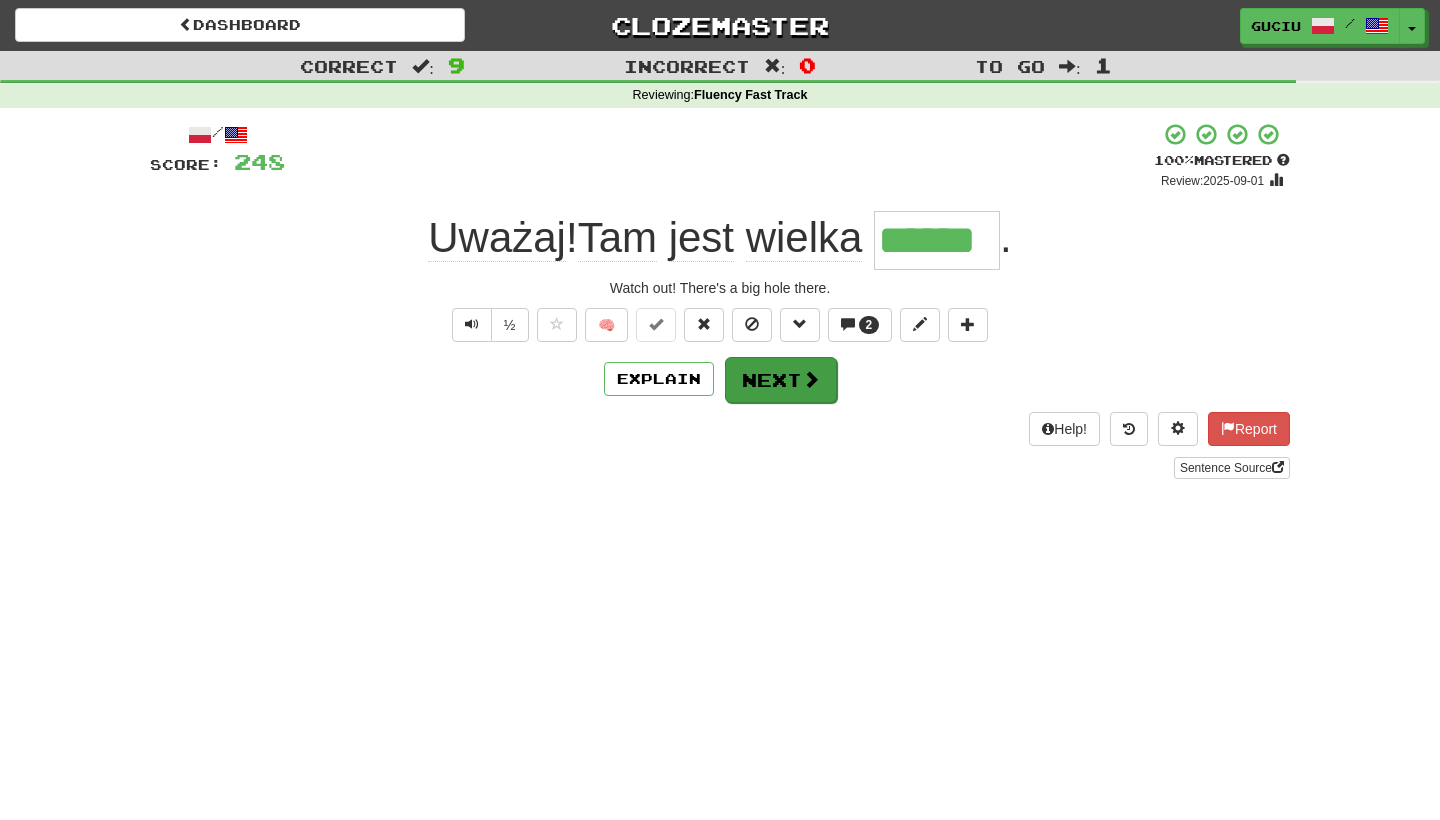 click on "Next" at bounding box center (781, 380) 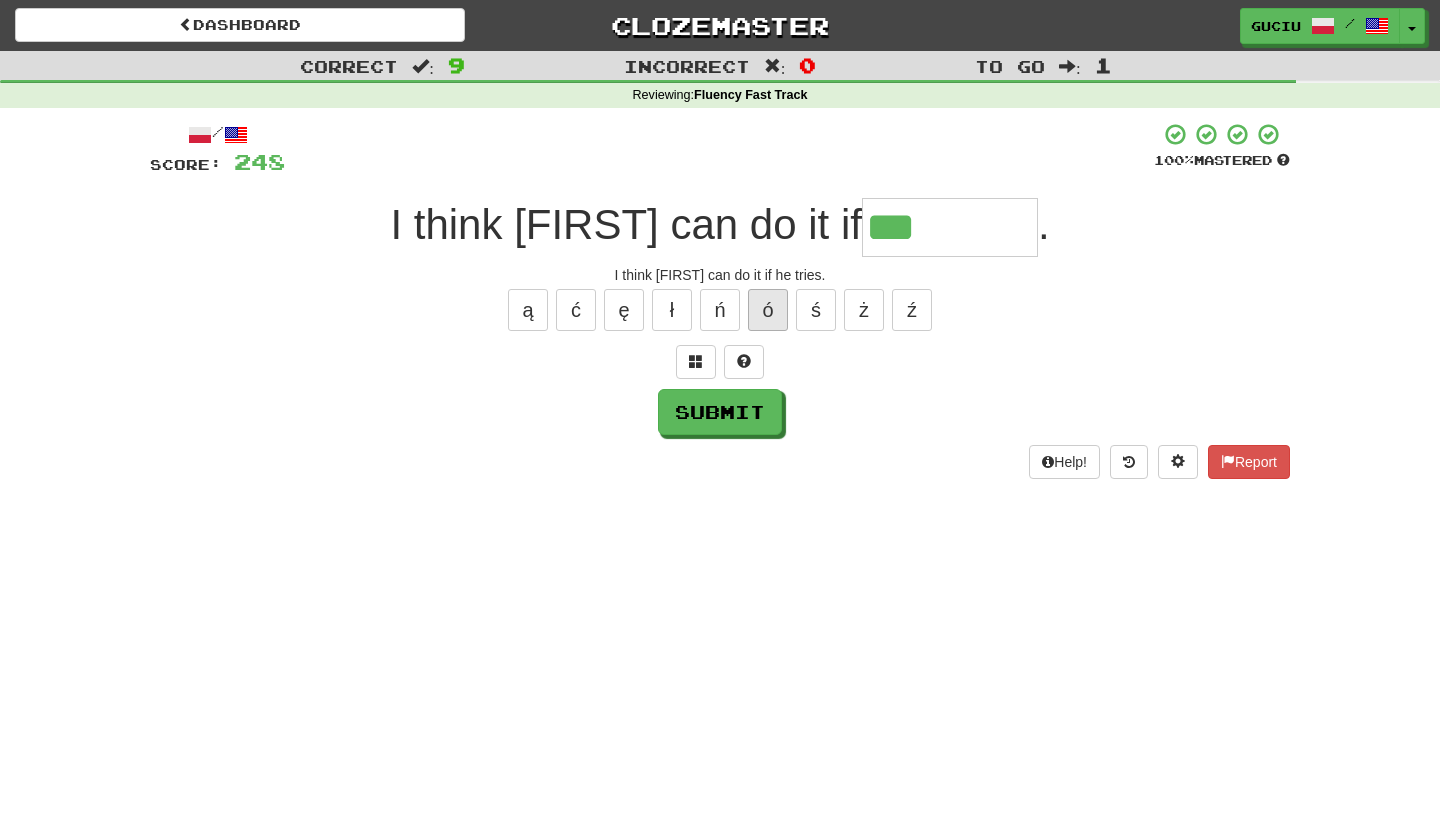 click on "ó" at bounding box center (768, 310) 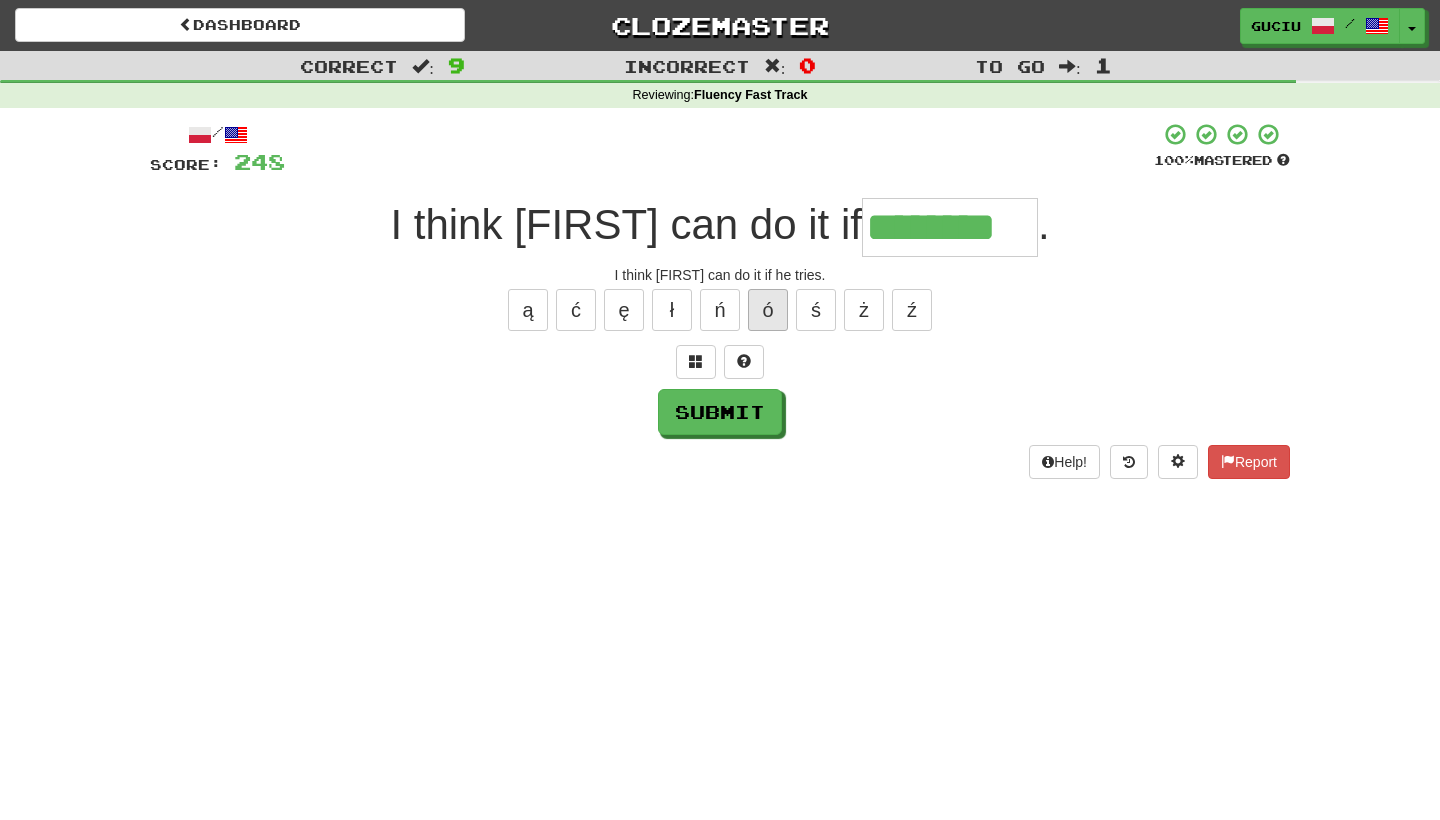 type on "********" 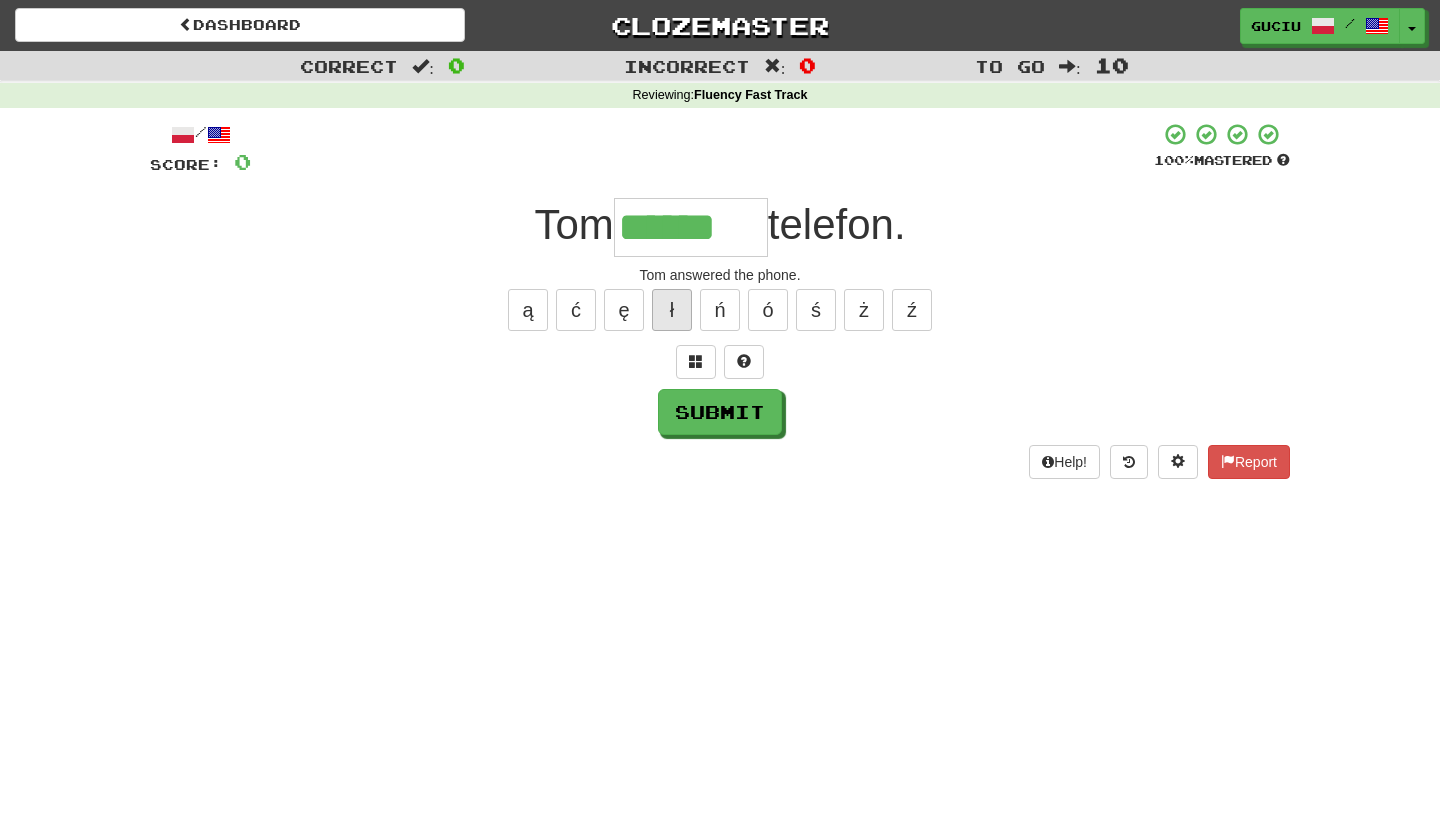 click on "ł" at bounding box center (672, 310) 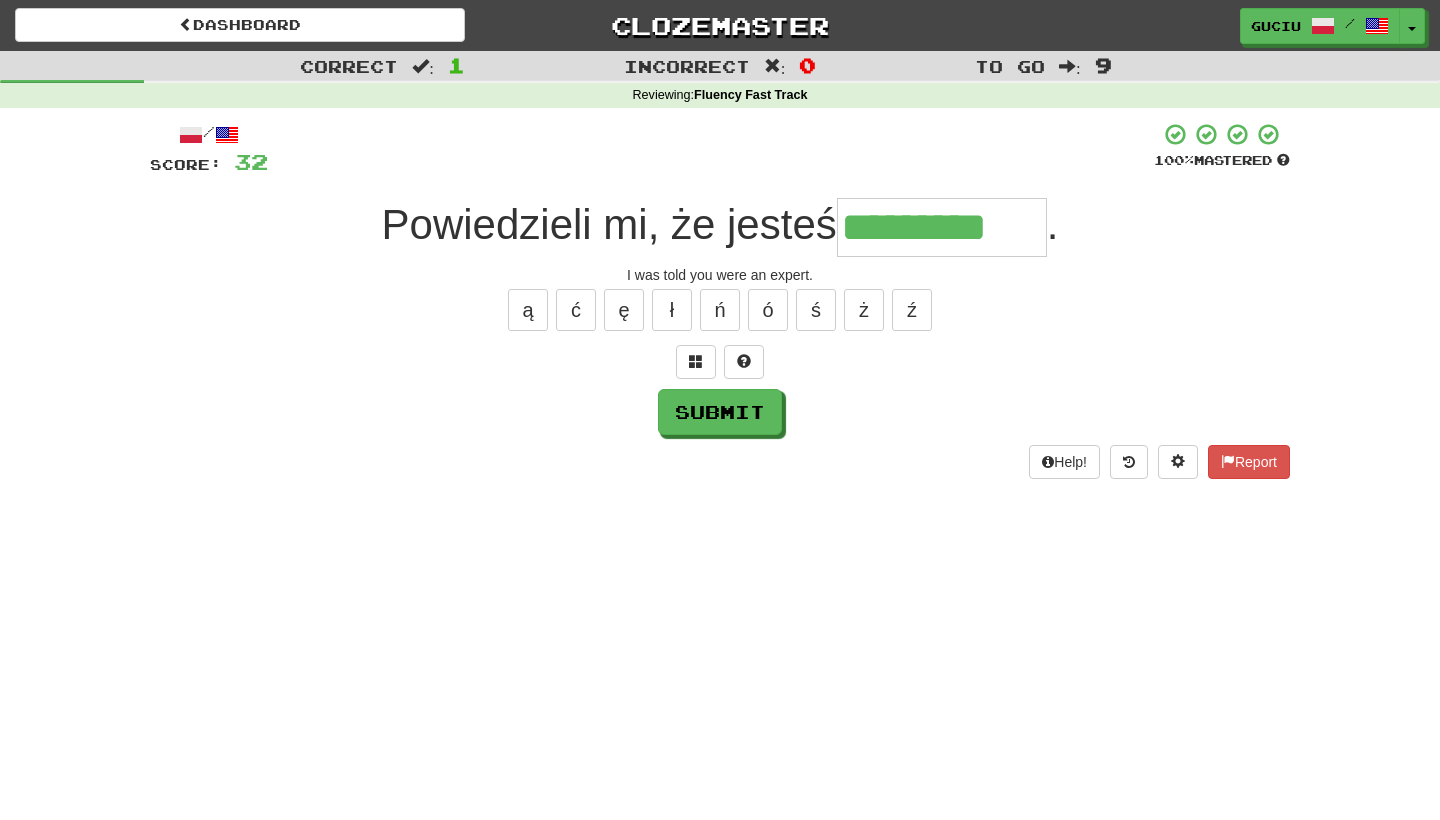 type on "*********" 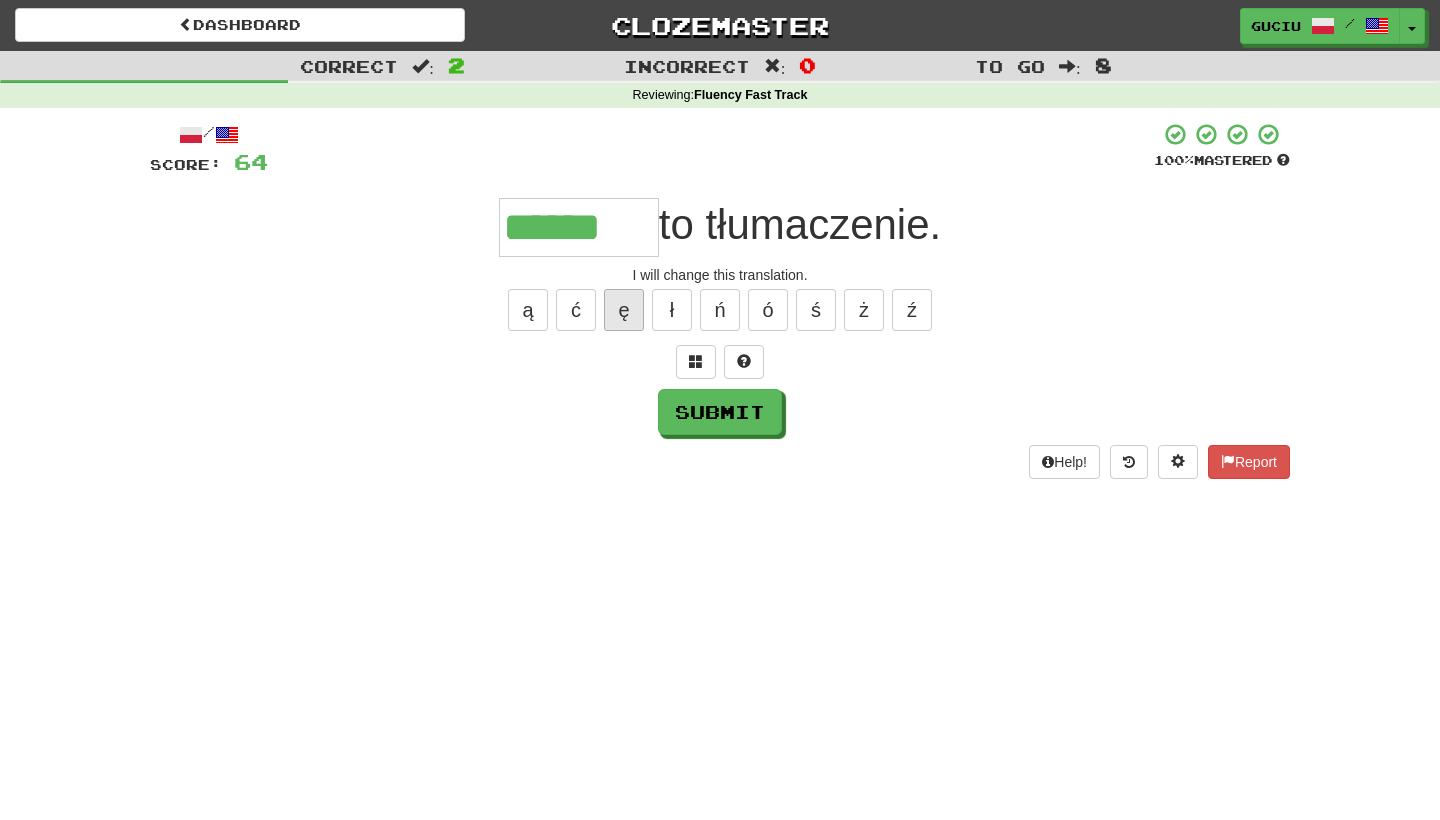 click on "ę" at bounding box center (624, 310) 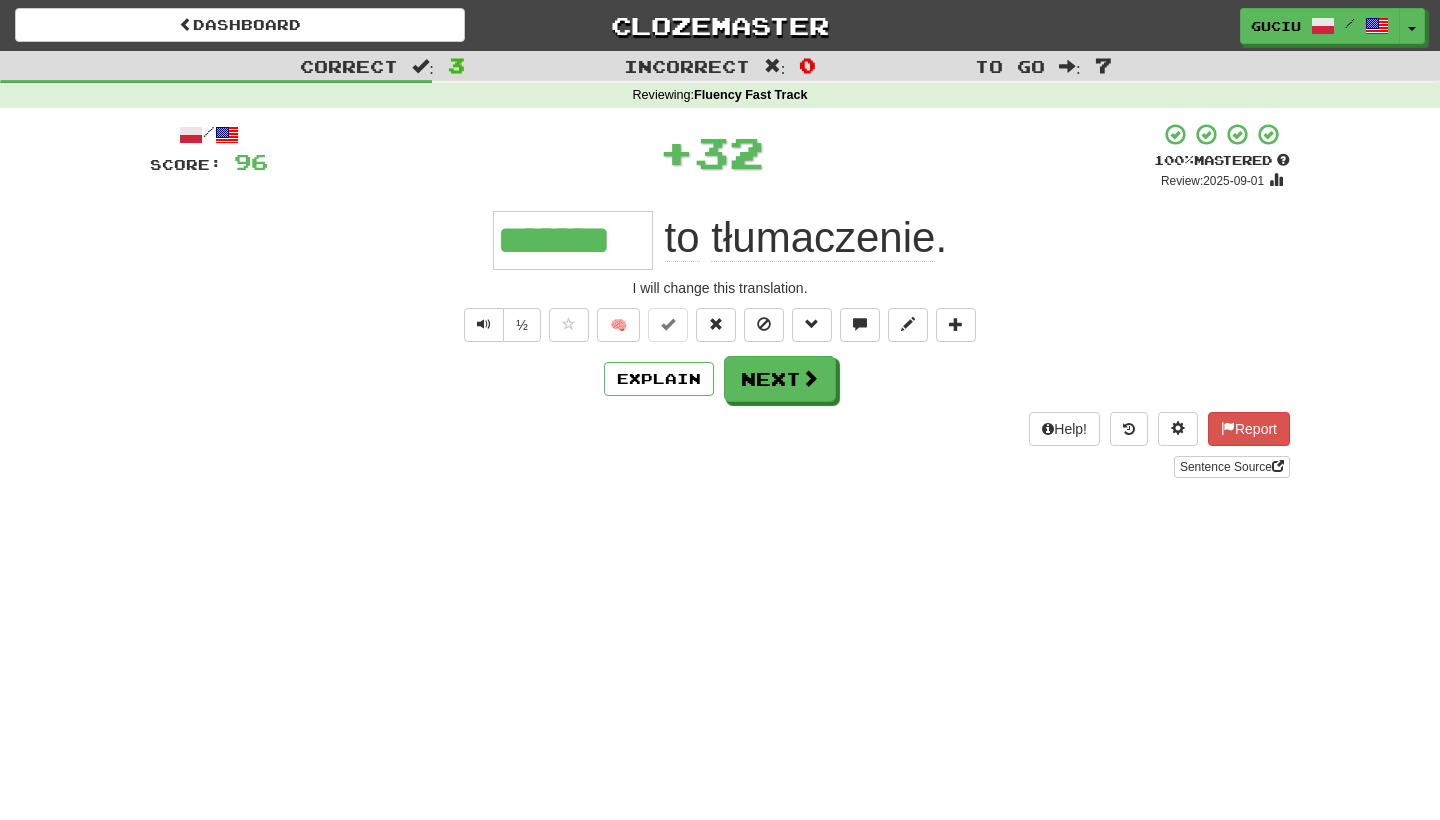 type on "*******" 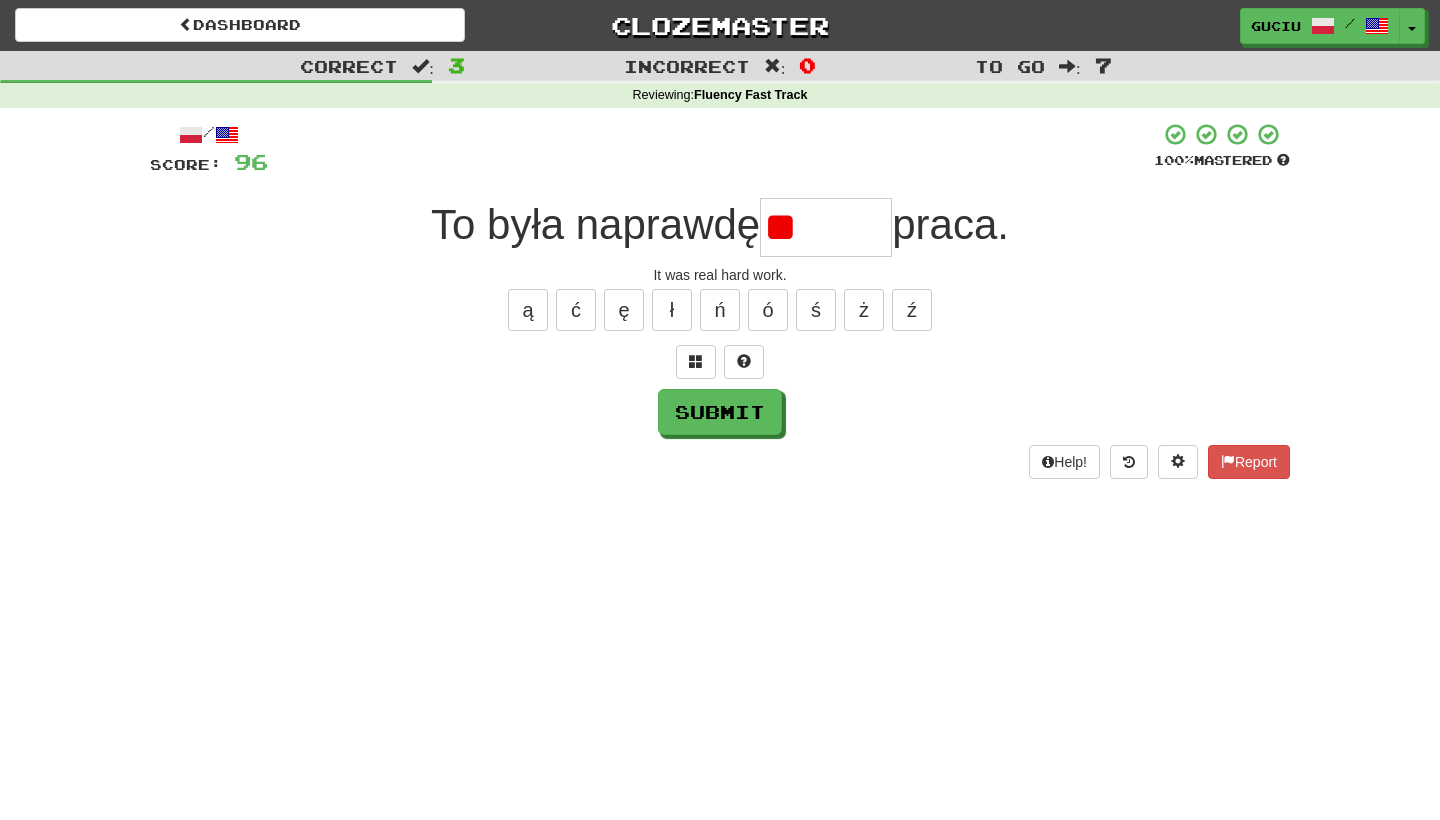 type on "*" 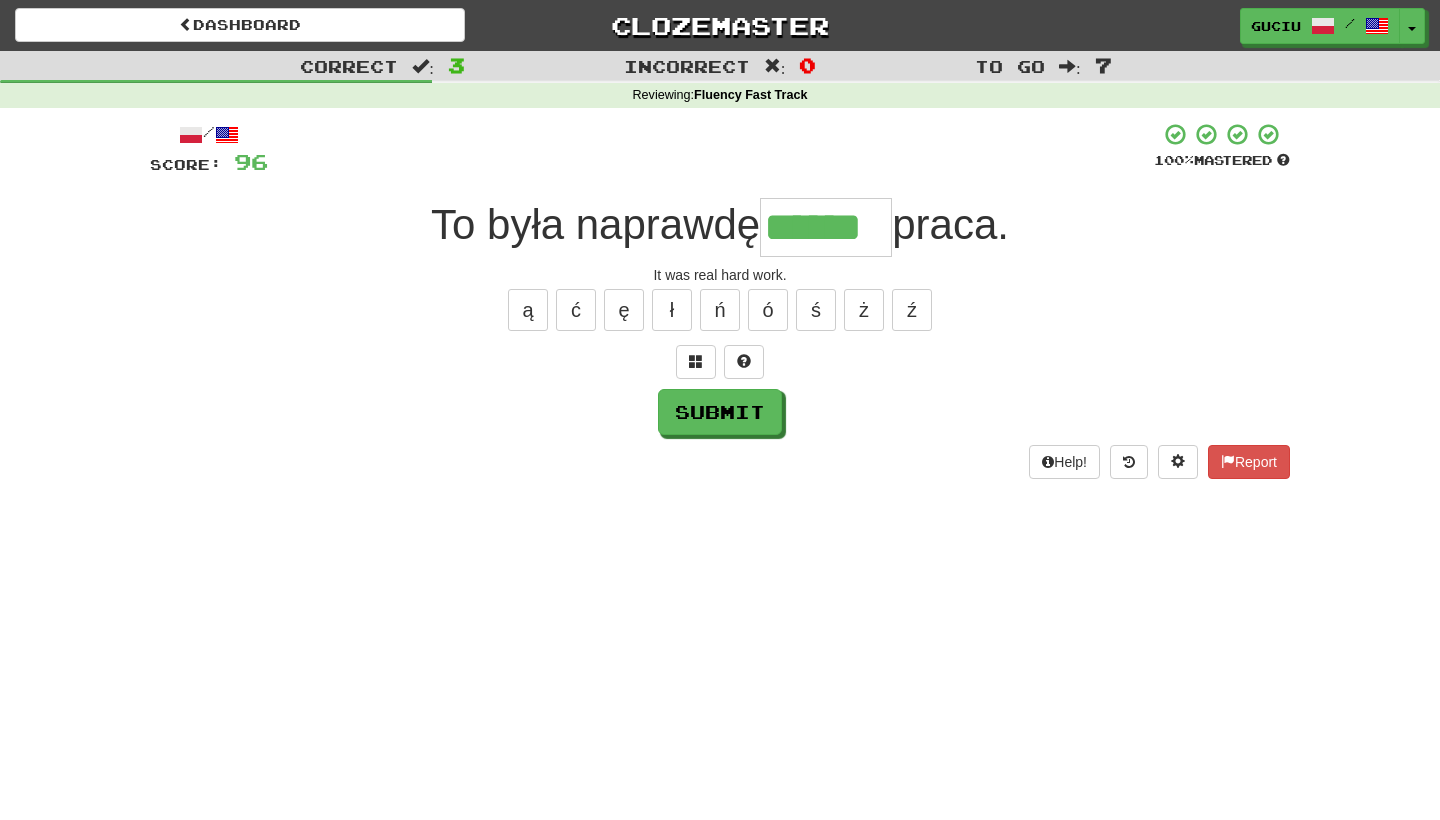type on "******" 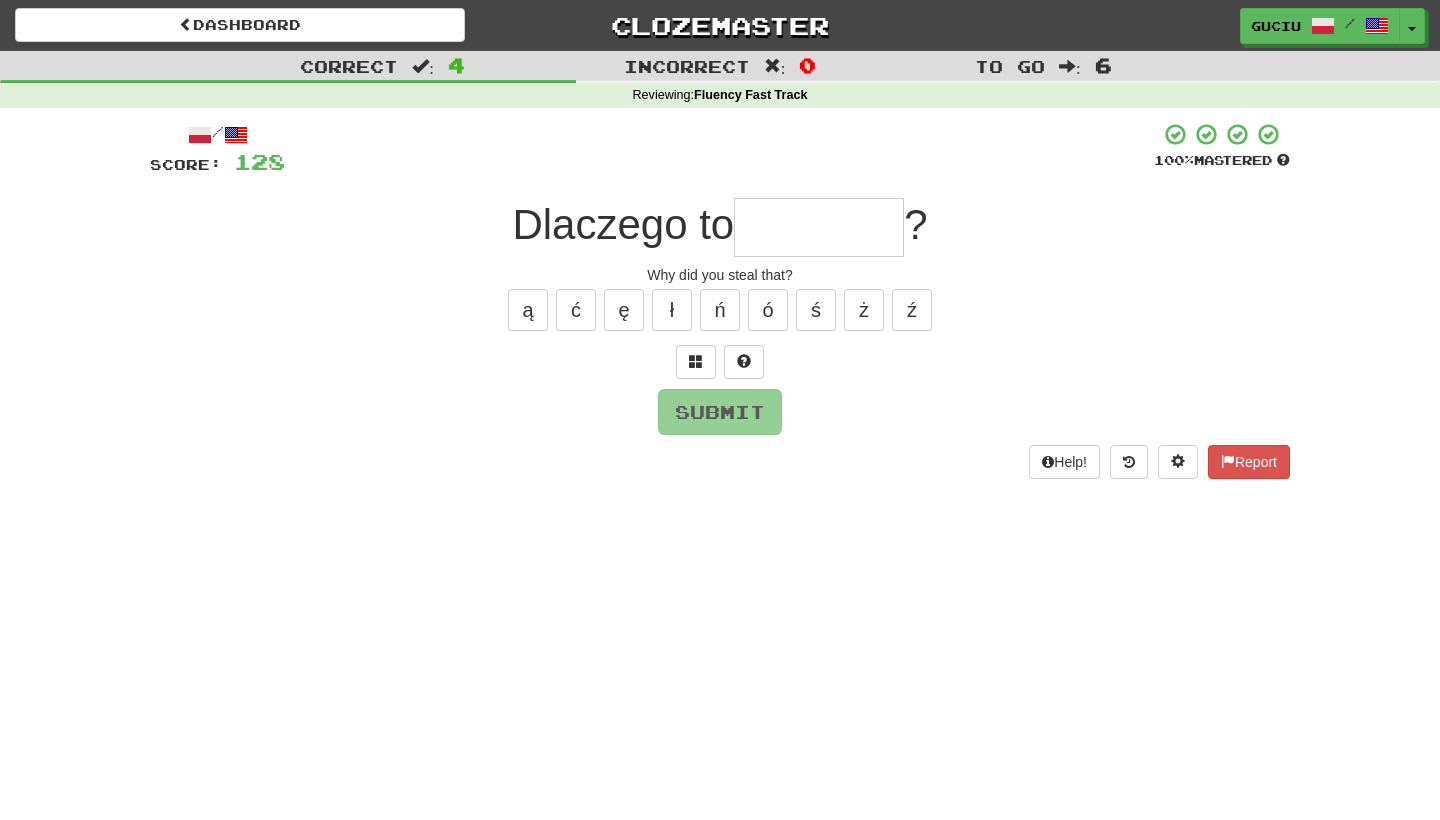 type on "*" 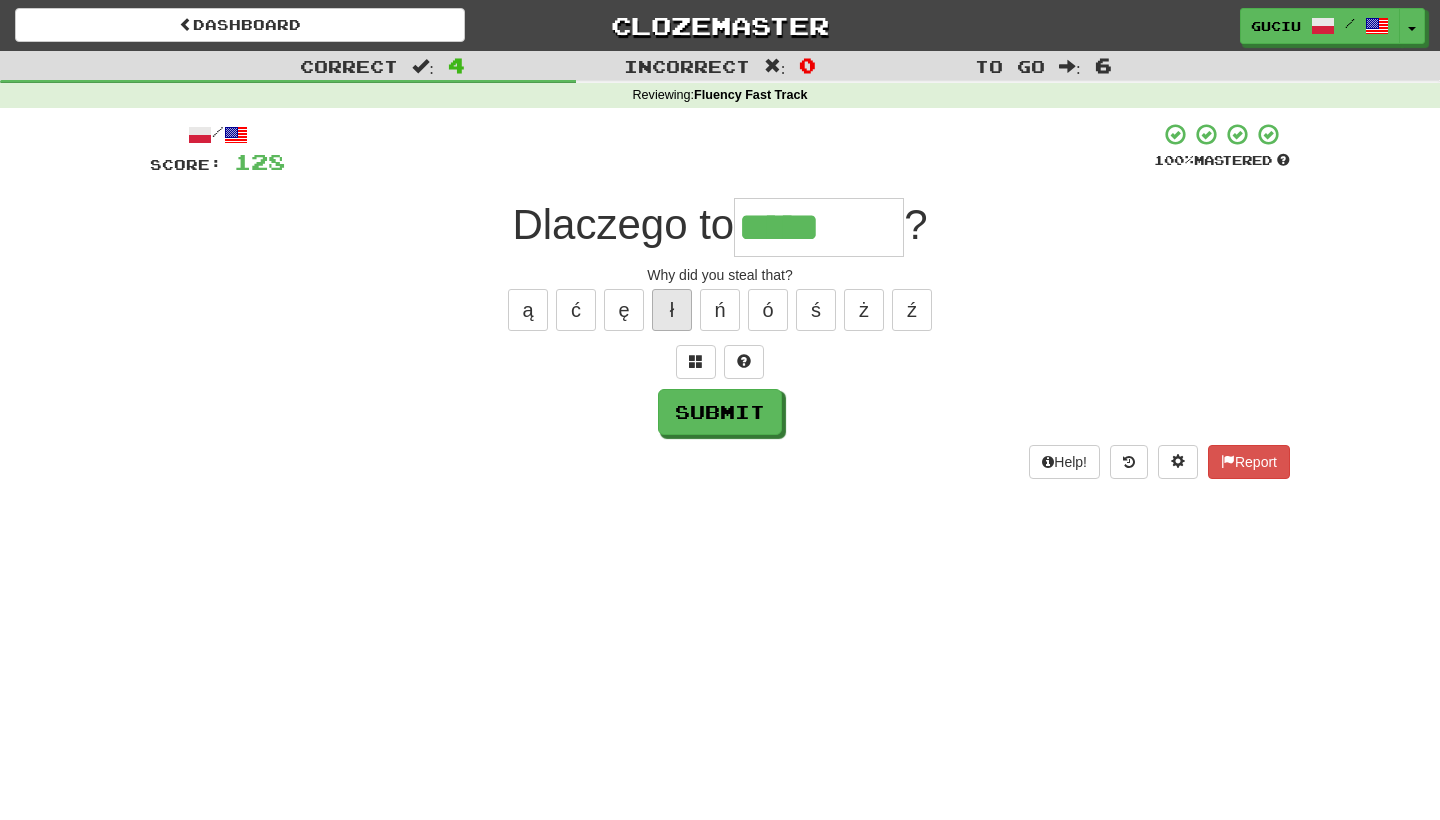 click on "ł" at bounding box center [672, 310] 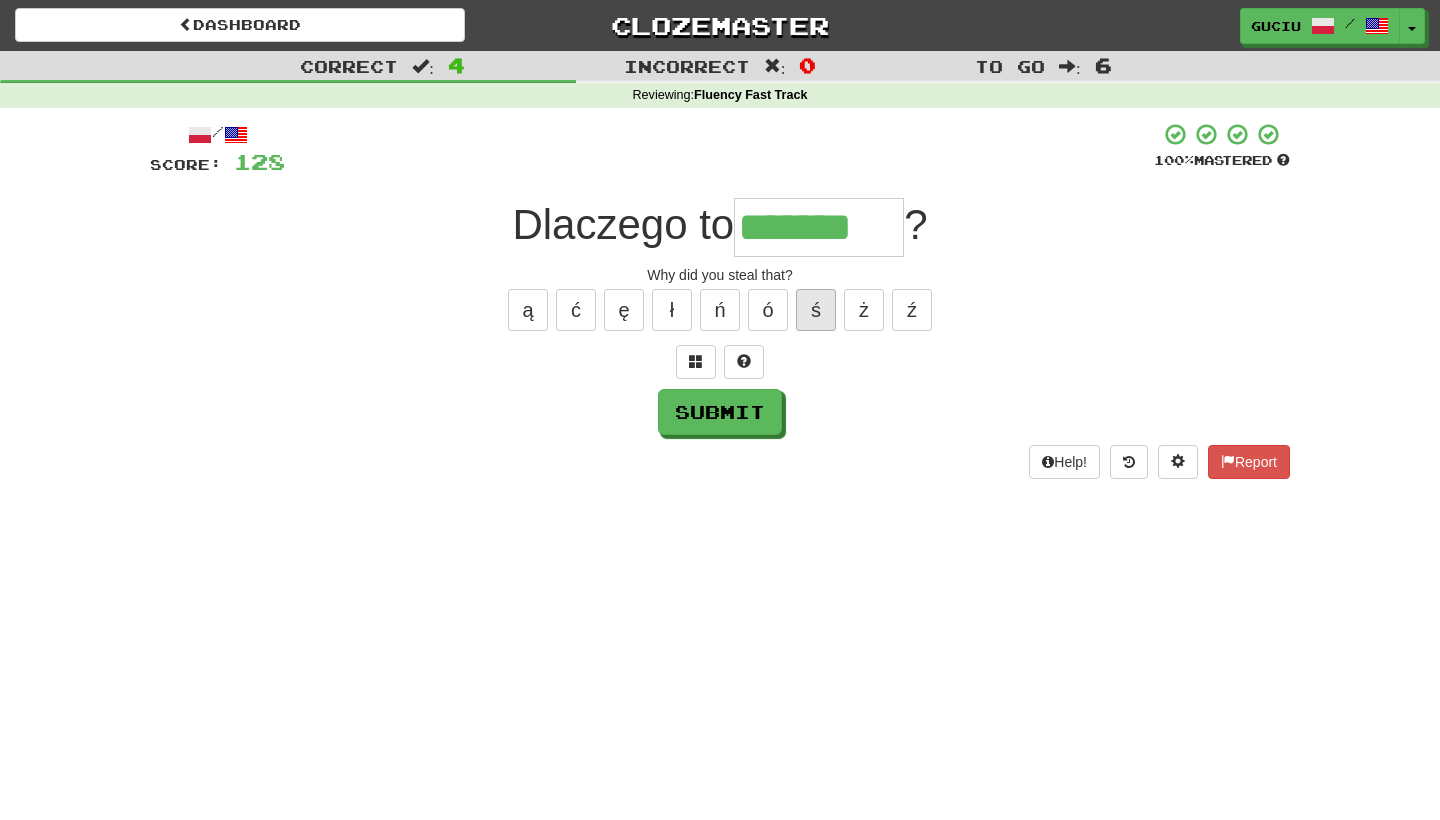 click on "ś" at bounding box center [816, 310] 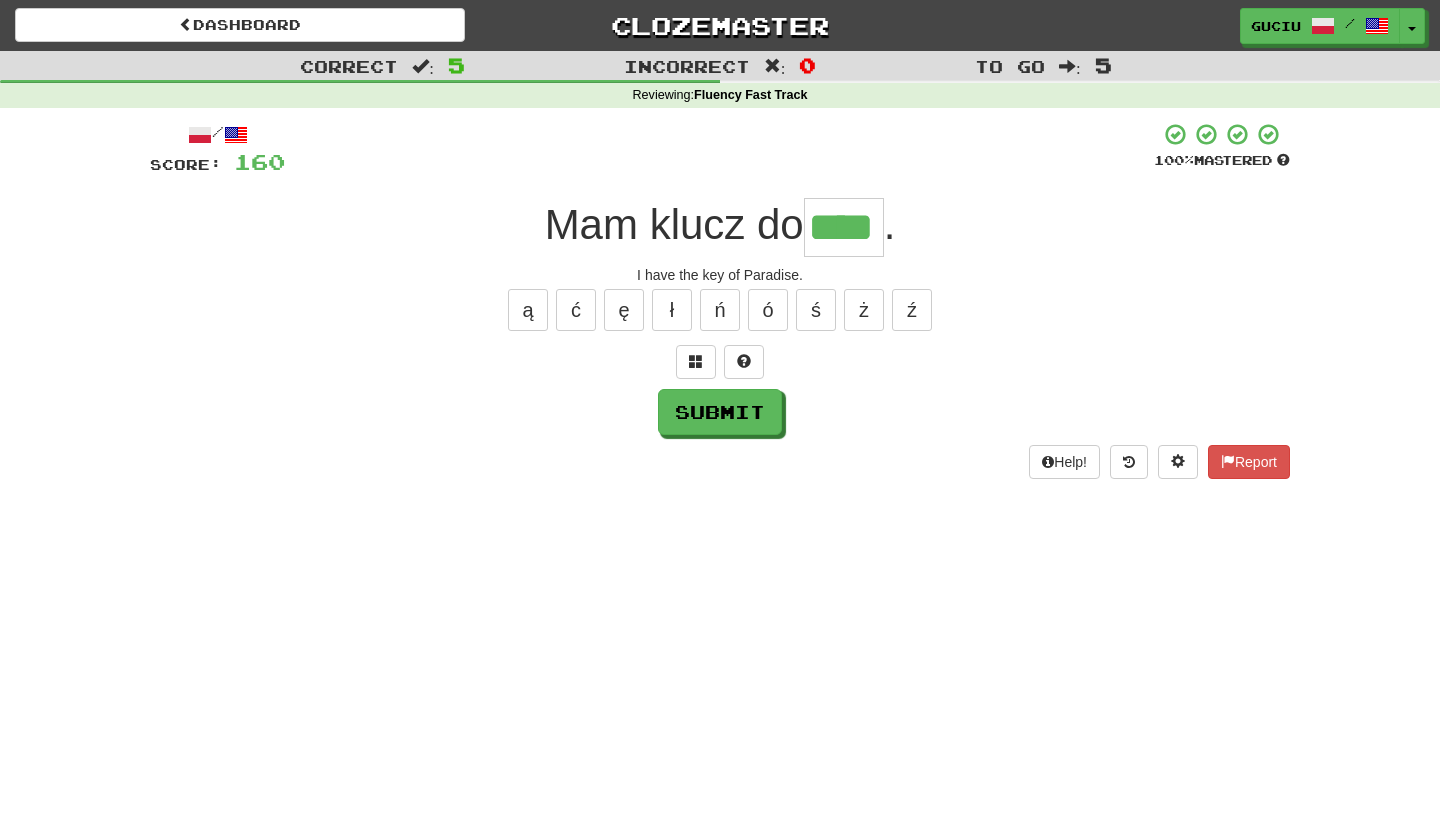 type on "****" 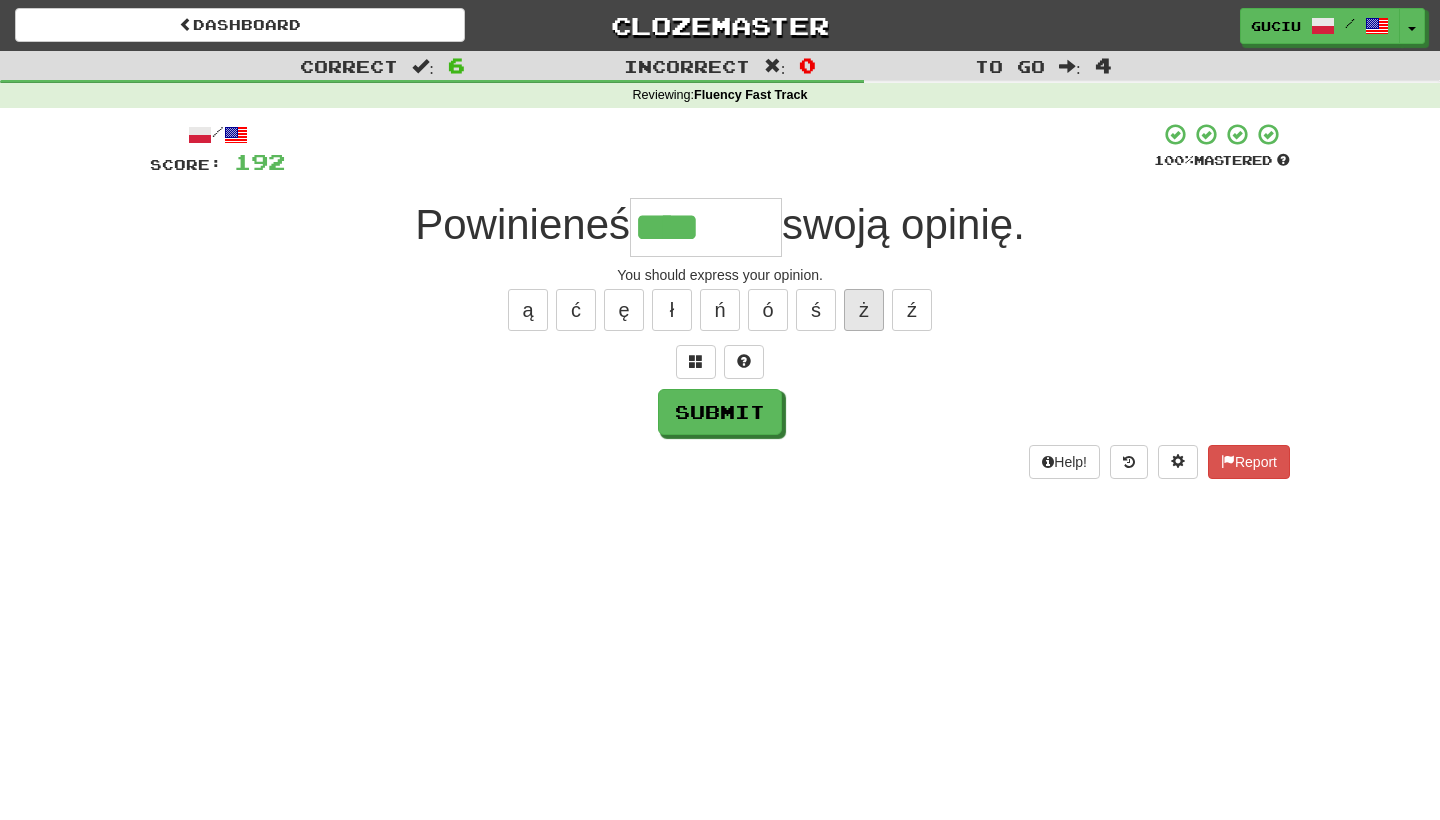 click on "ż" at bounding box center [864, 310] 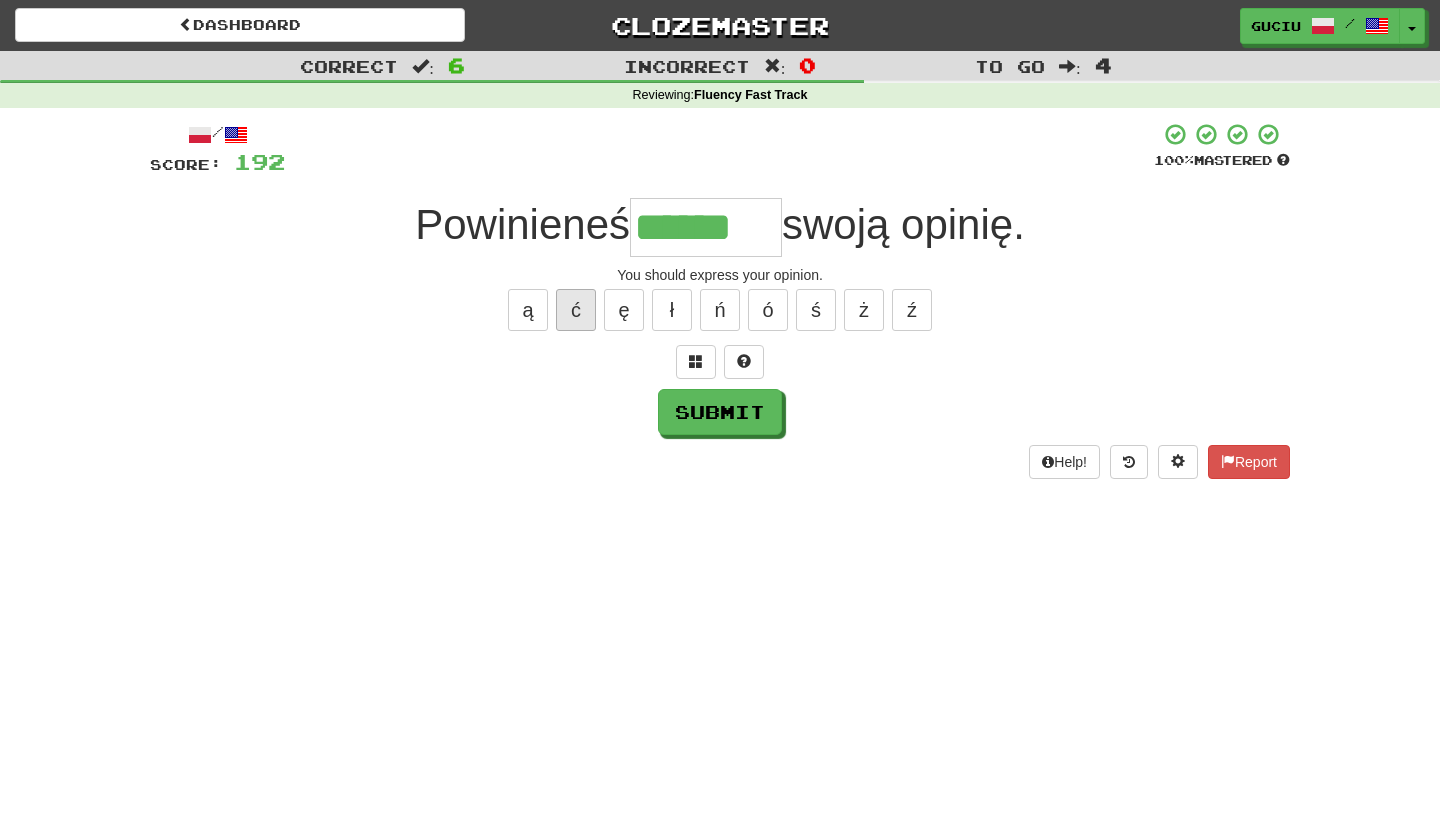 click on "ć" at bounding box center [576, 310] 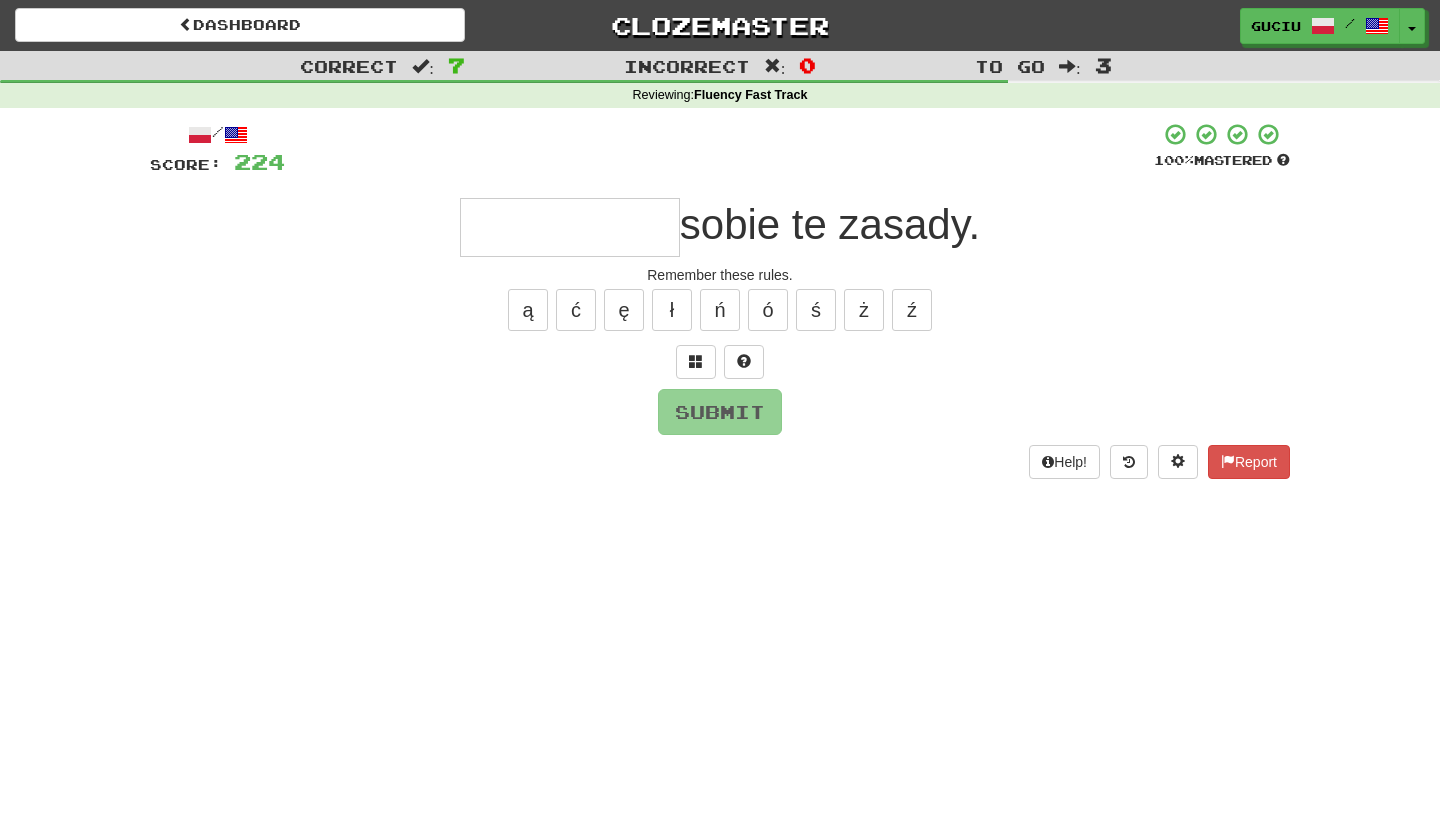 type on "*" 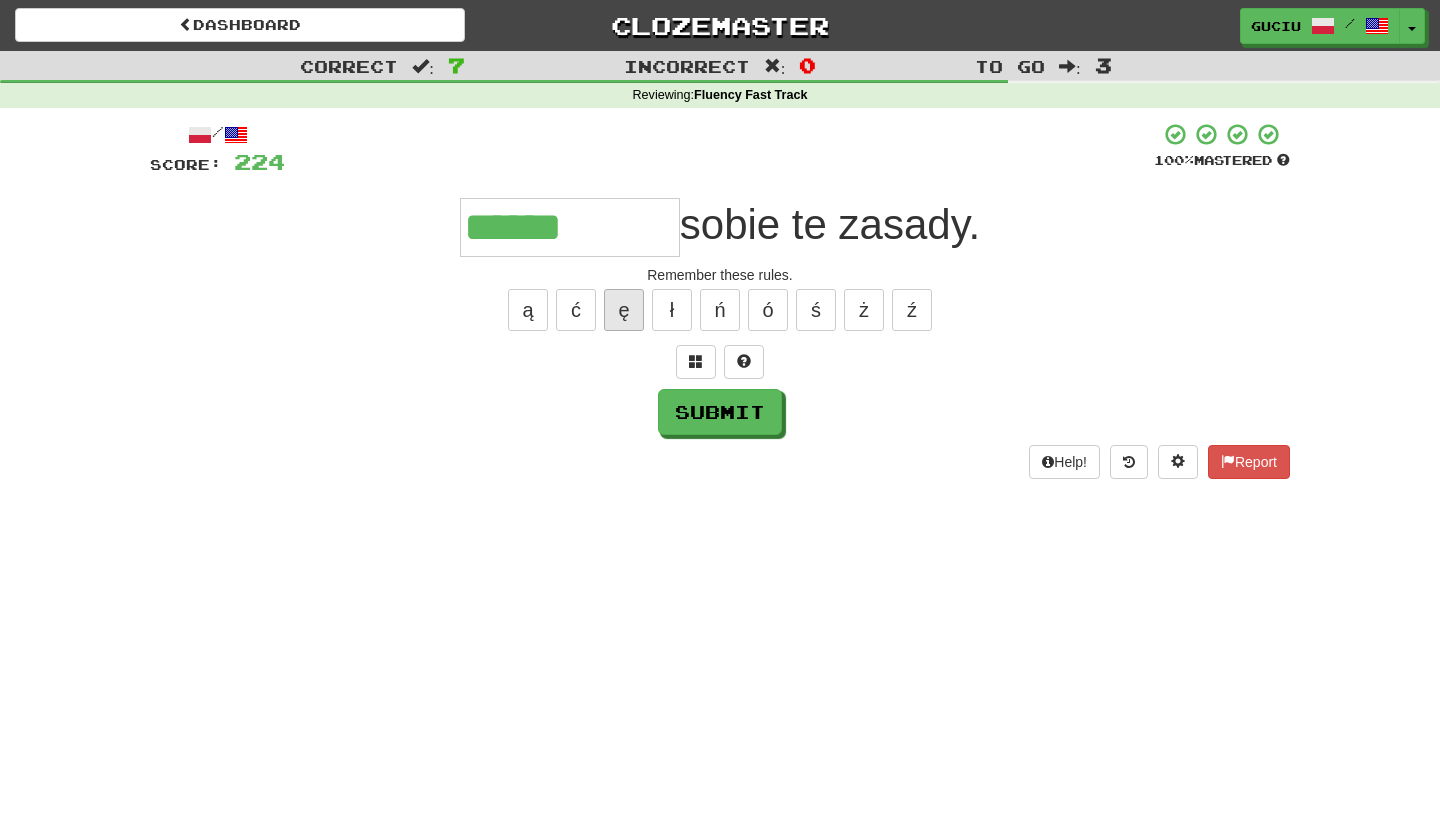 click on "ę" at bounding box center (624, 310) 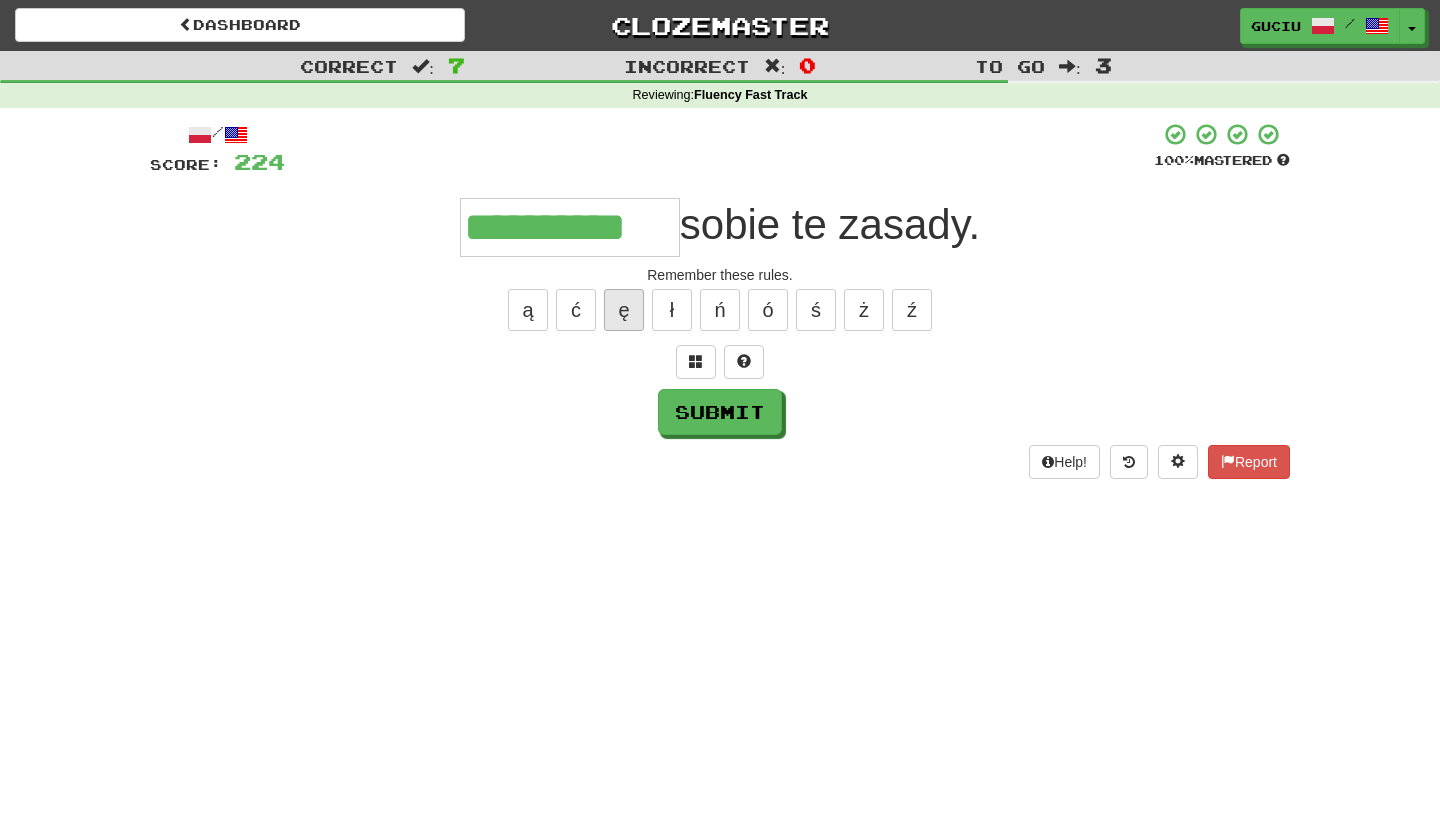 type on "**********" 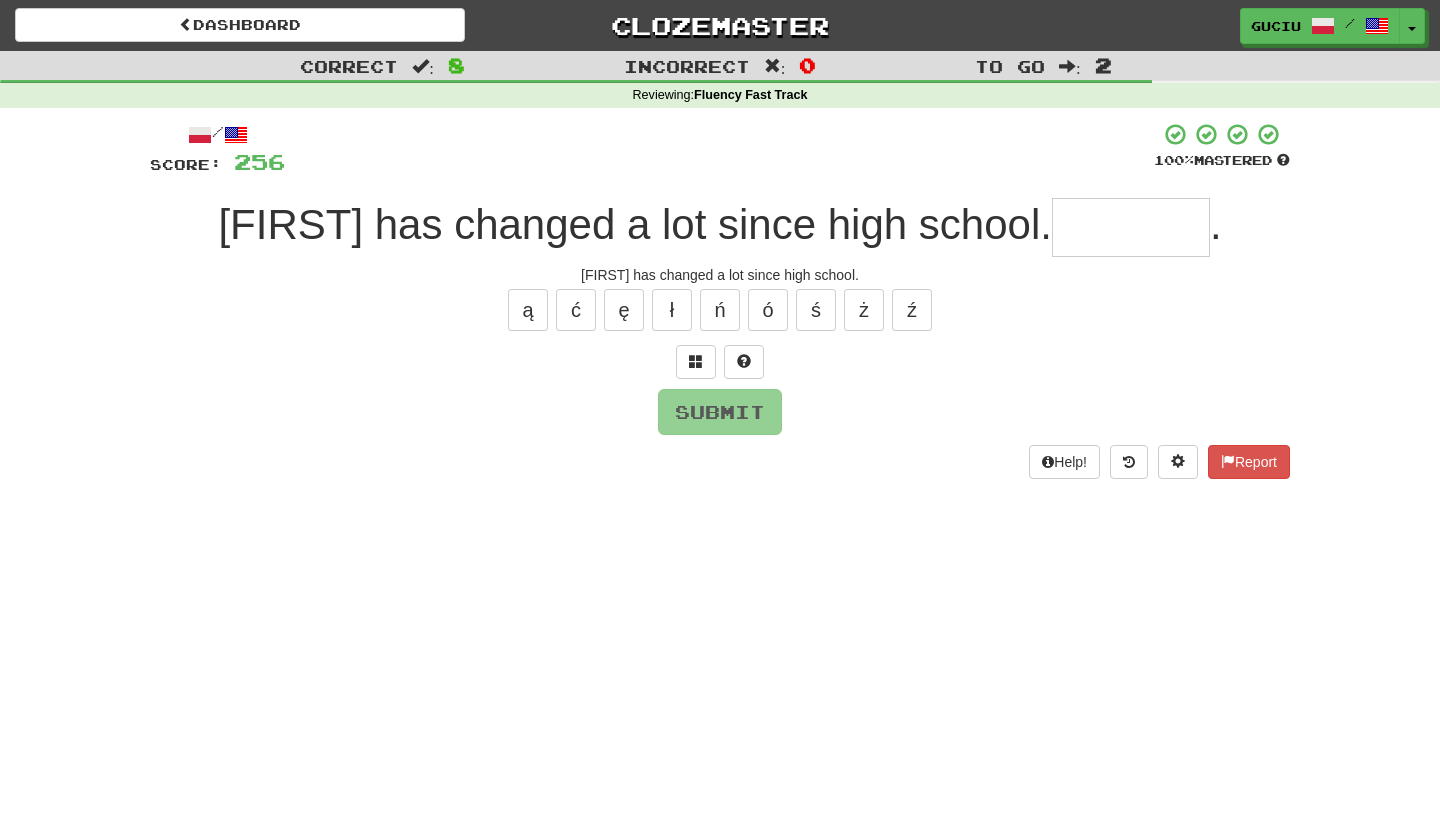type on "*" 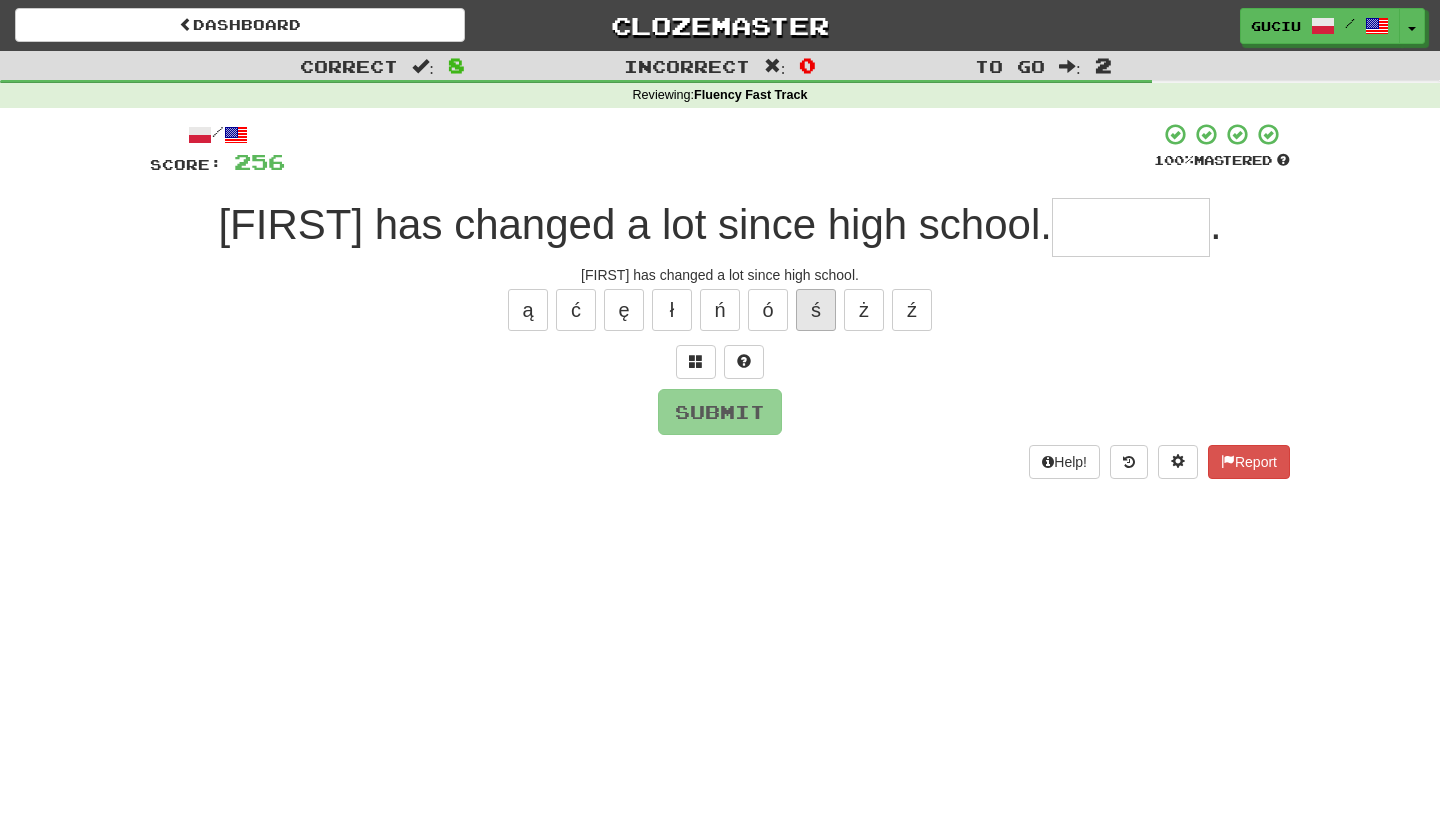click on "ś" at bounding box center (816, 310) 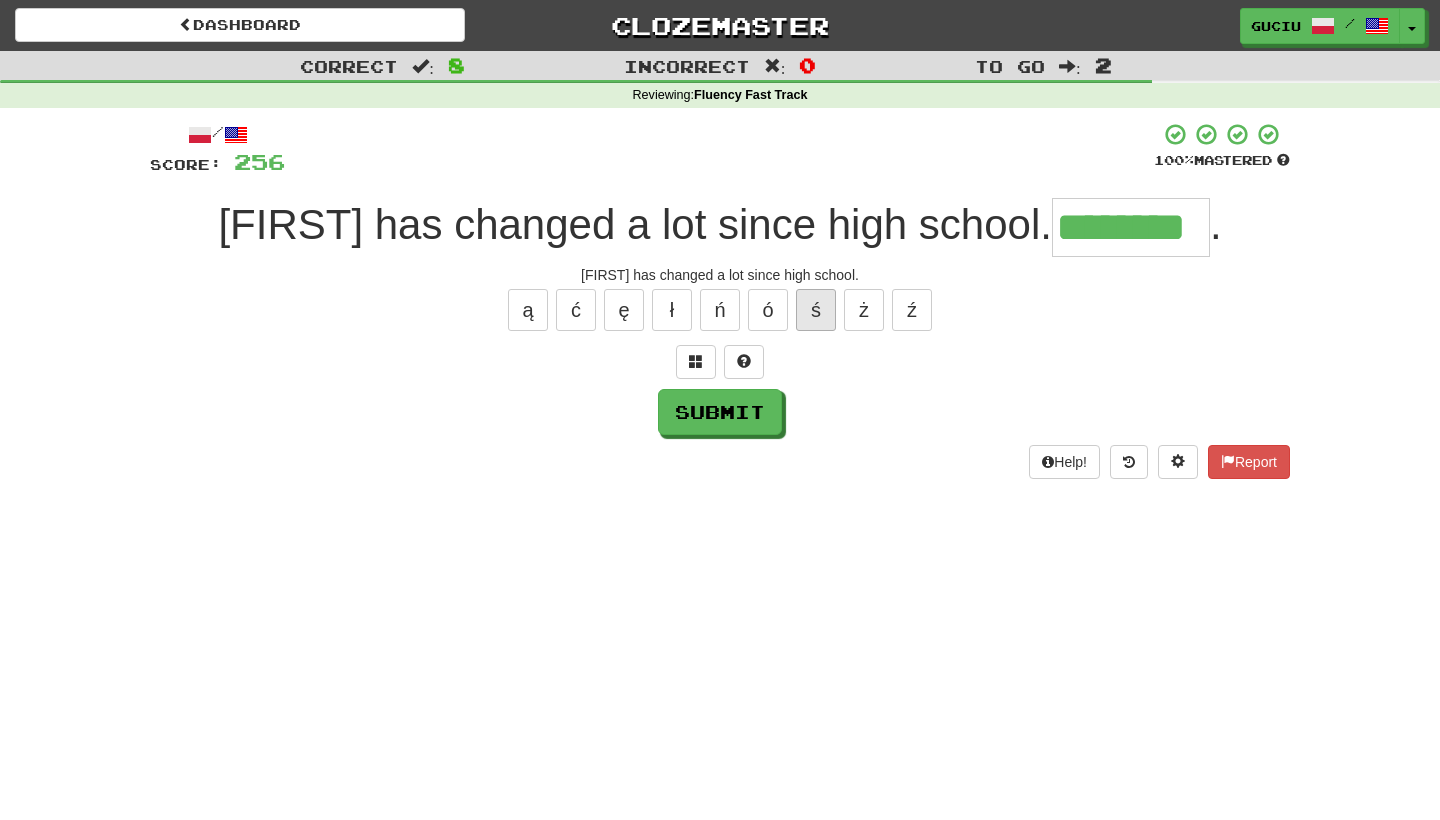 type on "********" 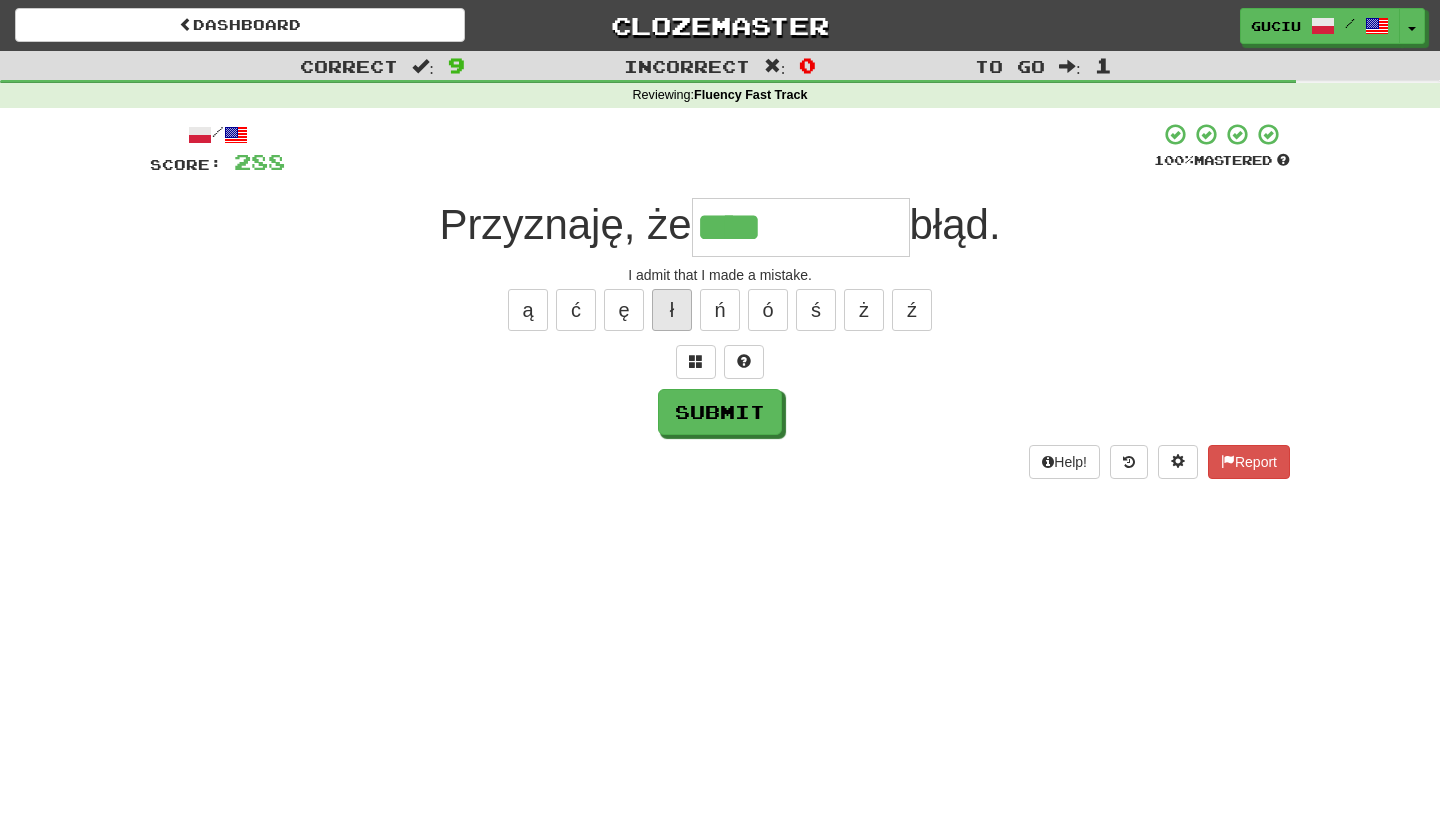 click on "ł" at bounding box center [672, 310] 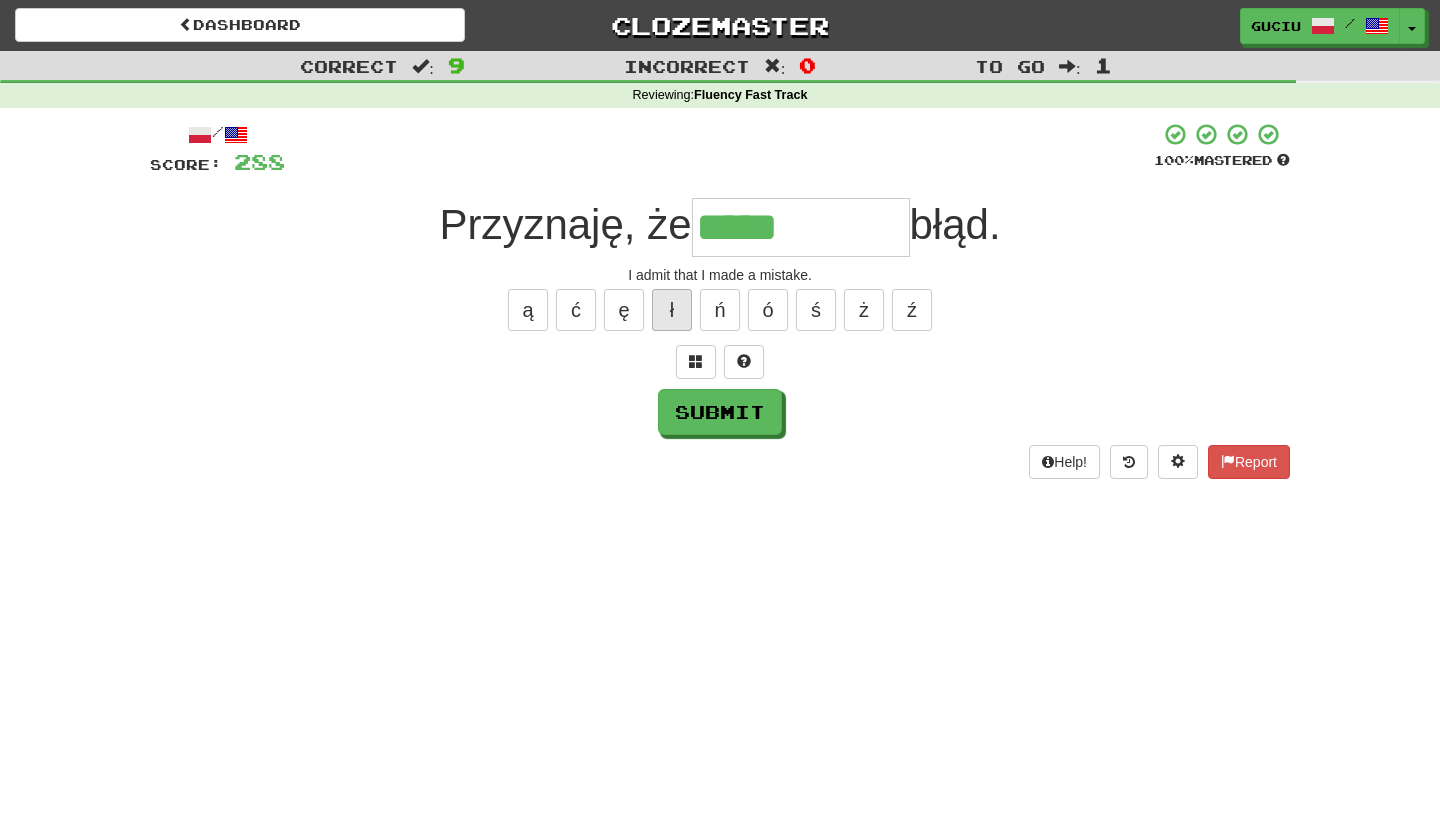 click on "ł" at bounding box center (672, 310) 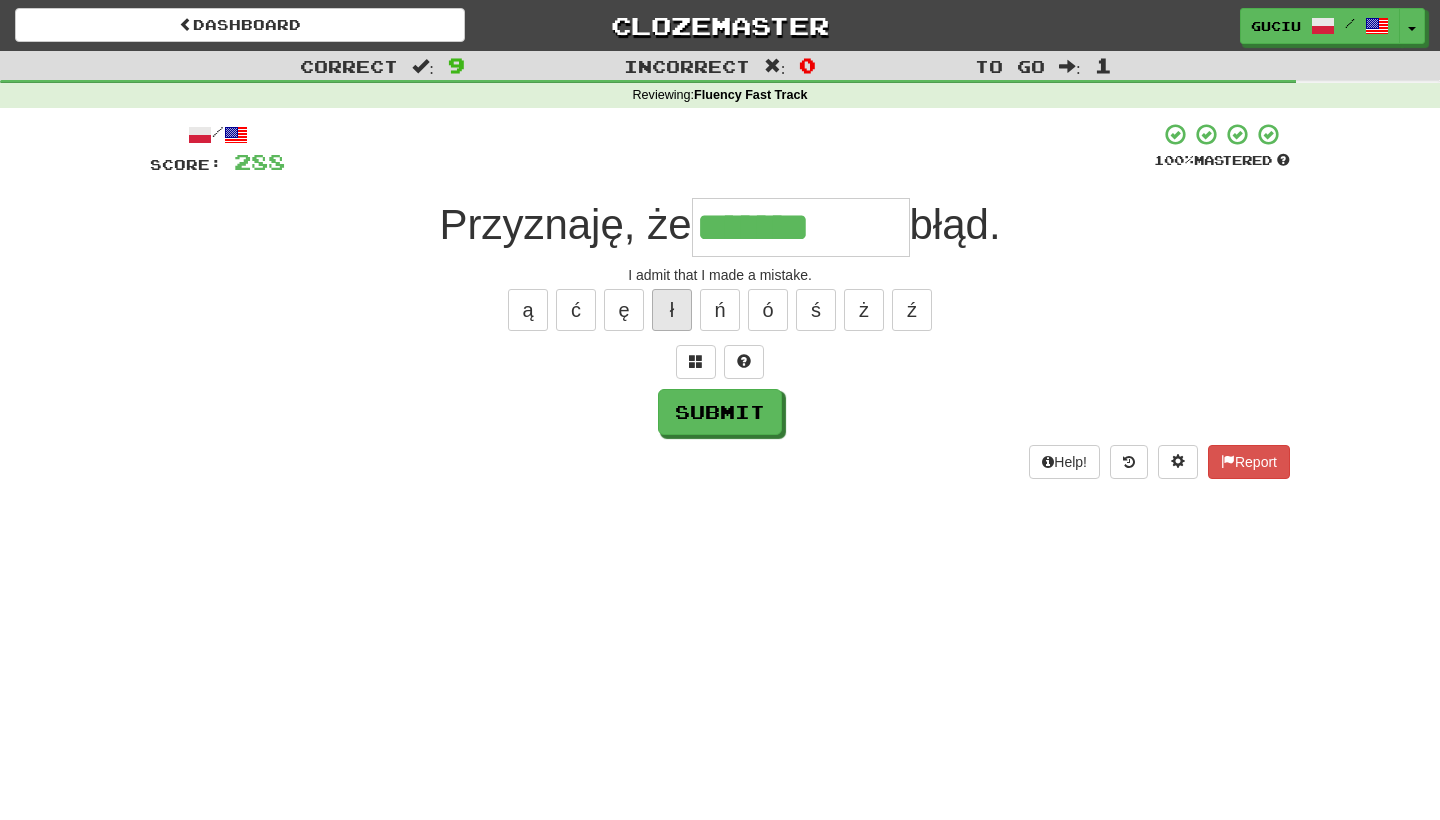 click on "ł" at bounding box center [672, 310] 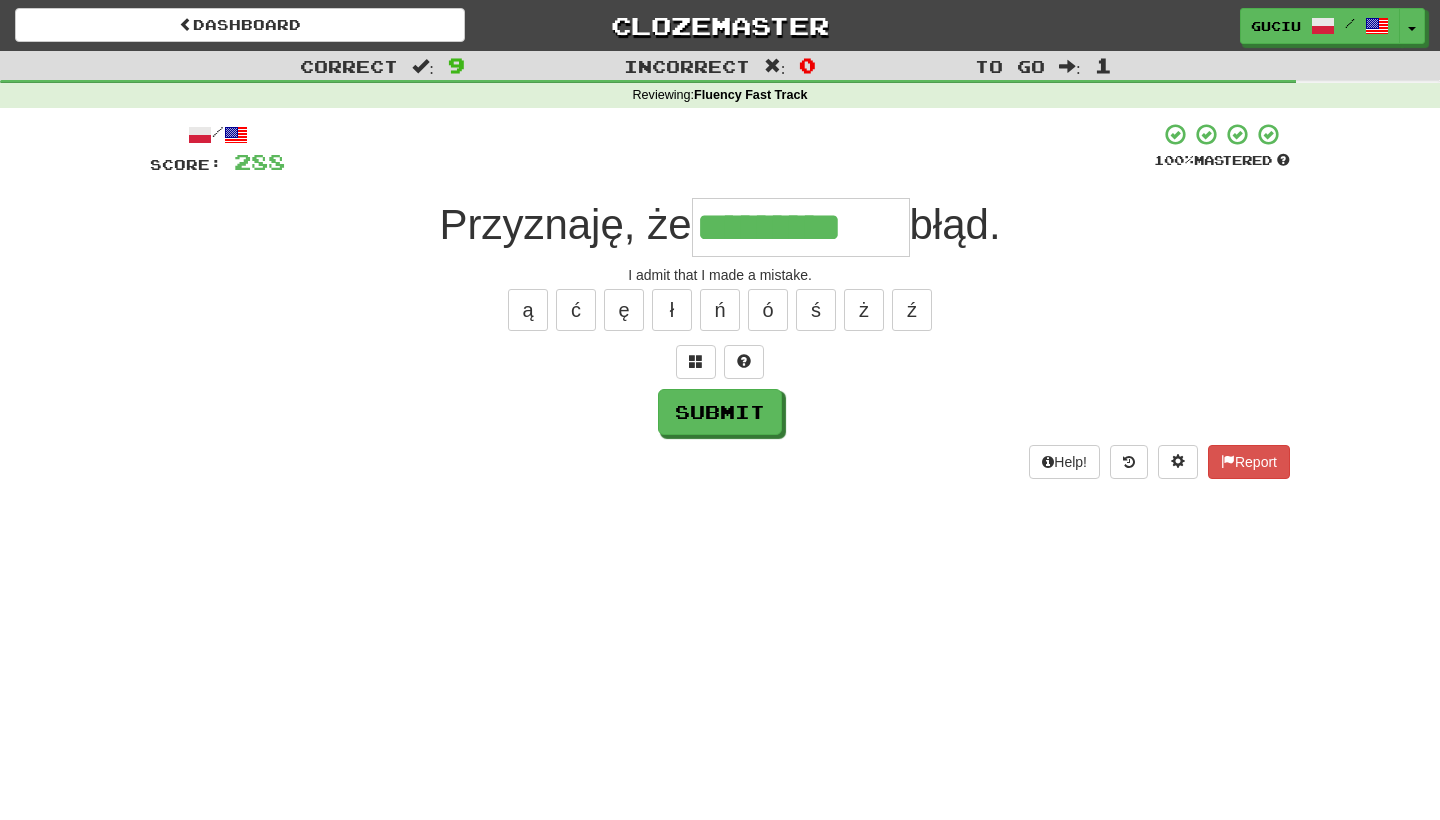 type on "**********" 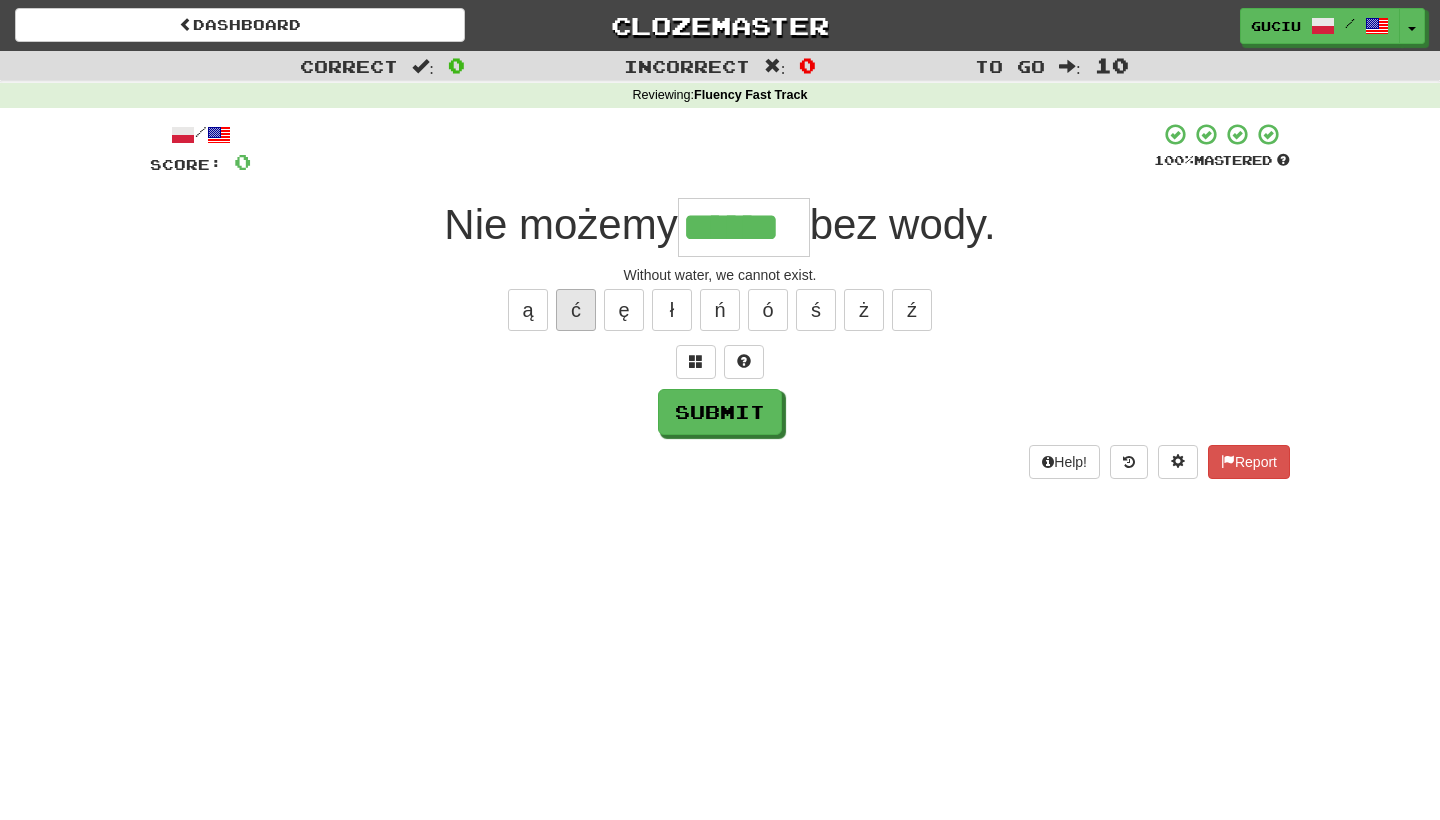 click on "ć" at bounding box center [576, 310] 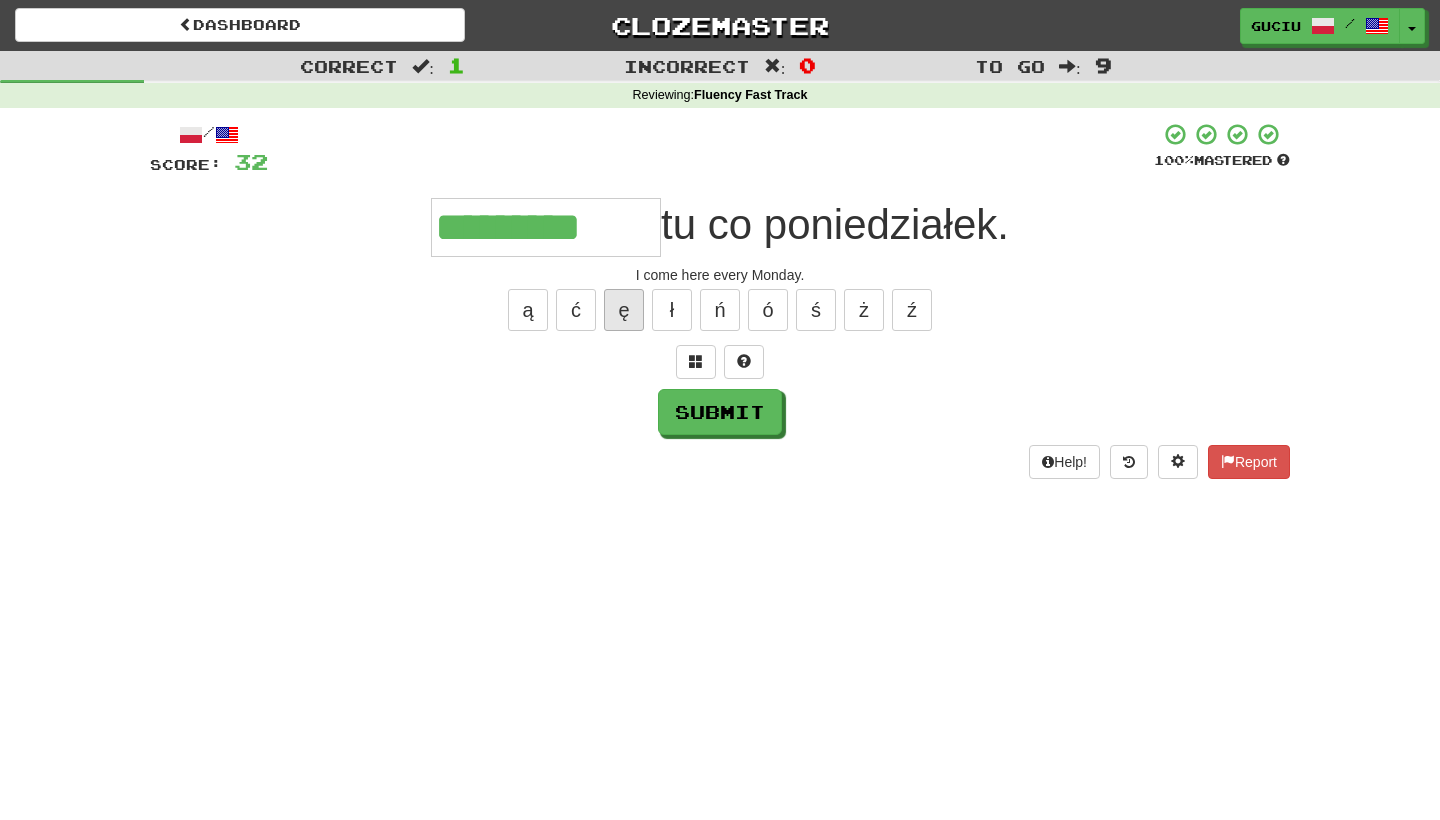 click on "ę" at bounding box center (624, 310) 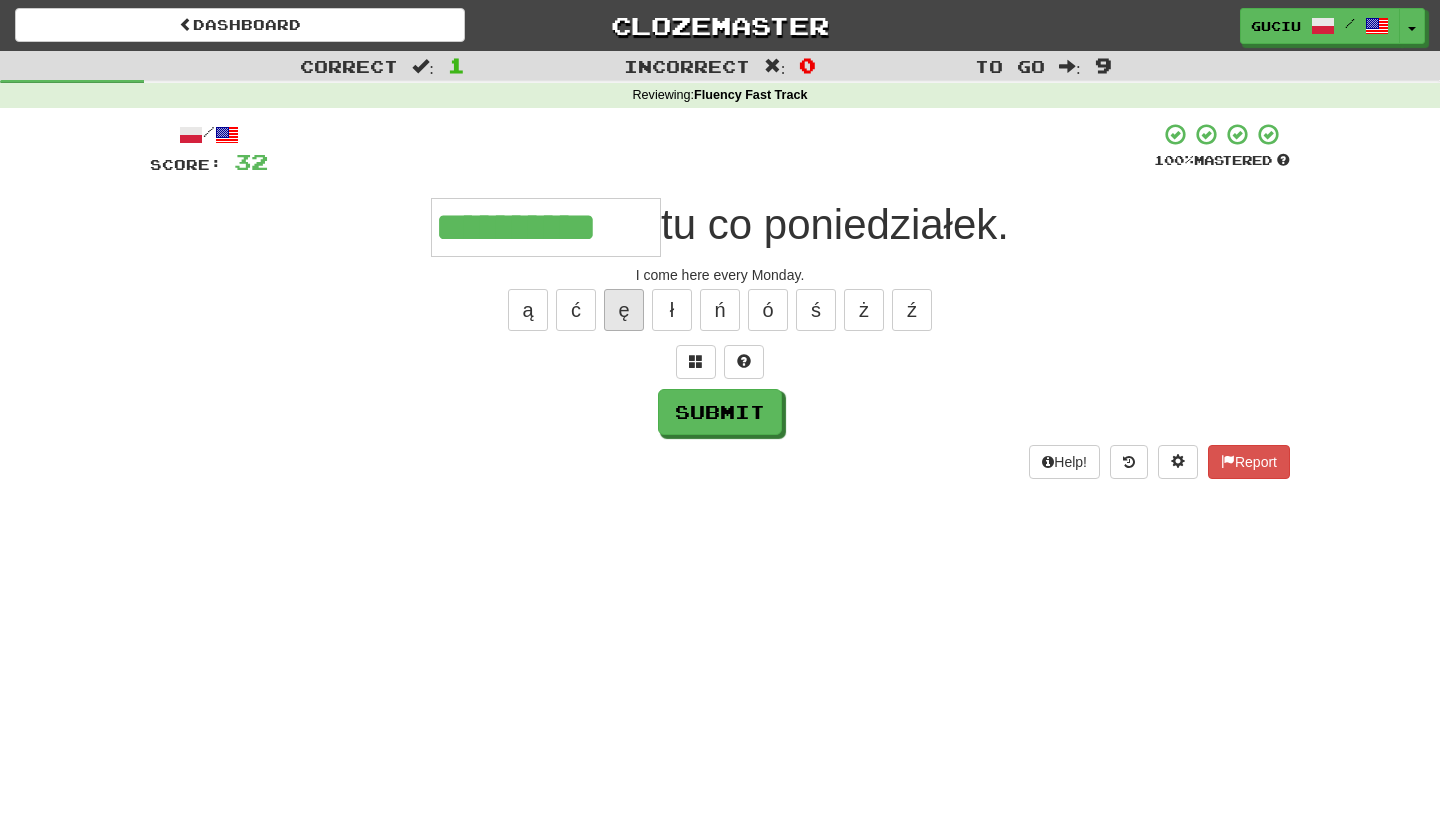 type on "**********" 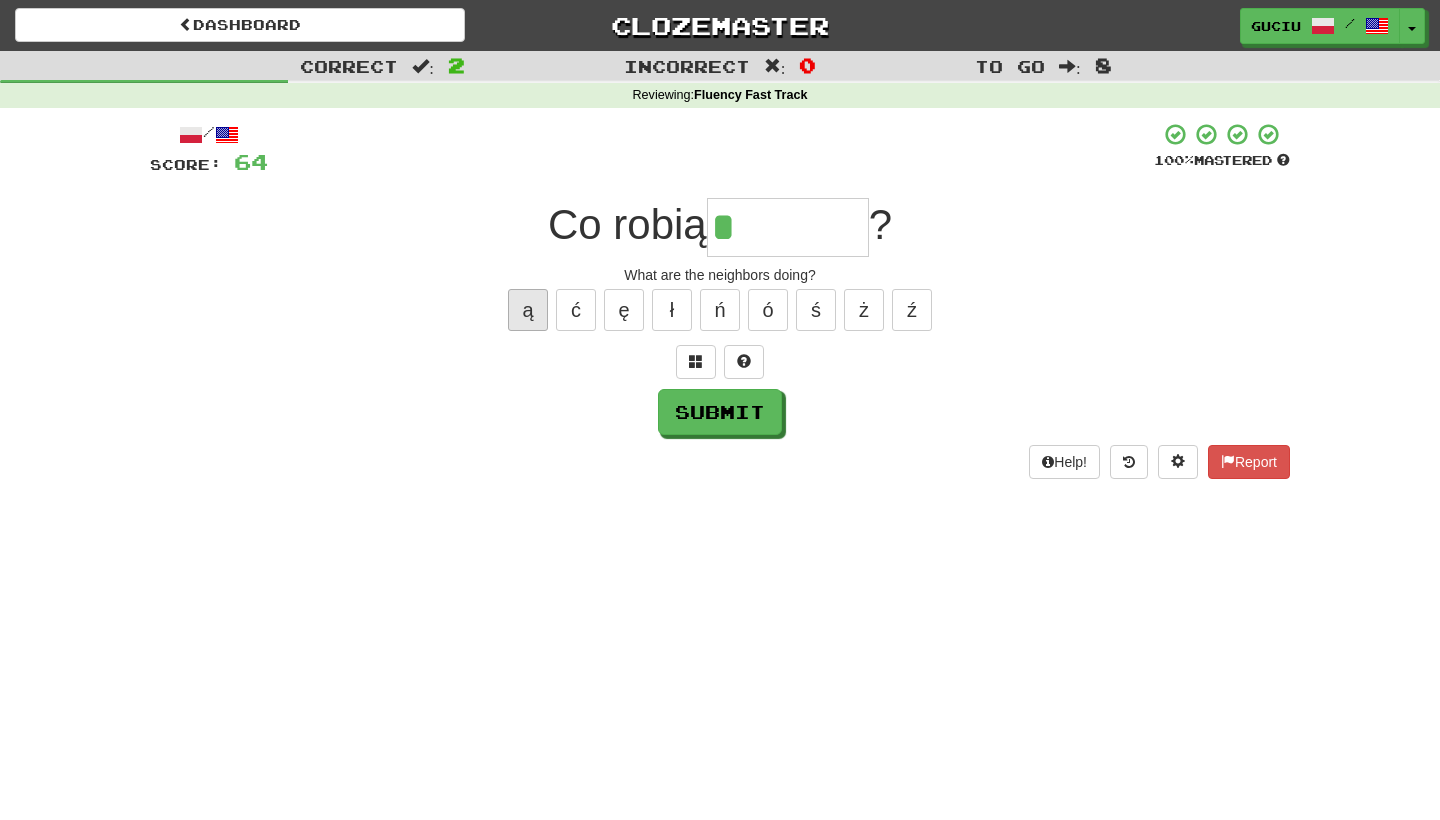 click on "ą" at bounding box center [528, 310] 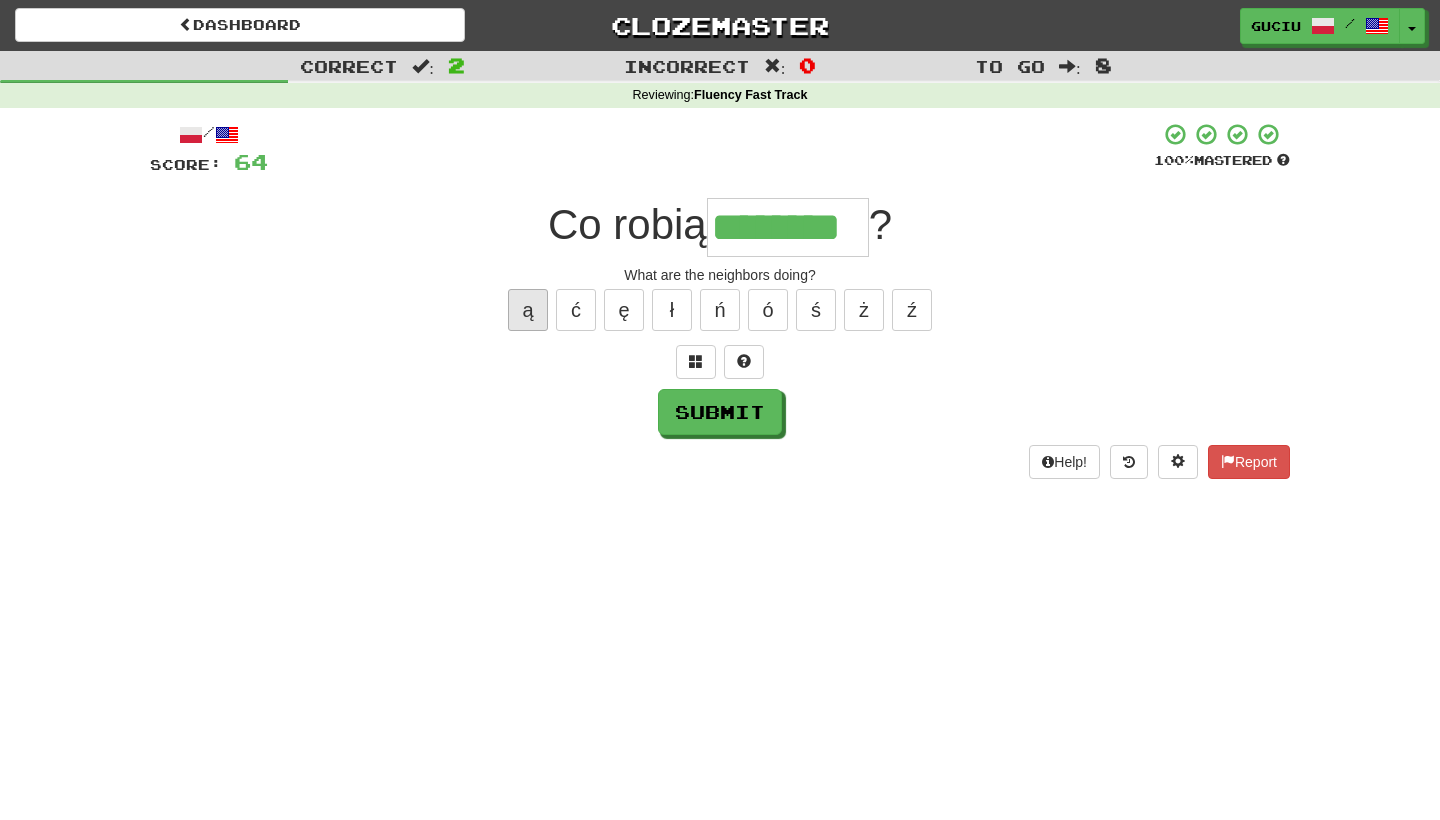 type on "********" 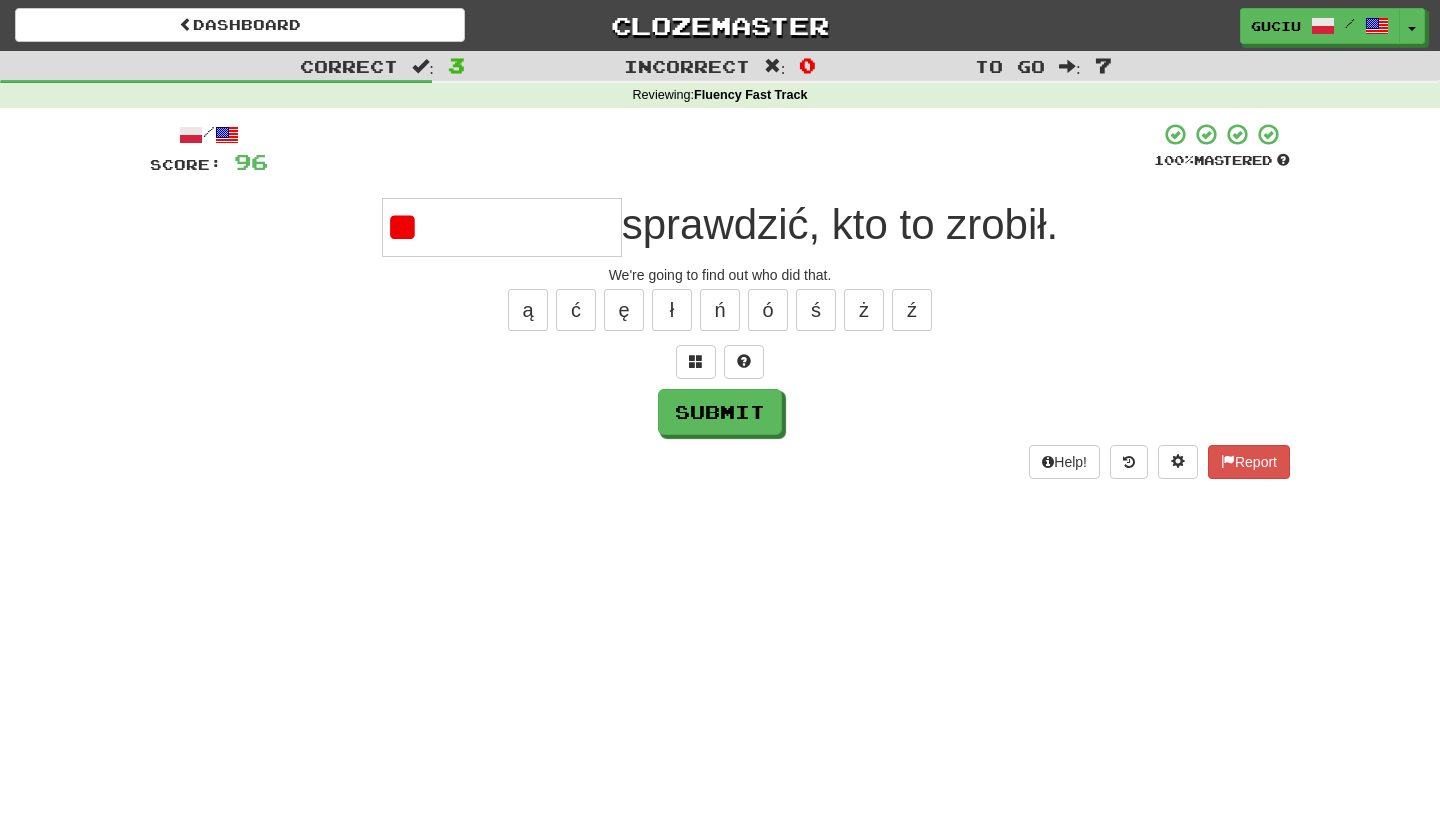 type on "*" 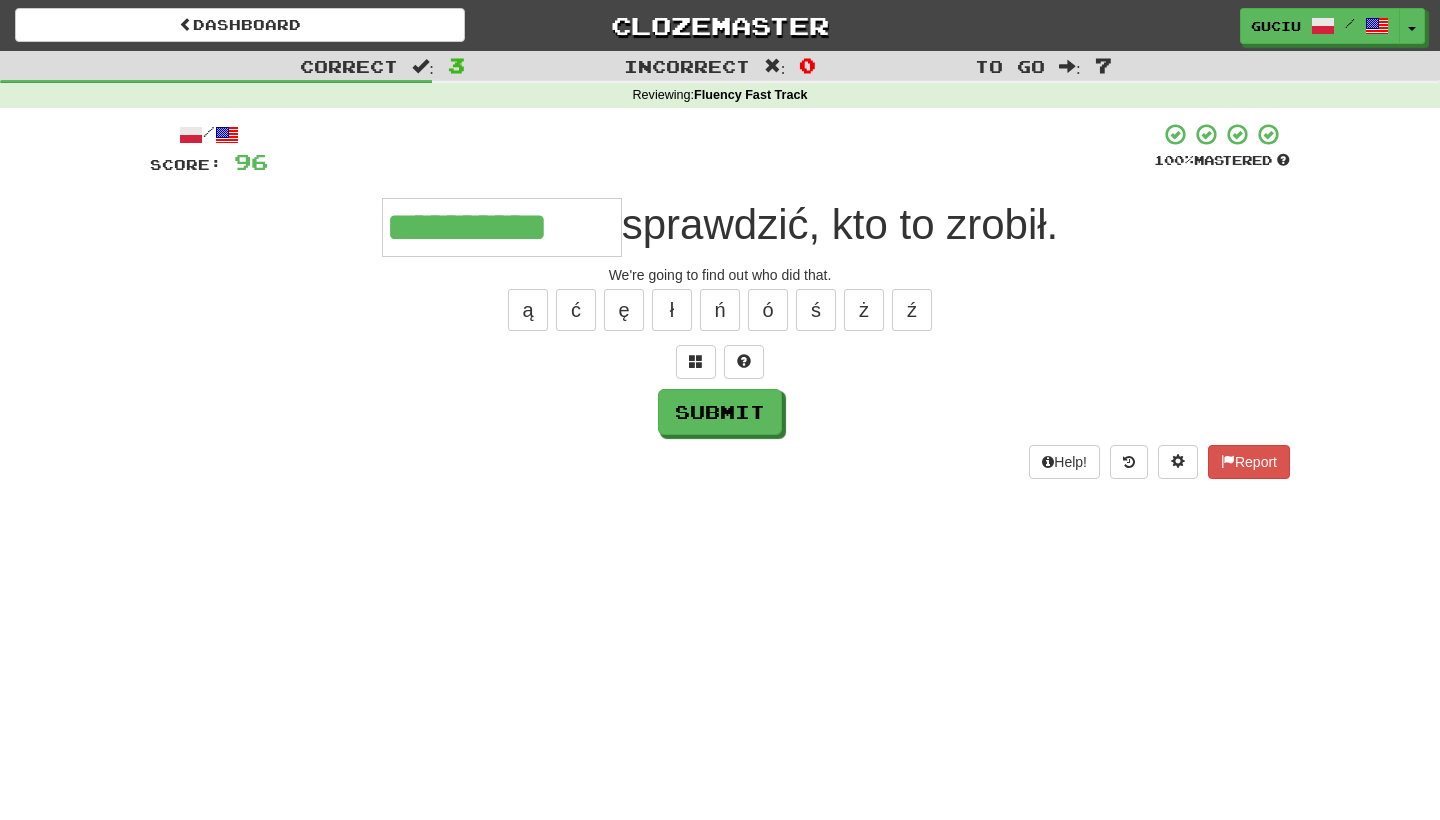 type on "**********" 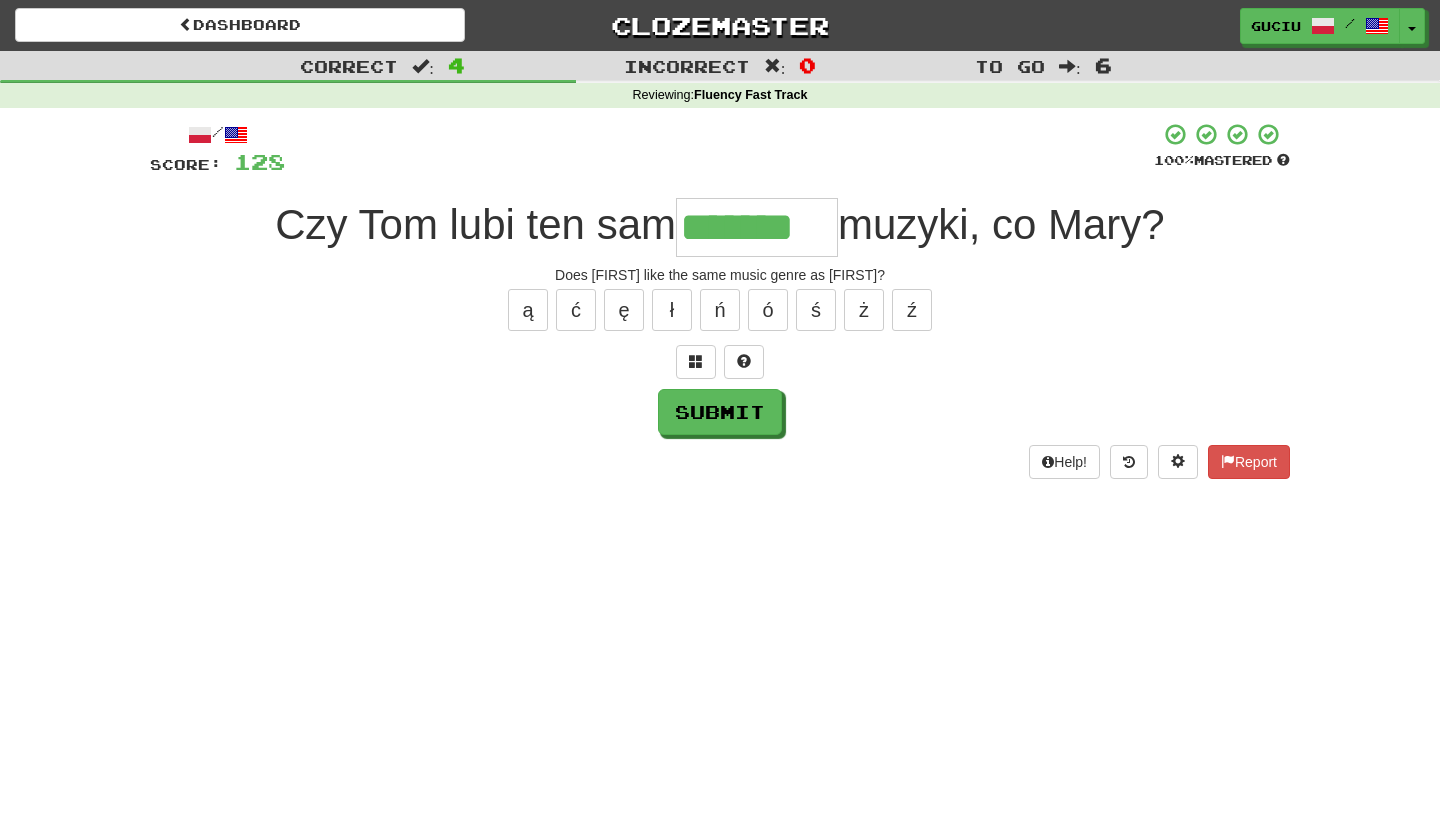 type on "*******" 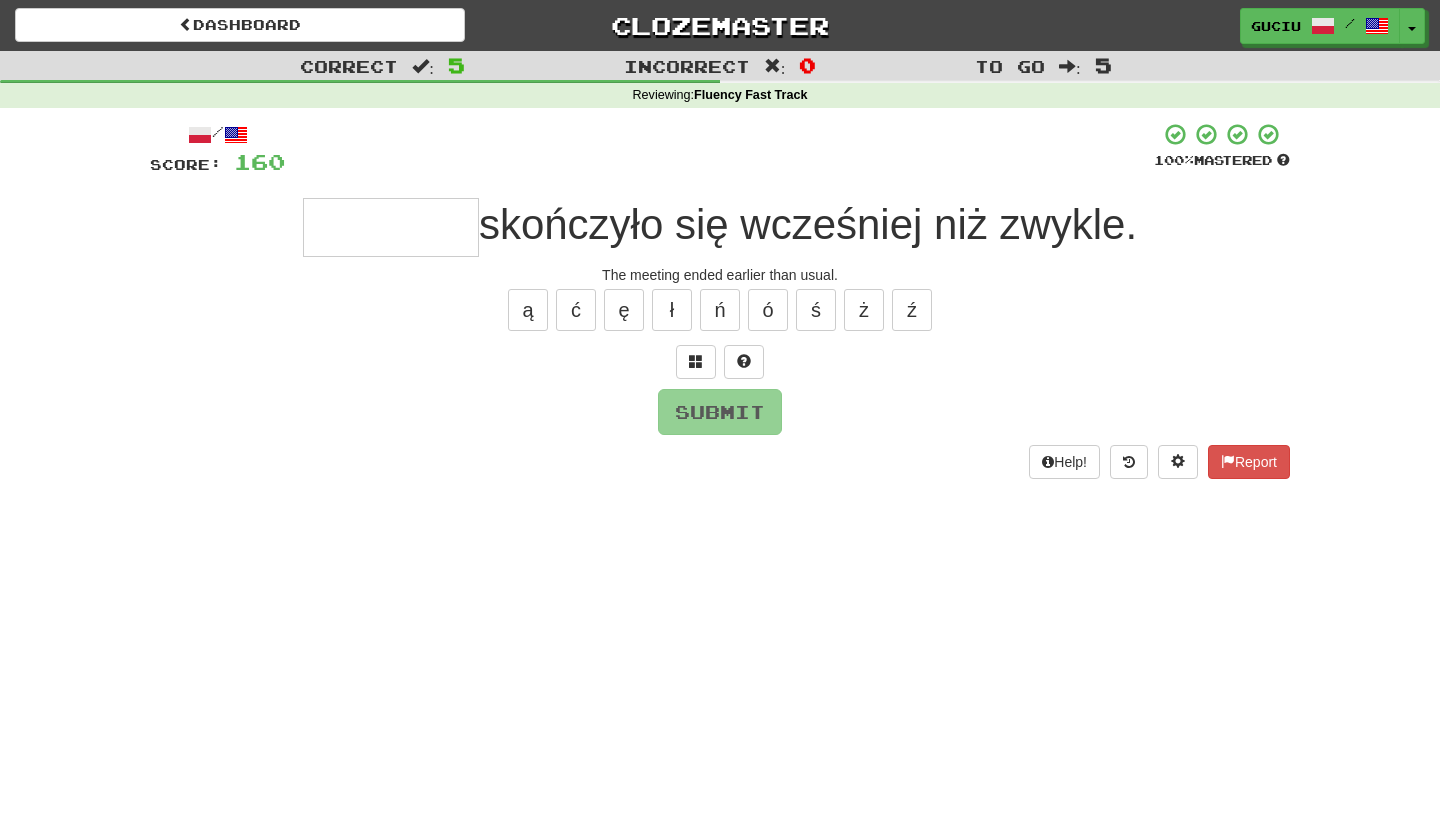 type on "*" 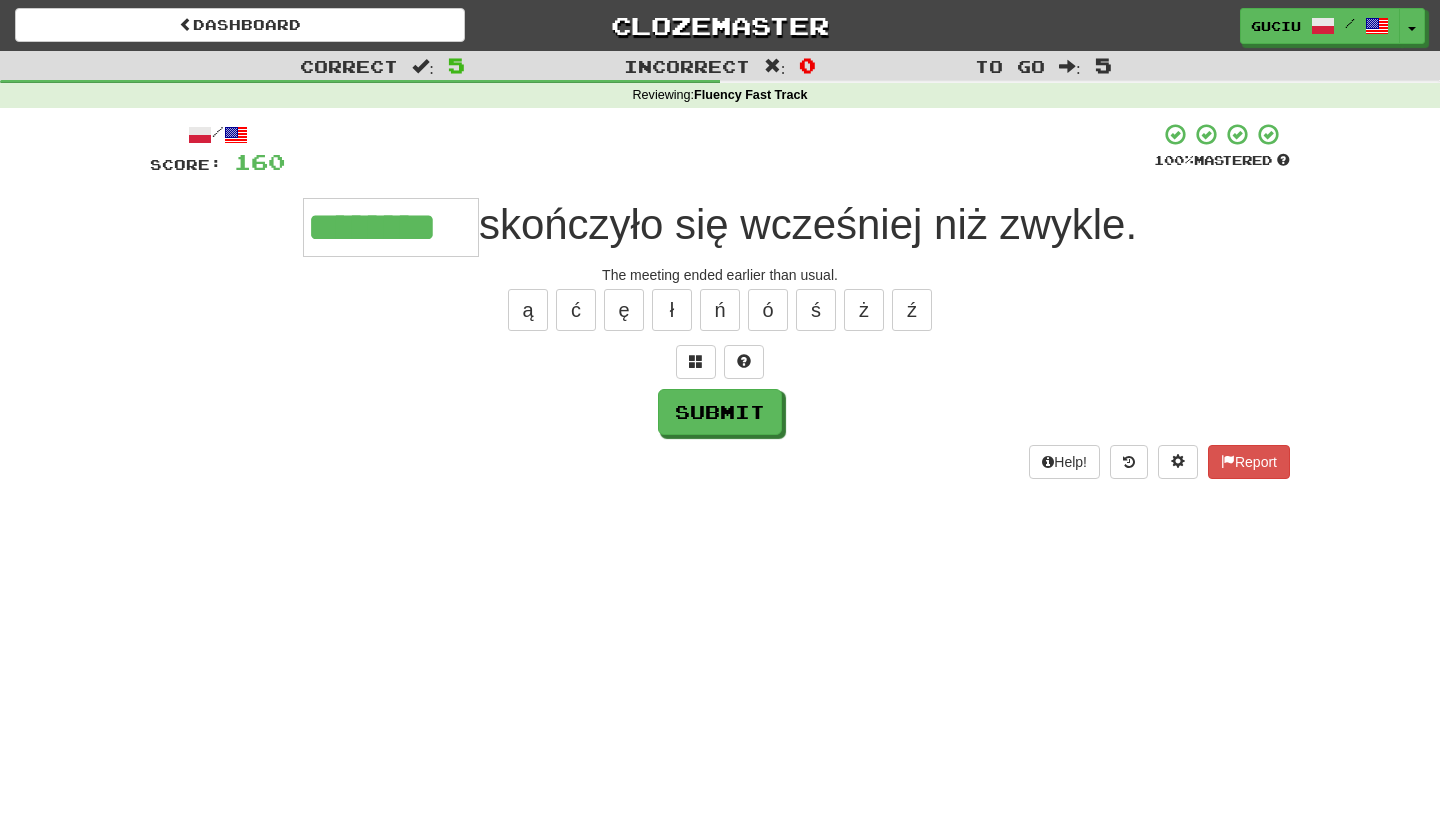 type on "********" 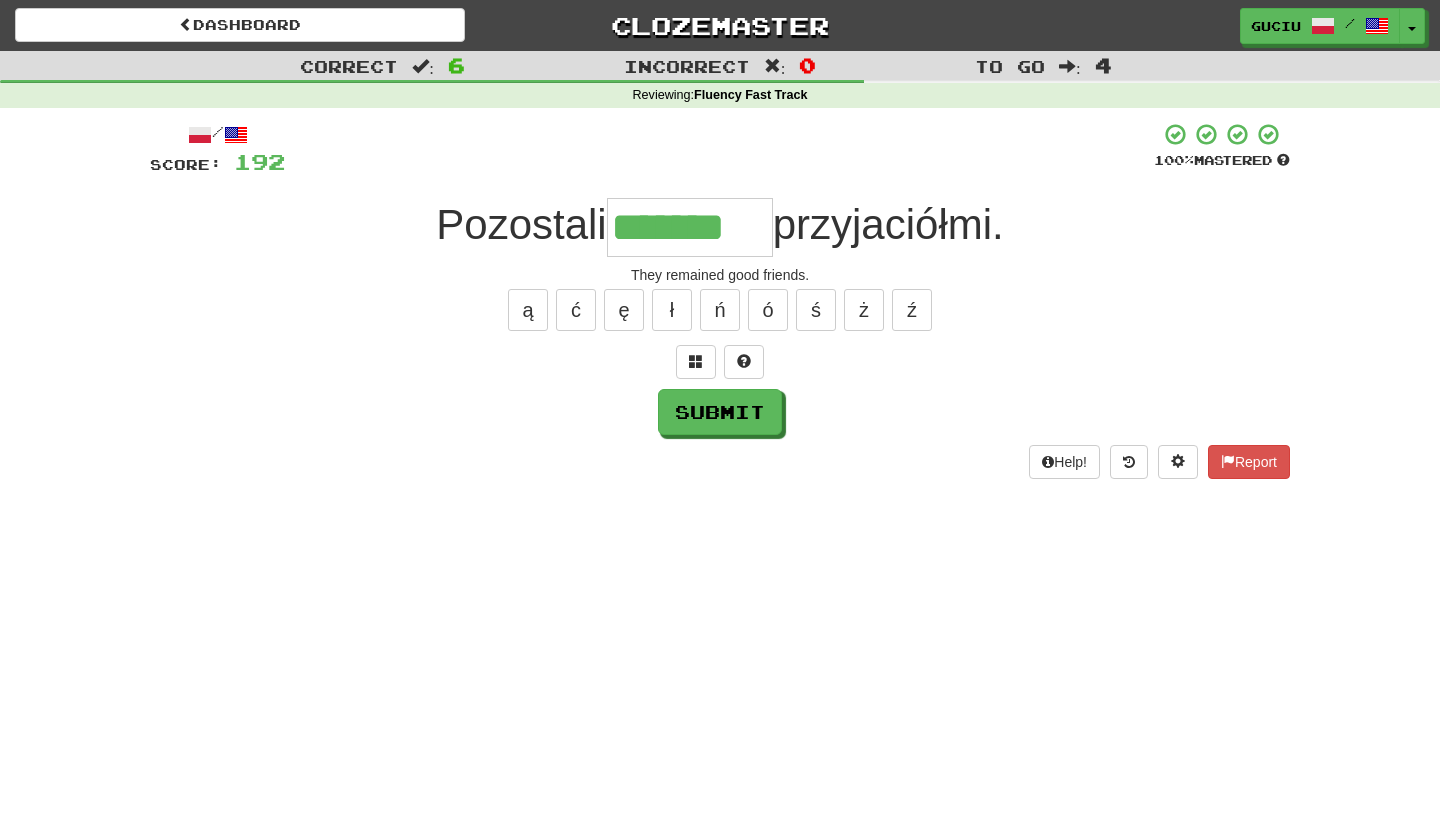 type on "*******" 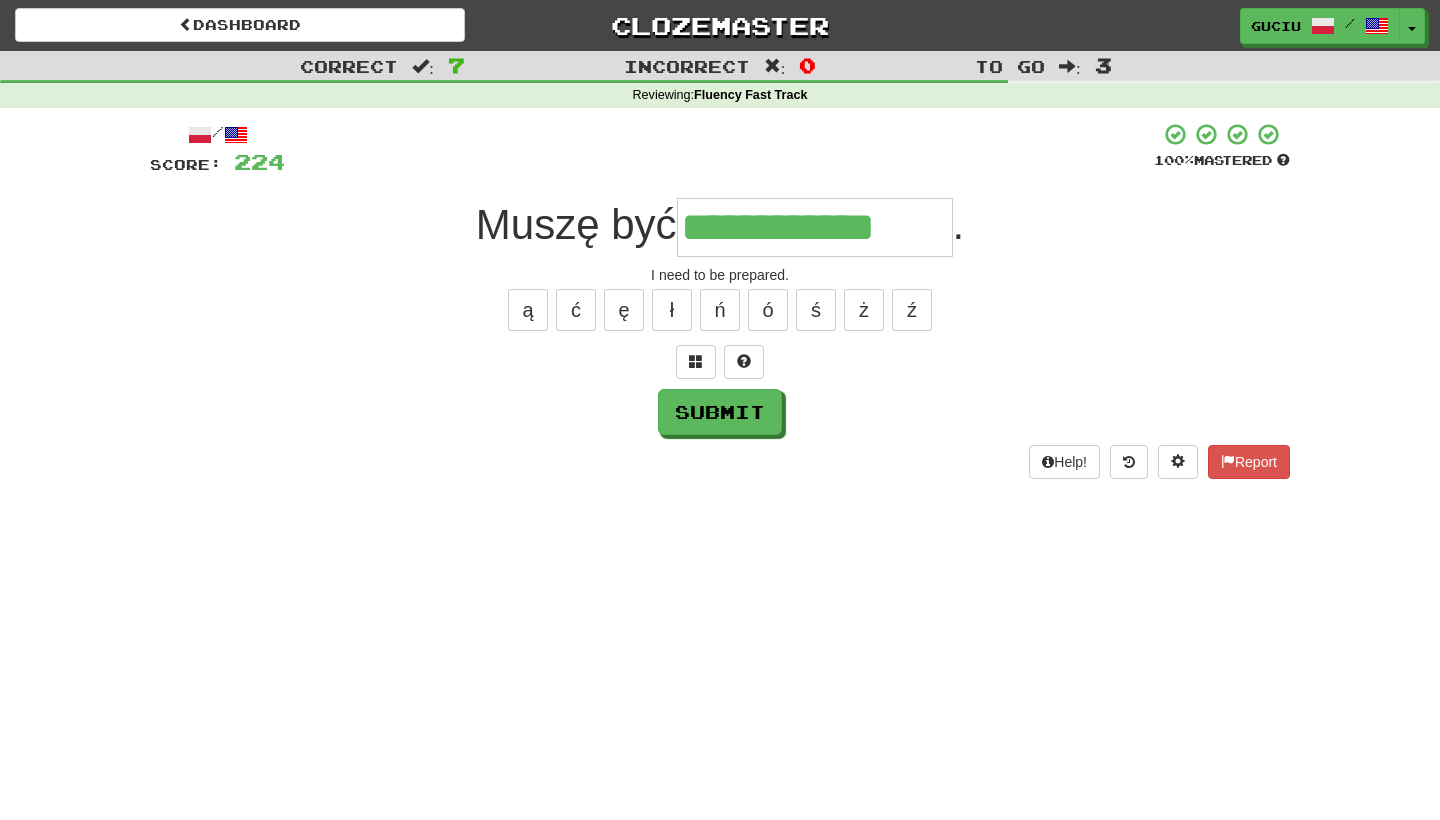 type on "**********" 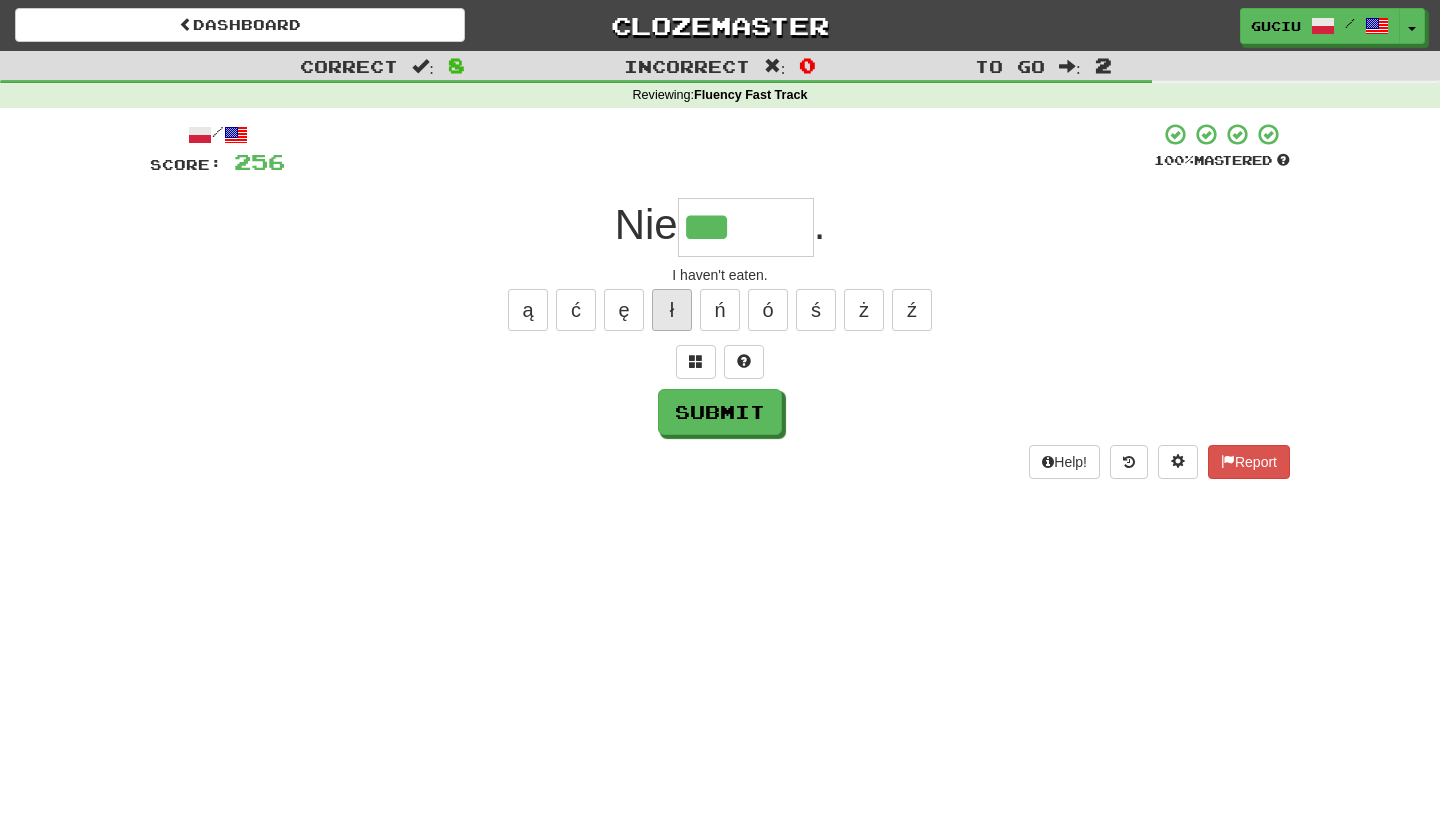 click on "ł" at bounding box center (672, 310) 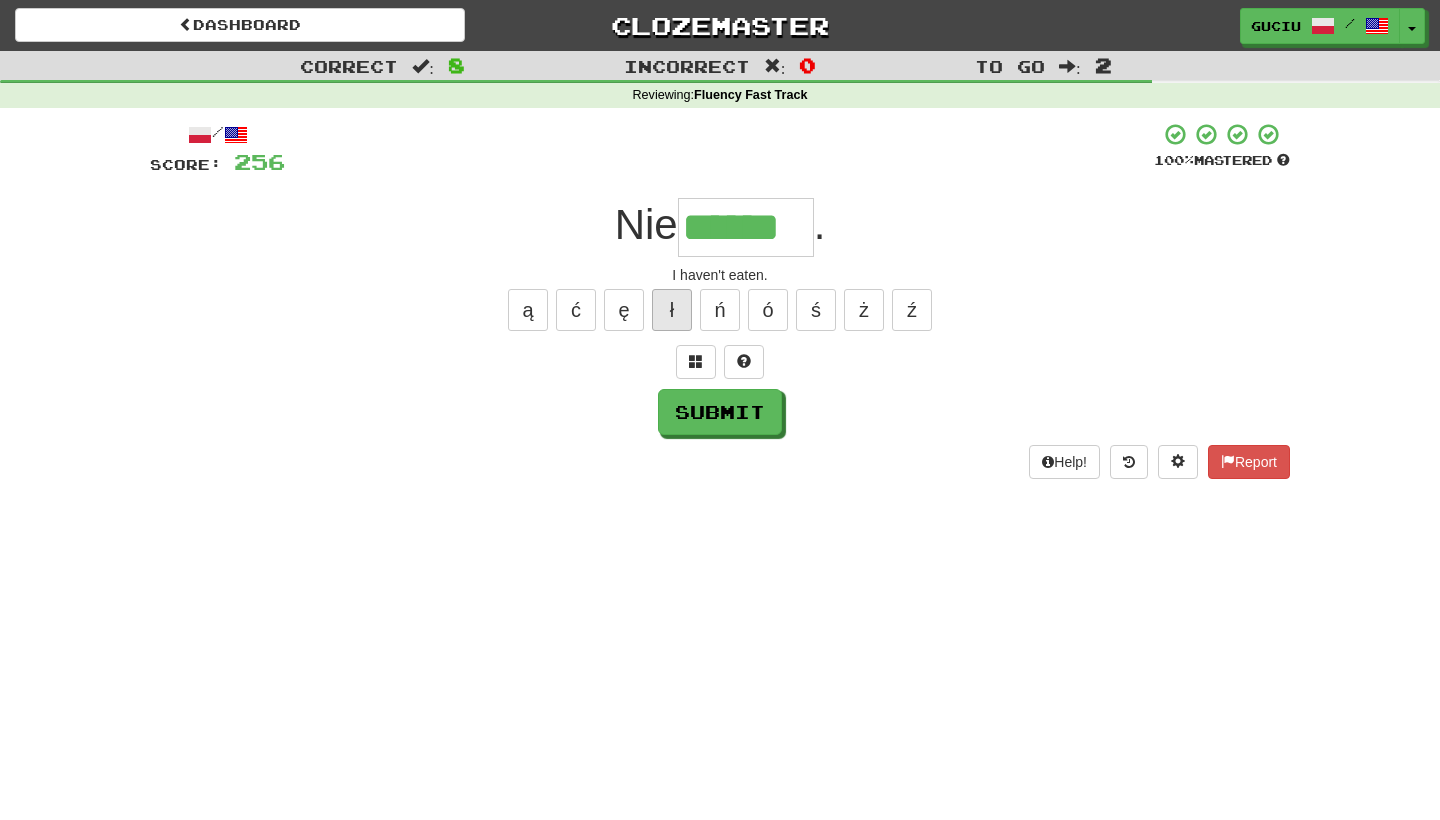 type on "******" 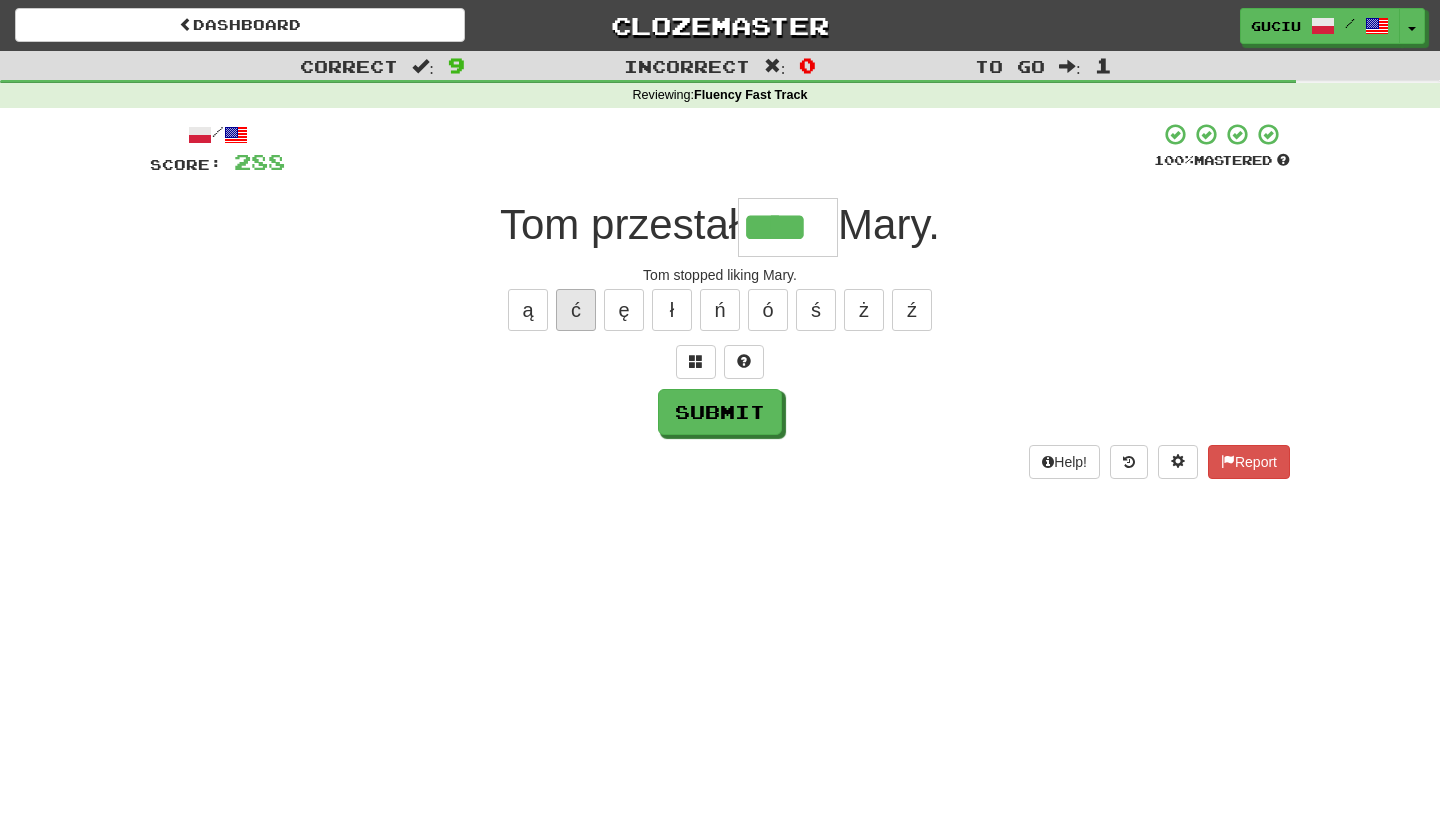 click on "ć" at bounding box center (576, 310) 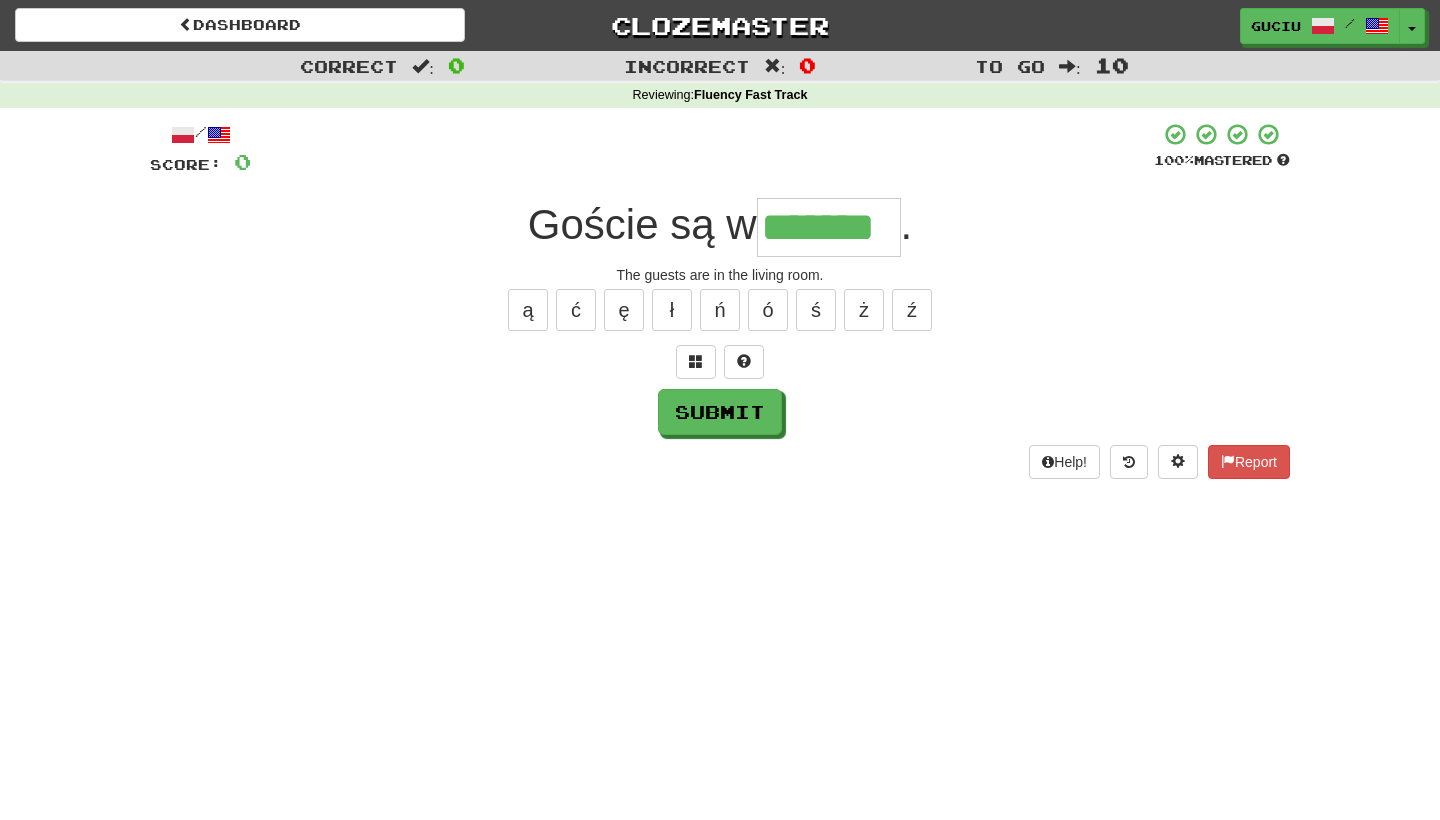 type on "*******" 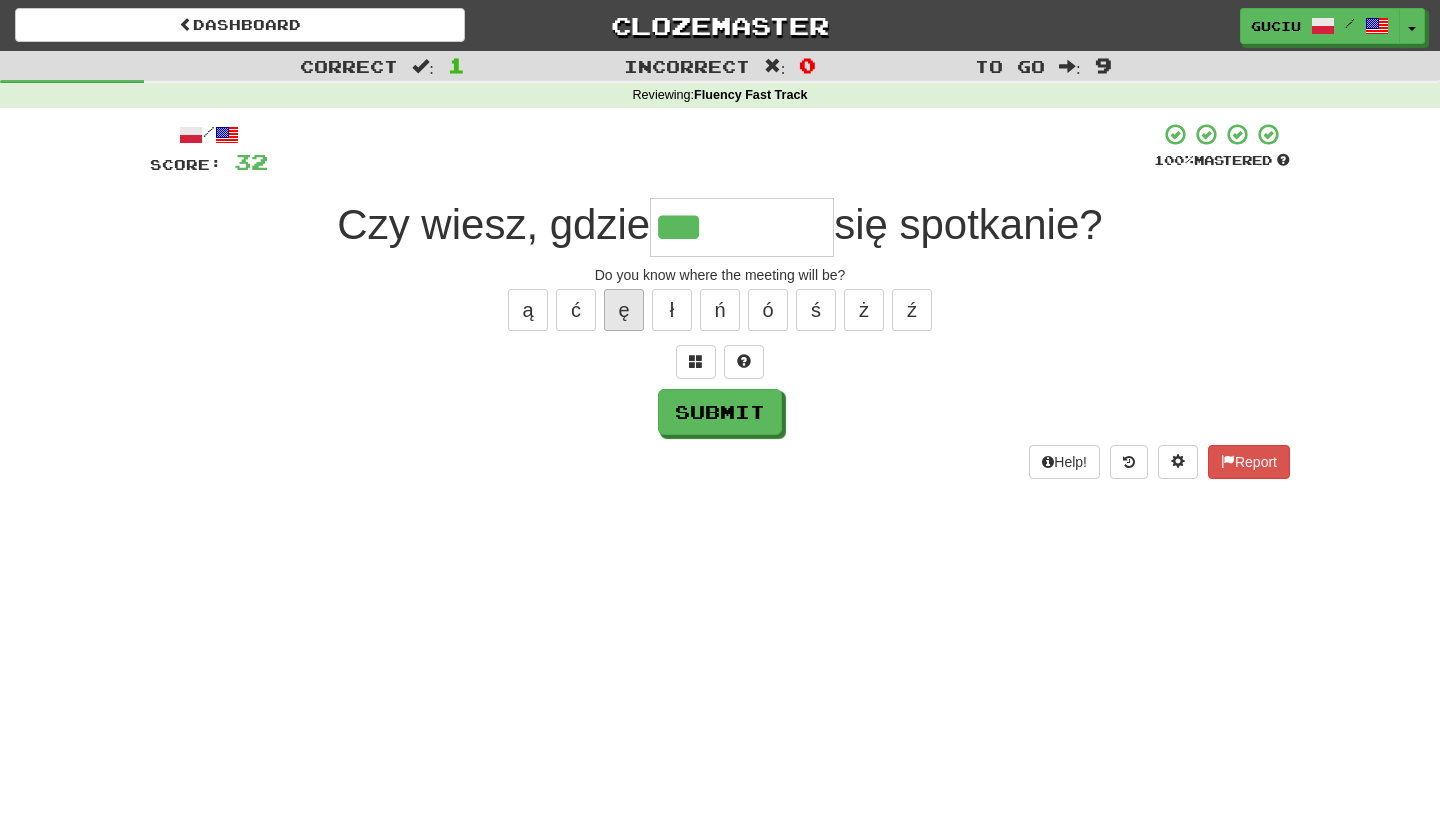click on "ę" at bounding box center (624, 310) 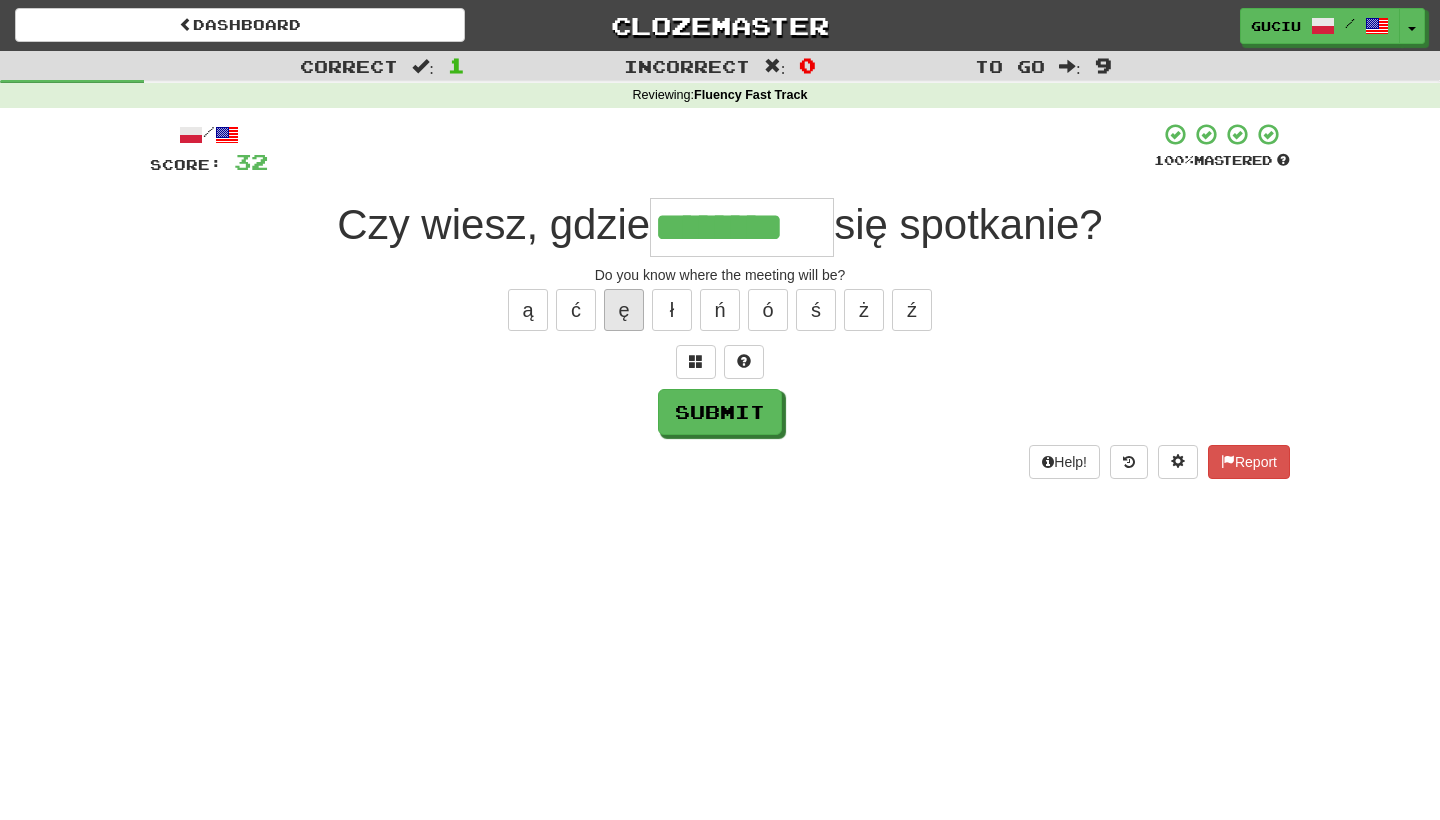 type on "********" 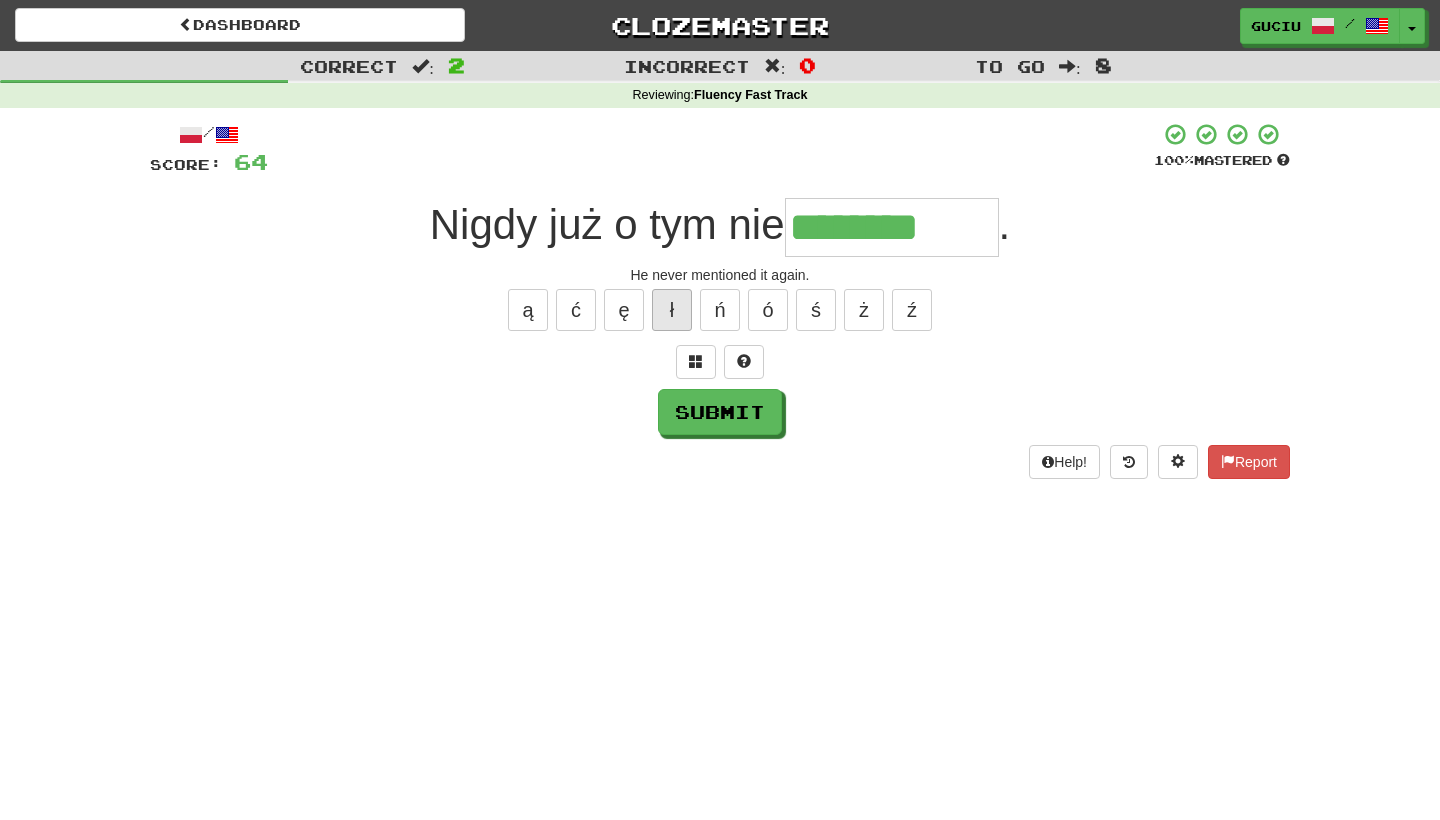 click on "ł" at bounding box center [672, 310] 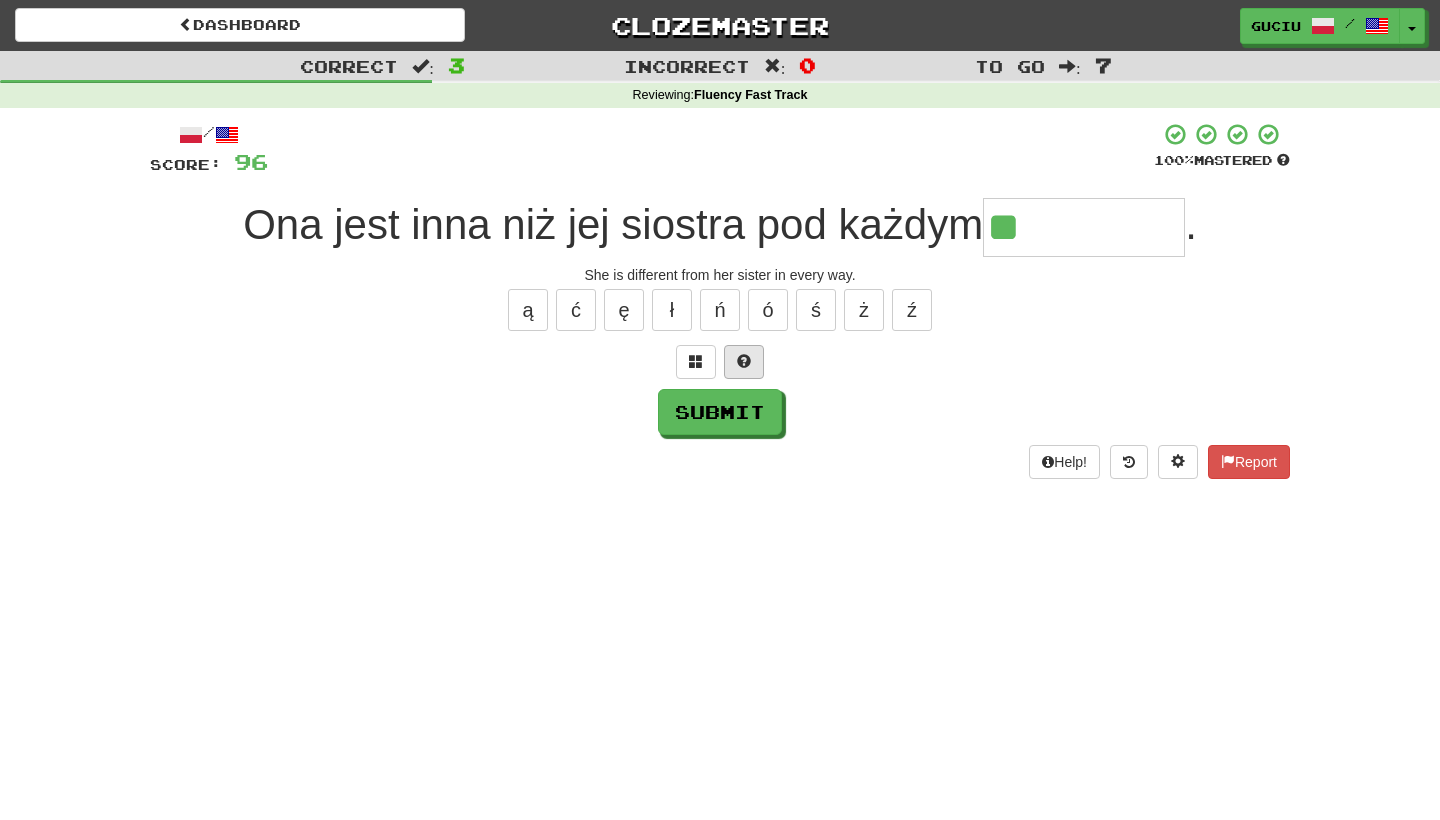 click at bounding box center (744, 361) 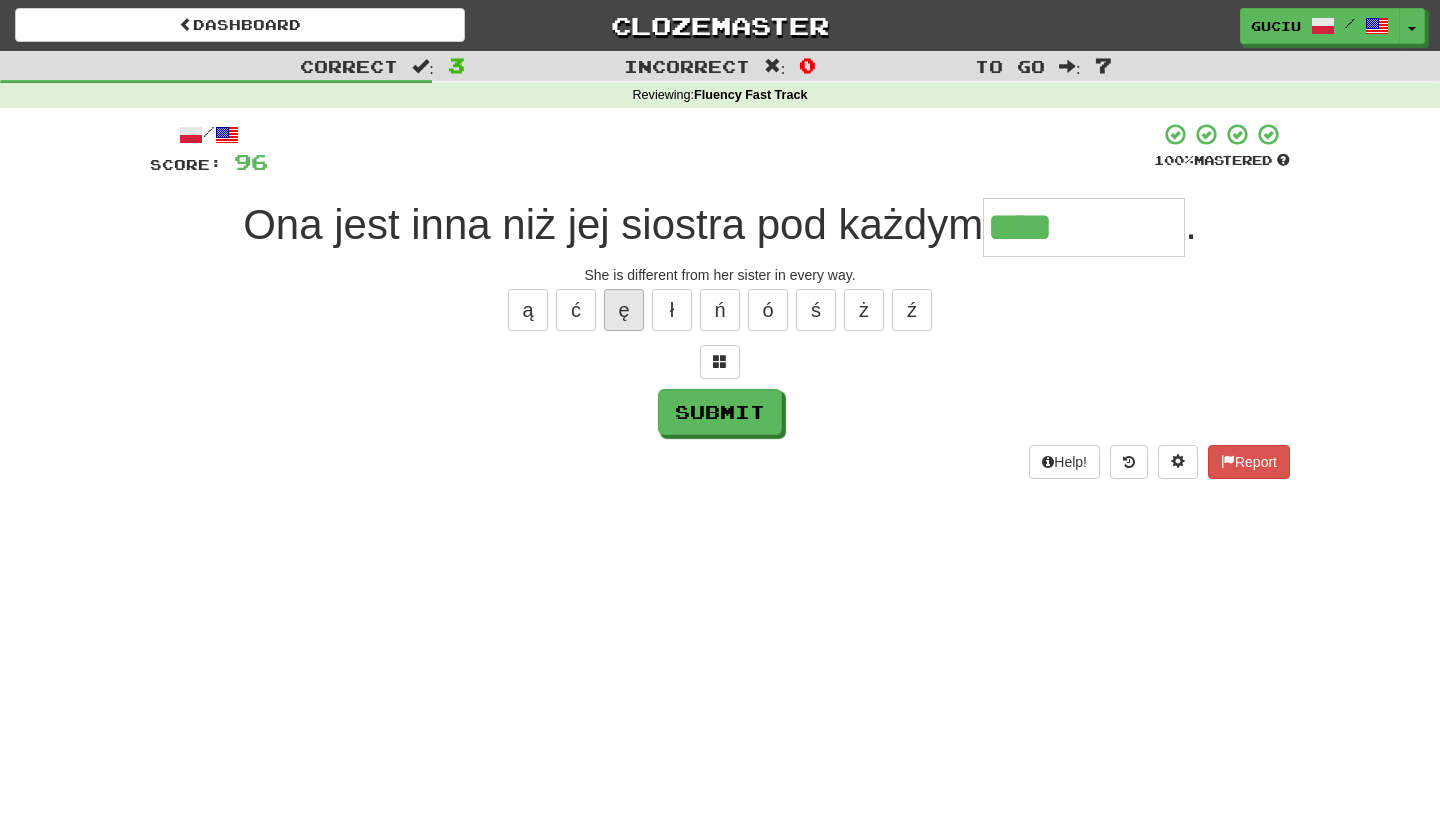 click on "ę" at bounding box center [624, 310] 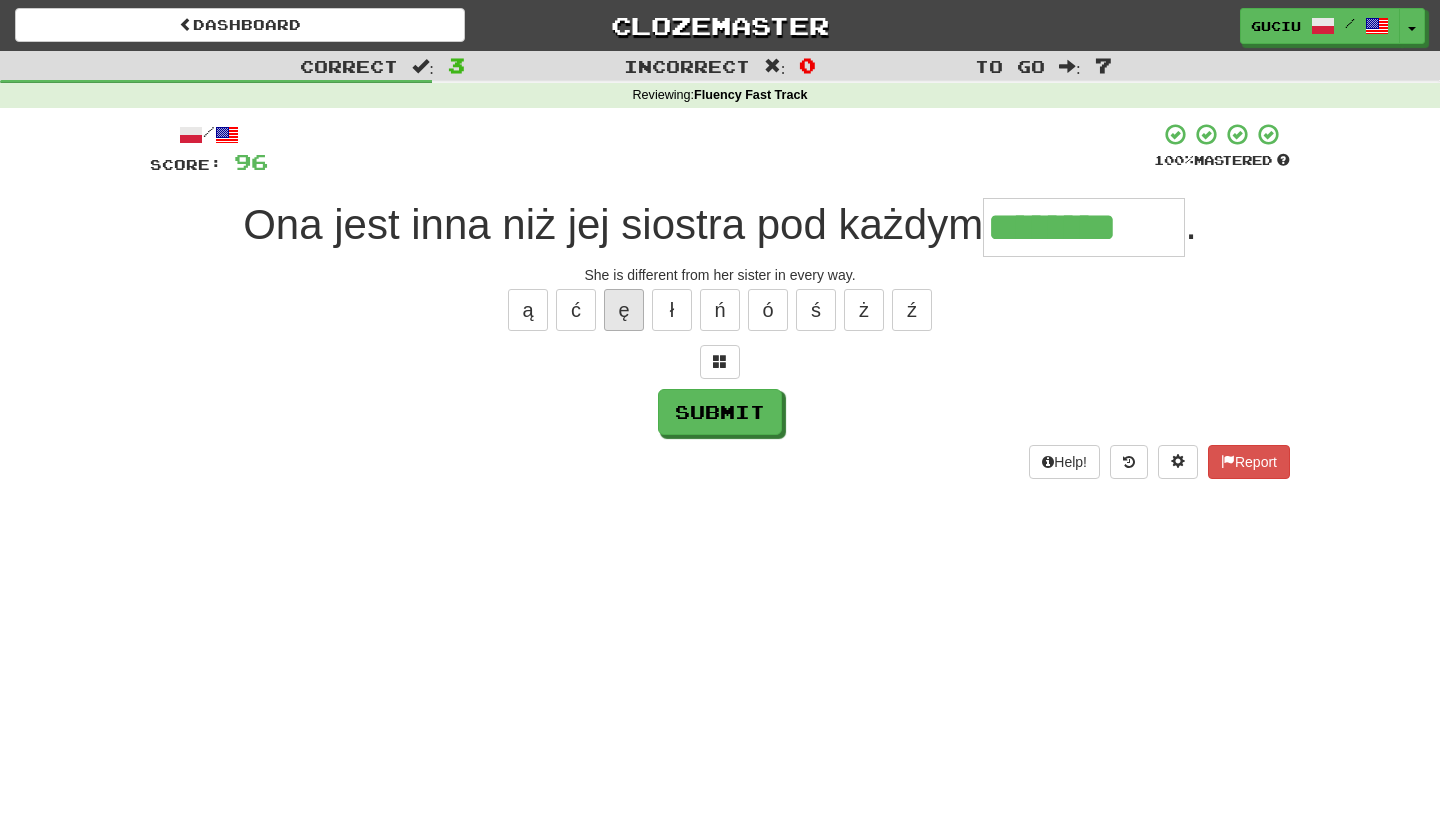 type on "********" 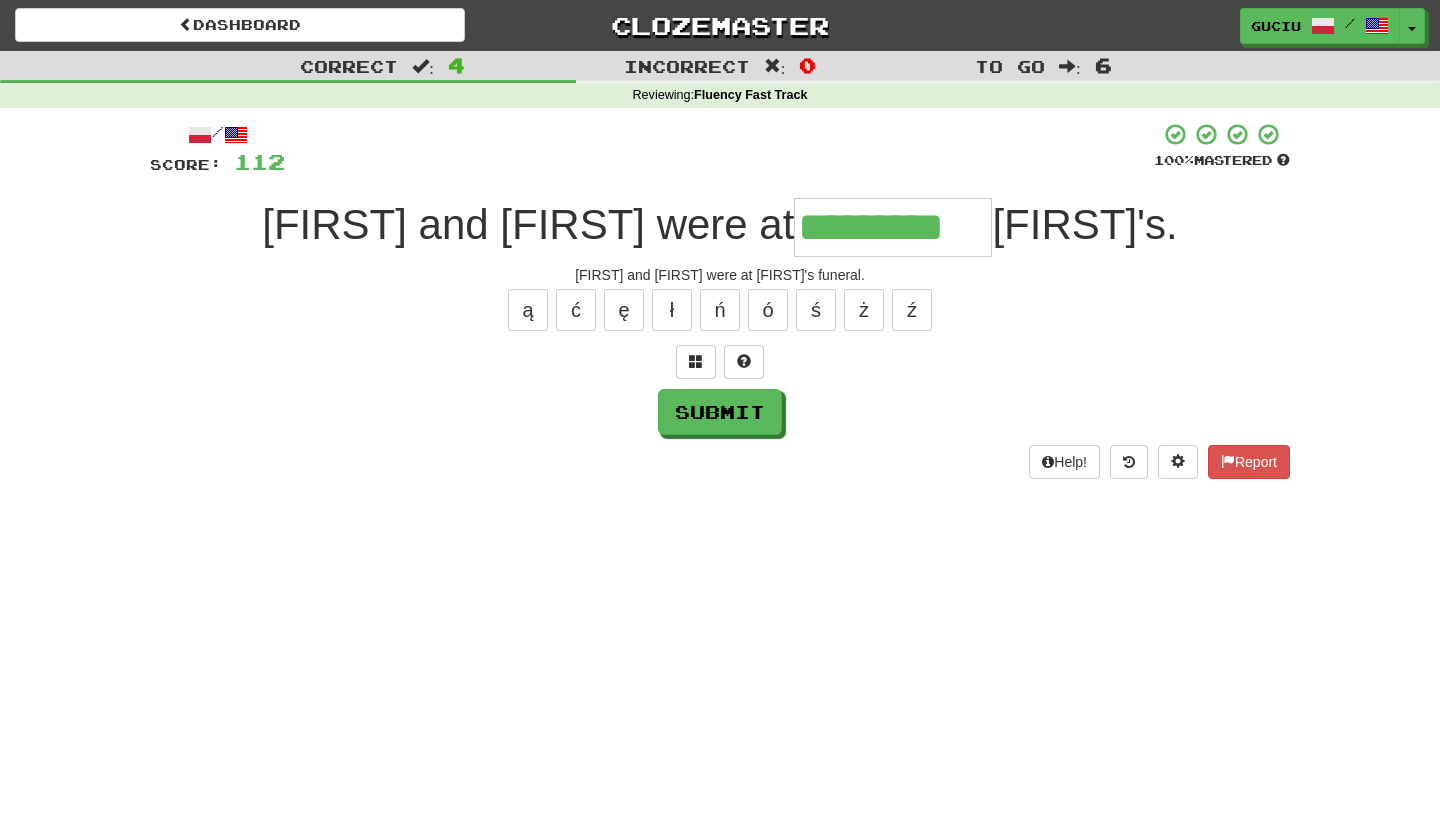 type on "*********" 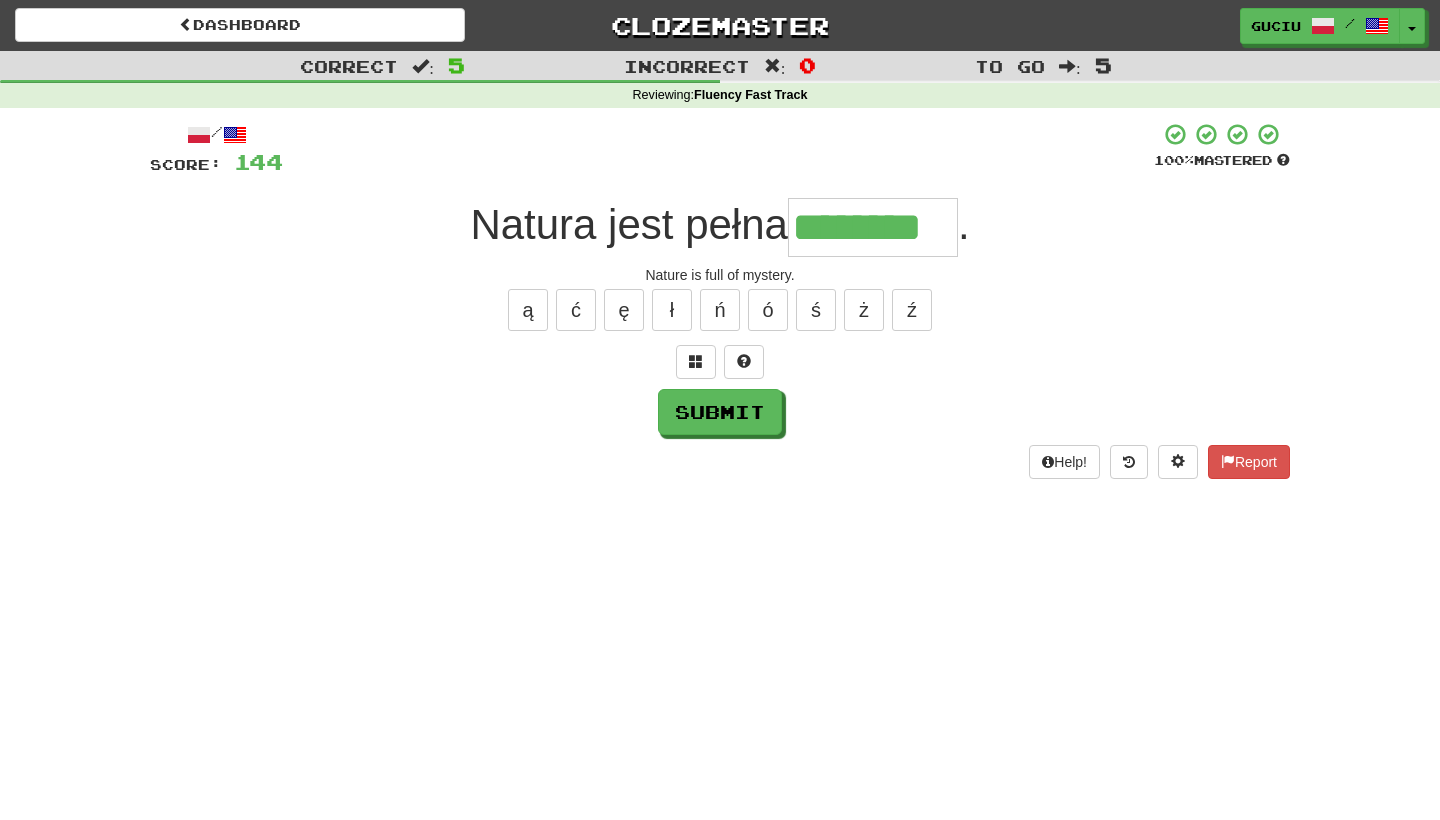 type on "********" 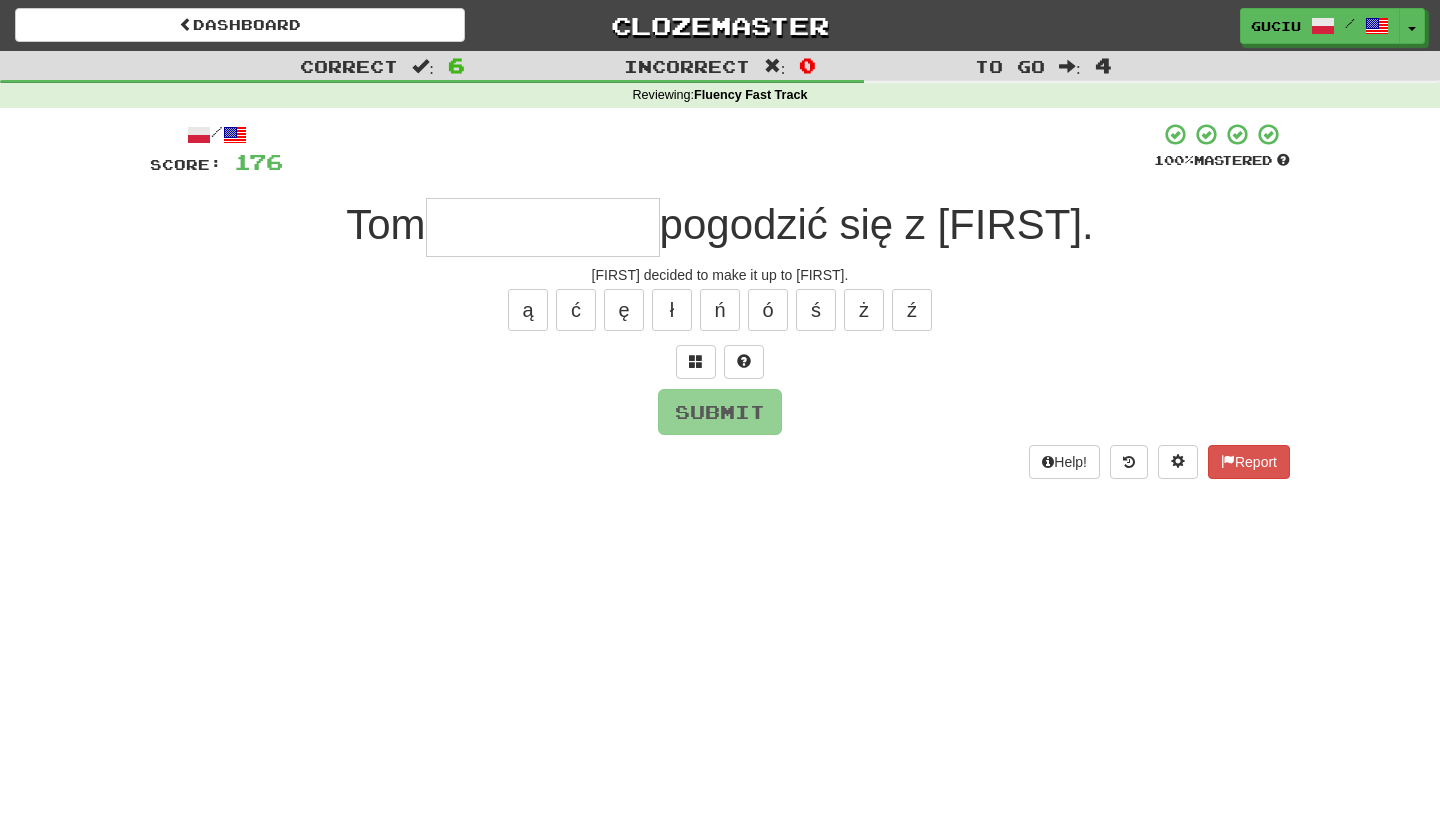 type on "*" 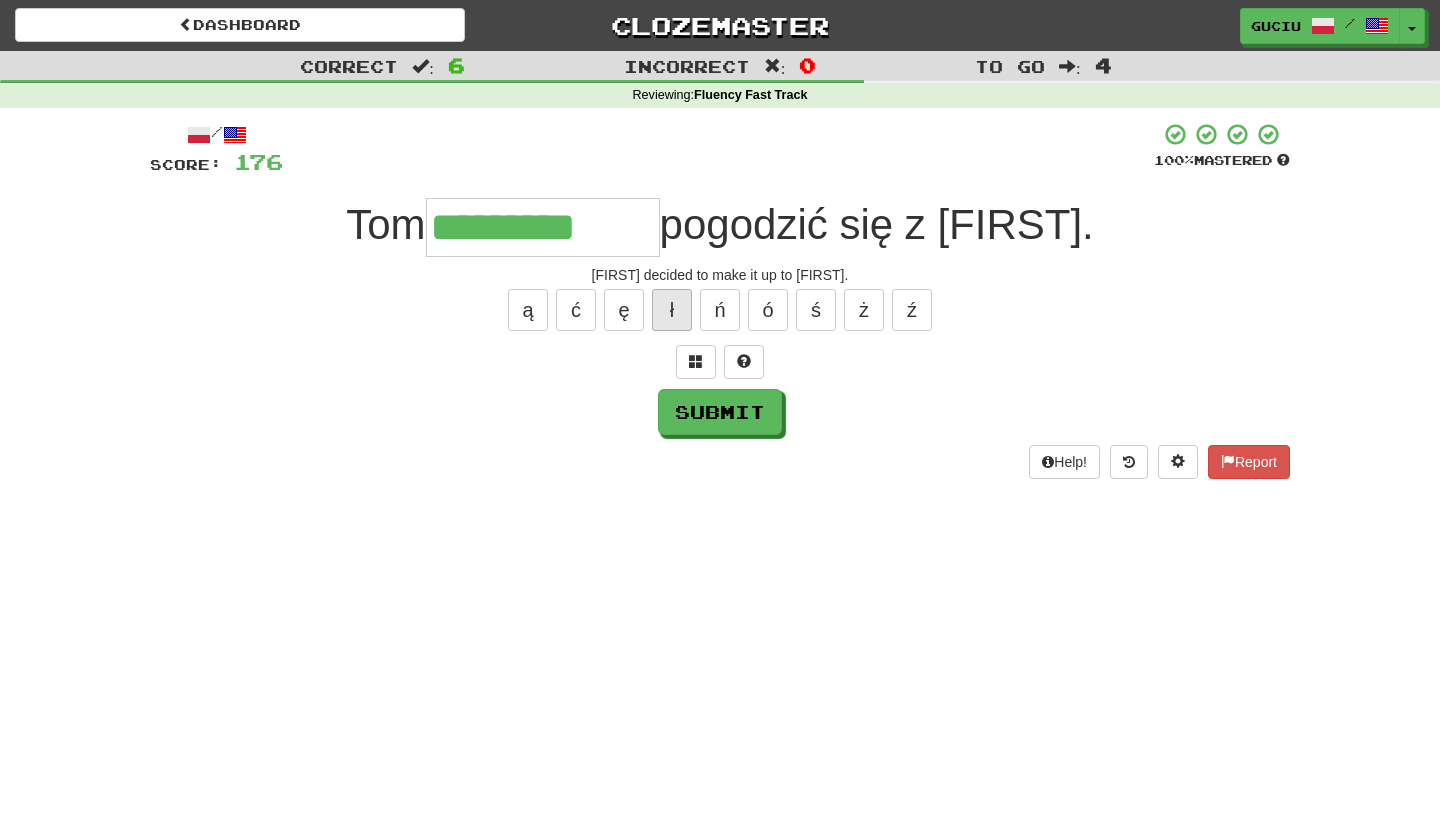 click on "ł" at bounding box center [672, 310] 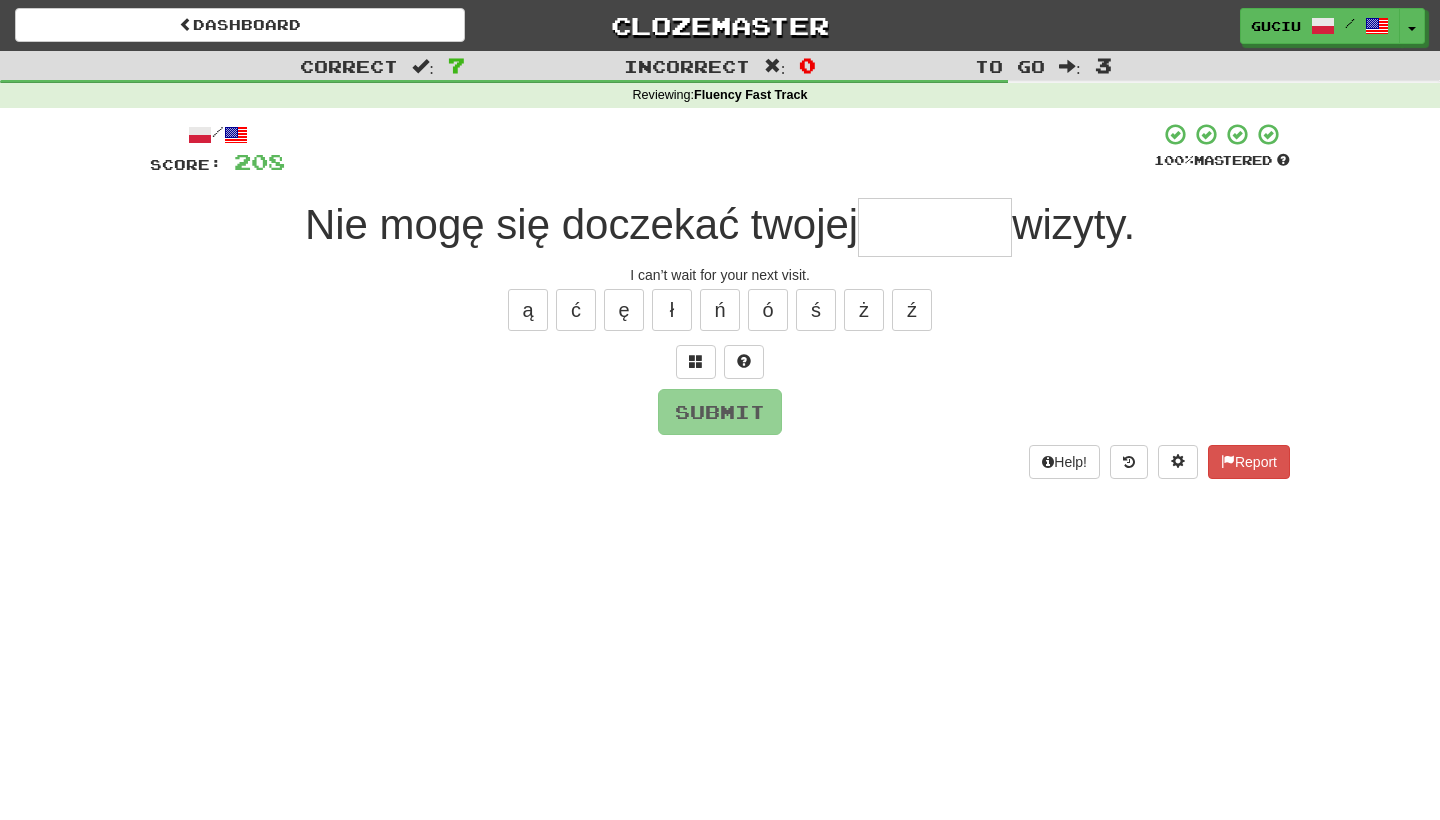 type on "*" 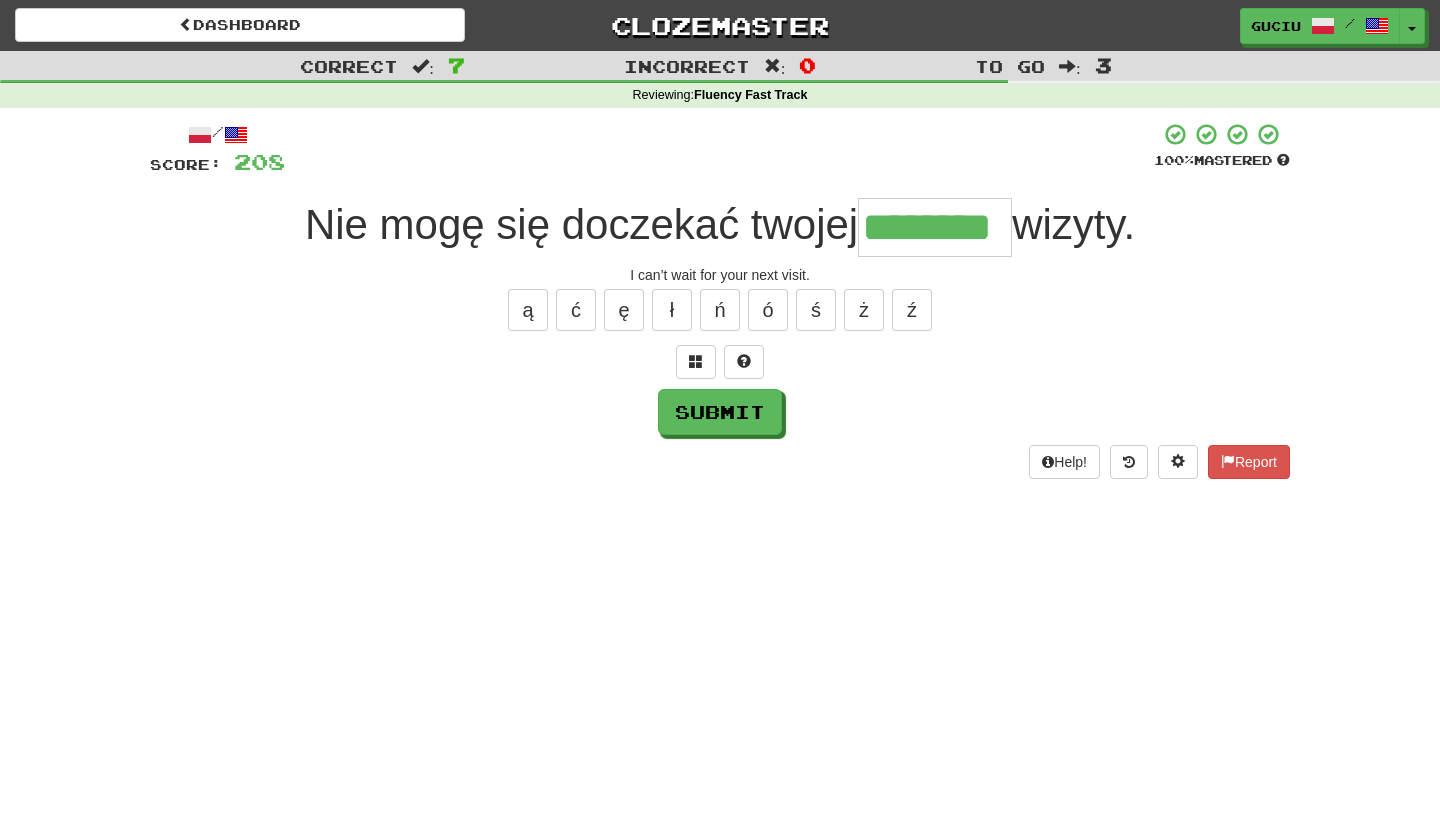 type on "********" 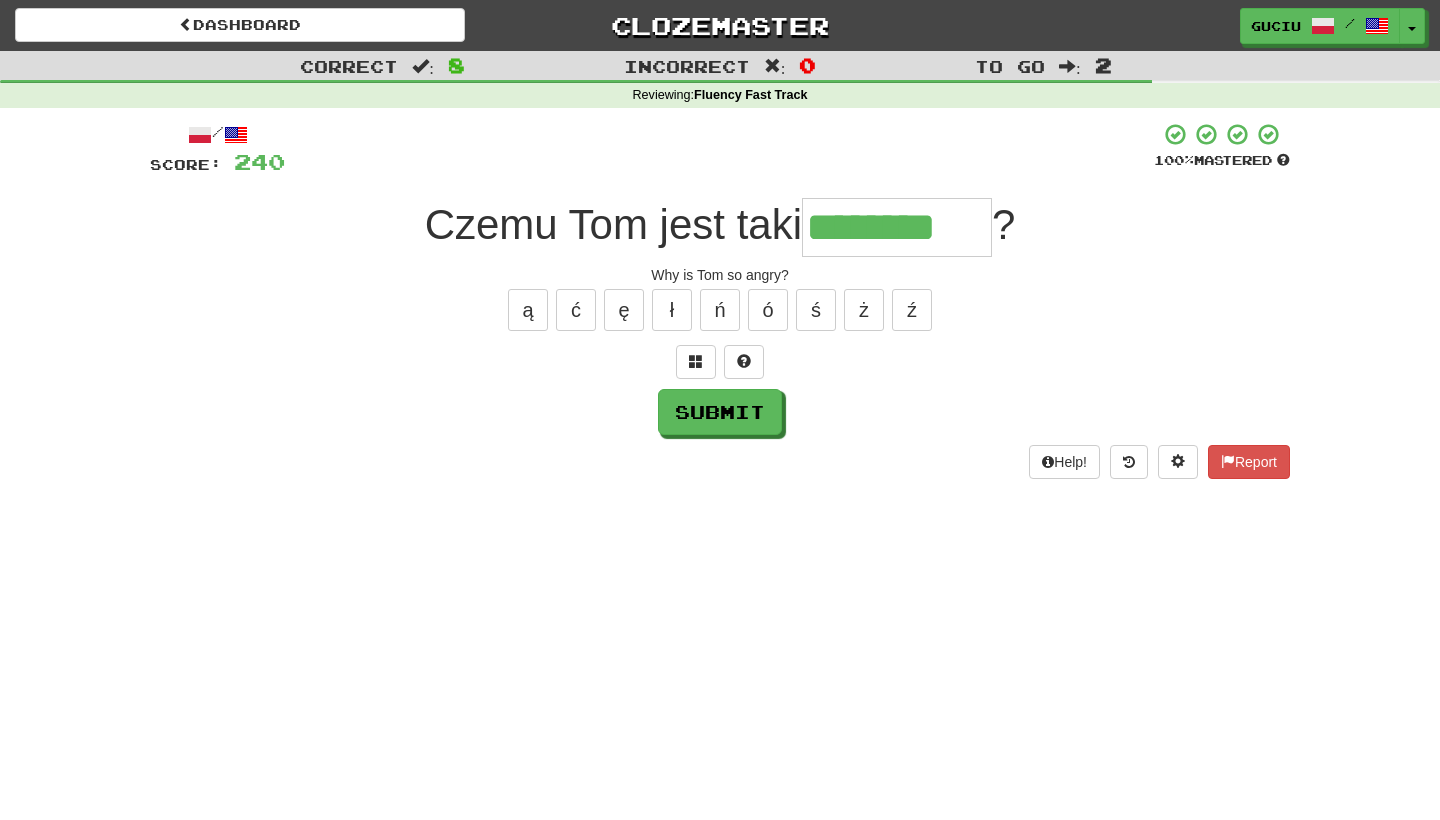type on "********" 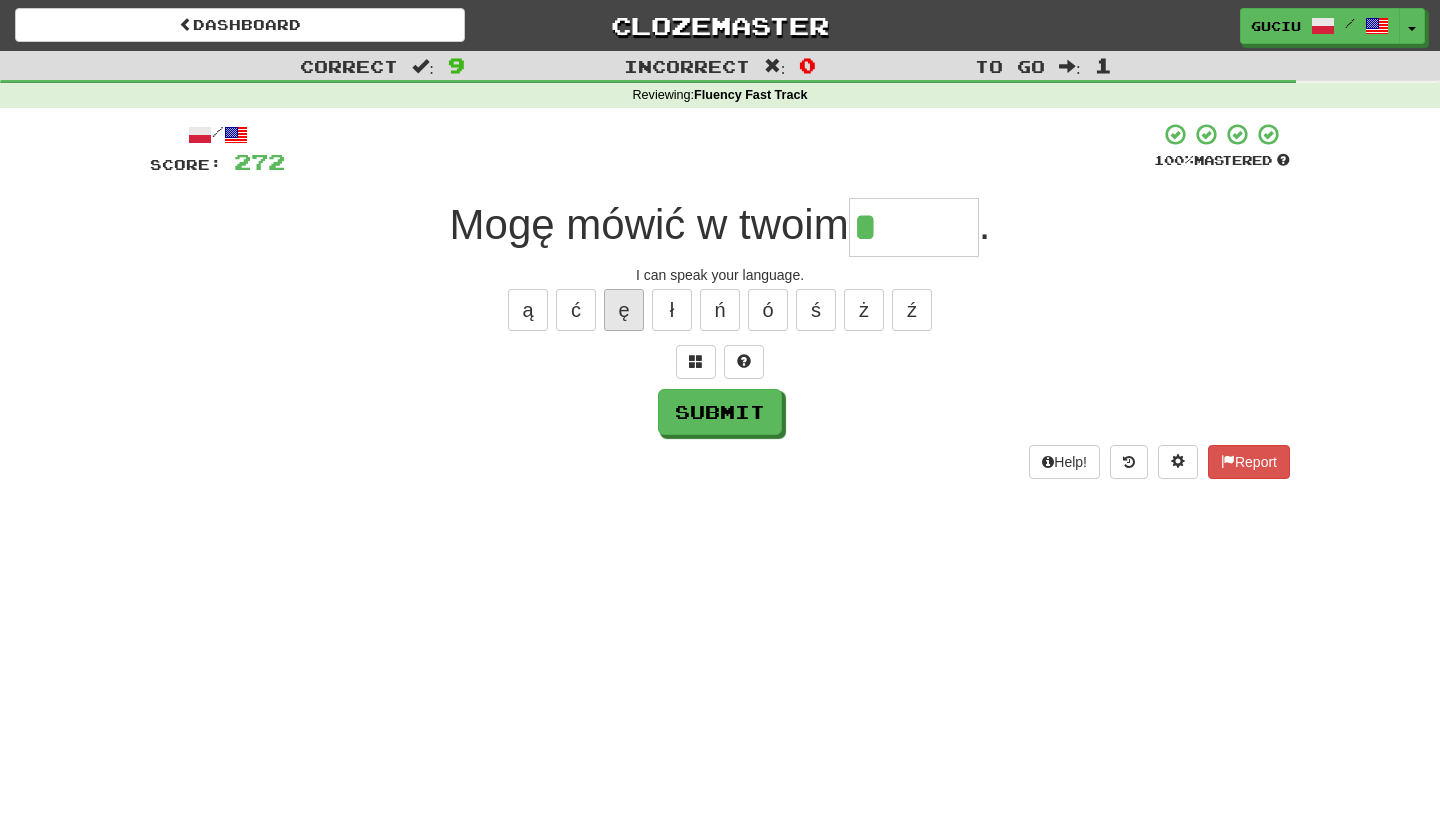 click on "ę" at bounding box center [624, 310] 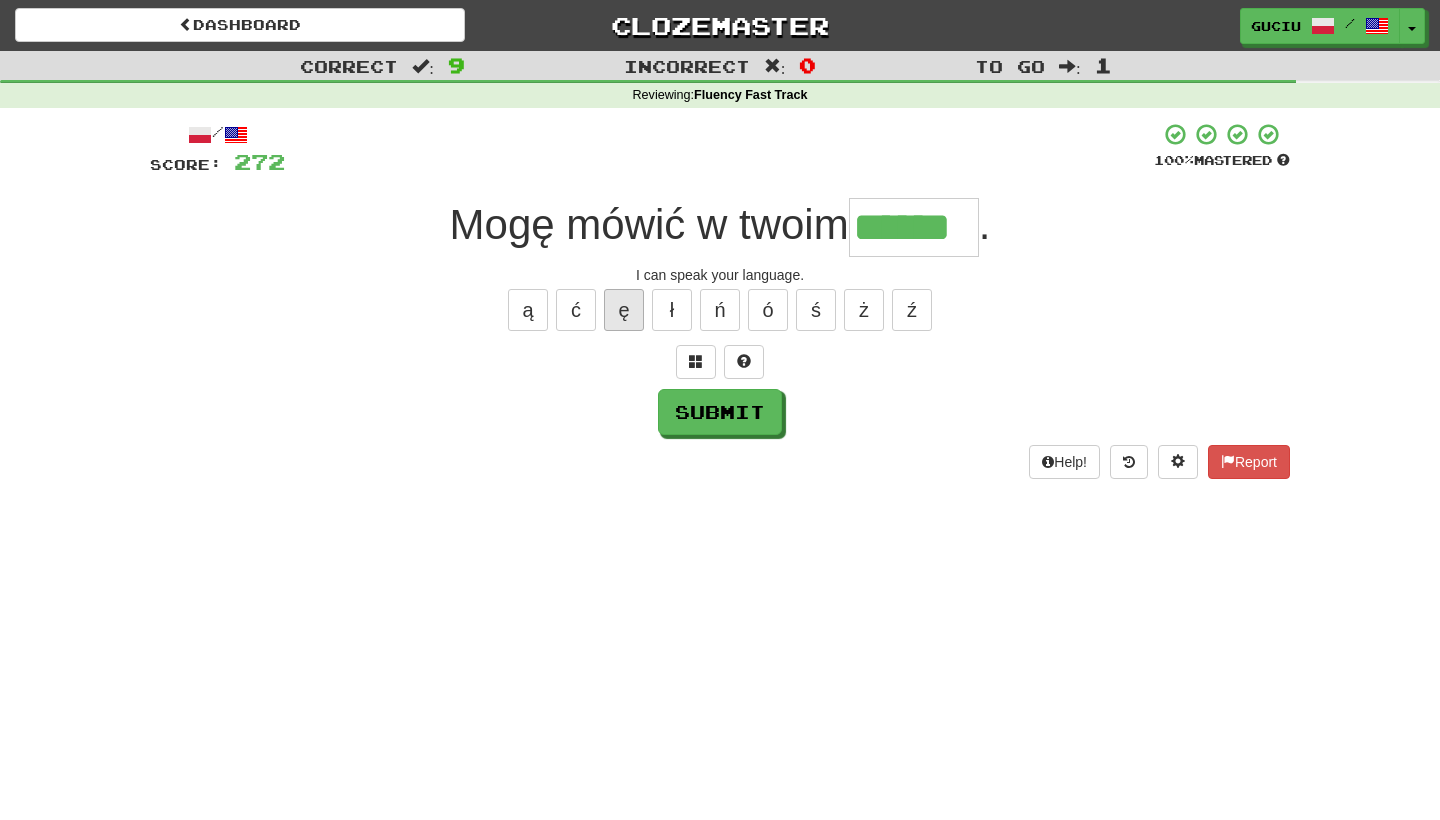type on "******" 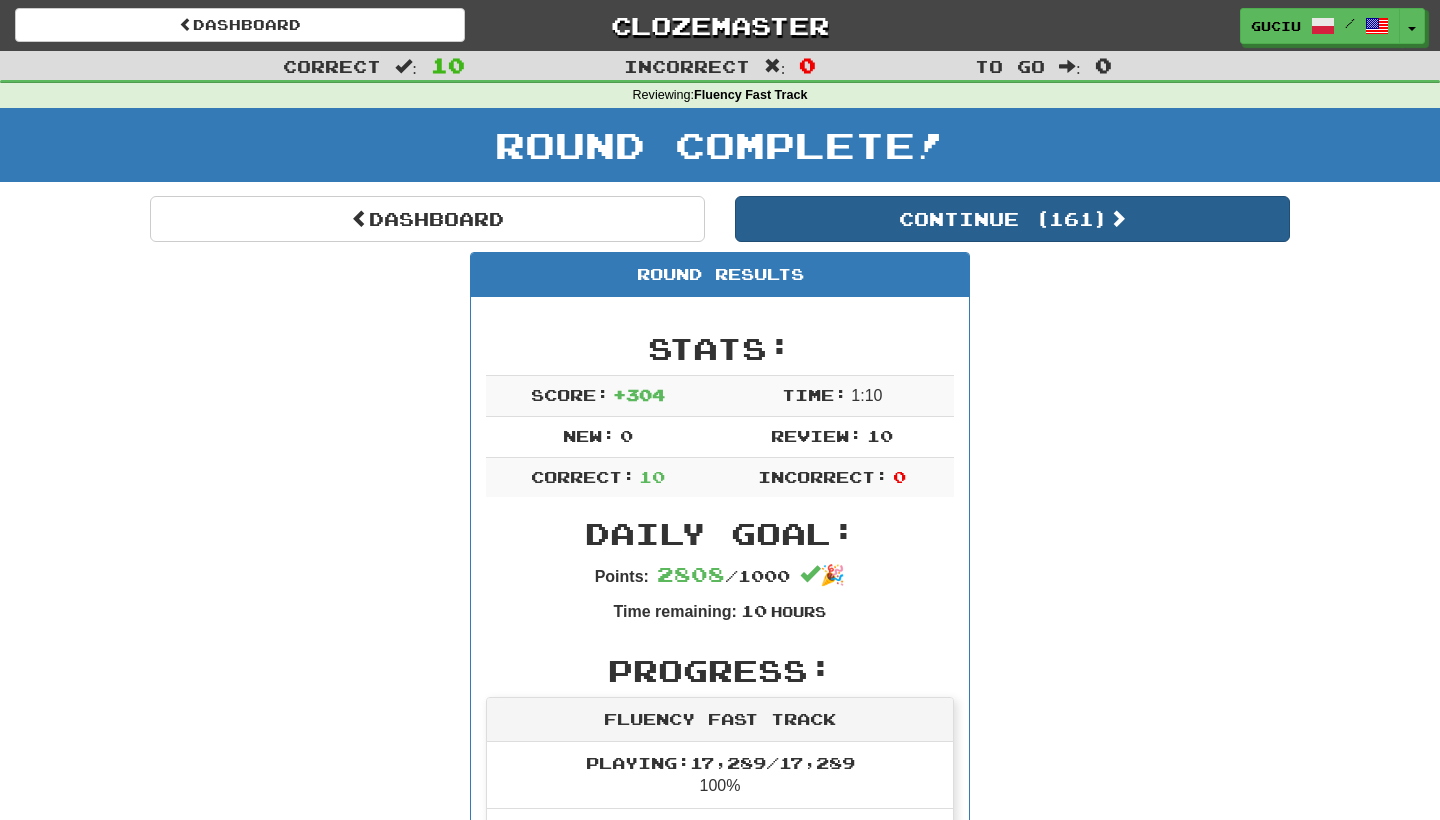 click on "Continue ( 161 )" at bounding box center (1012, 219) 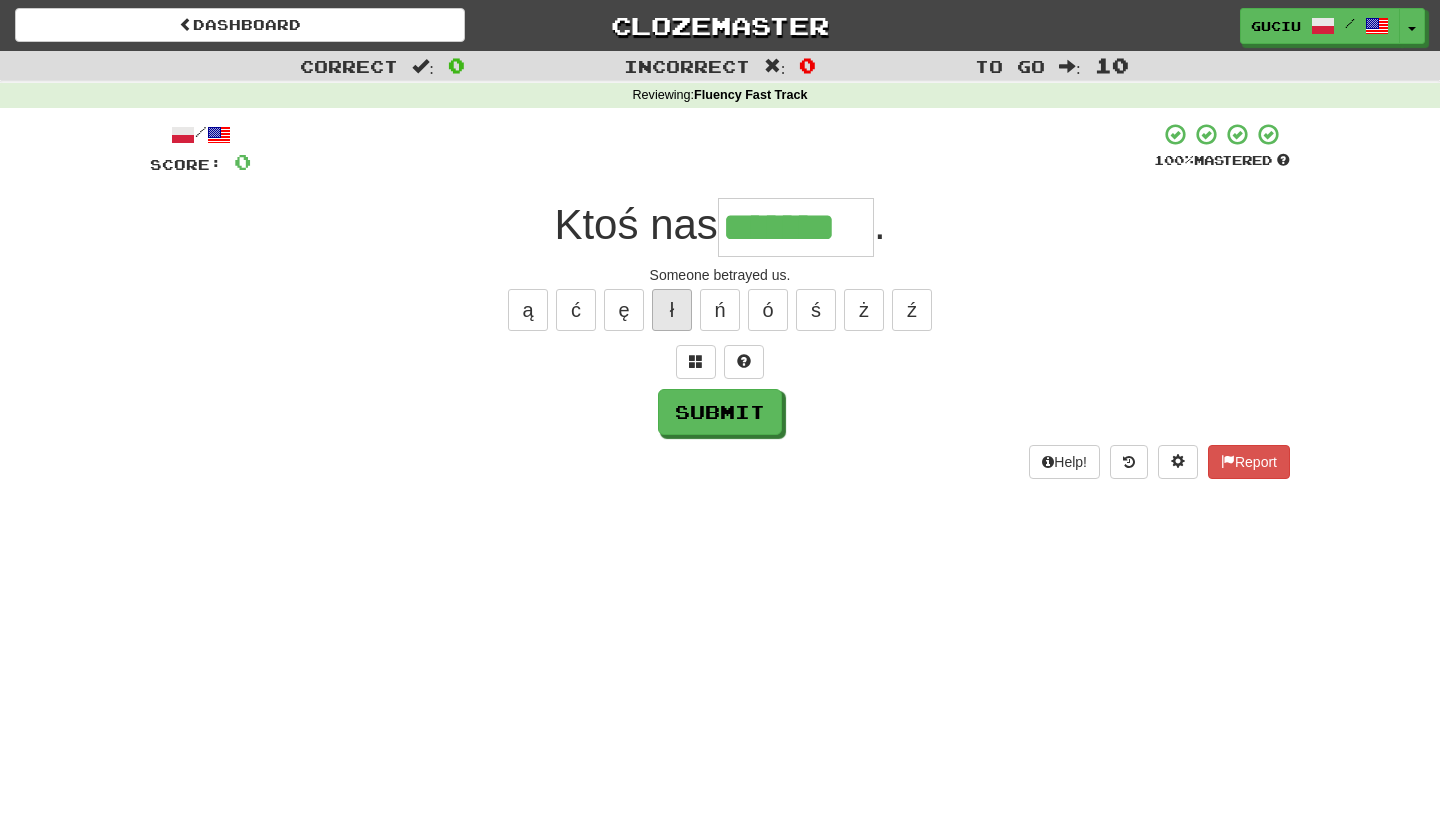 click on "ł" at bounding box center (672, 310) 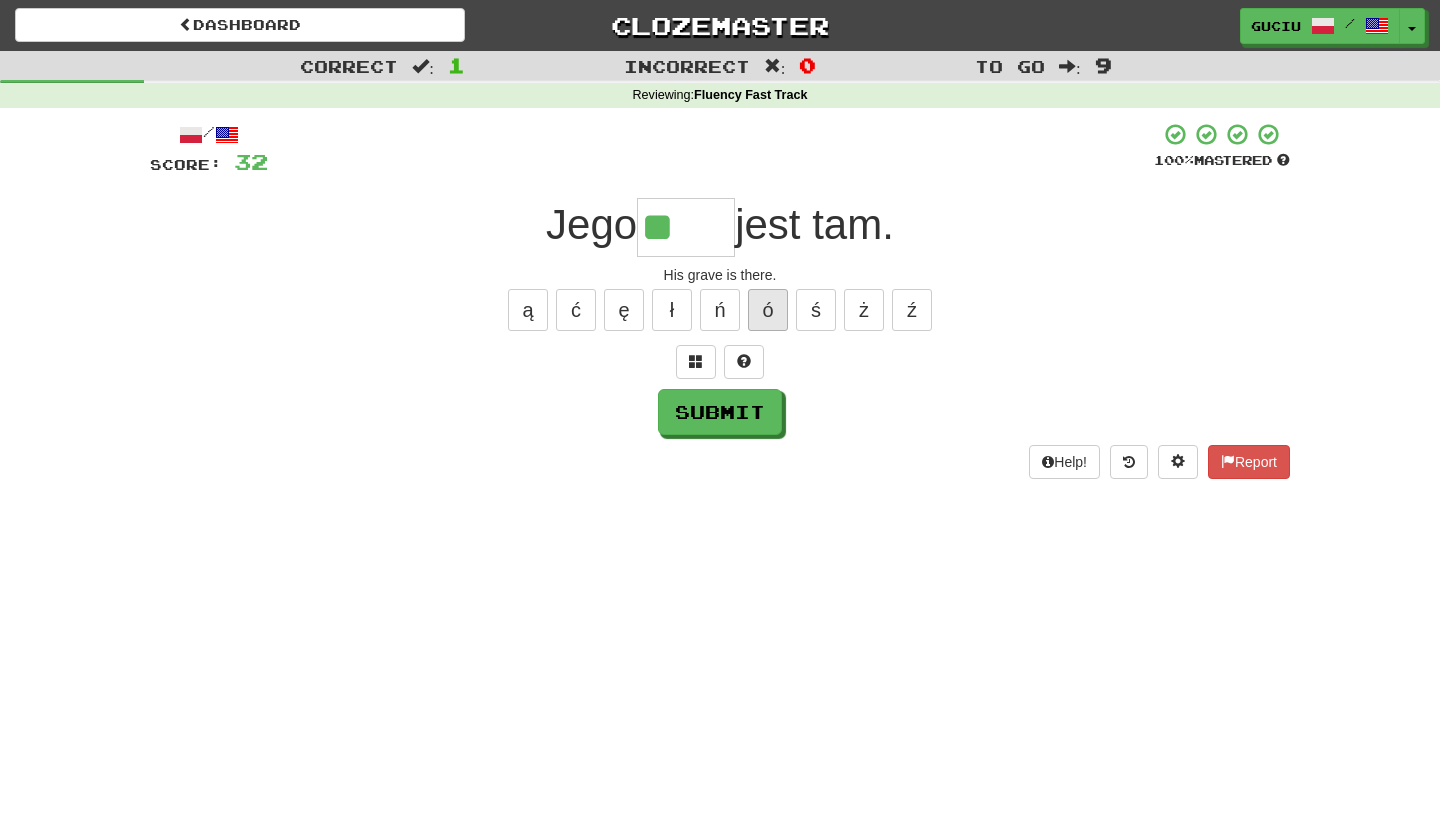 click on "ó" at bounding box center [768, 310] 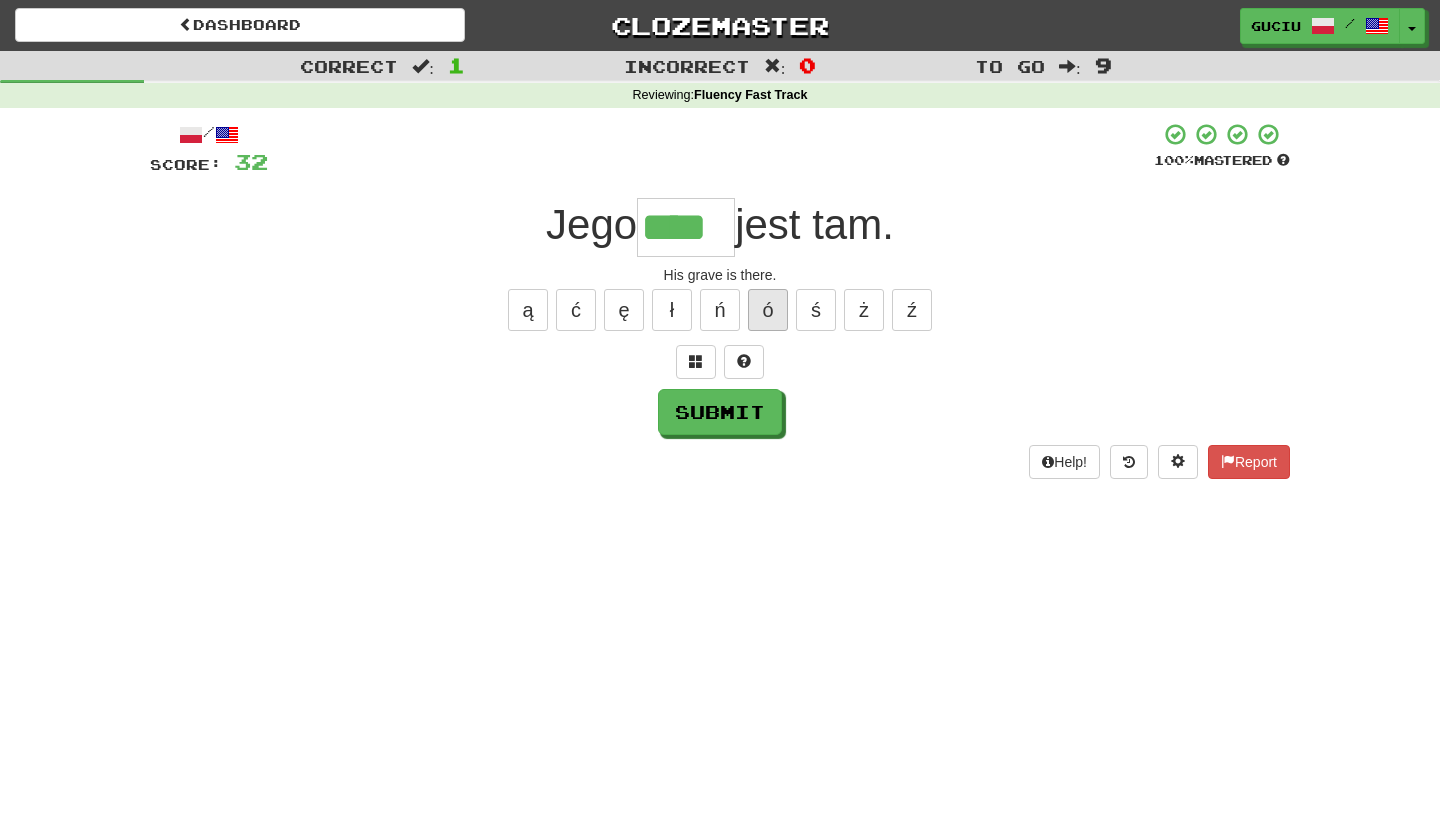 type on "****" 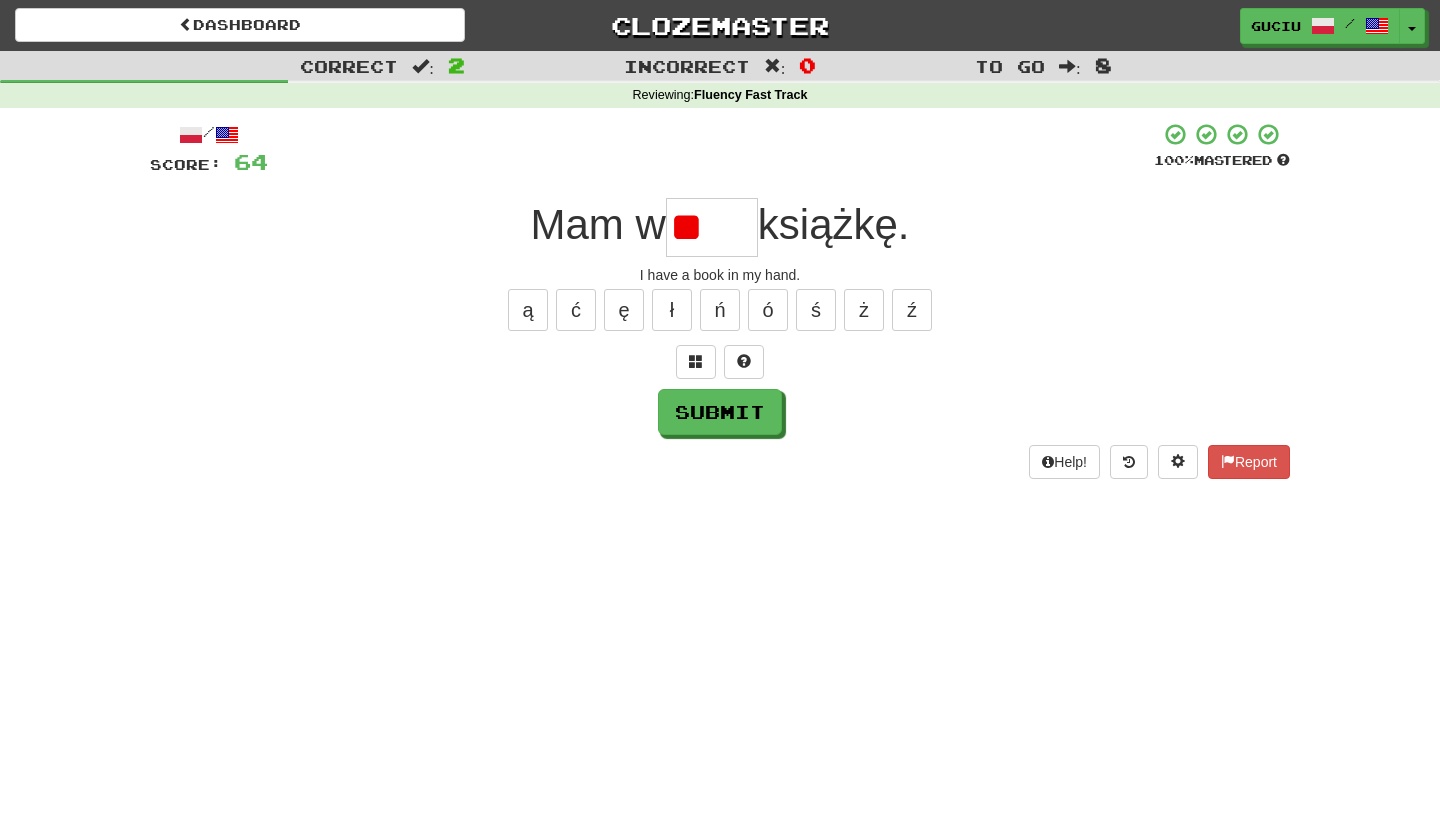 type on "*" 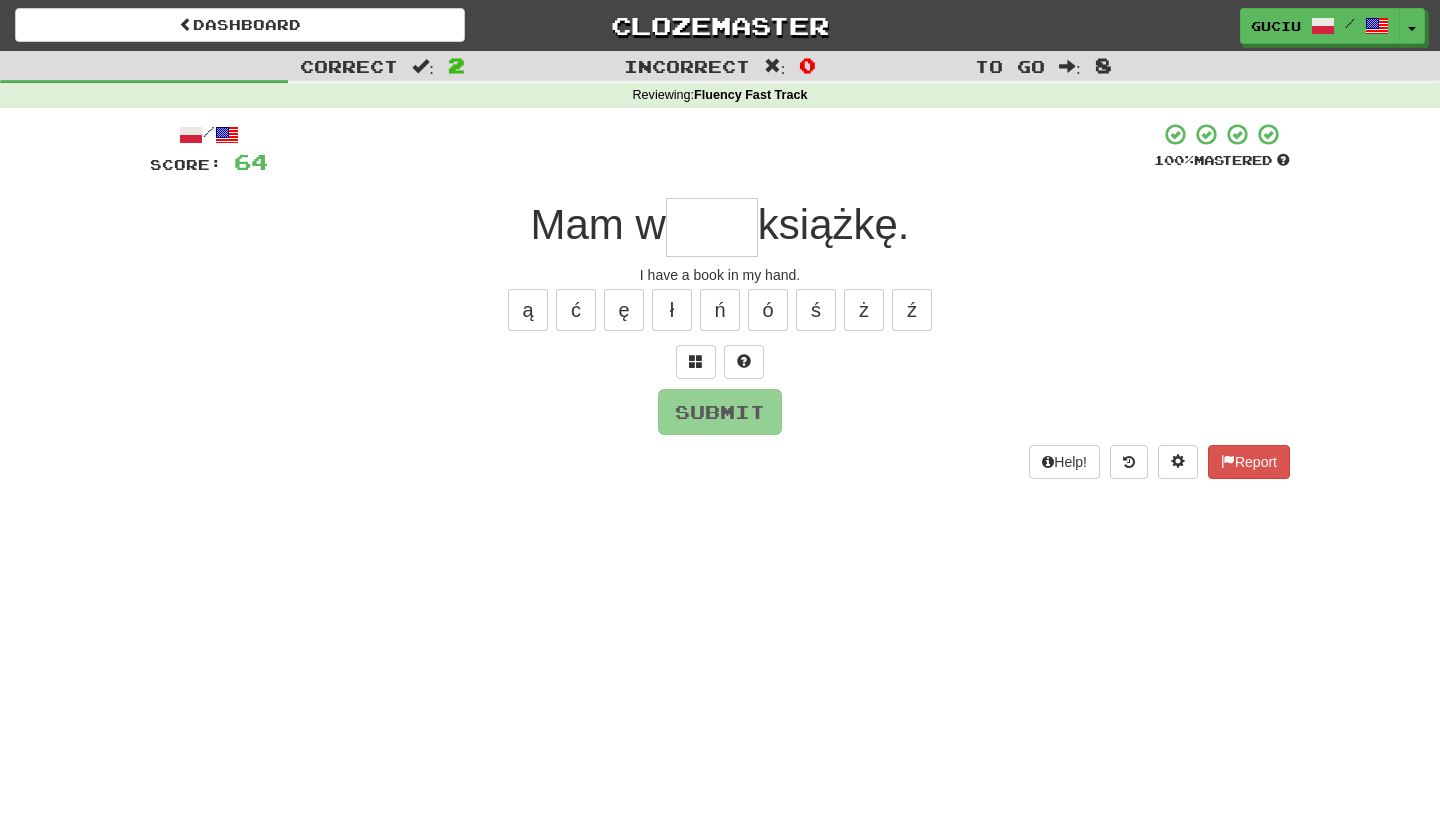 type on "*" 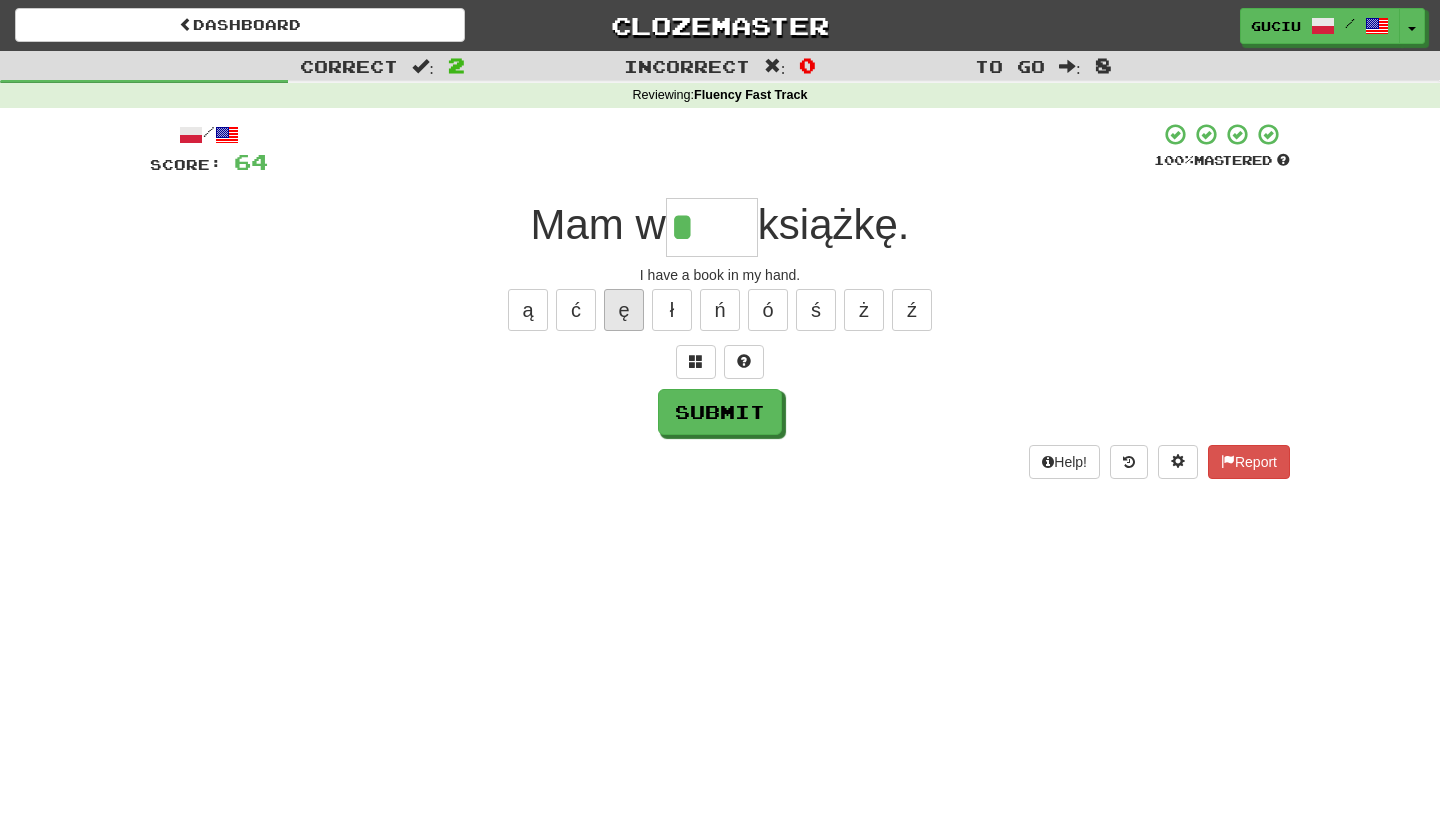 click on "ę" at bounding box center (624, 310) 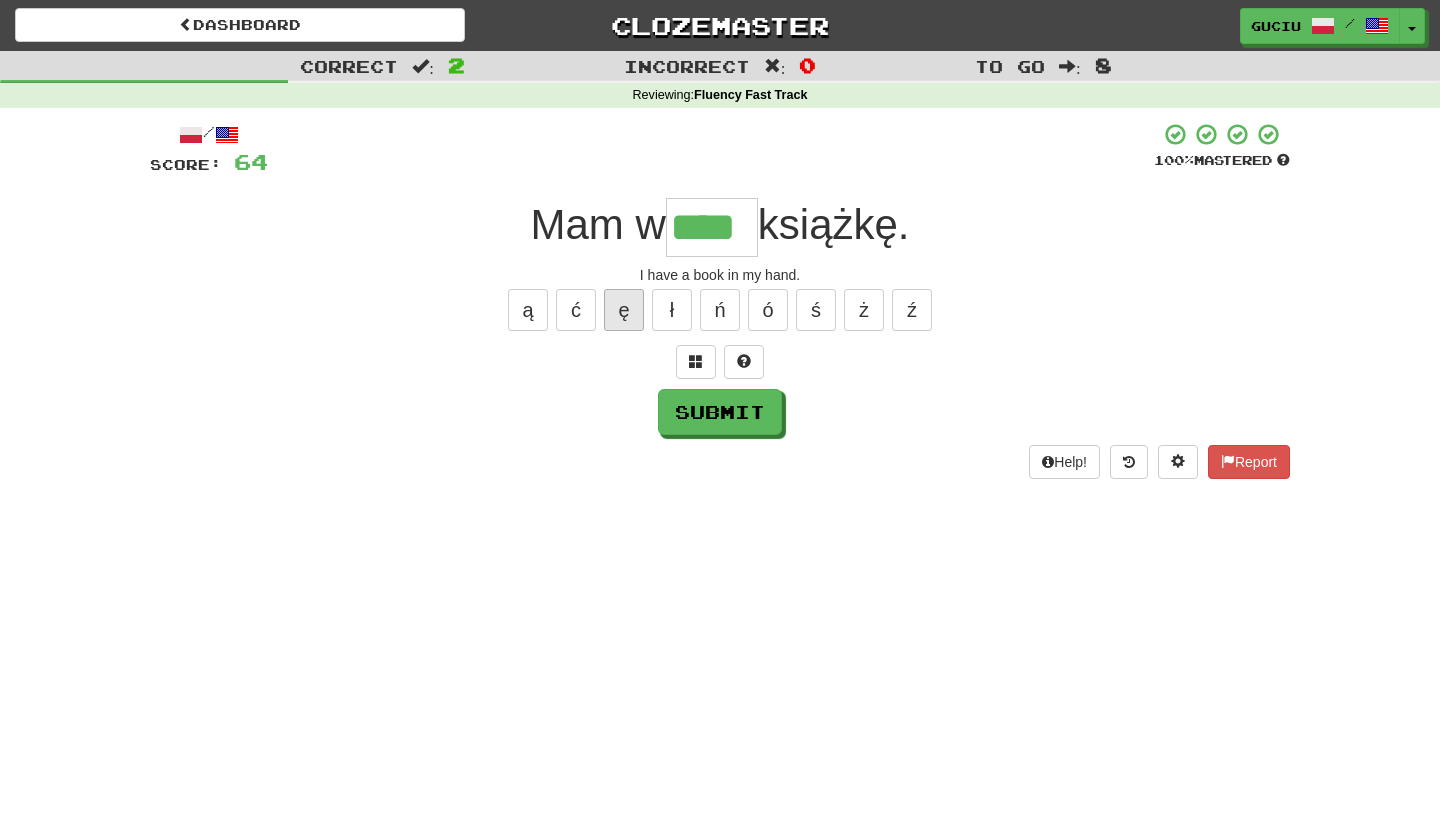 type on "****" 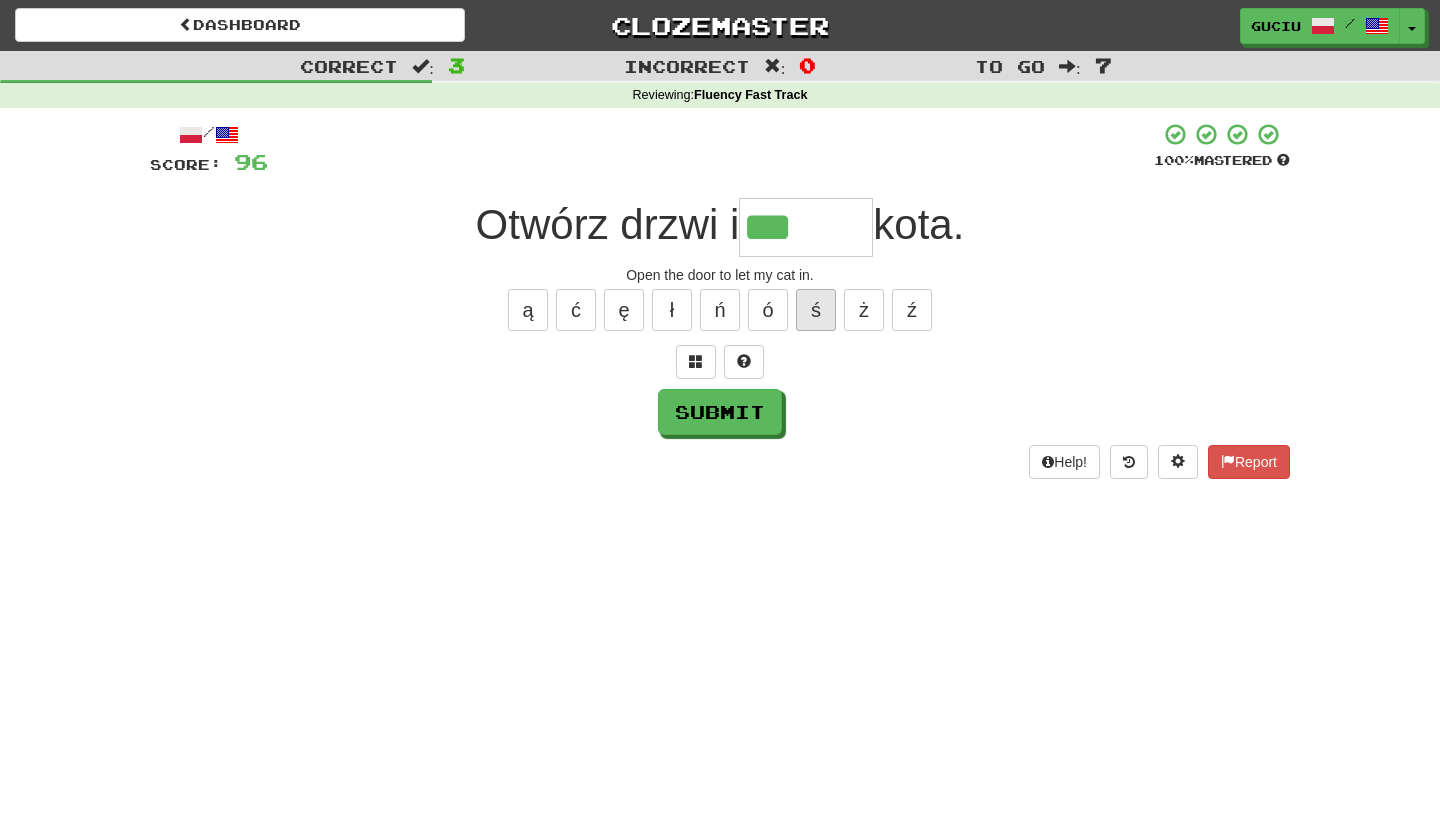 click on "ś" at bounding box center (816, 310) 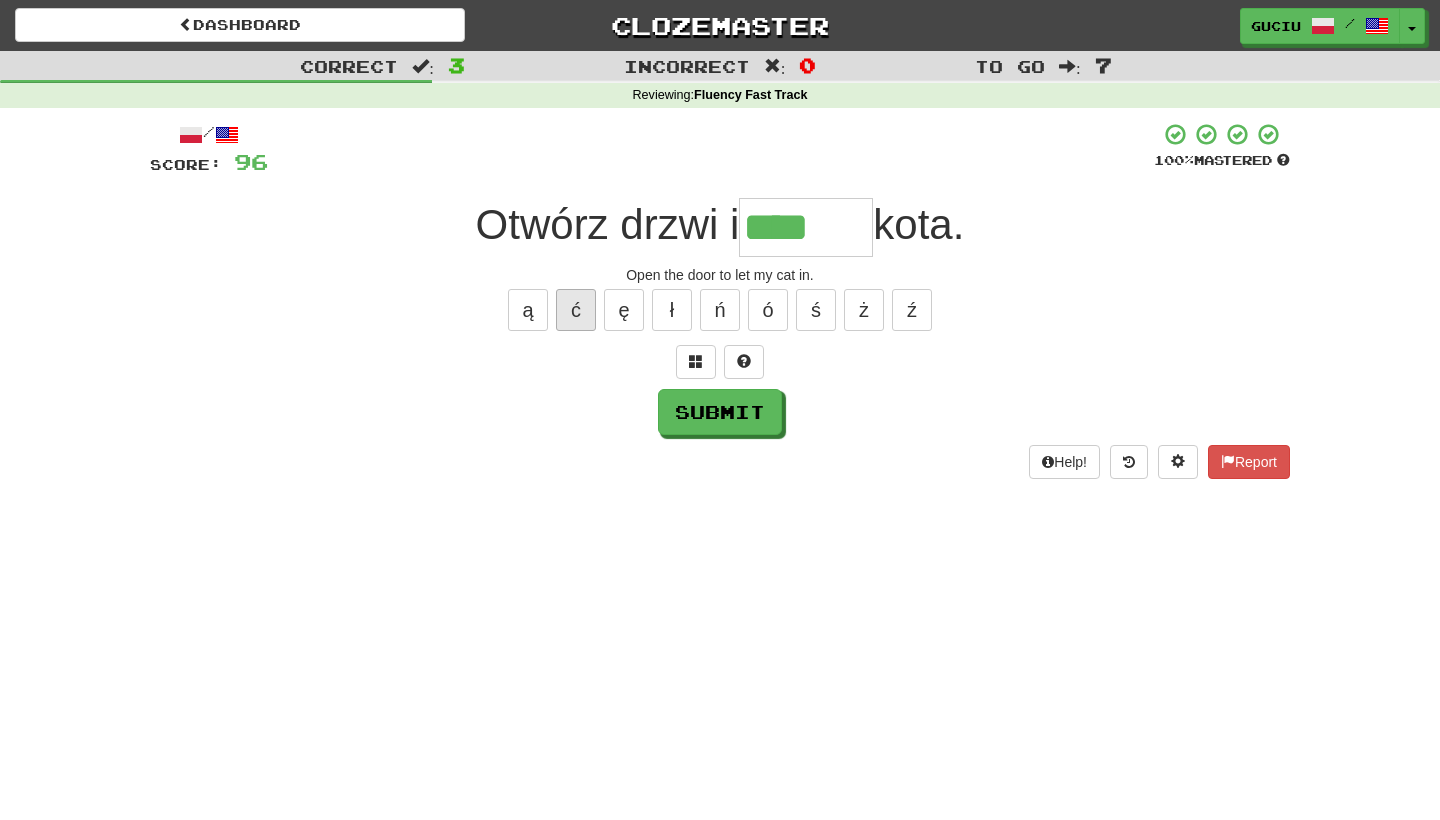 click on "ć" at bounding box center (576, 310) 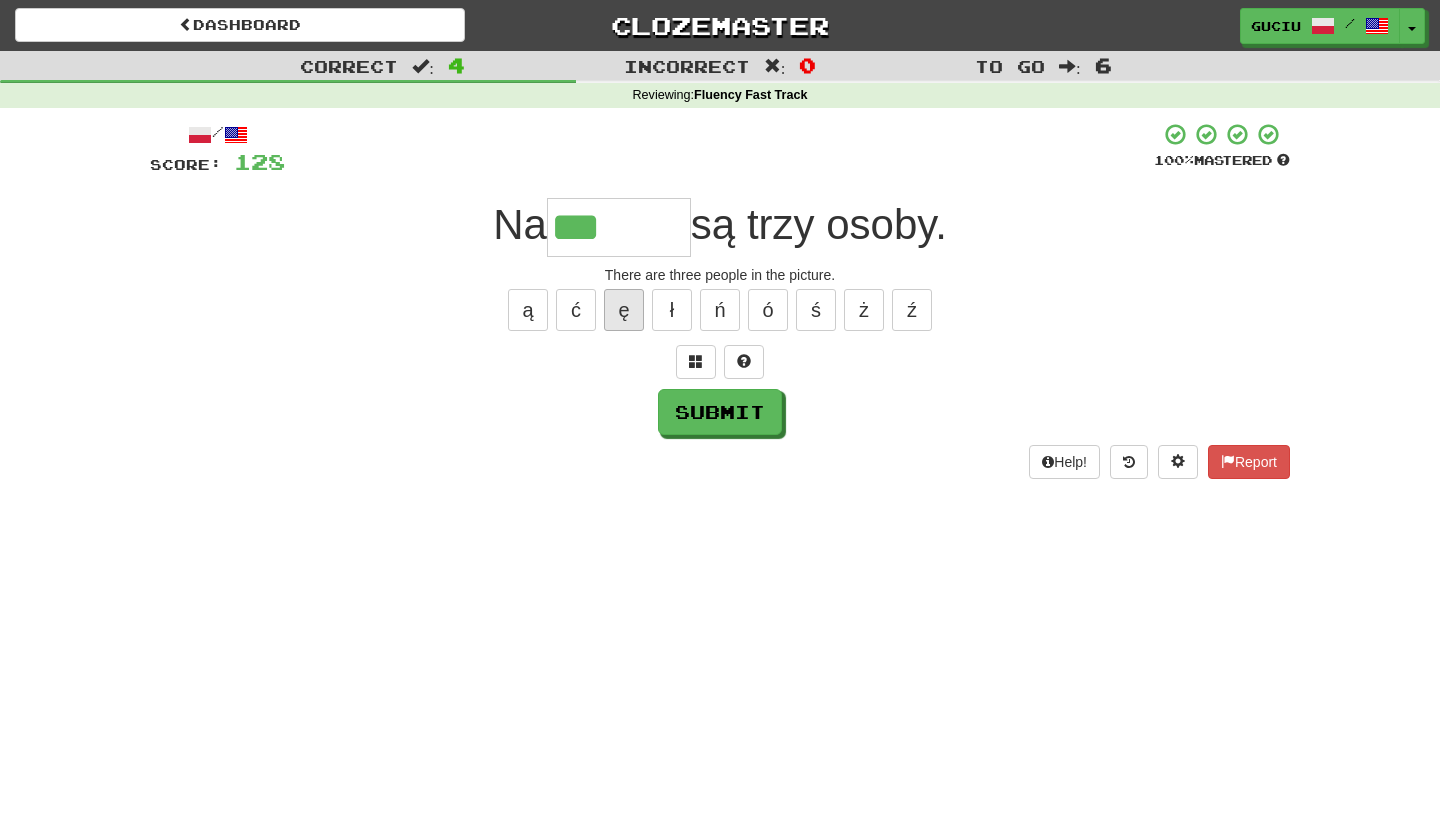 click on "ę" at bounding box center [624, 310] 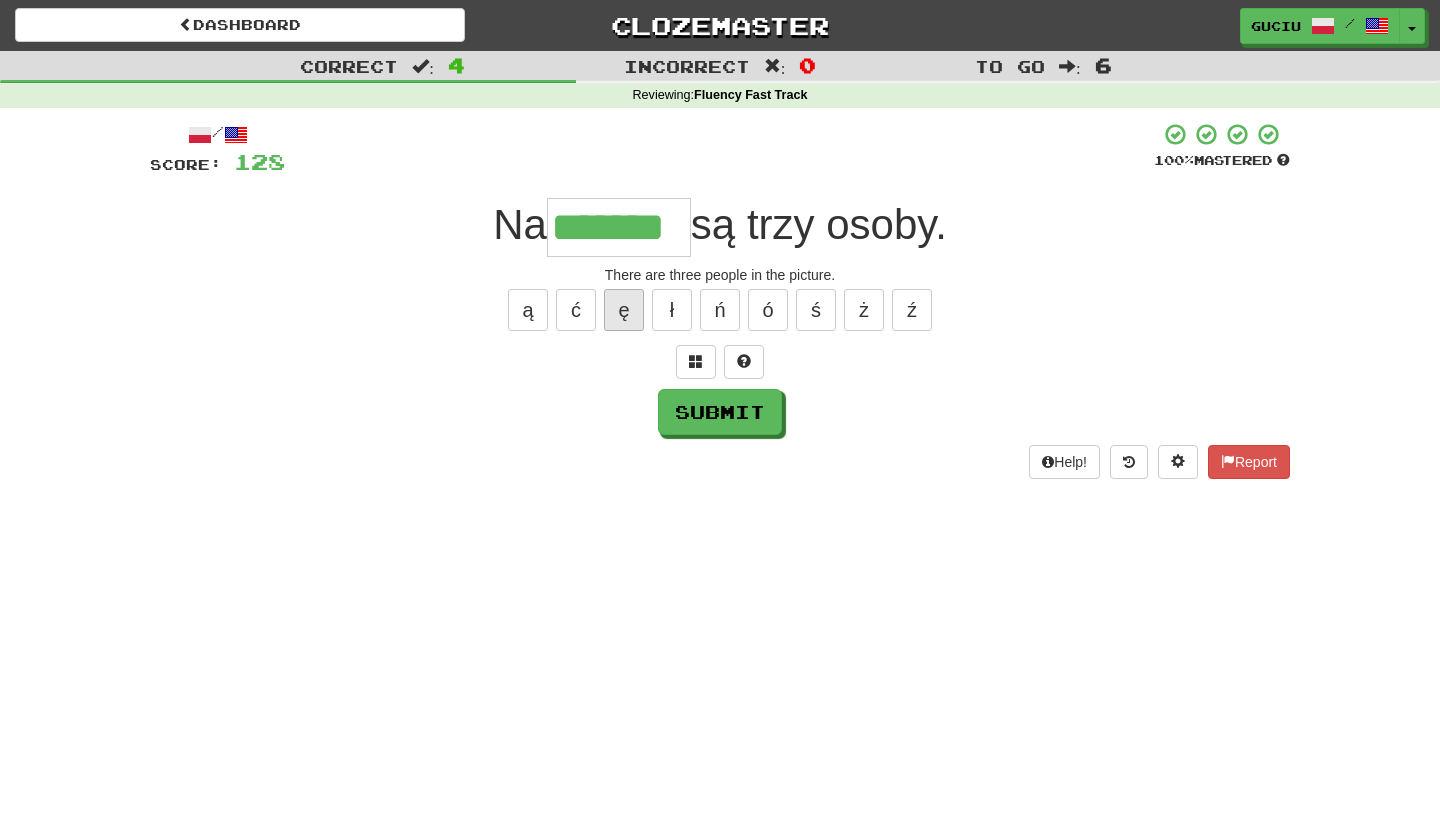 type on "*******" 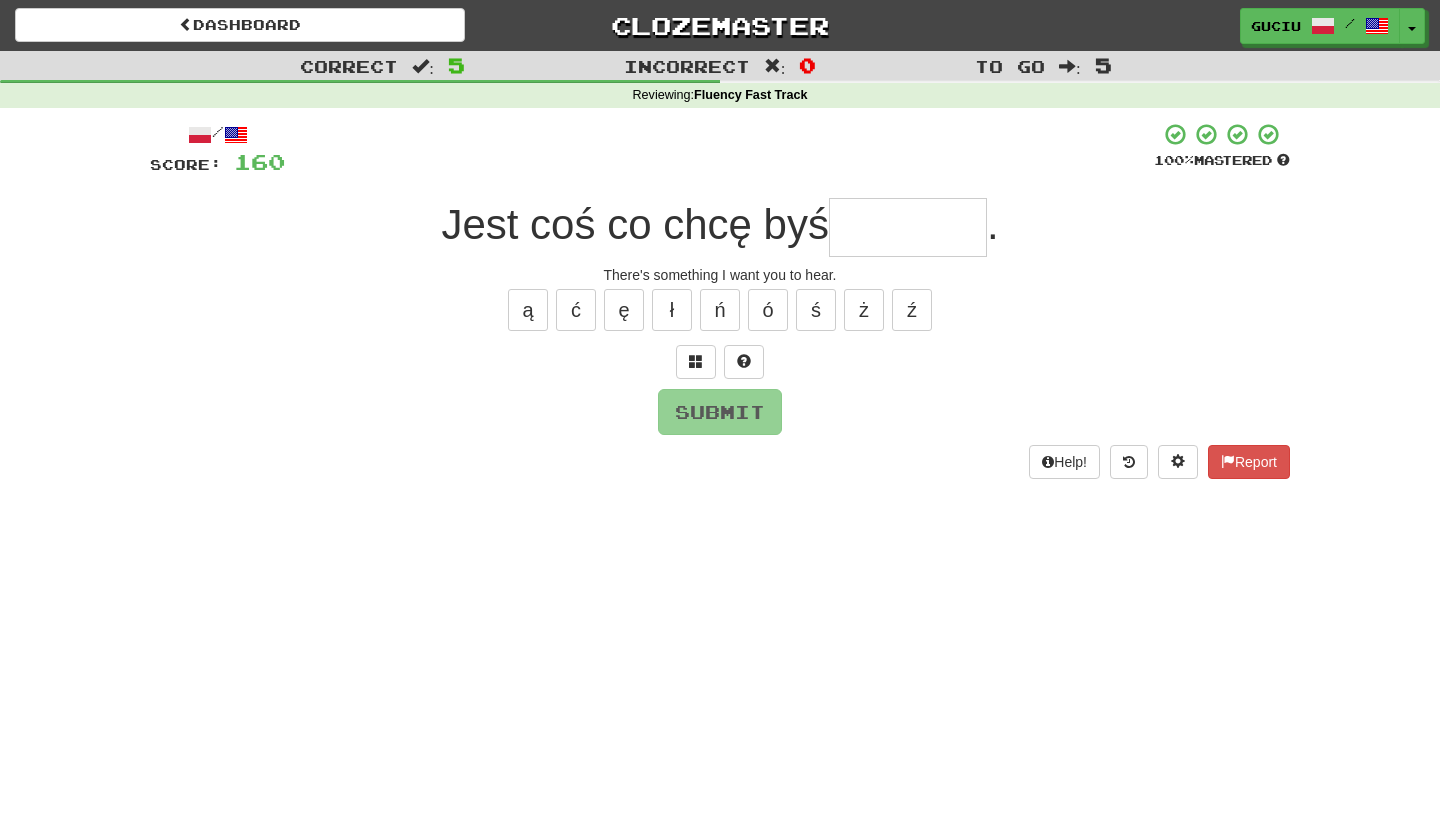 type on "*" 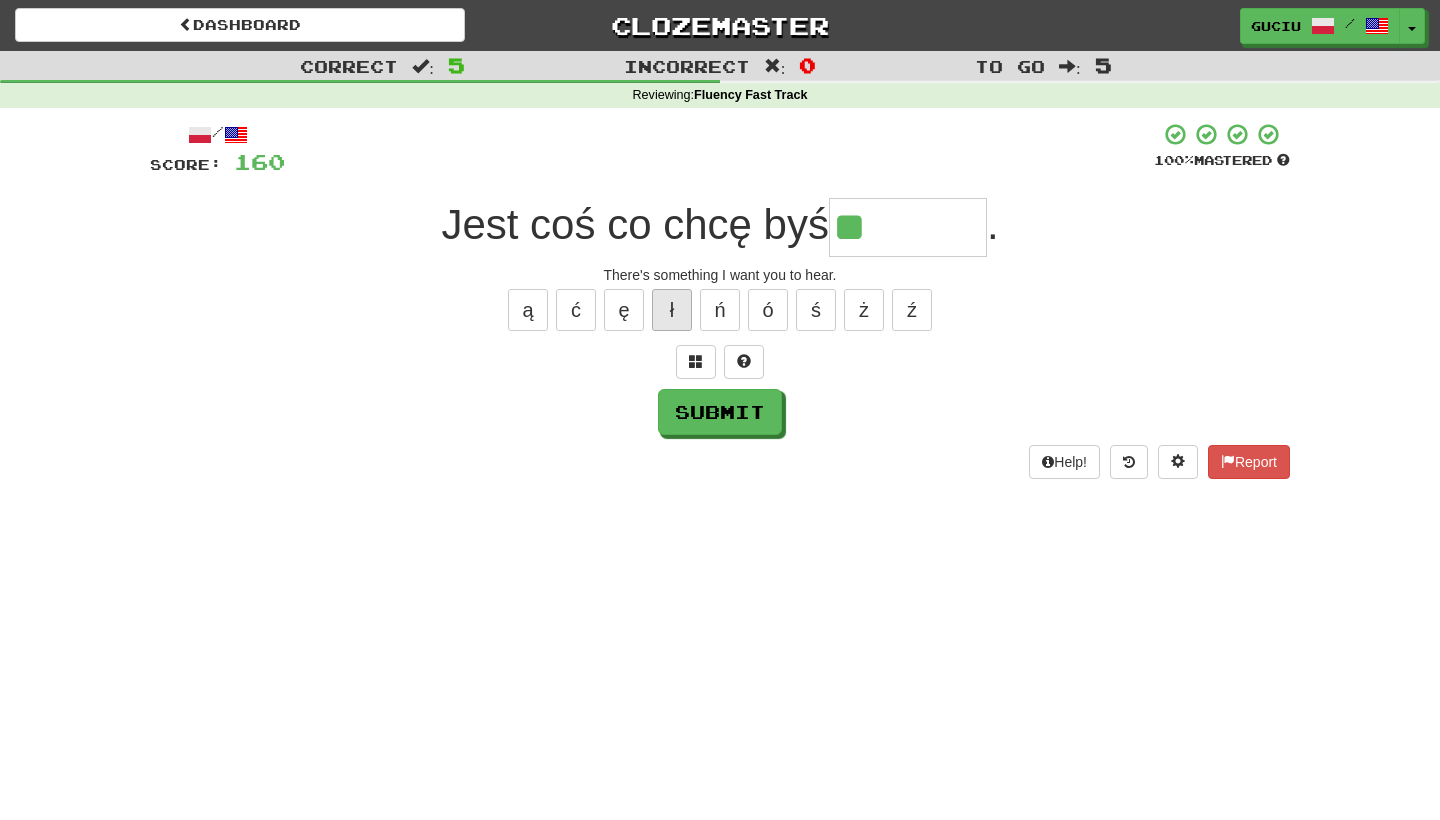 click on "ł" at bounding box center (672, 310) 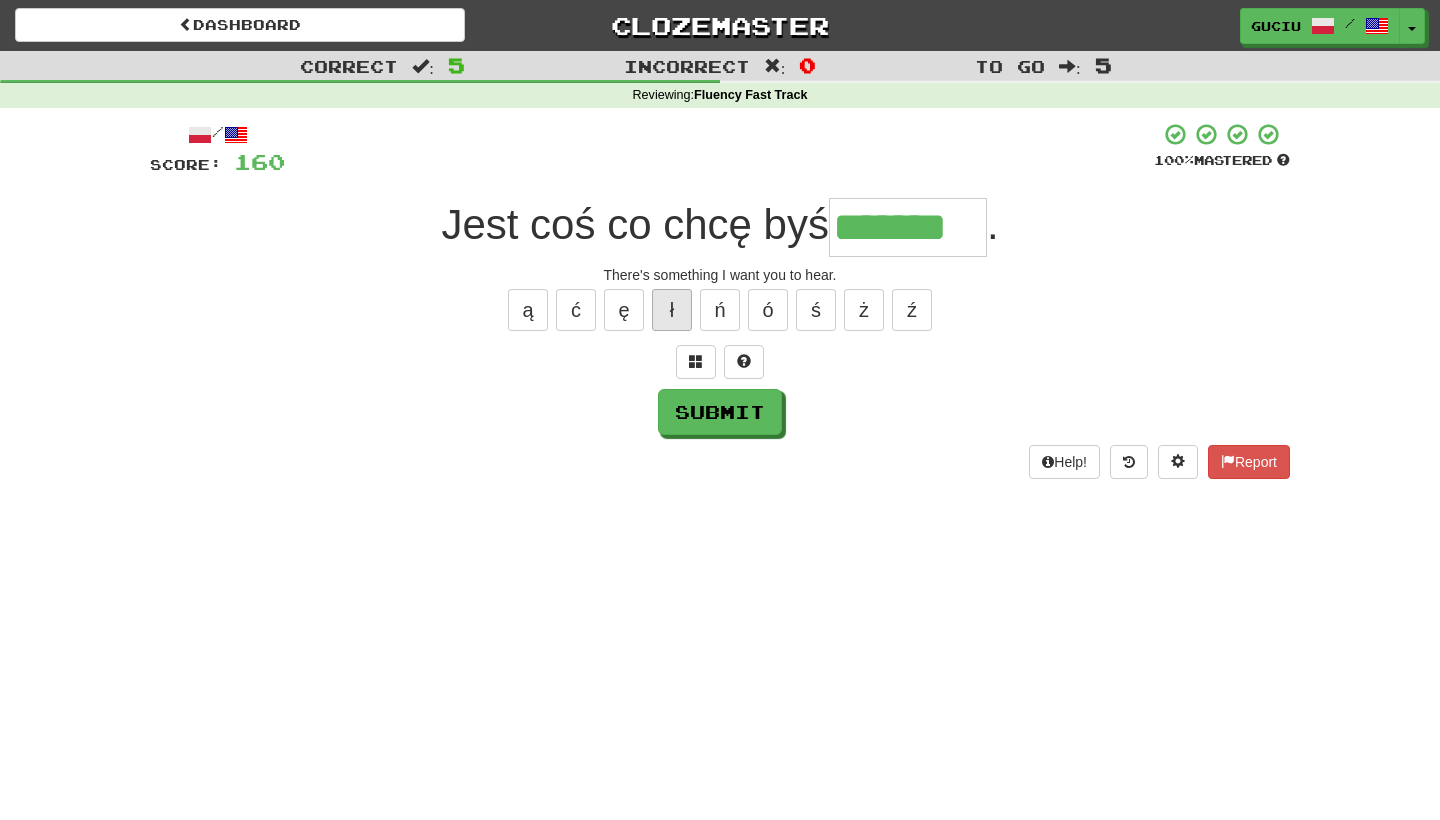 click on "ł" at bounding box center [672, 310] 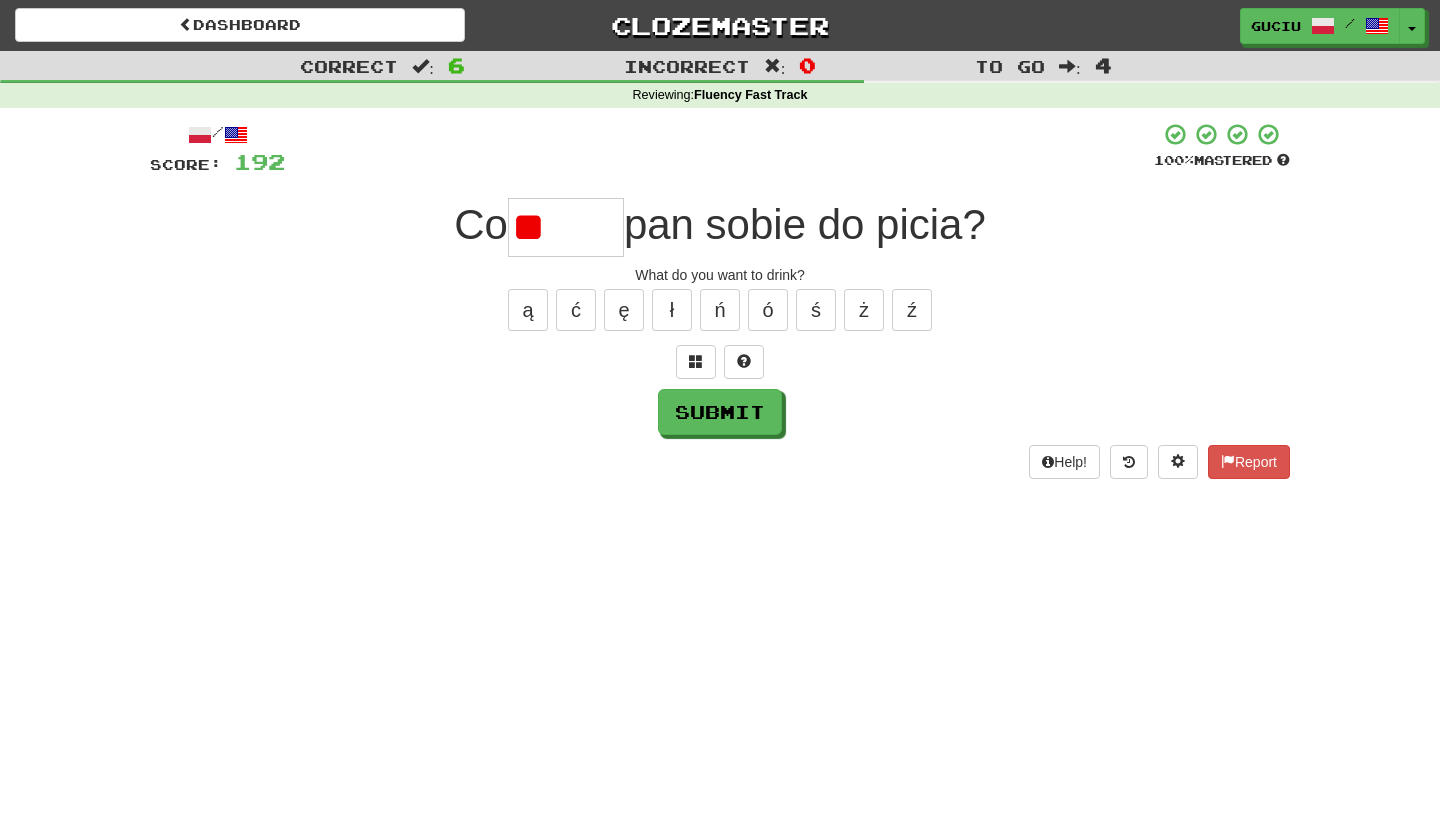 type on "*" 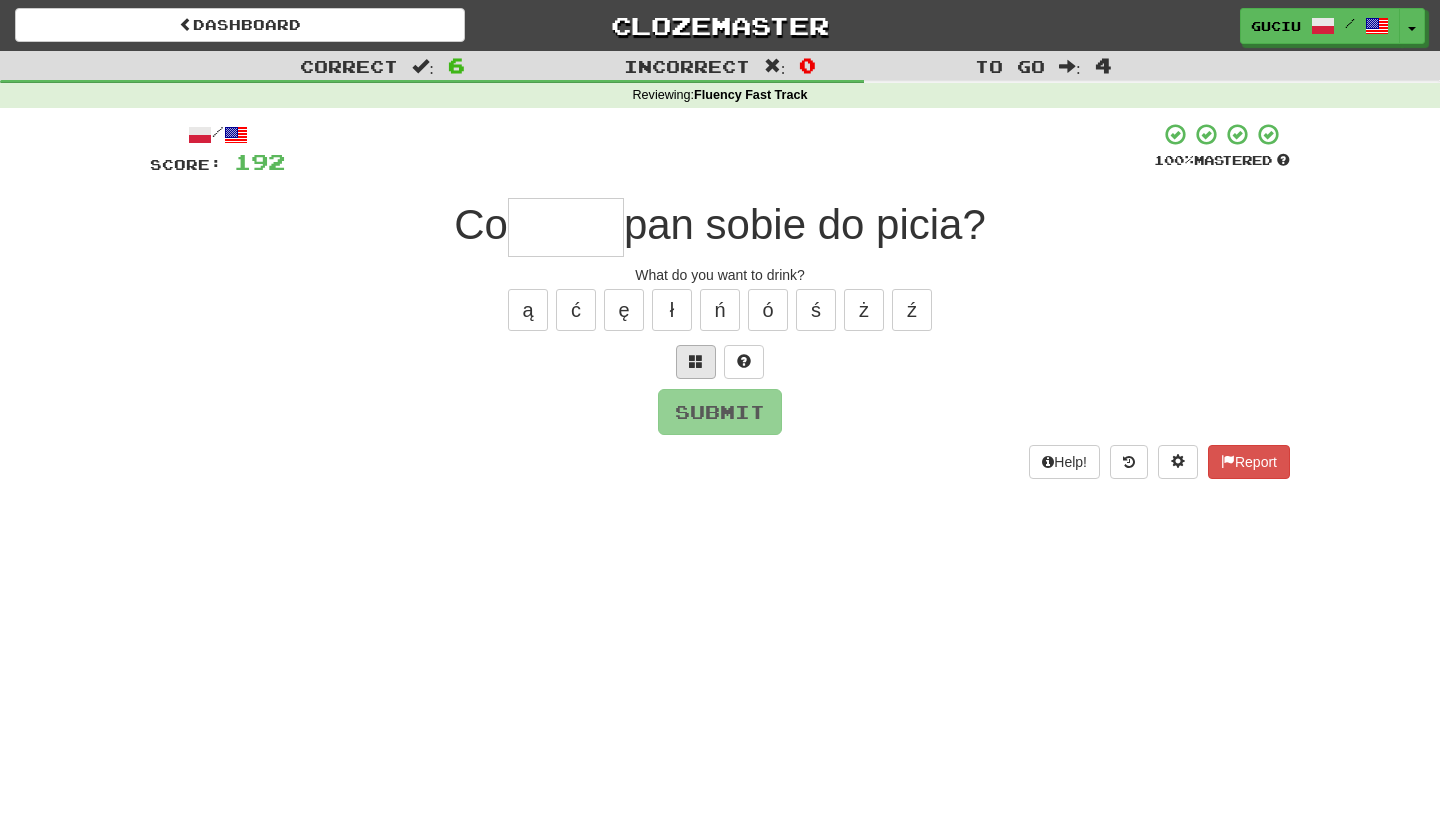 click at bounding box center (696, 362) 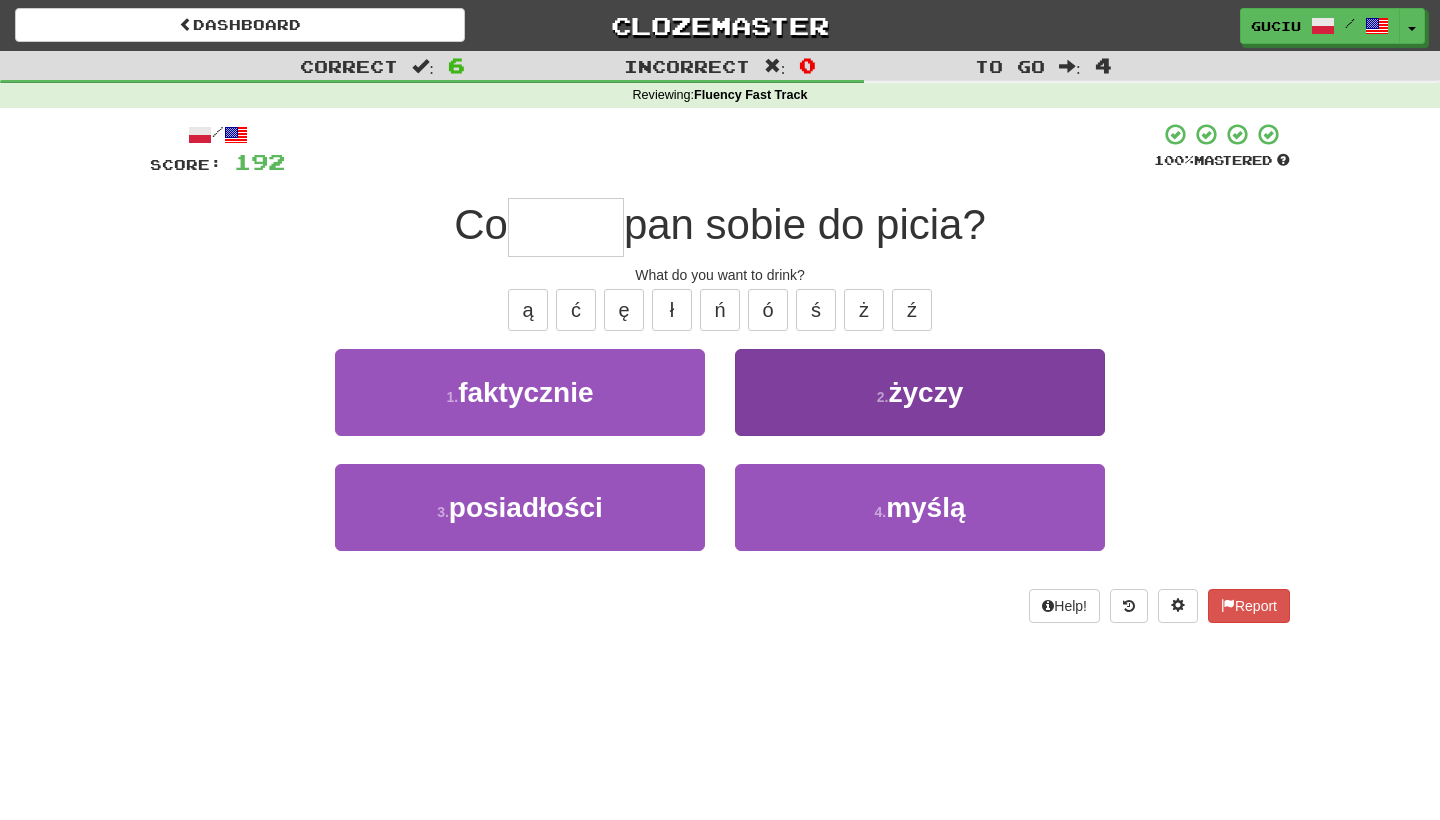 click on "życzy" at bounding box center (925, 392) 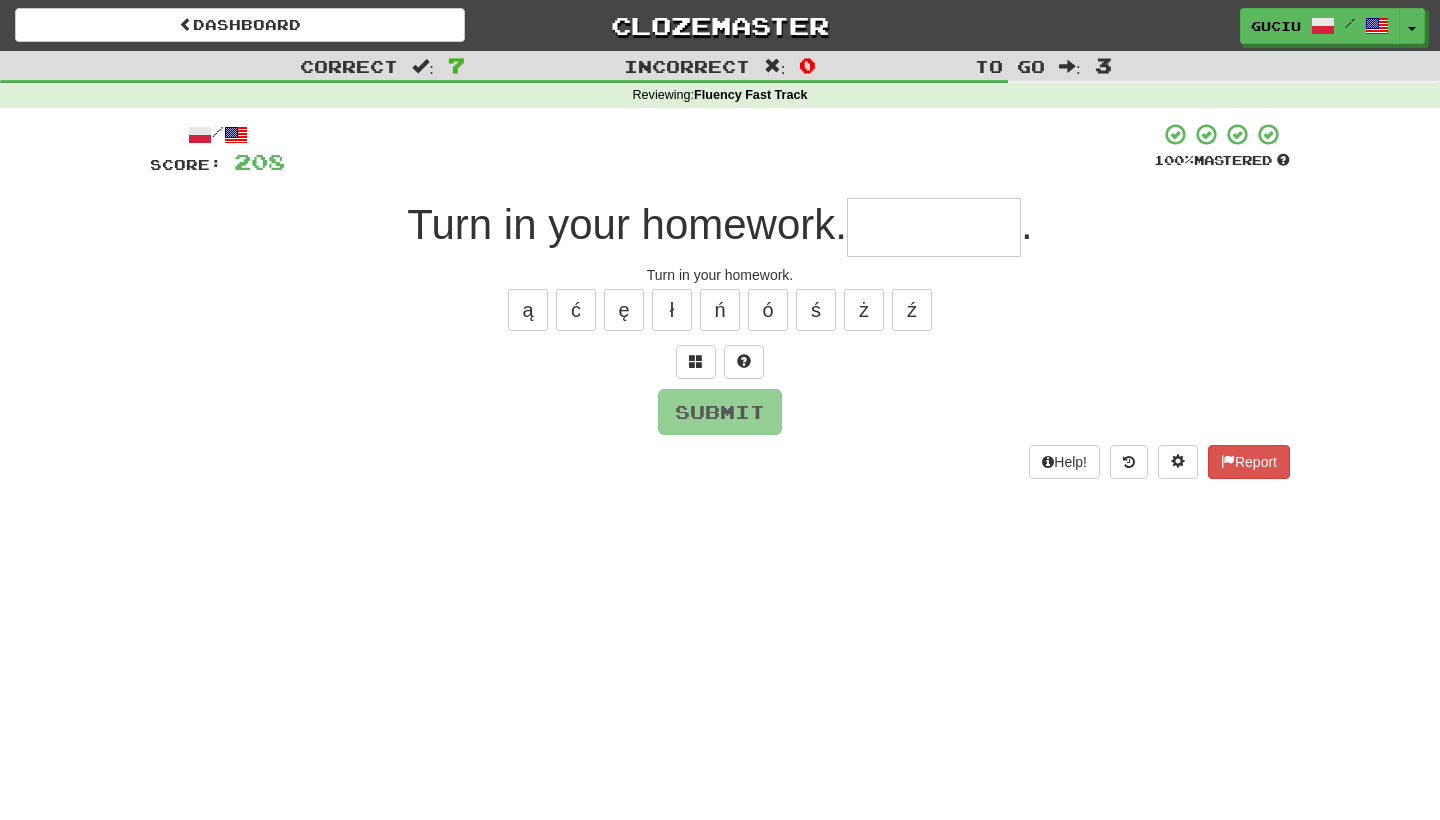 type on "******" 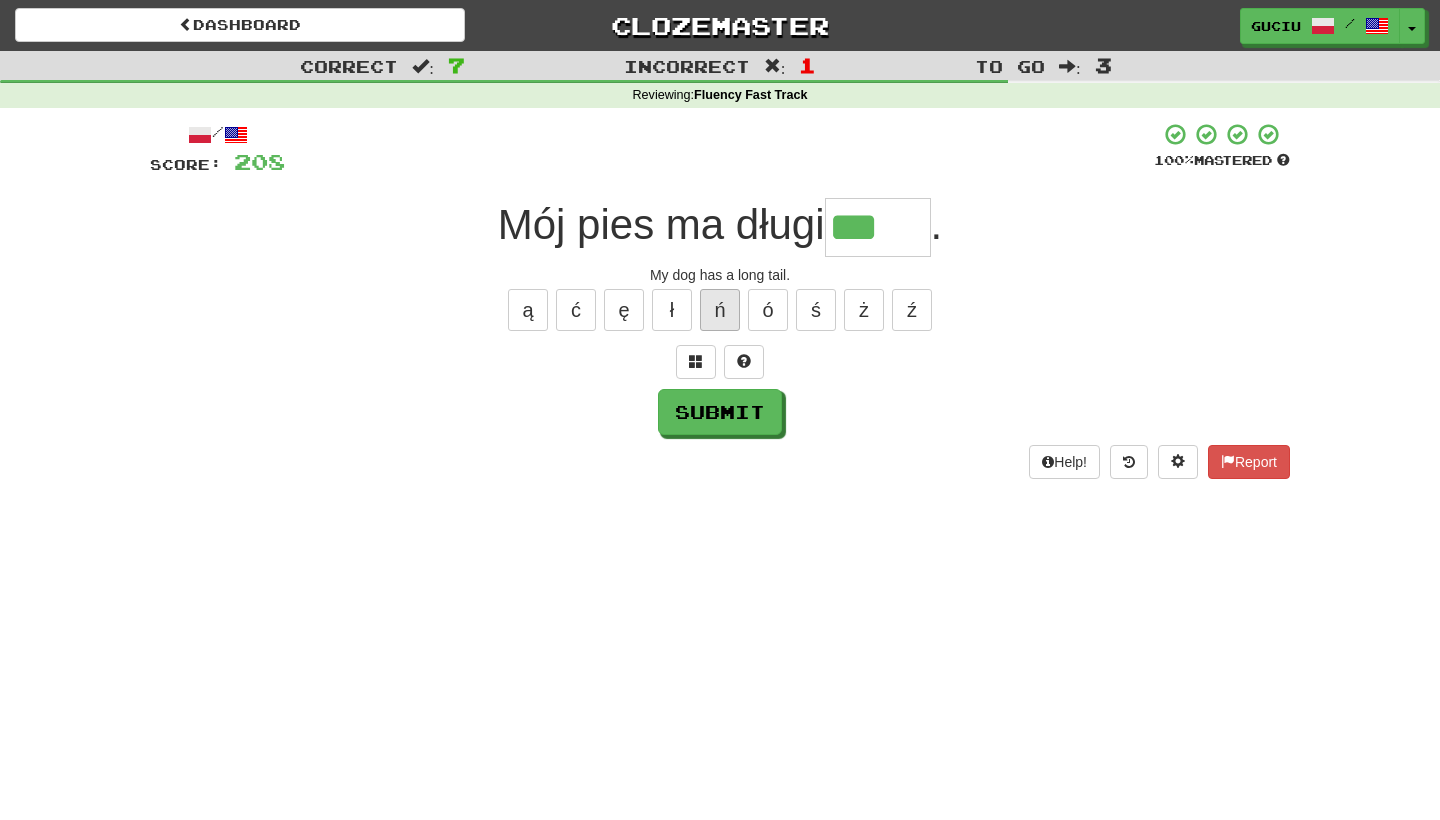 click on "ń" at bounding box center [720, 310] 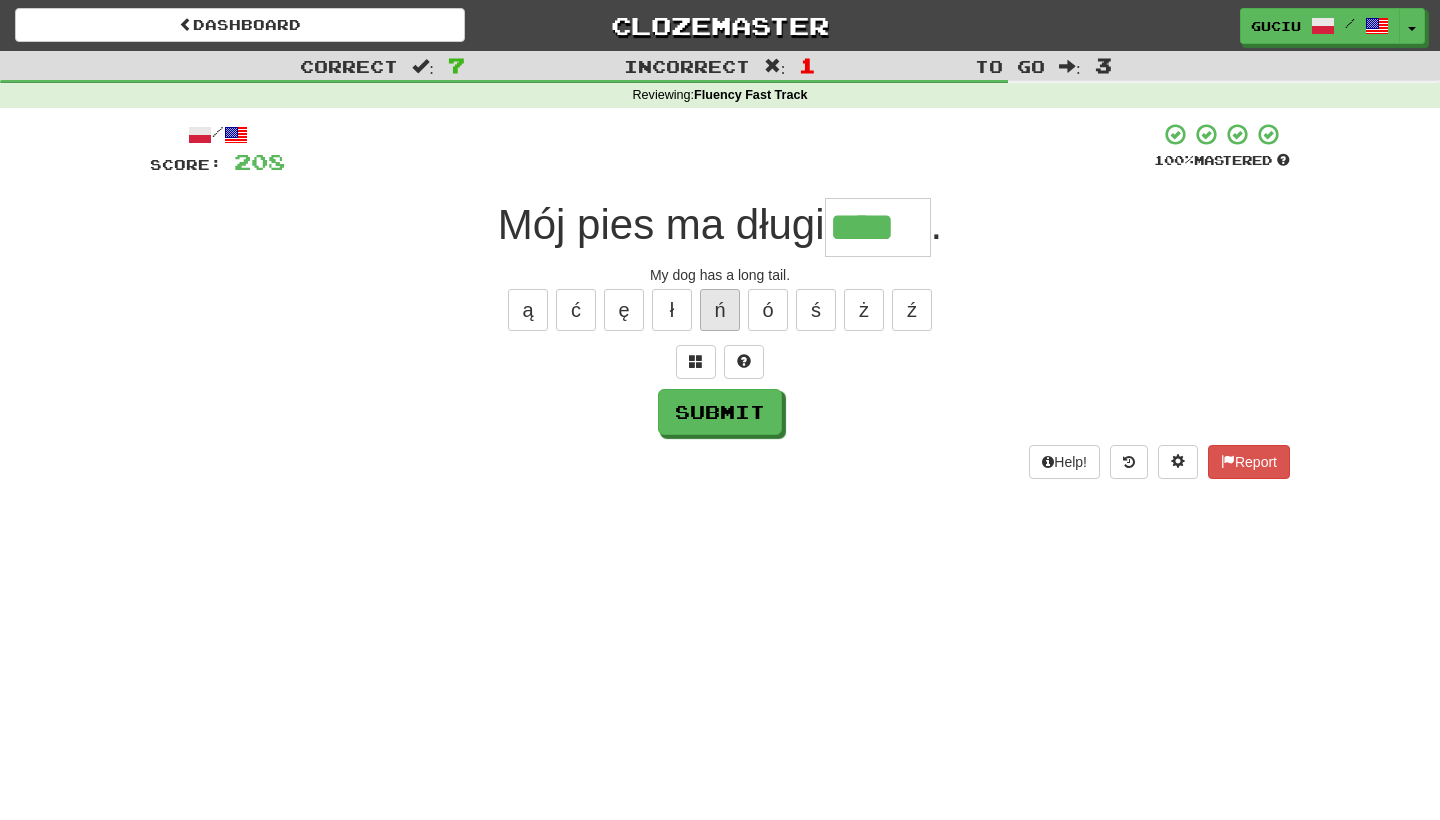 type on "****" 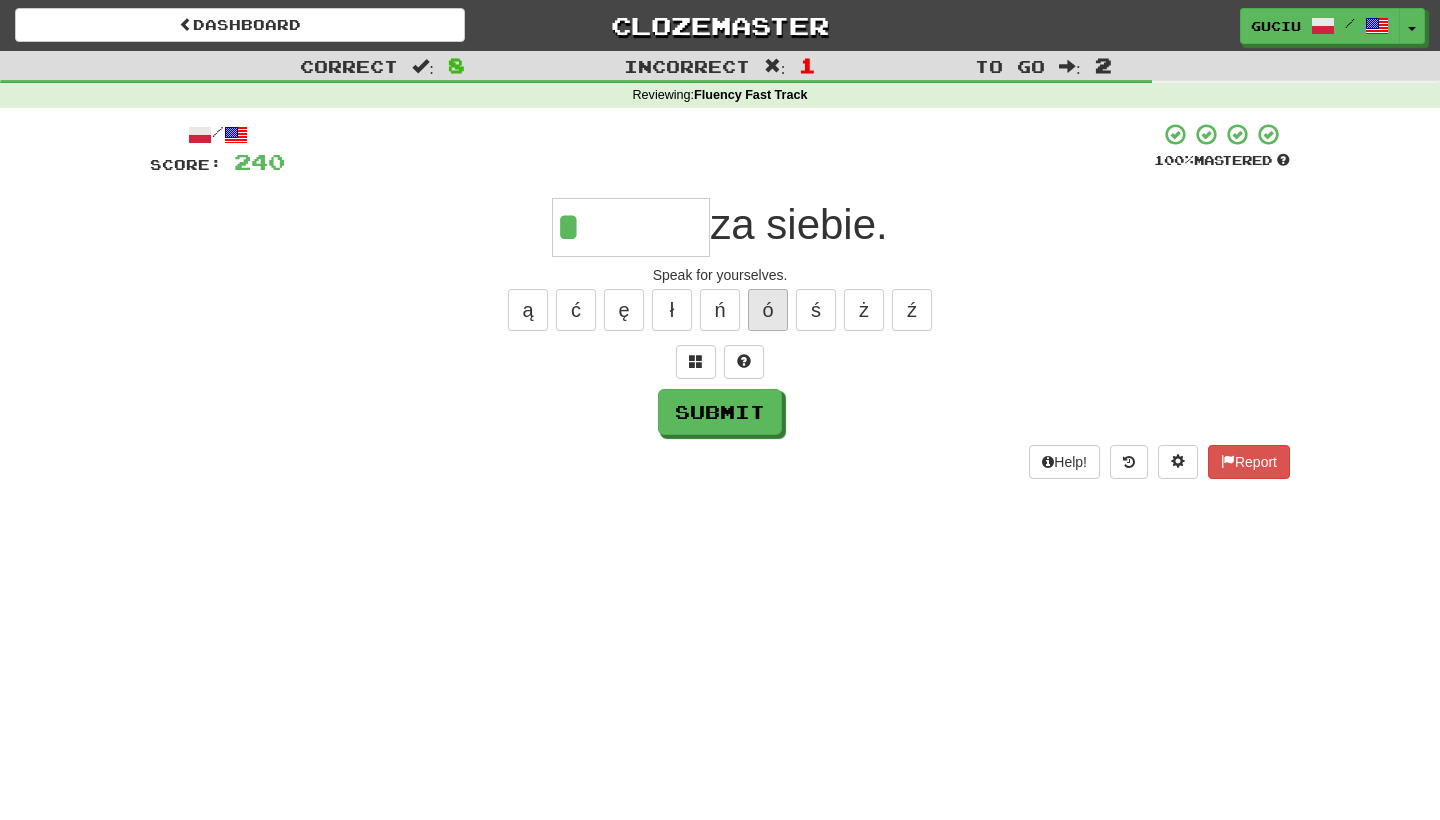 click on "ó" at bounding box center (768, 310) 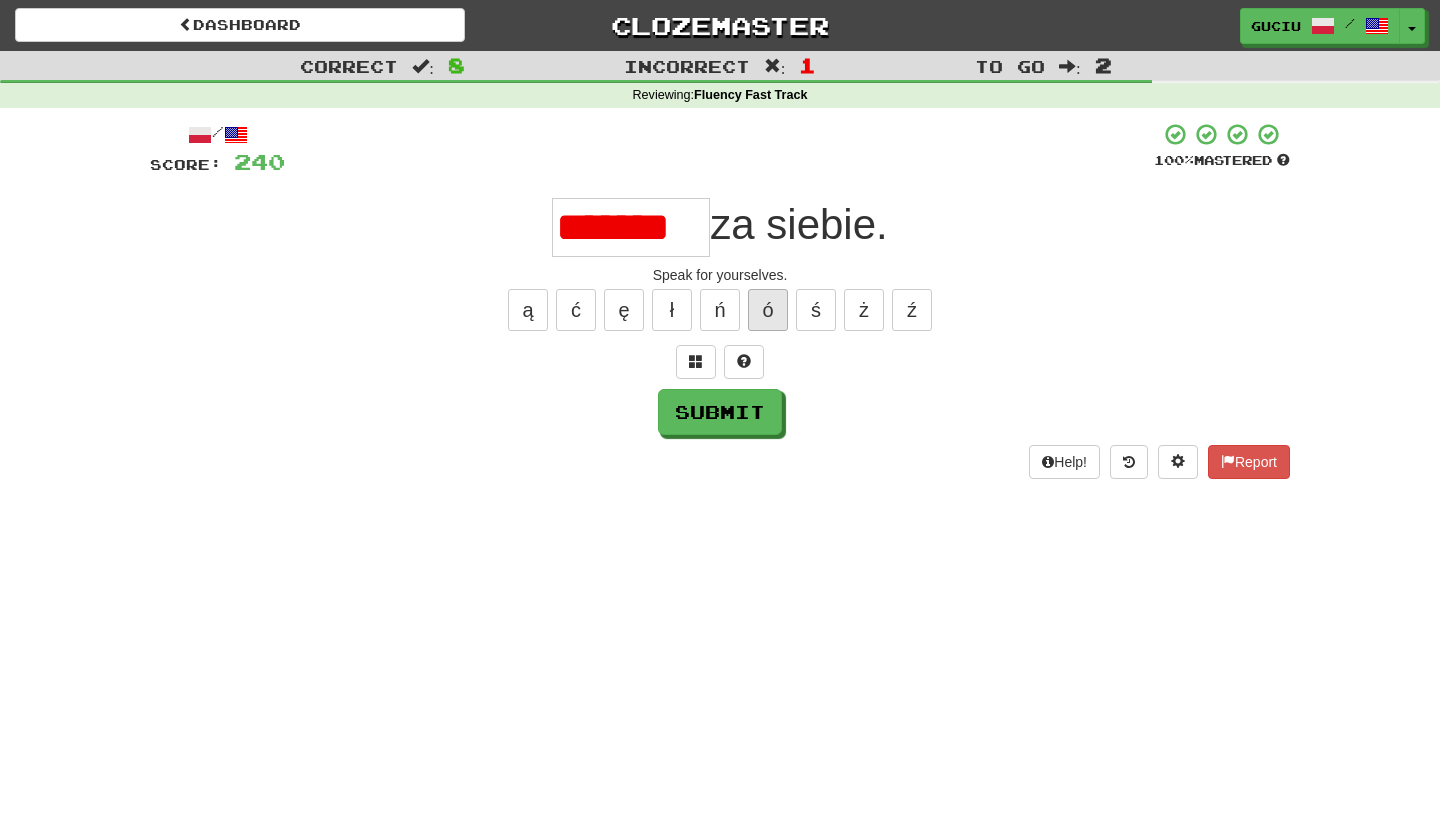 type on "******" 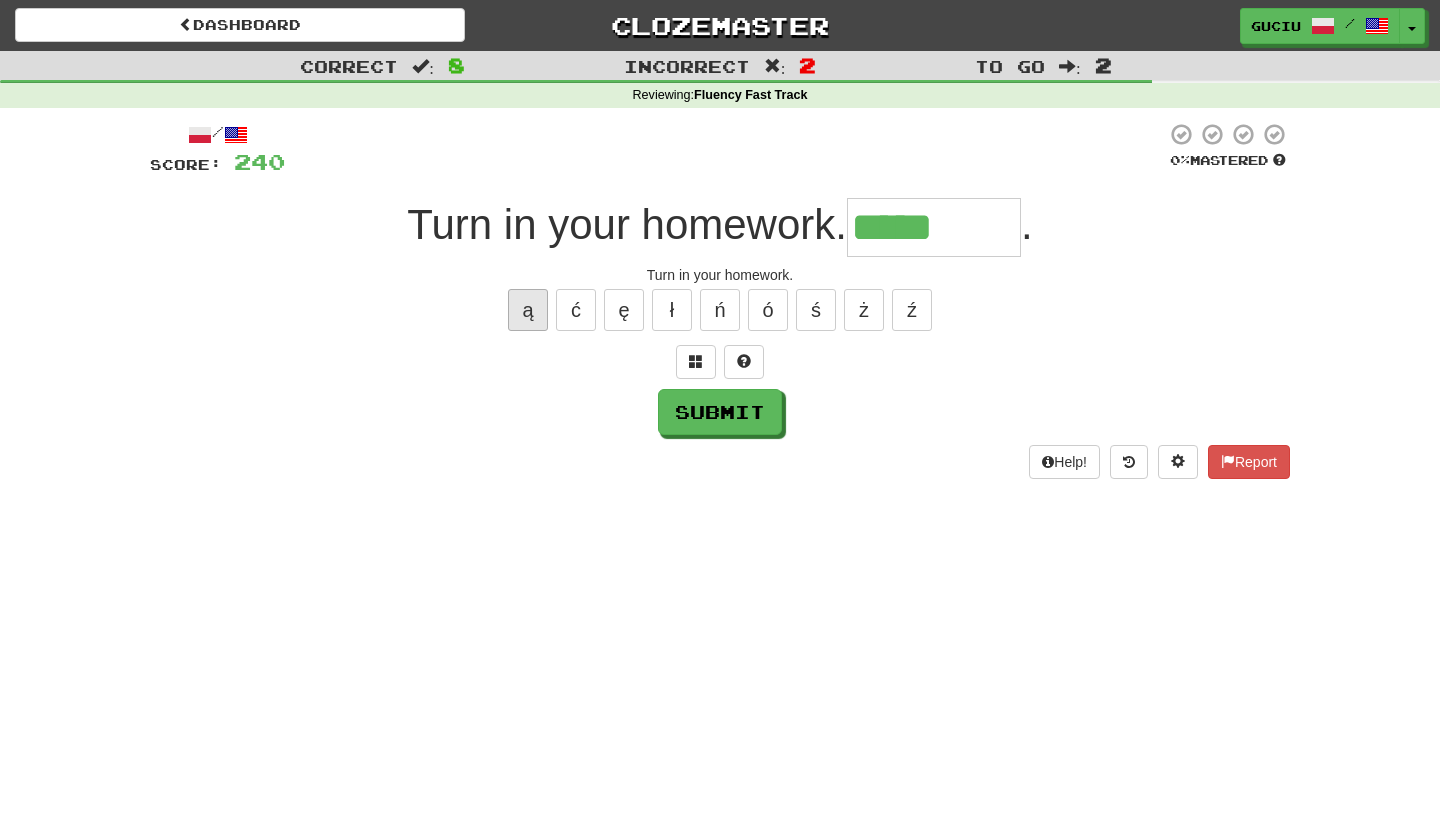 click on "ą" at bounding box center (528, 310) 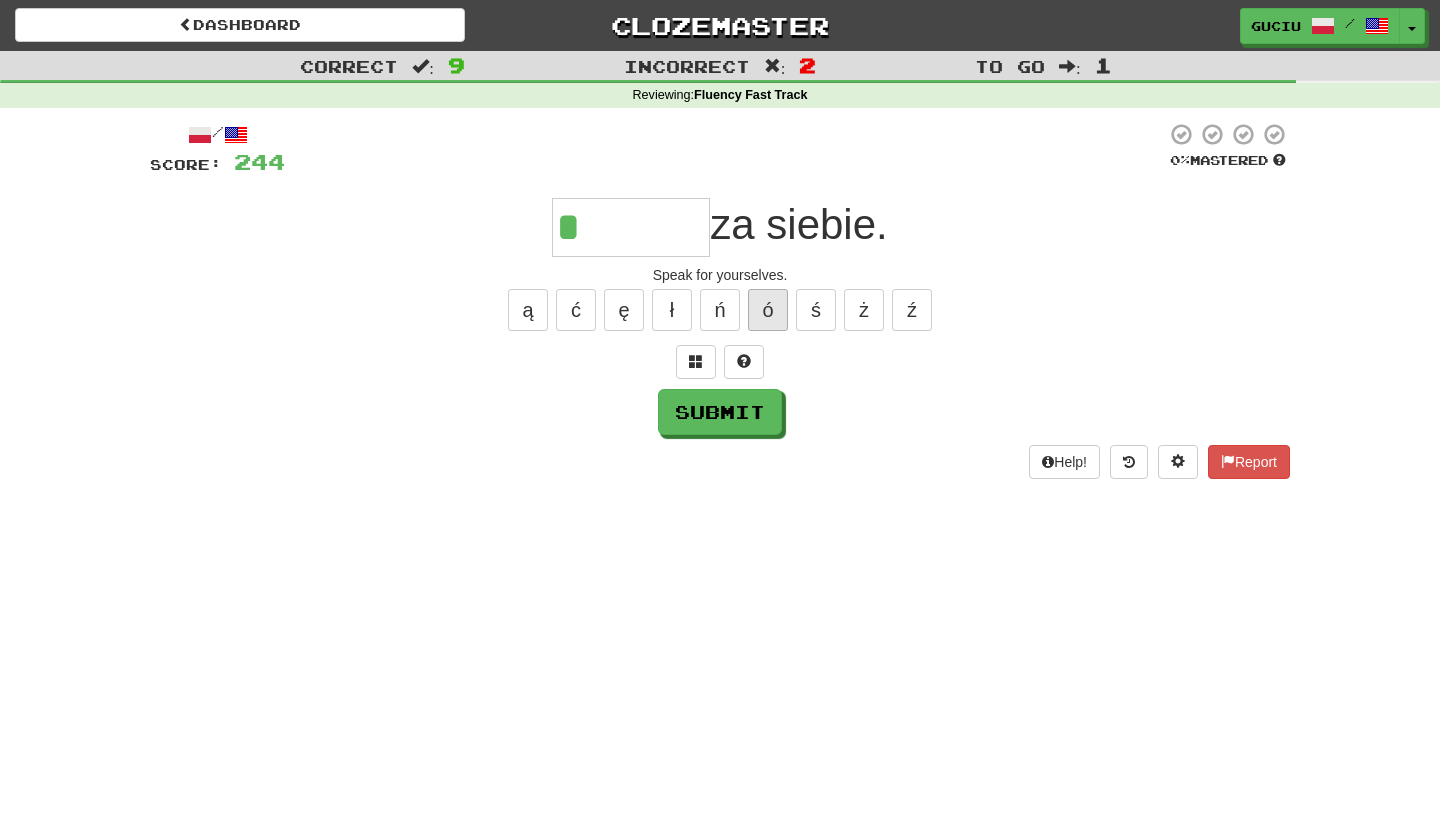 click on "ó" at bounding box center (768, 310) 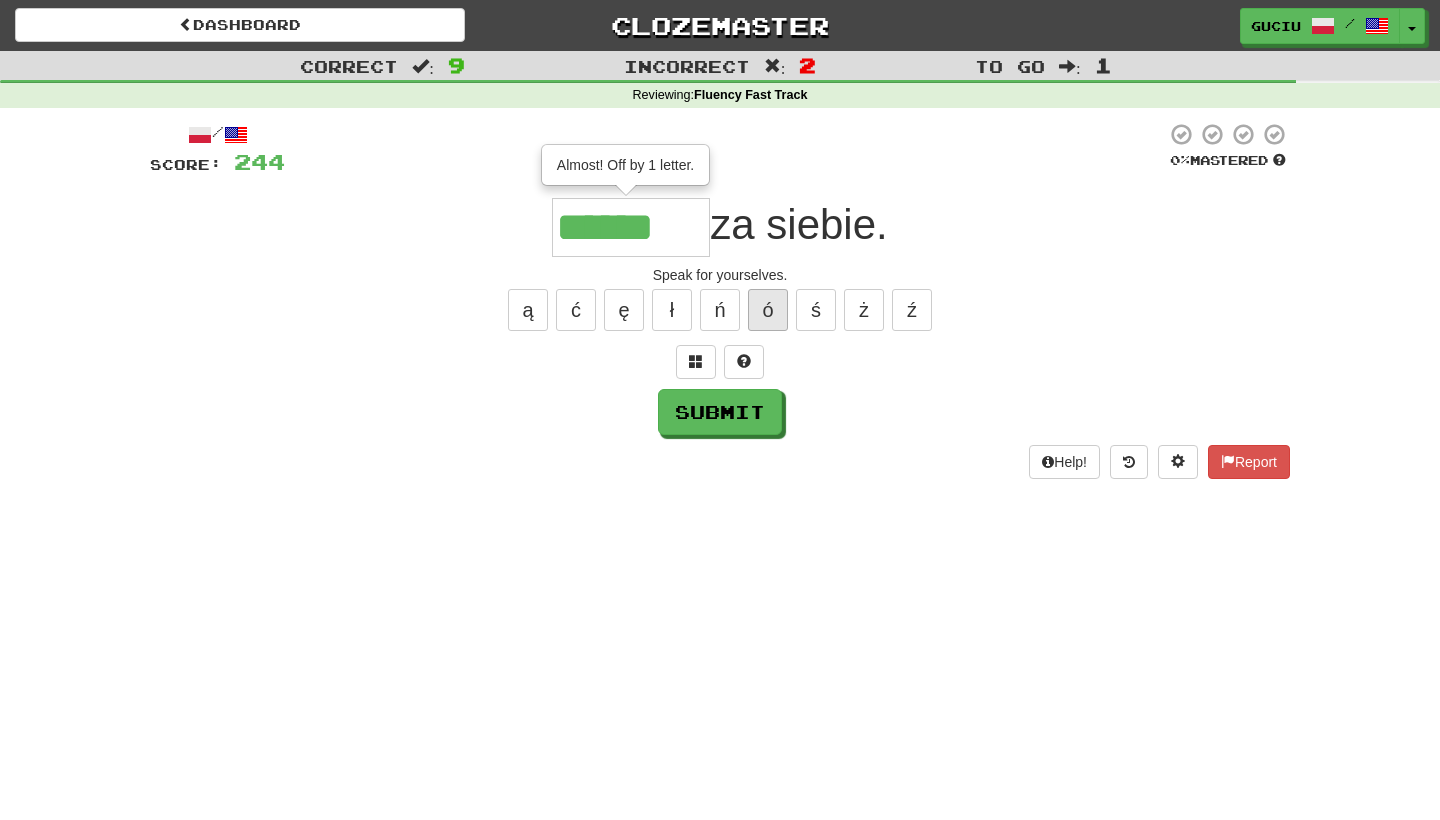 type on "******" 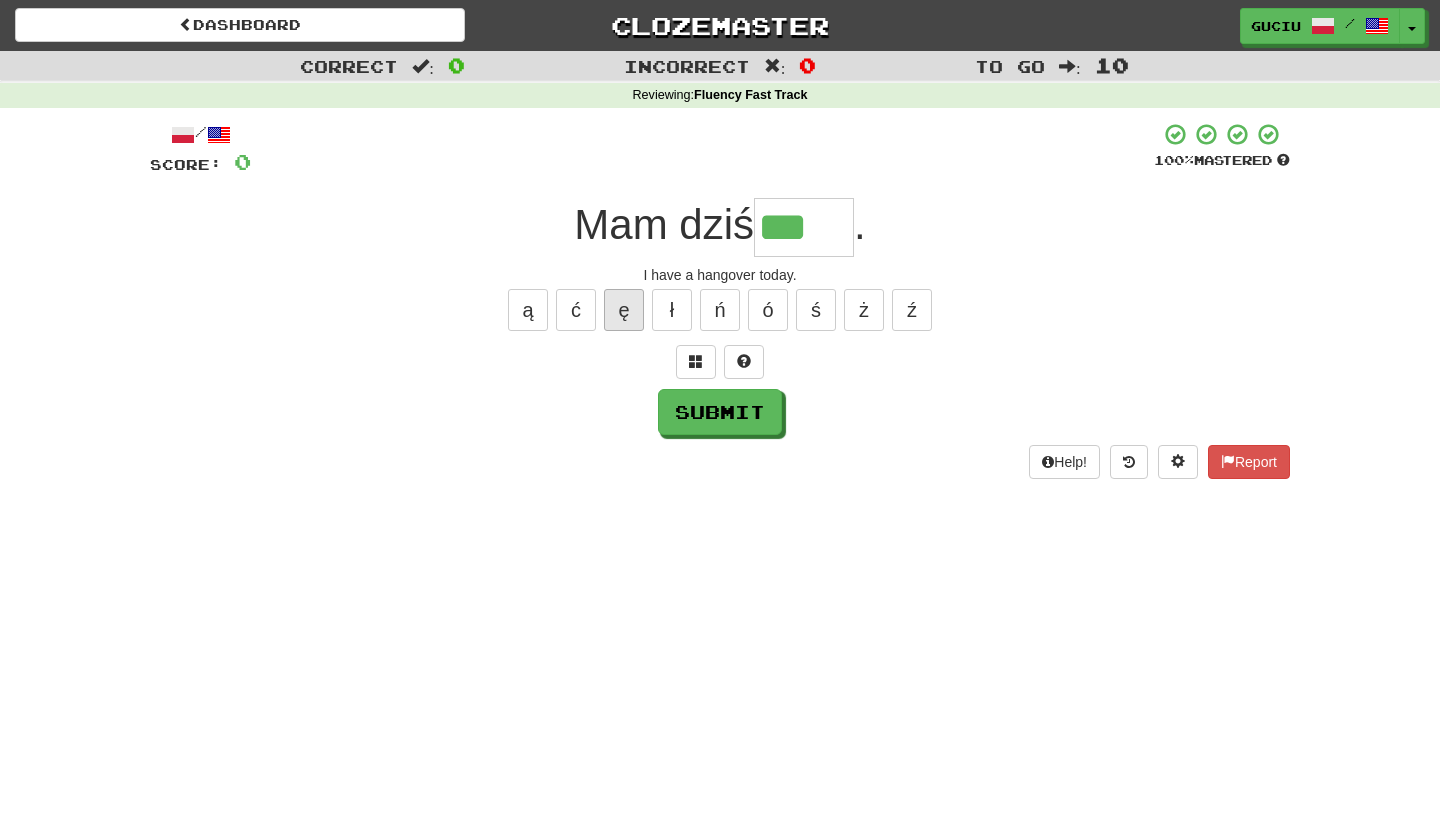 click on "ę" at bounding box center [624, 310] 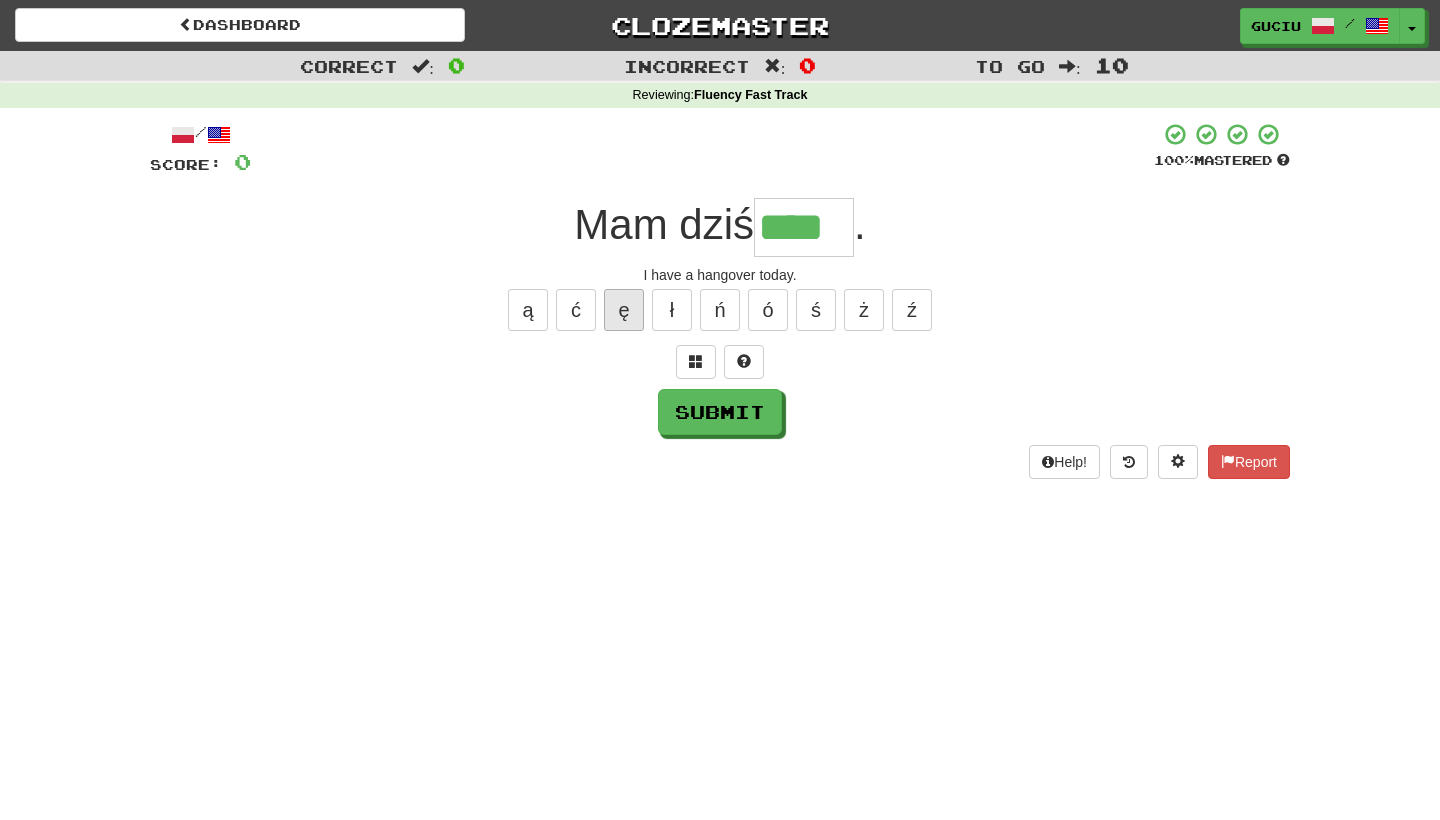 type on "****" 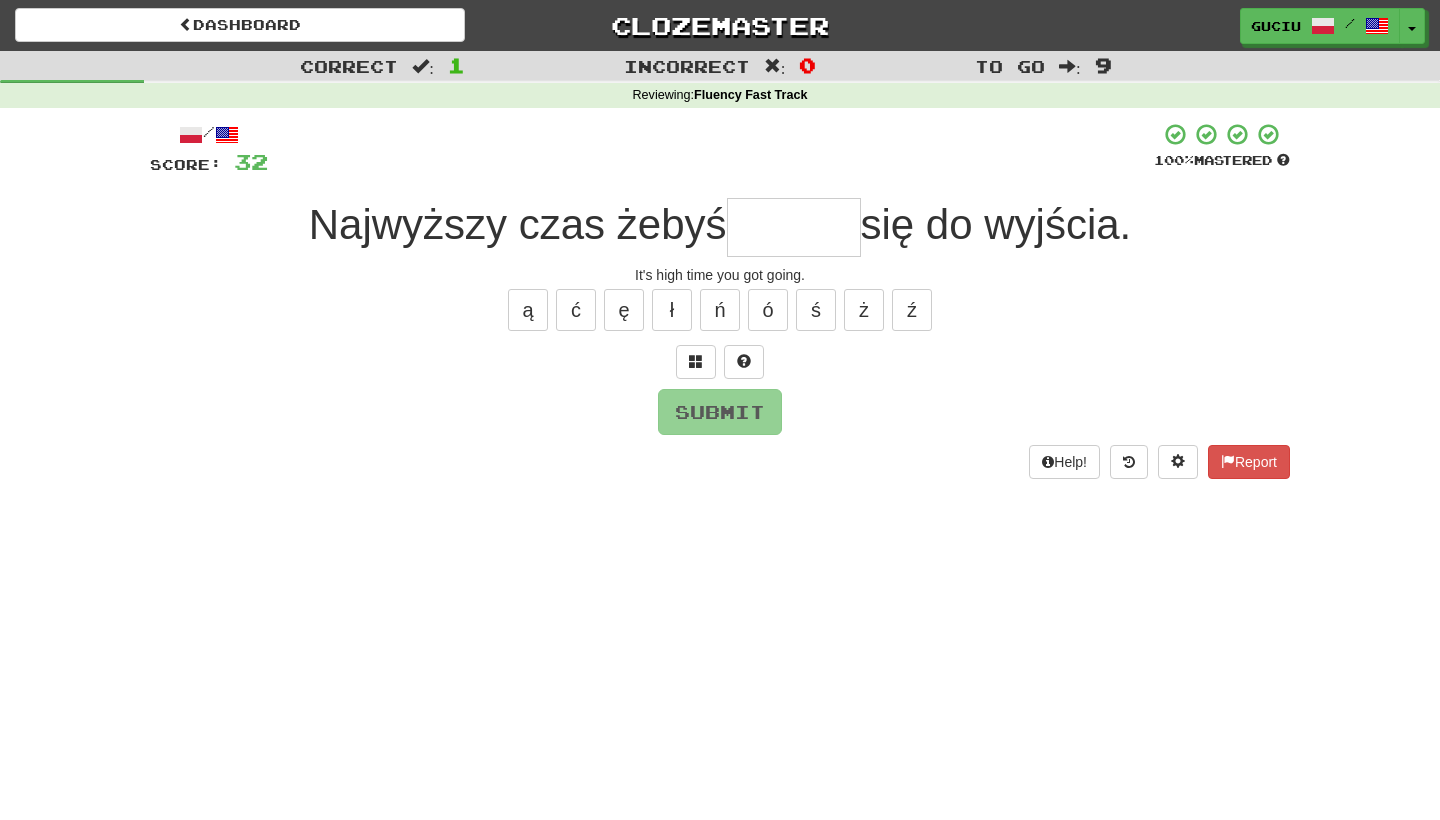 type on "*" 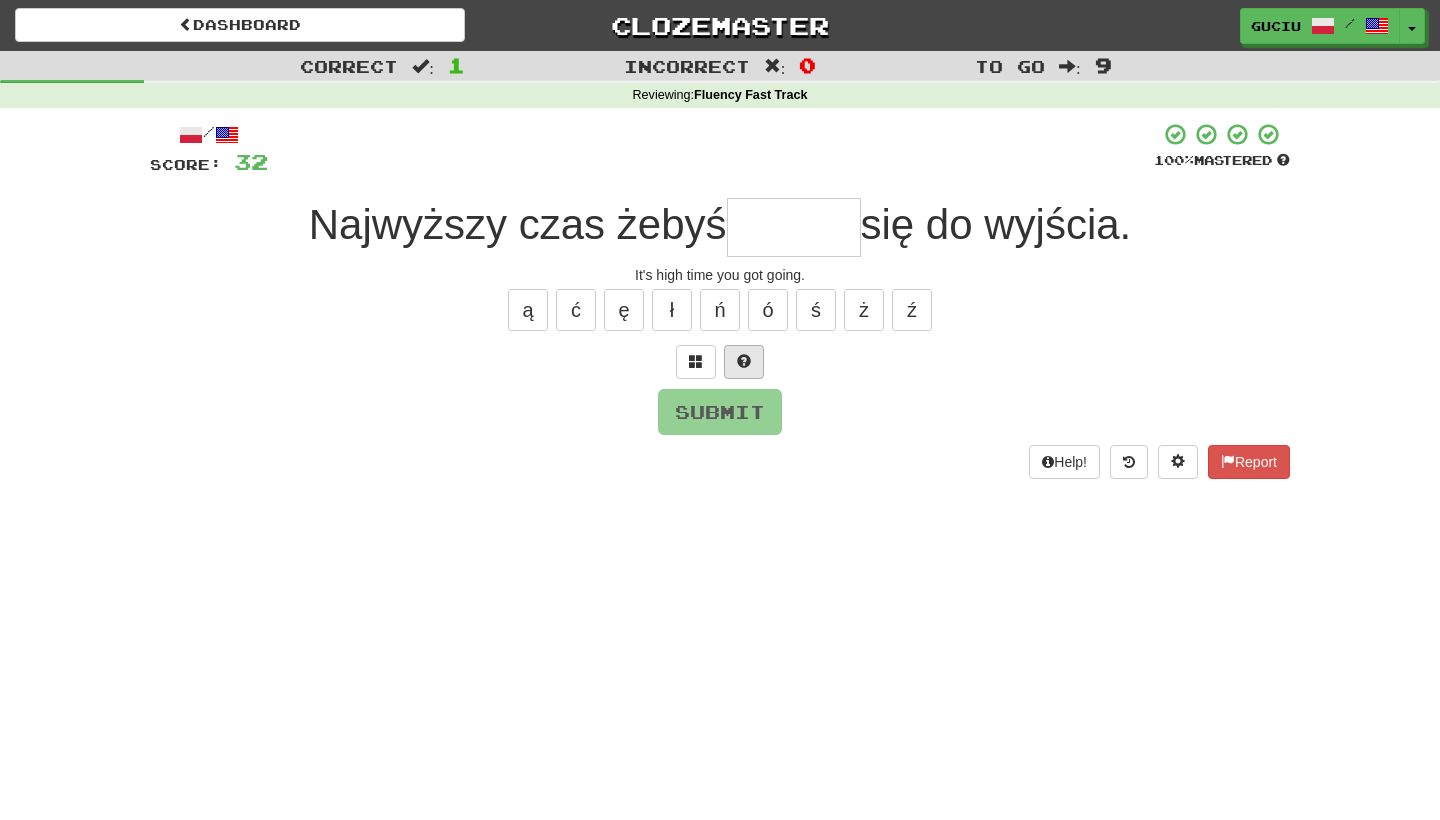 click at bounding box center [744, 362] 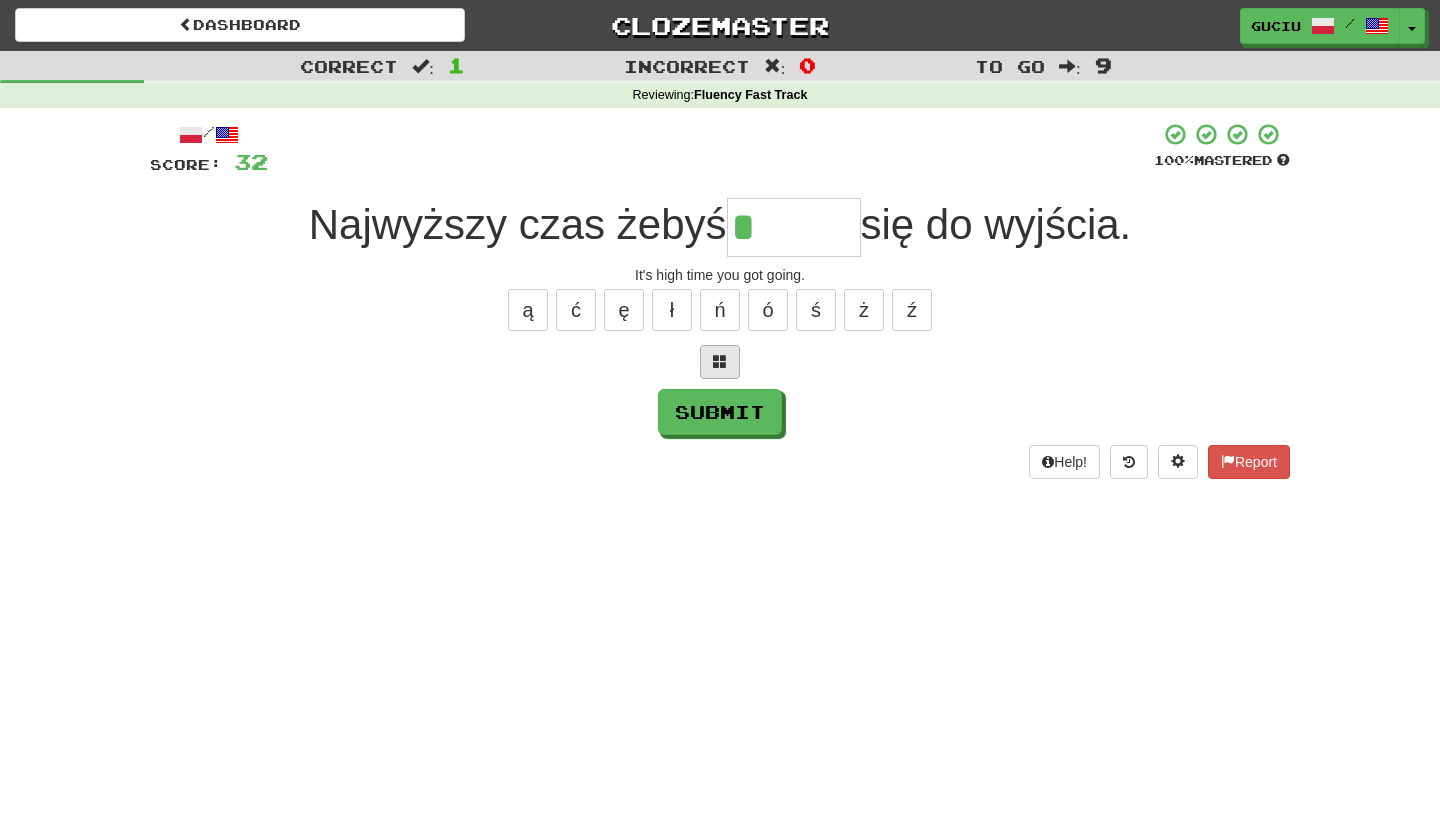 click at bounding box center [720, 362] 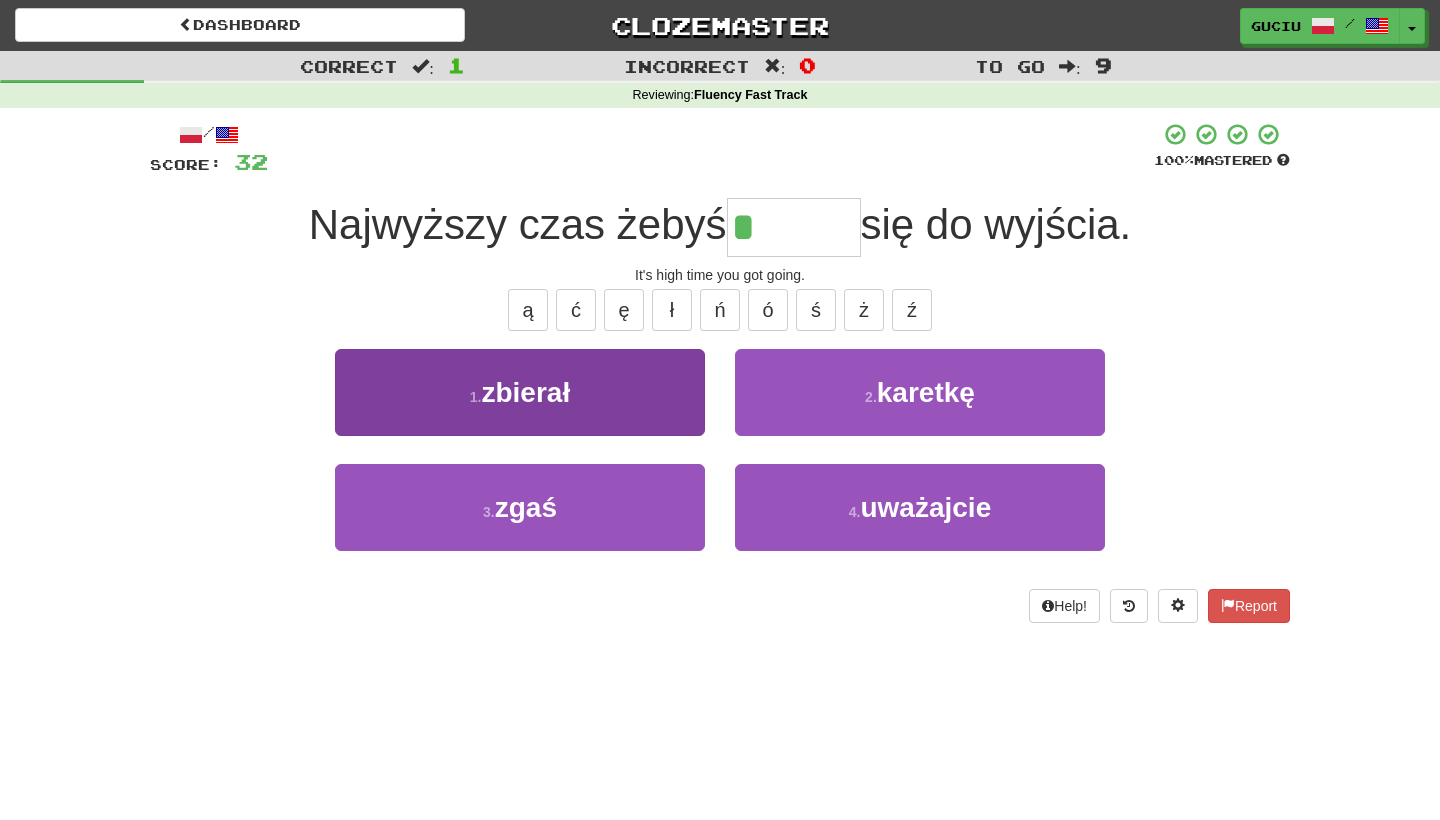 click on "1 .  zbierał" at bounding box center [520, 392] 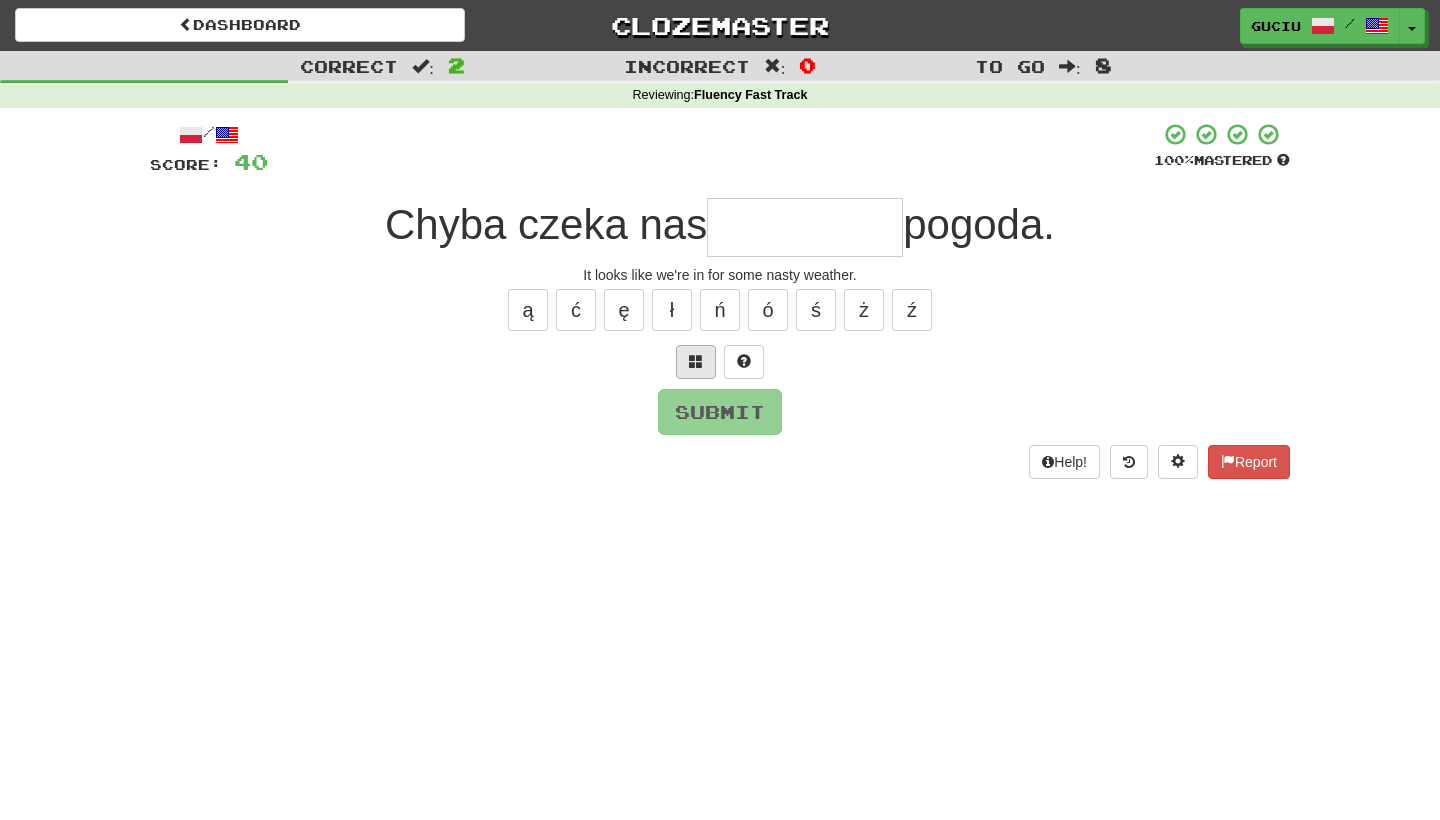 click at bounding box center (696, 361) 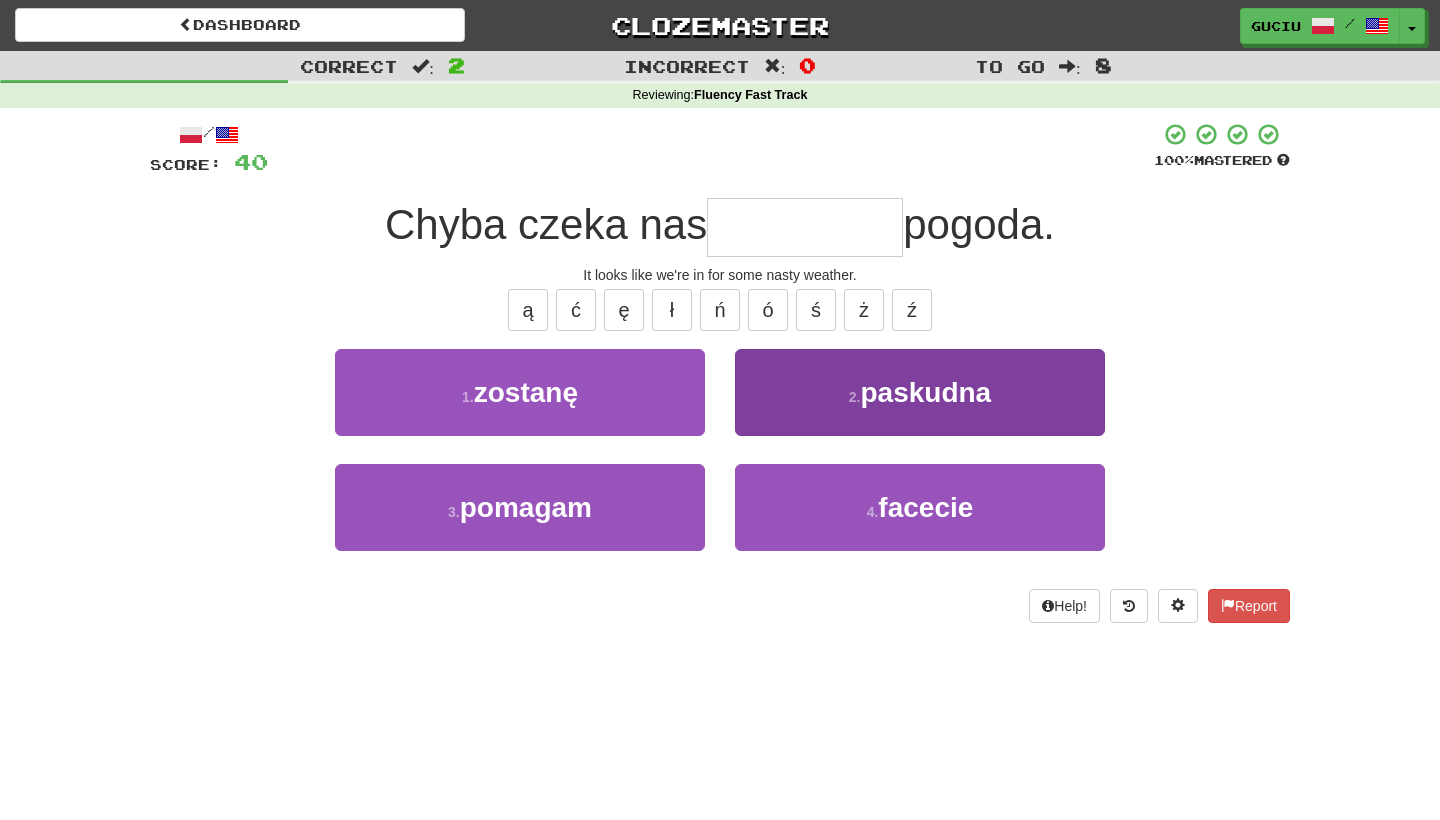 click on "2 .  paskudna" at bounding box center (920, 392) 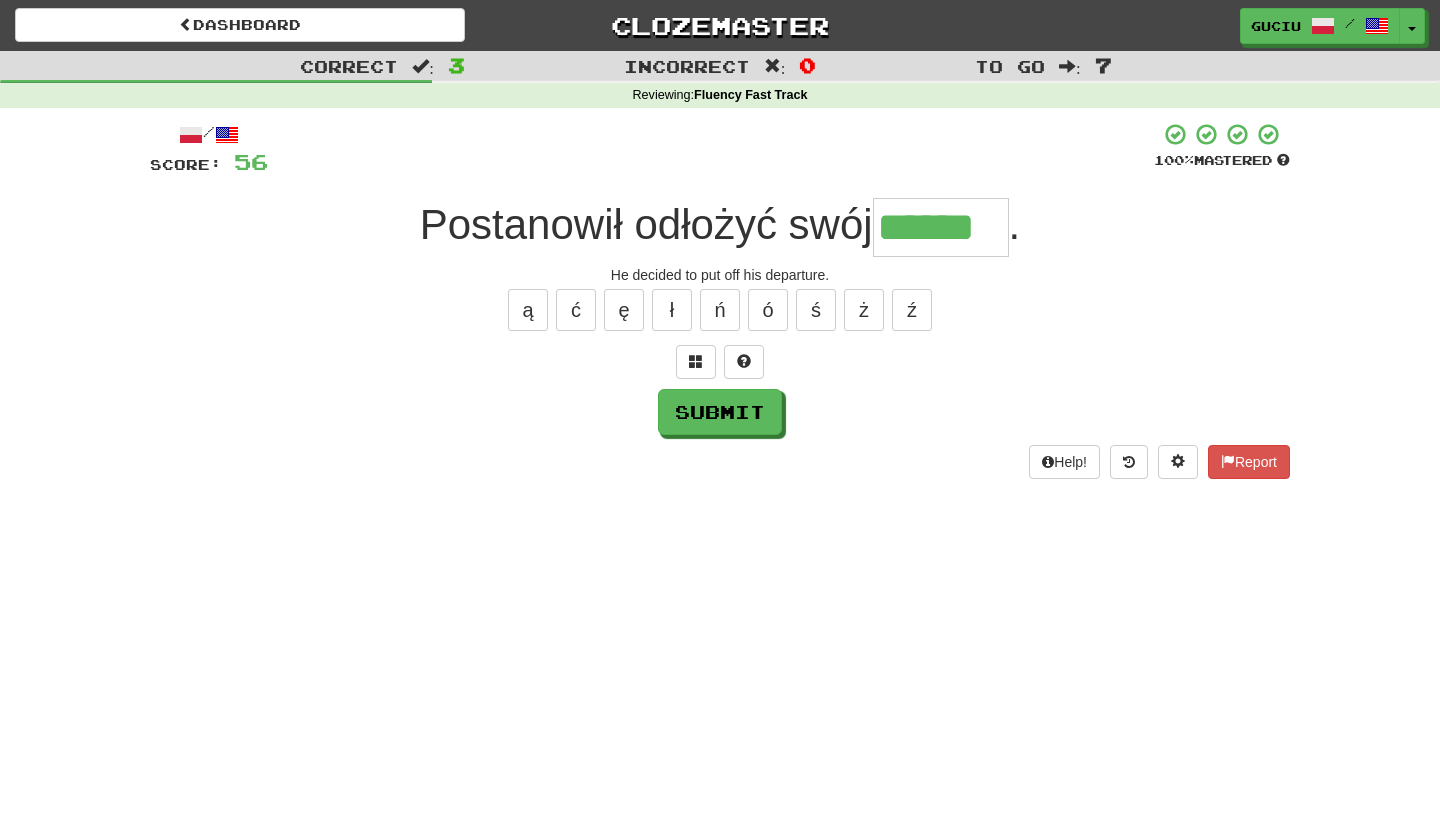 type on "******" 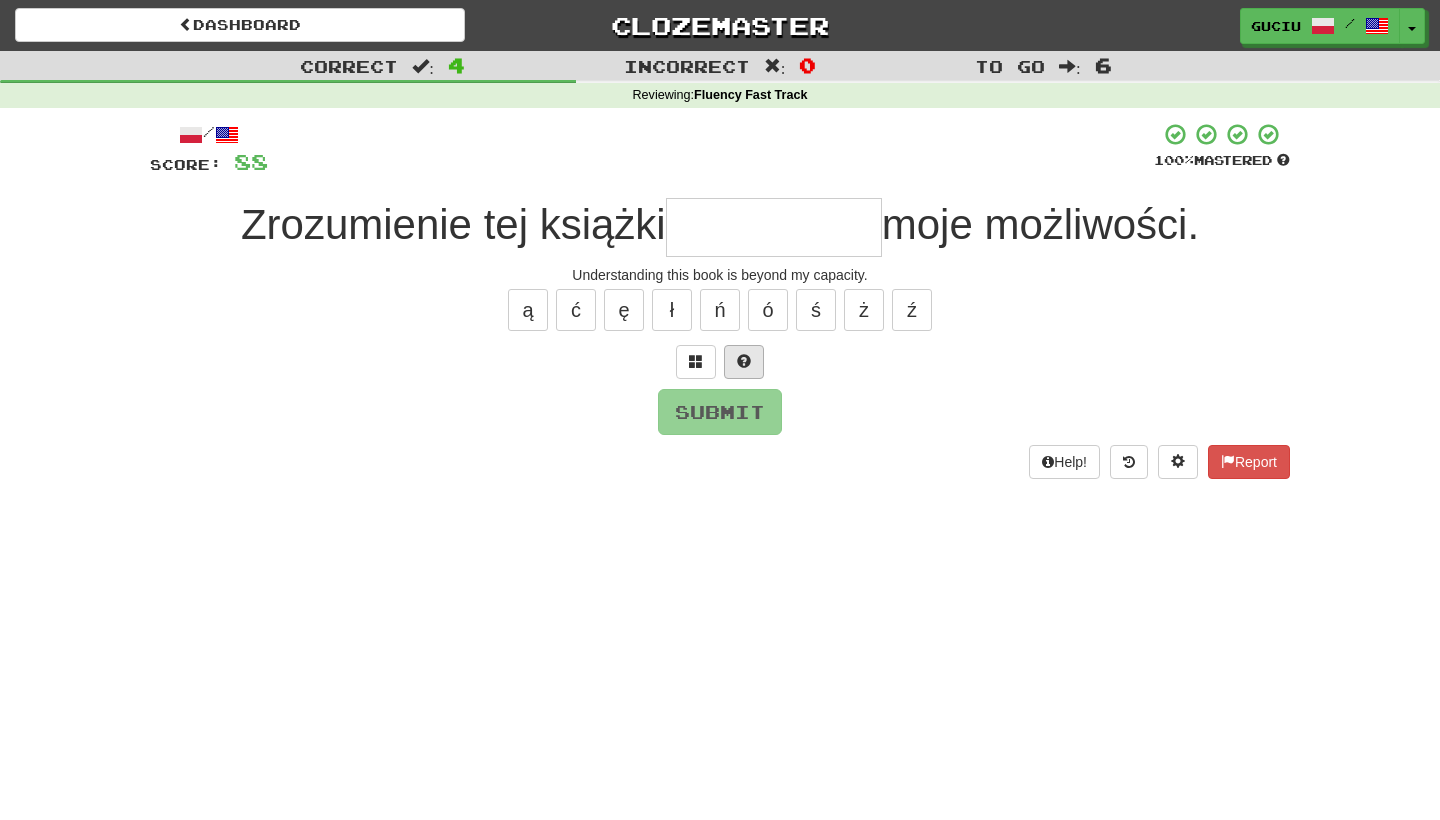 click at bounding box center [744, 362] 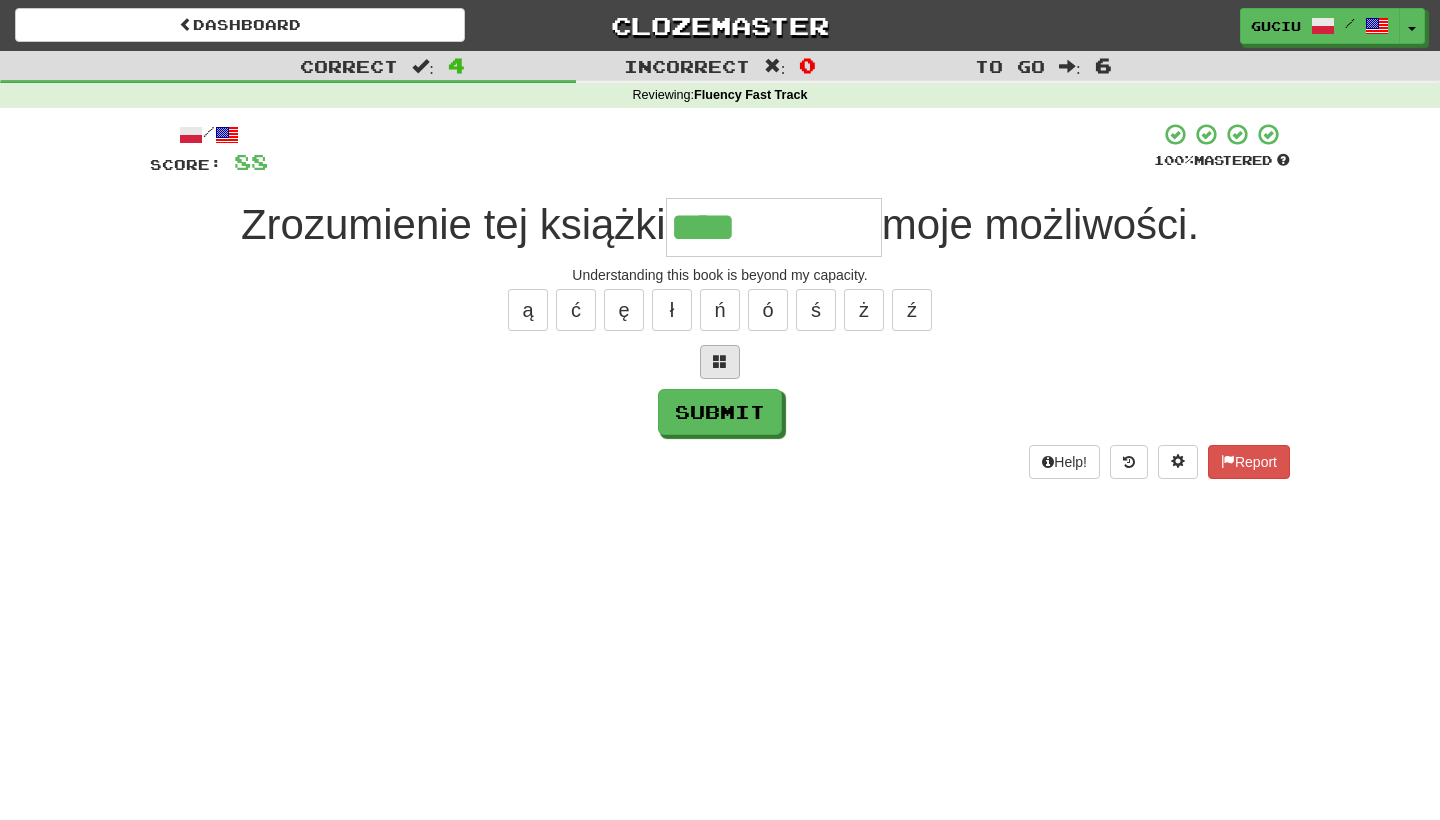 click at bounding box center [720, 361] 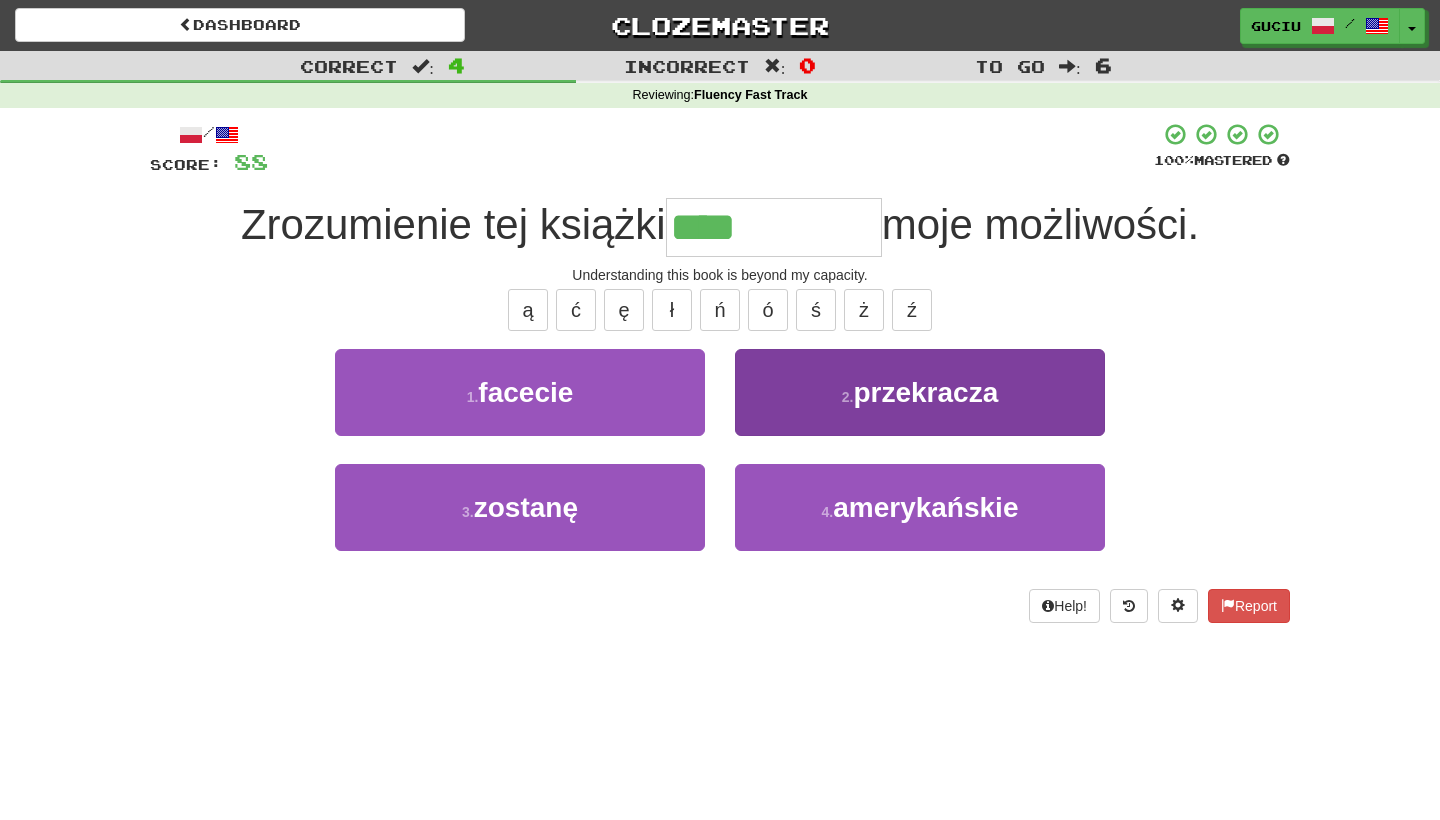 click on "2 .  przekracza" at bounding box center [920, 392] 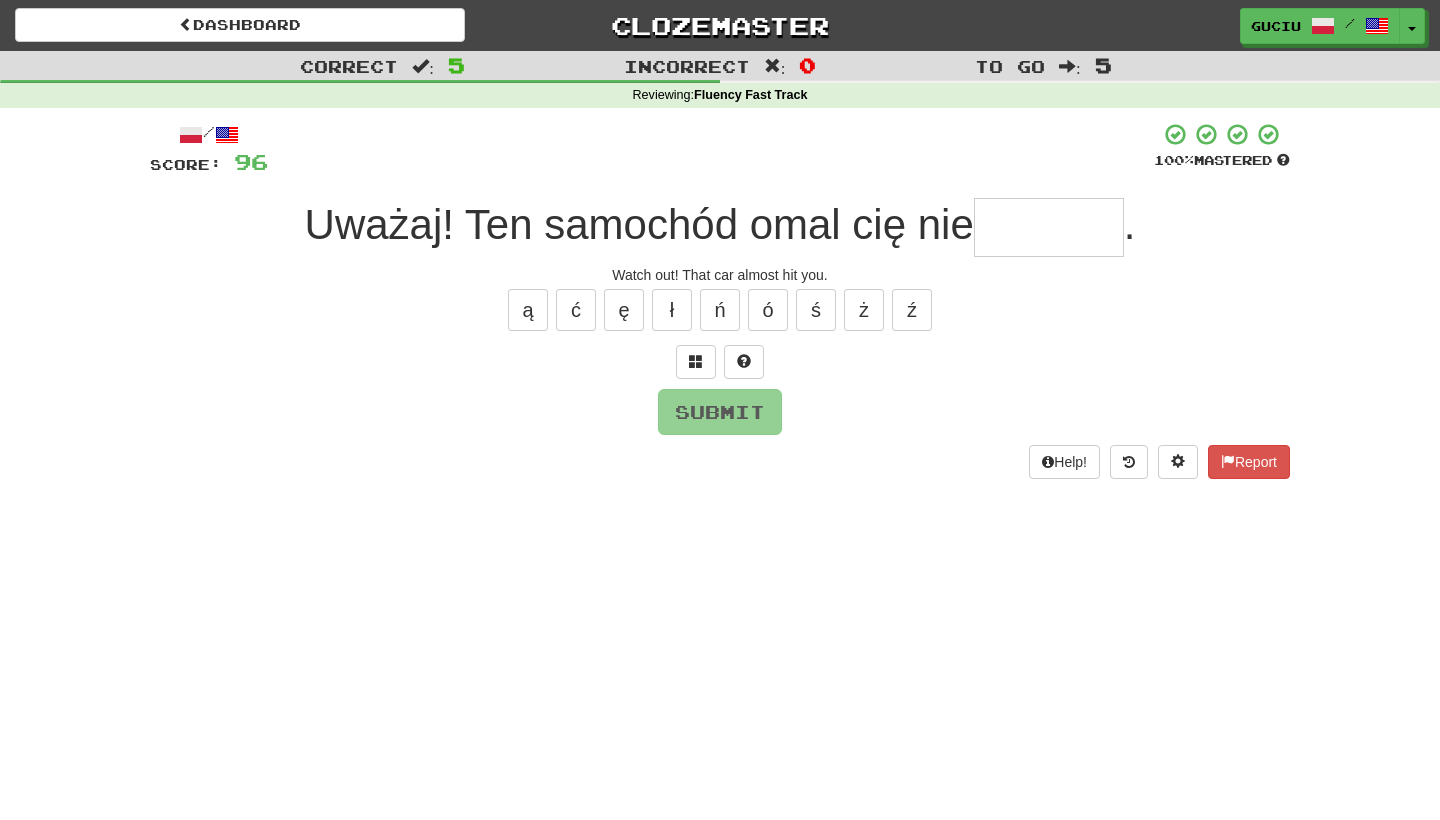 type on "*" 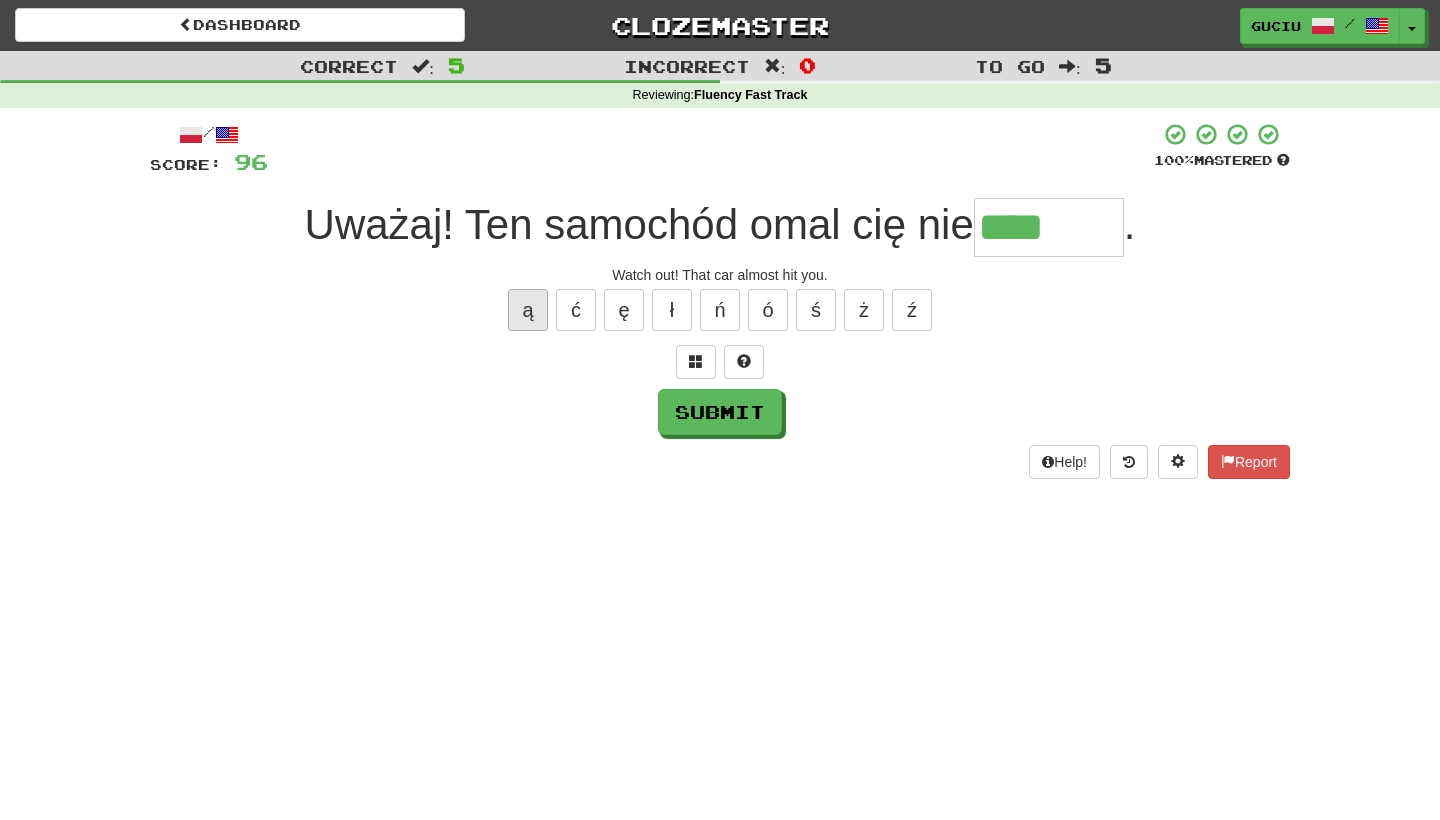 click on "ą" at bounding box center (528, 310) 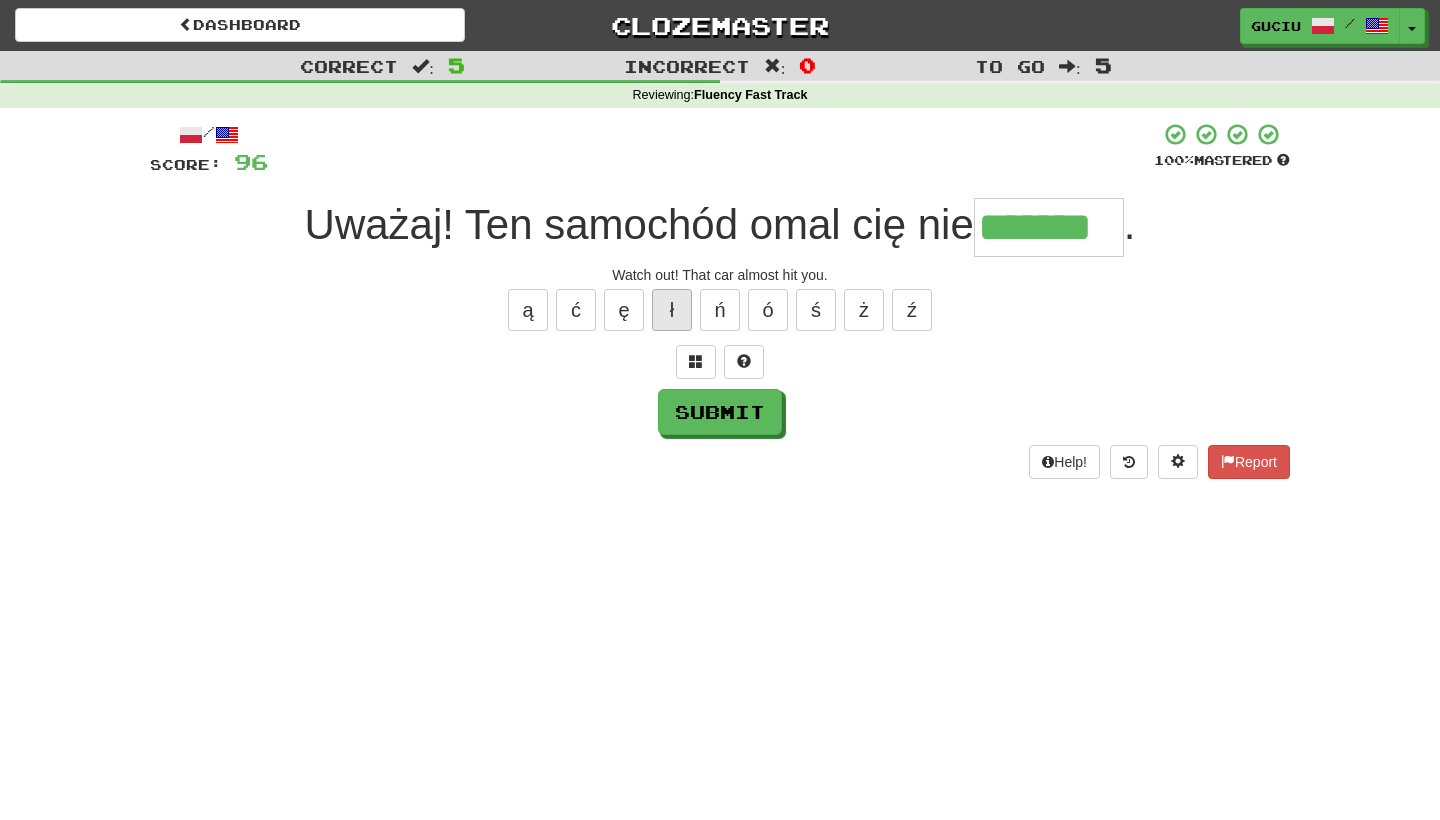 click on "ł" at bounding box center (672, 310) 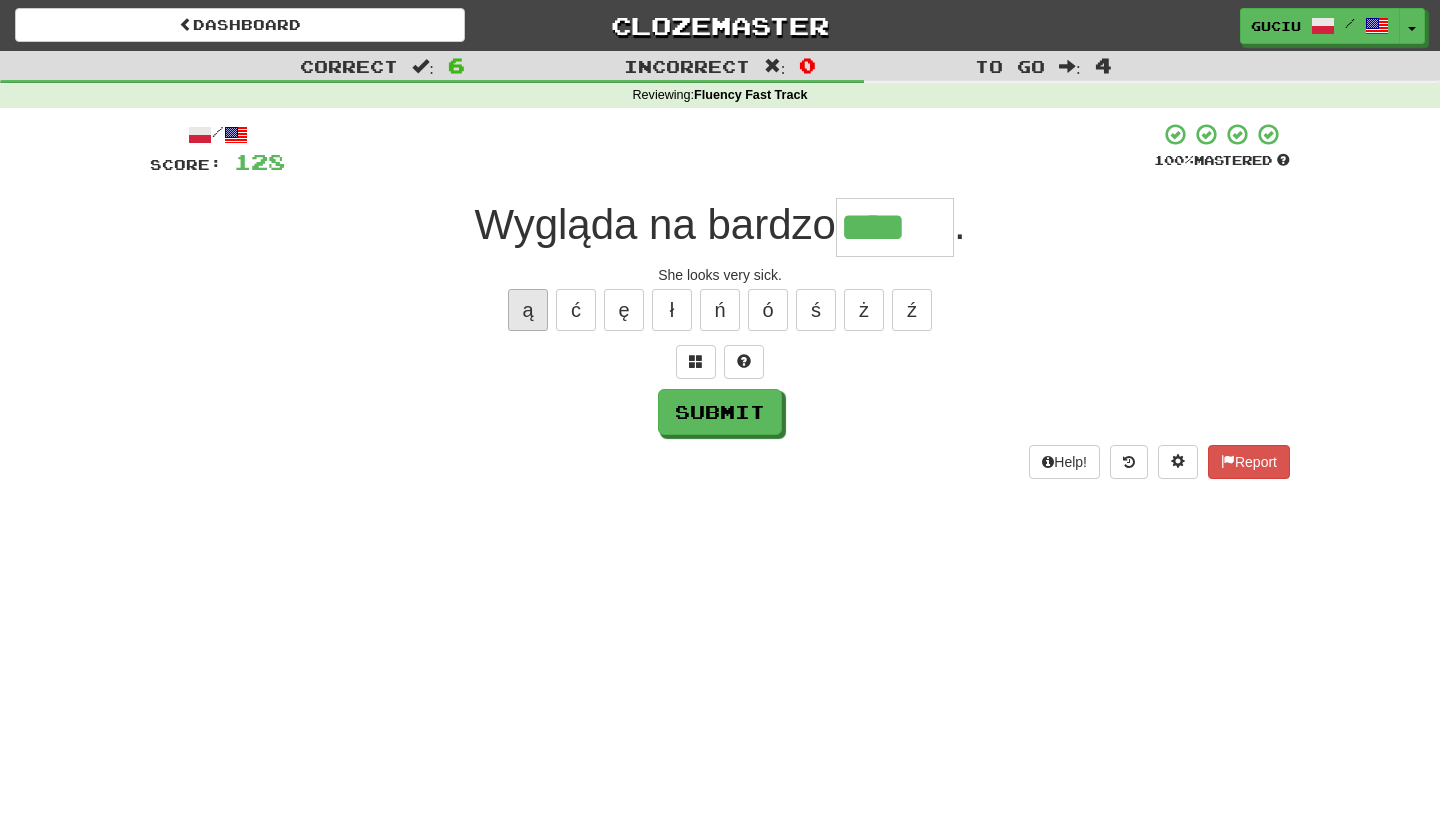 click on "ą" at bounding box center (528, 310) 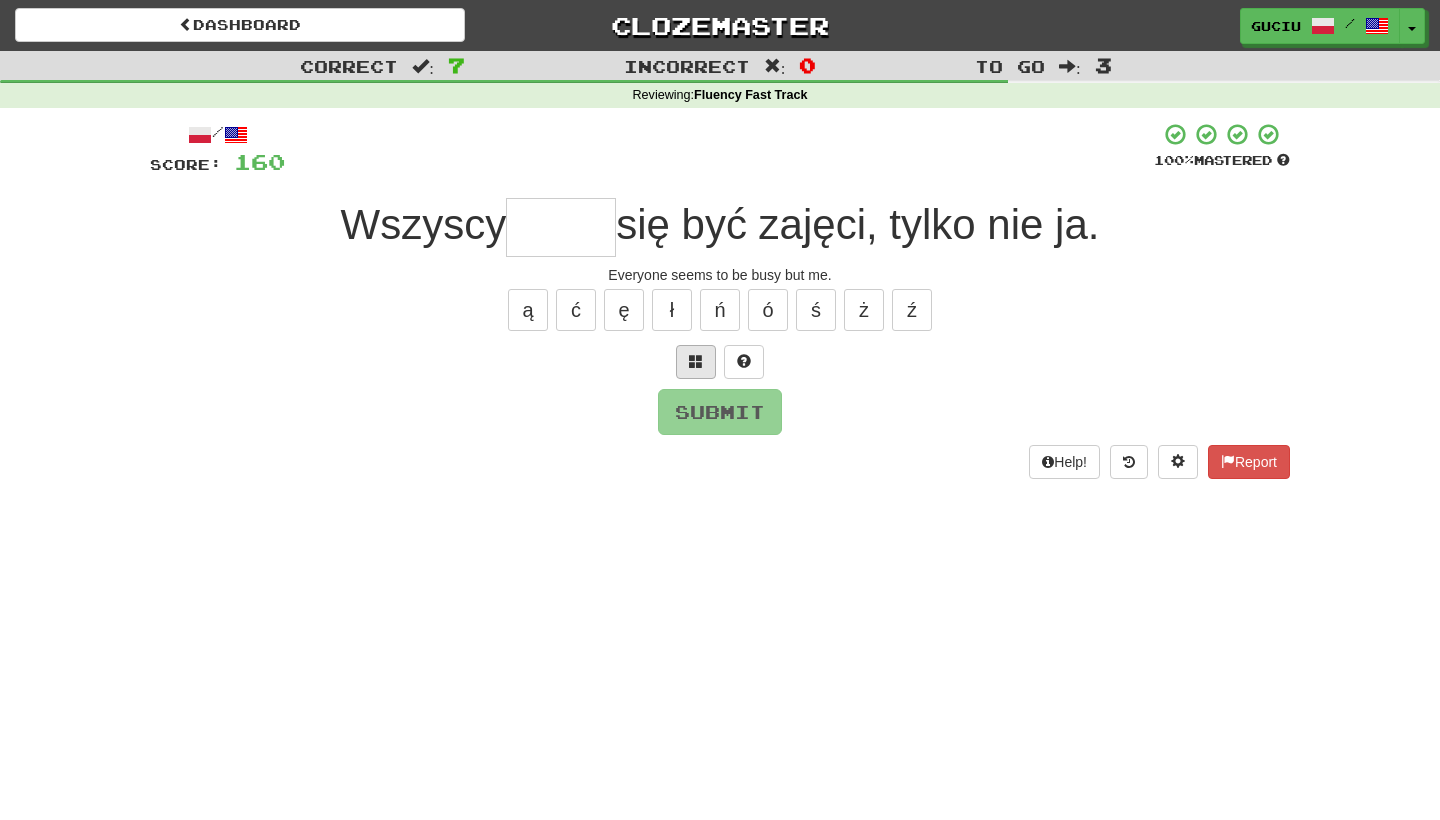 click at bounding box center [696, 361] 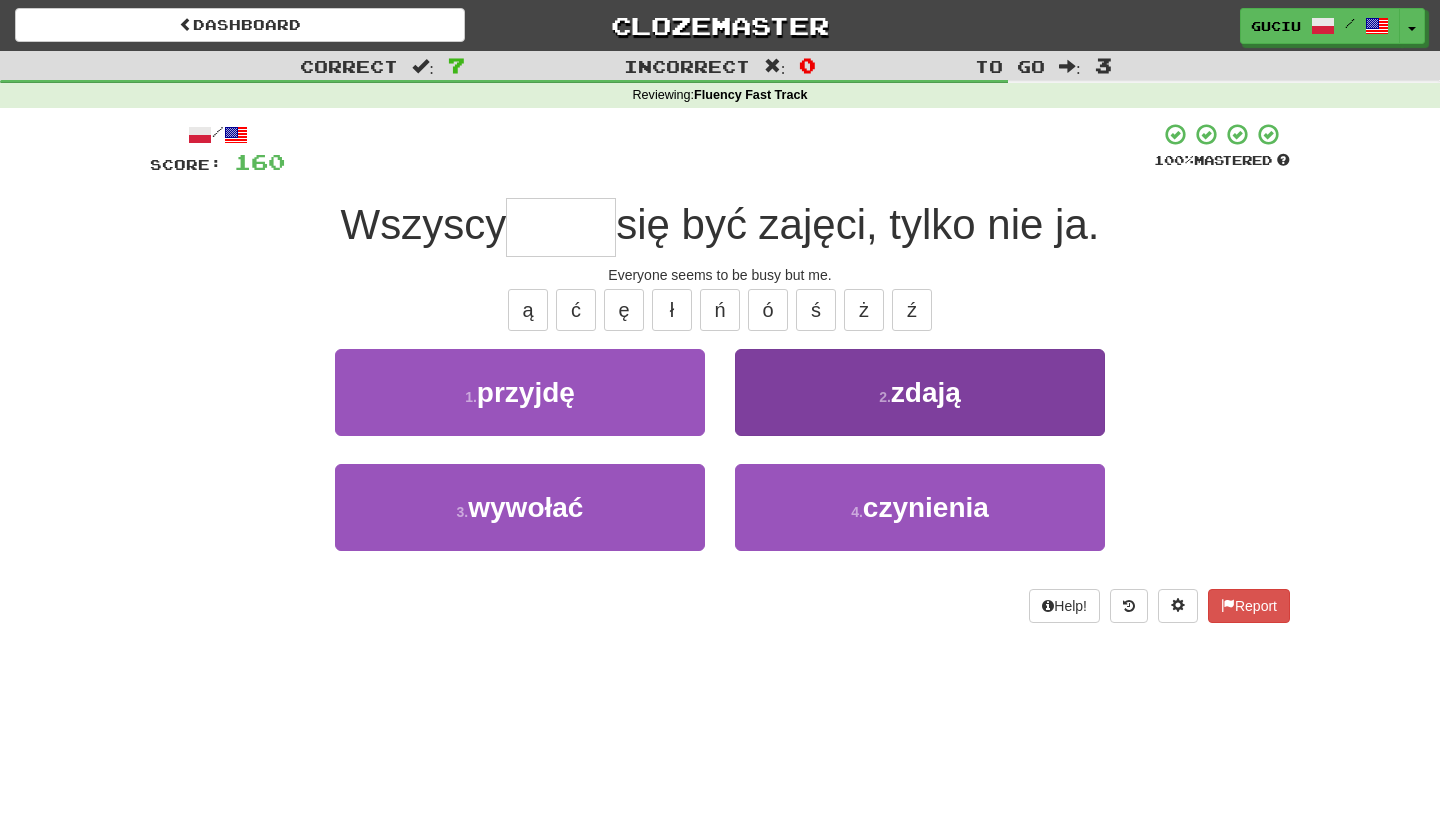 click on "2 .  zdają" at bounding box center (920, 392) 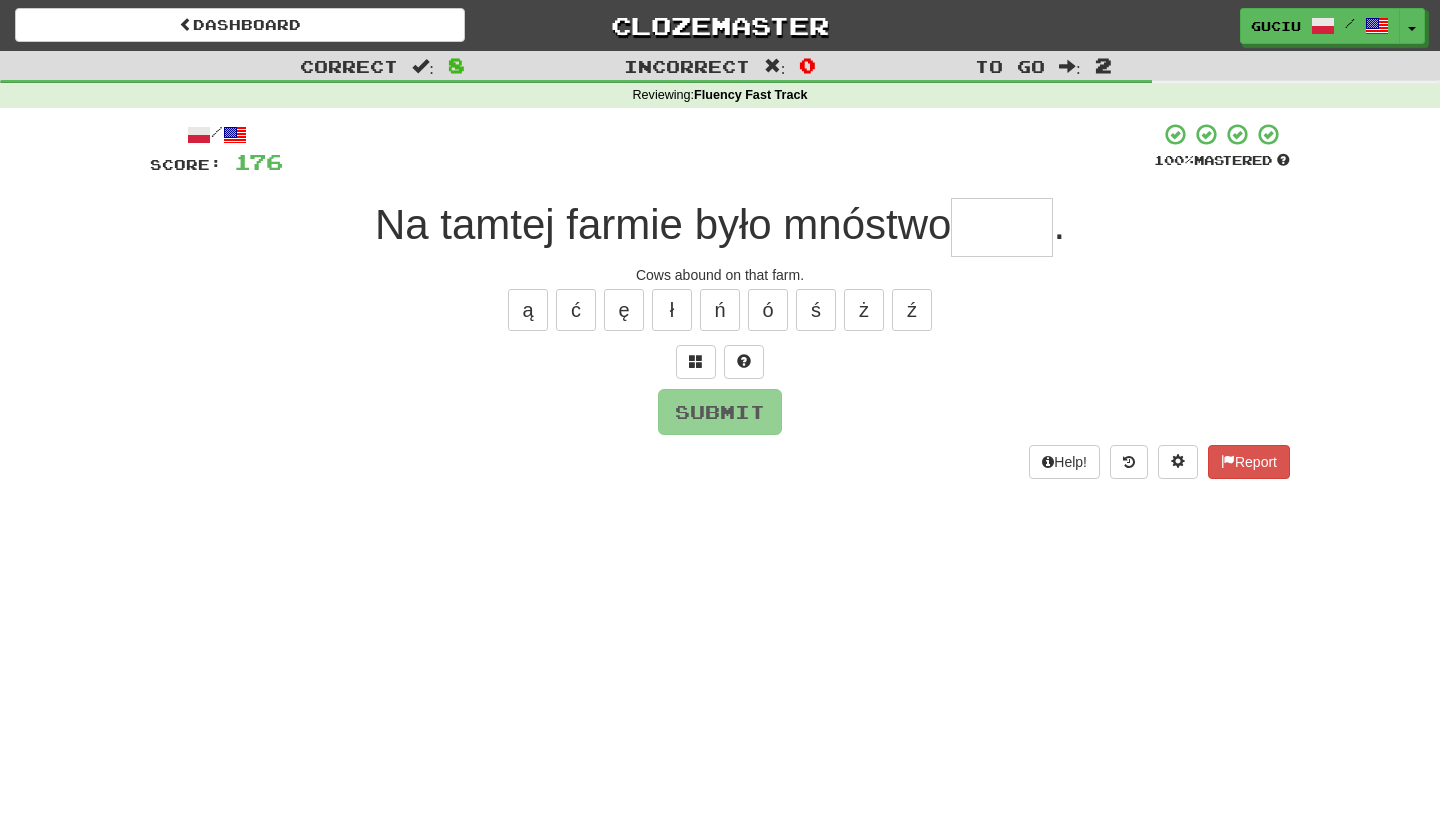 type on "*" 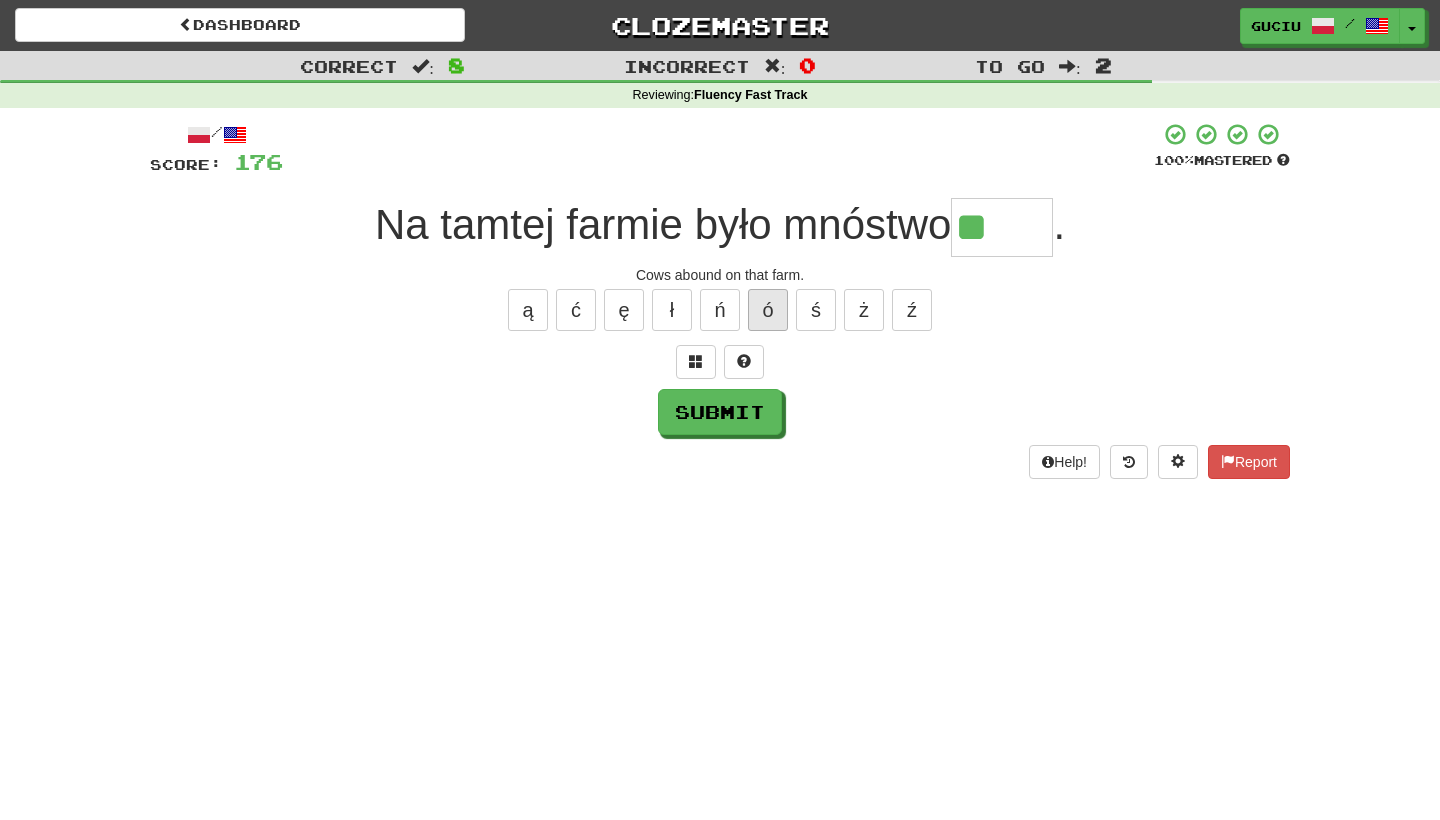 click on "ó" at bounding box center [768, 310] 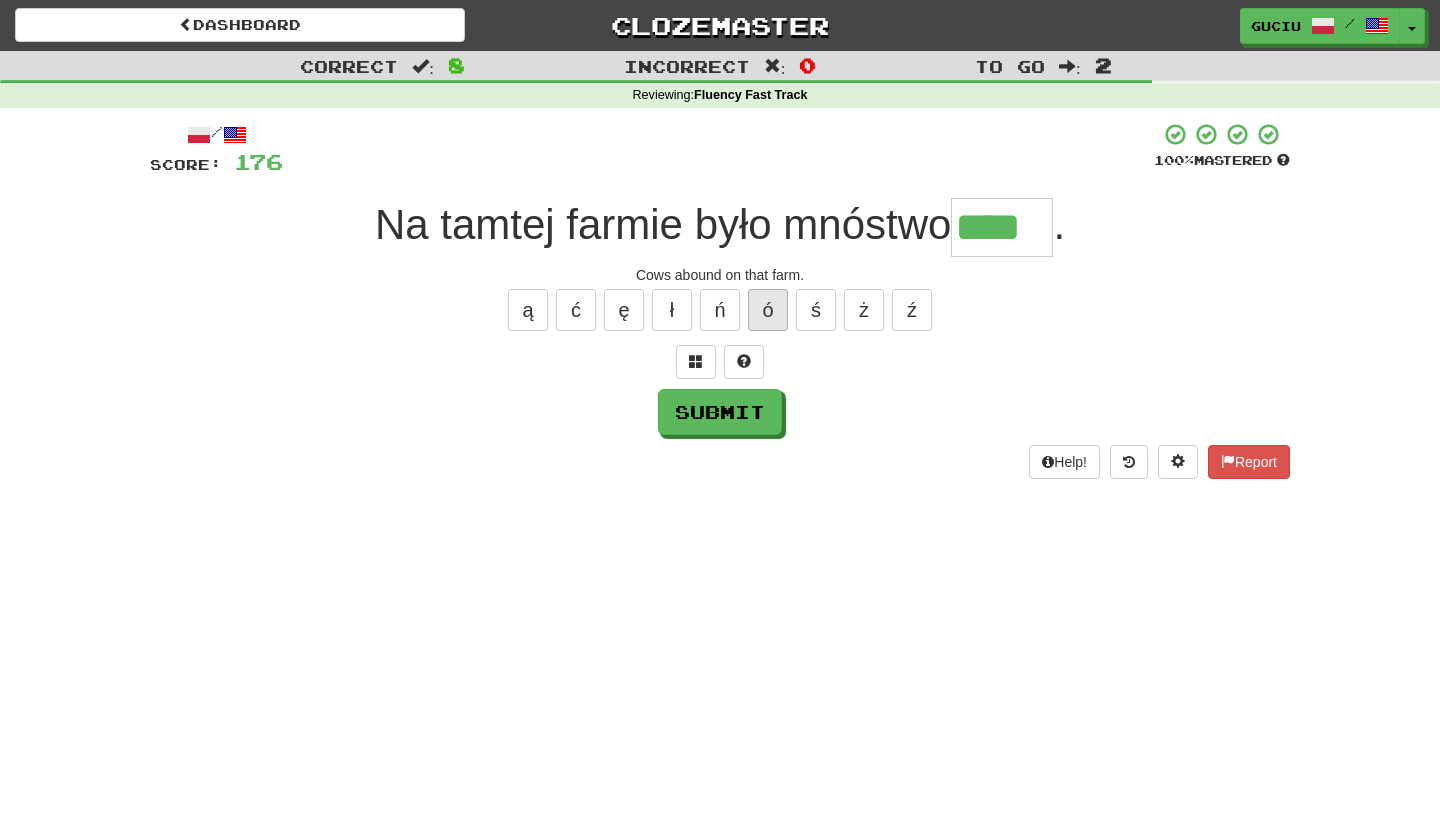 type on "****" 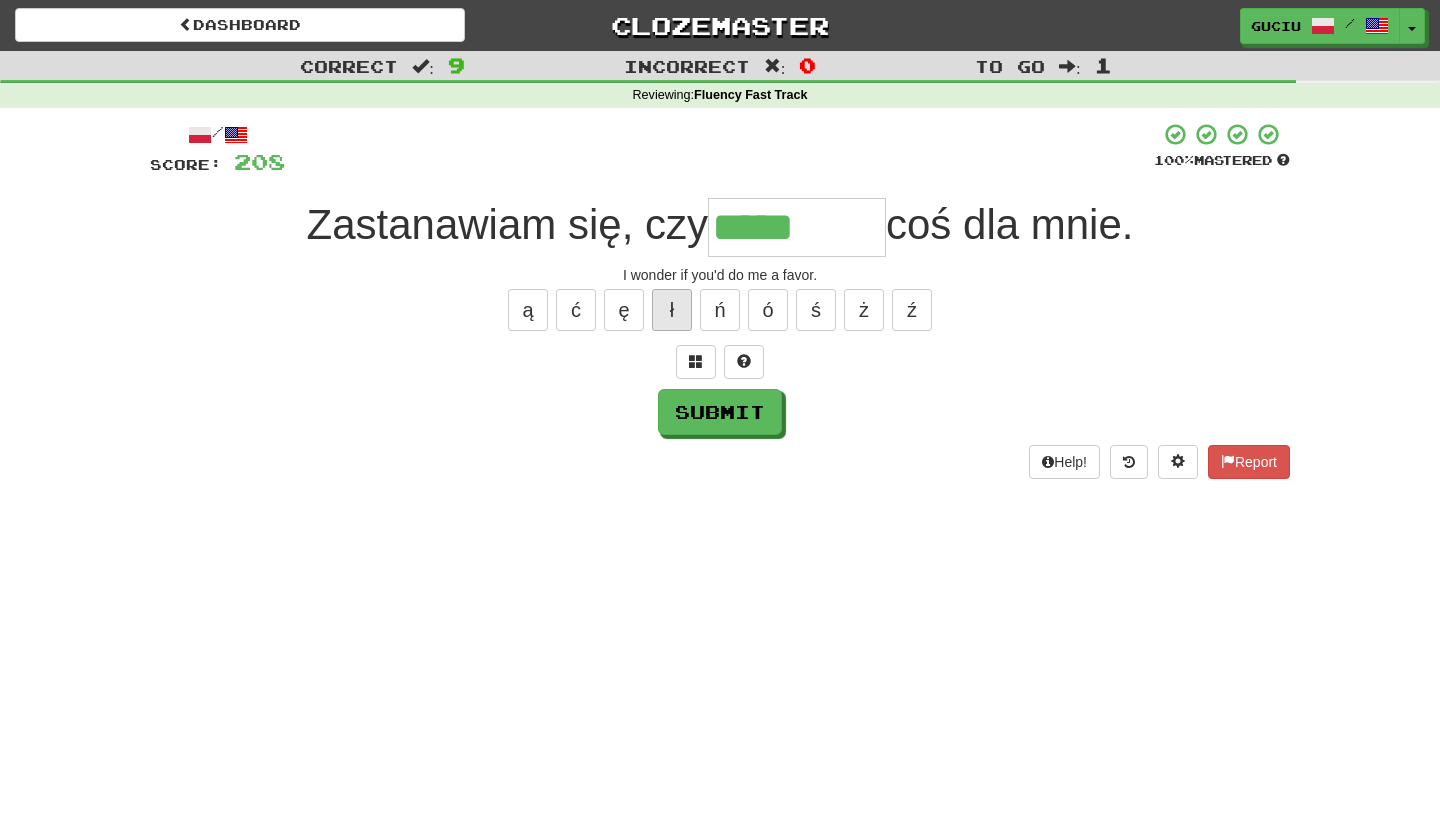 click on "ł" at bounding box center (672, 310) 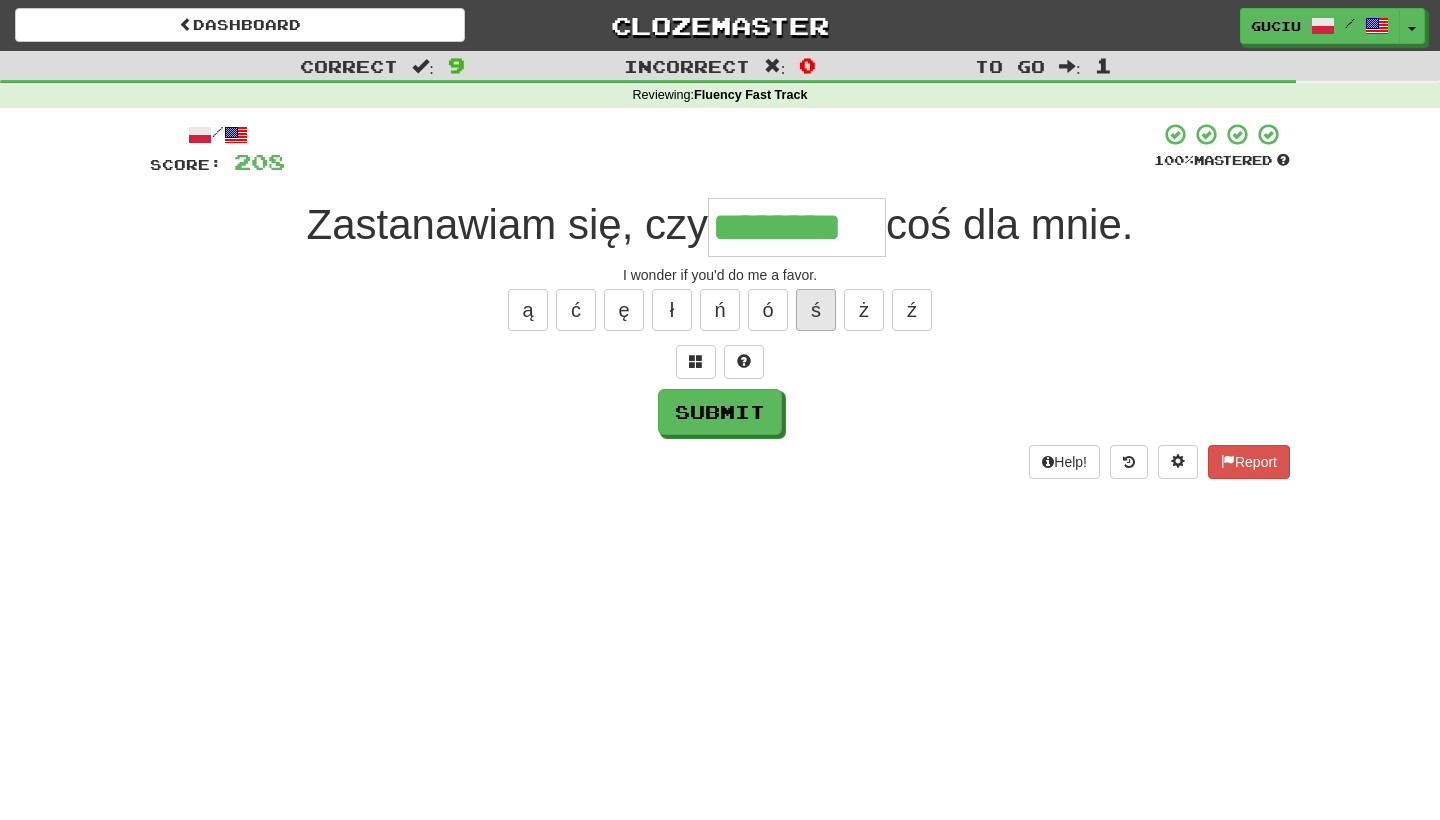 click on "ś" at bounding box center (816, 310) 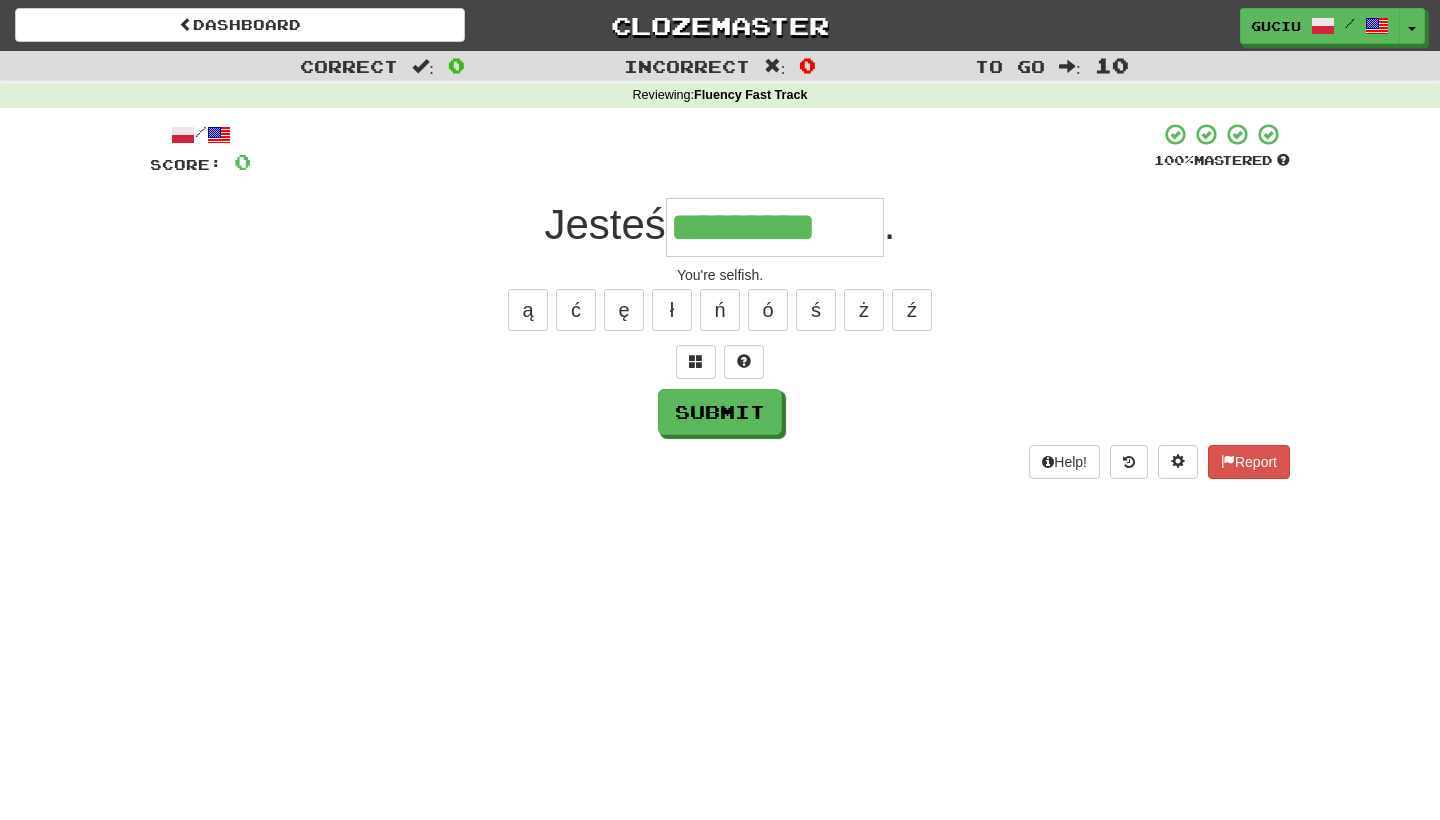 type on "*********" 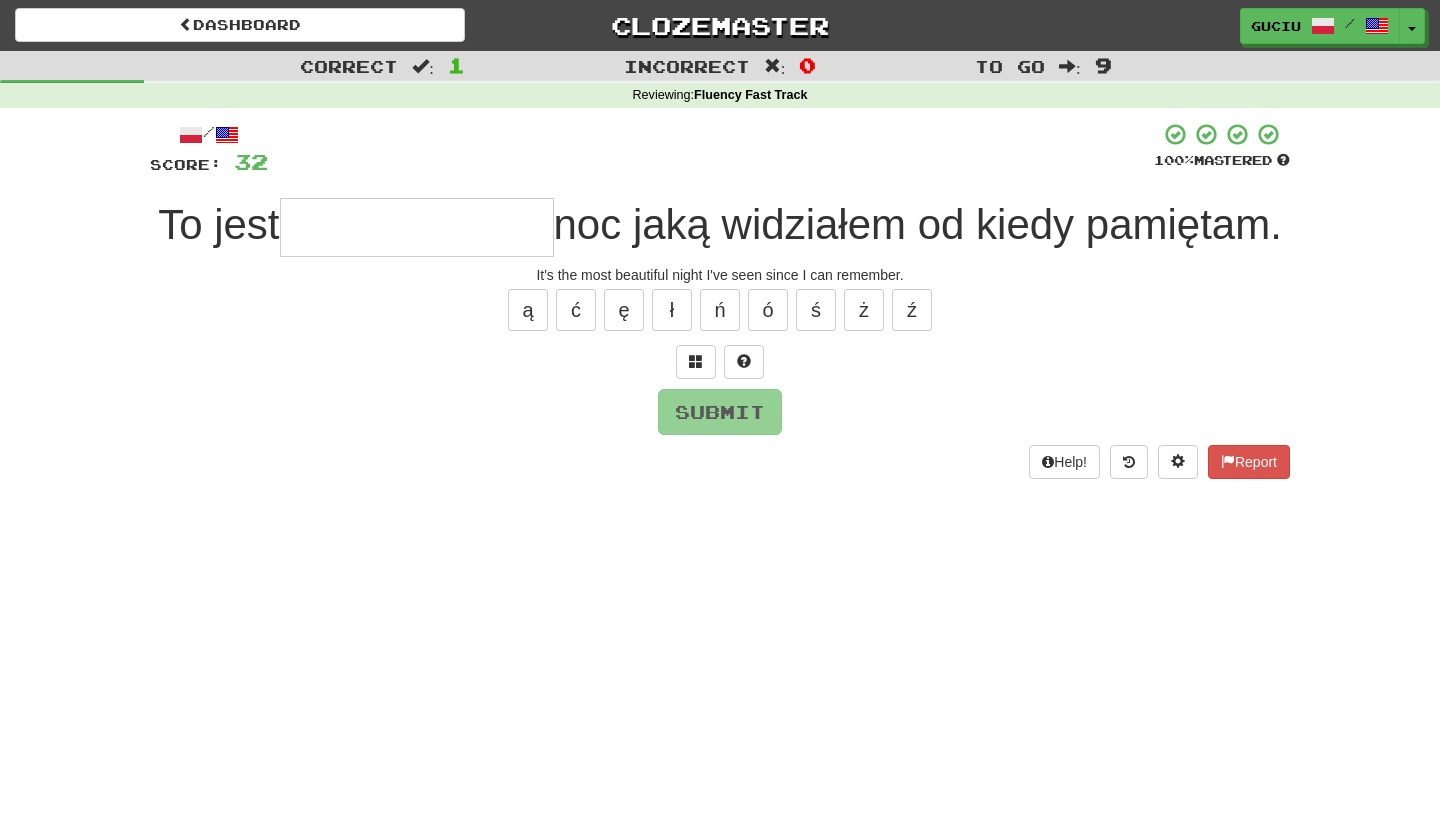 type on "*" 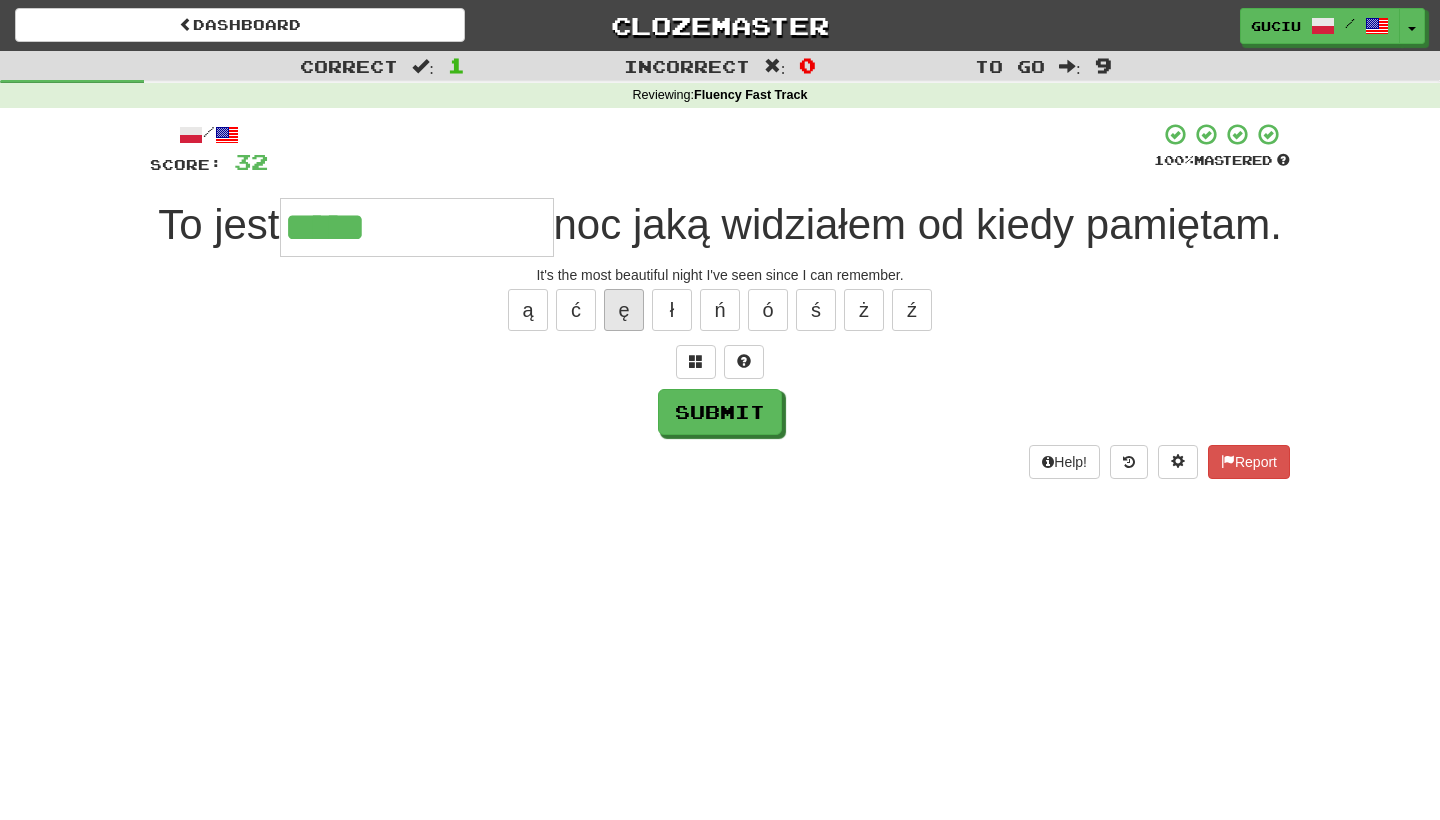 click on "ę" at bounding box center [624, 310] 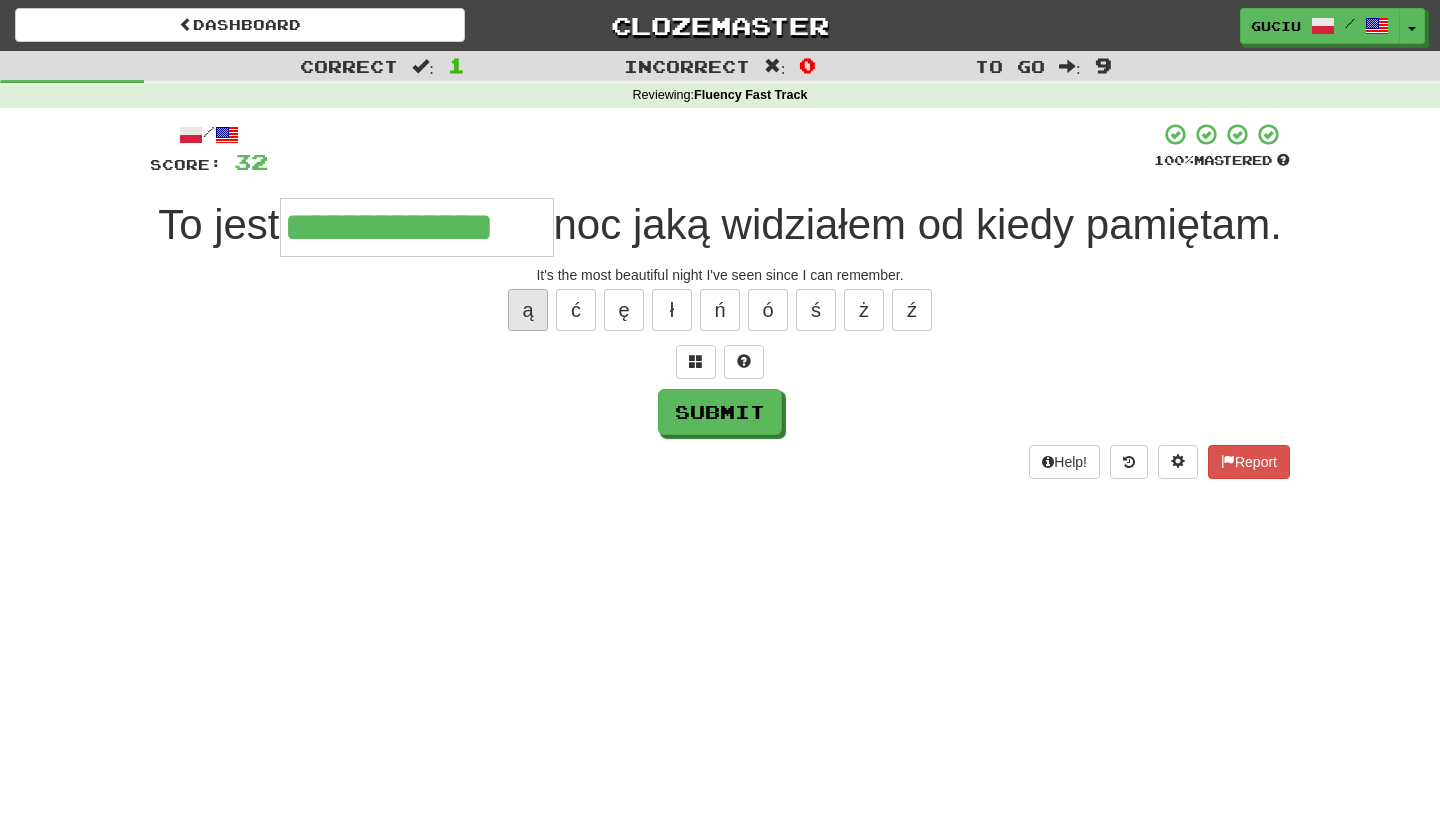 click on "ą" at bounding box center (528, 310) 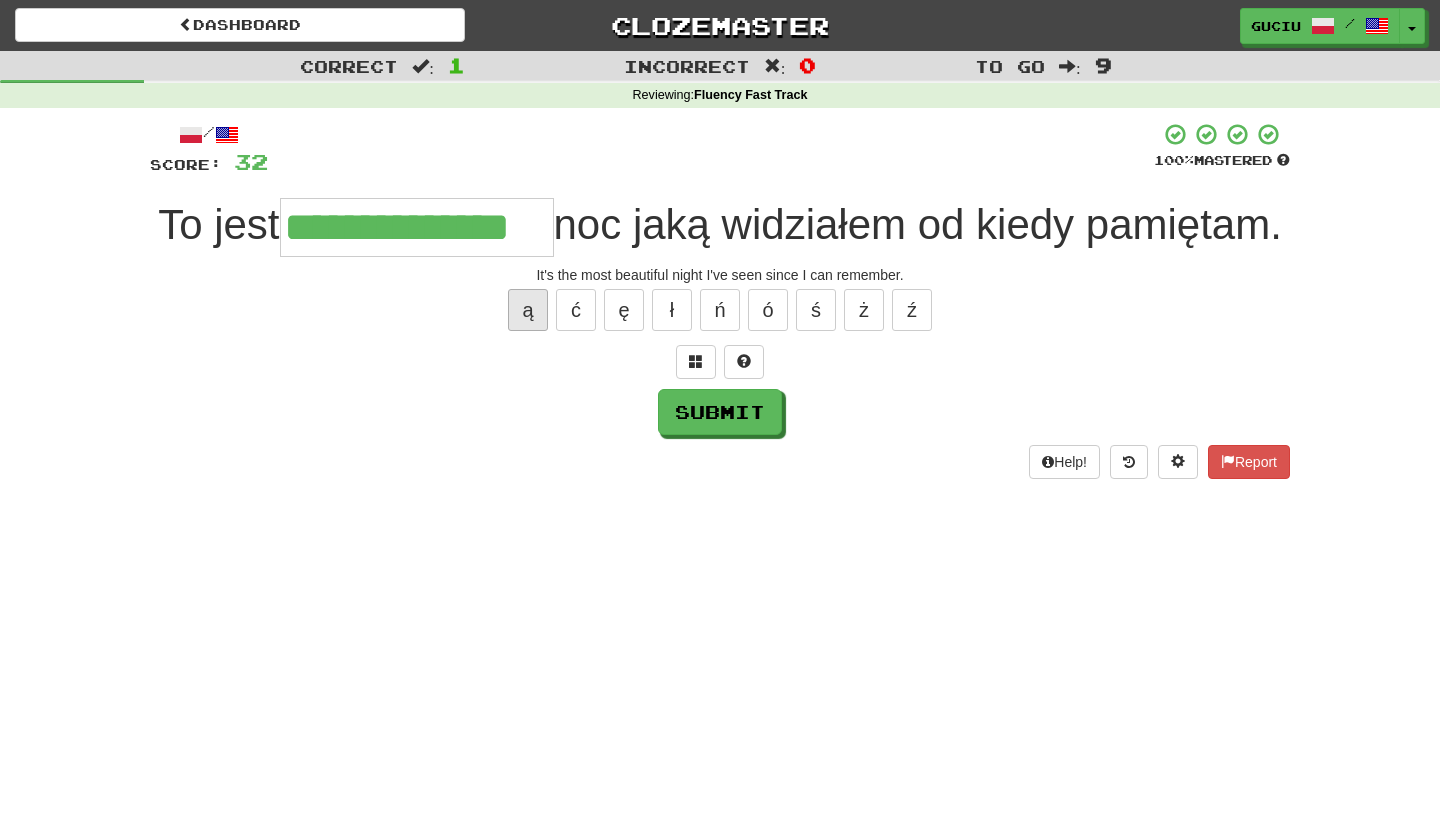 type on "**********" 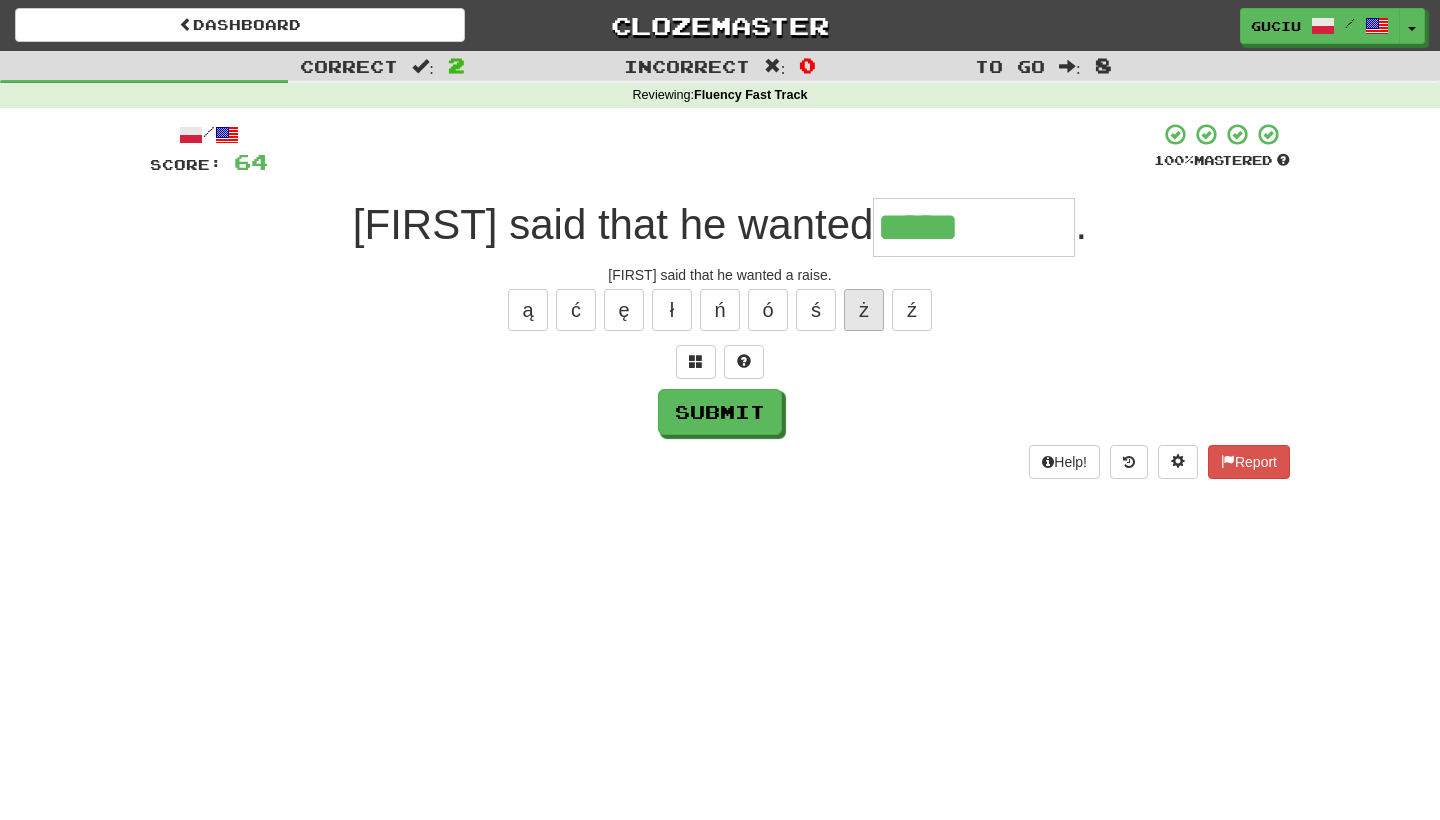 click on "ż" at bounding box center [864, 310] 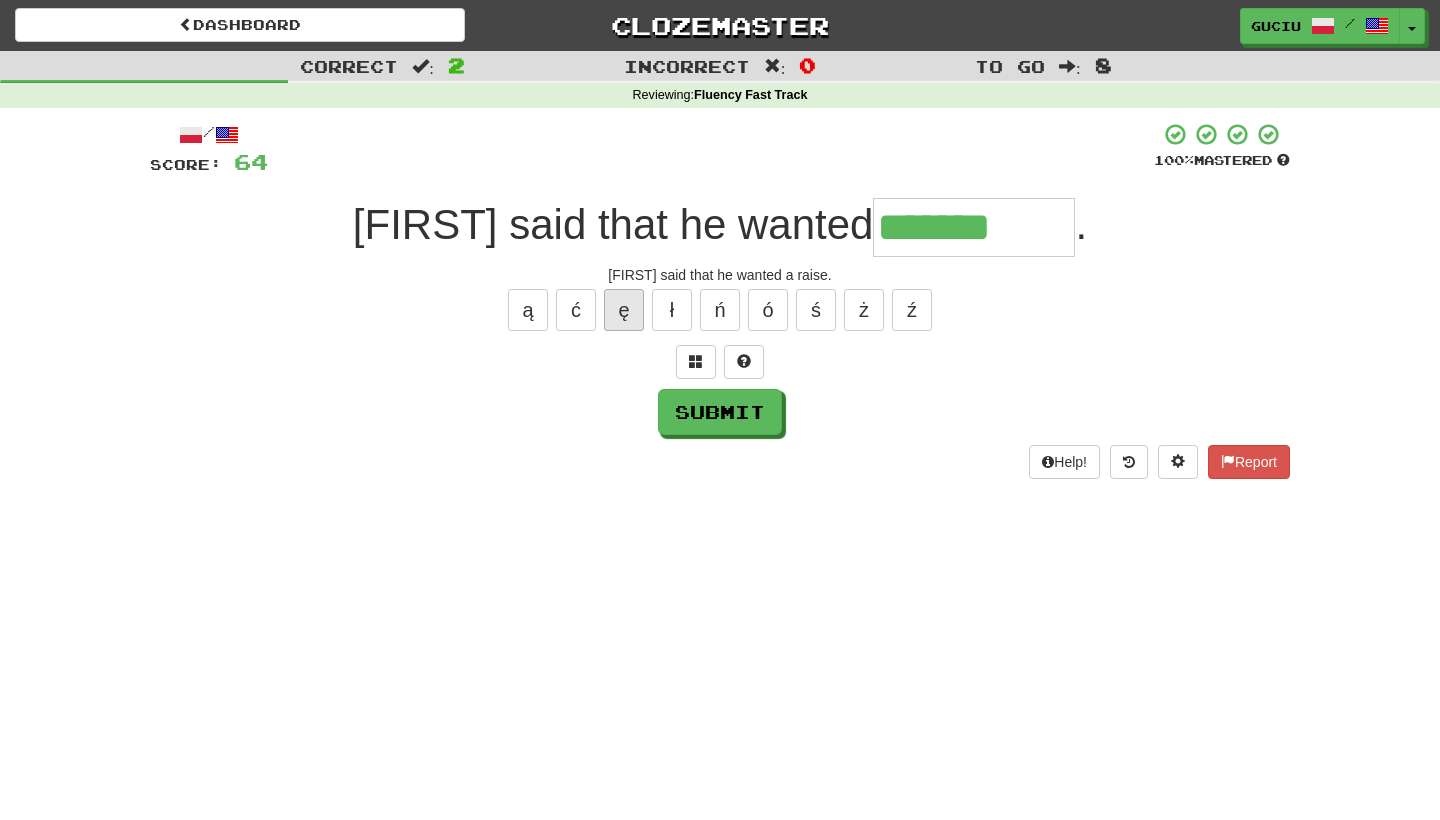 click on "ę" at bounding box center [624, 310] 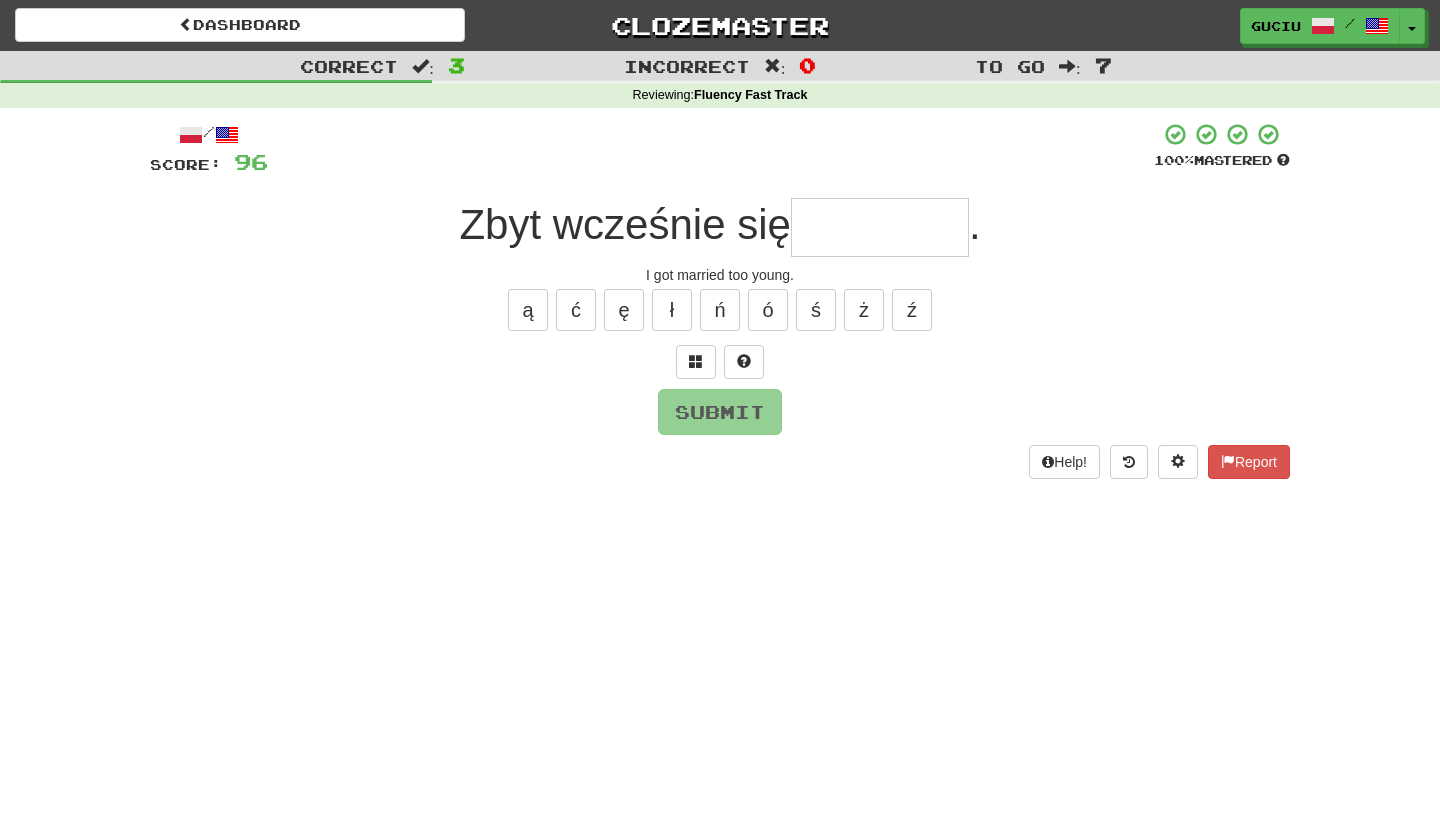 type on "*" 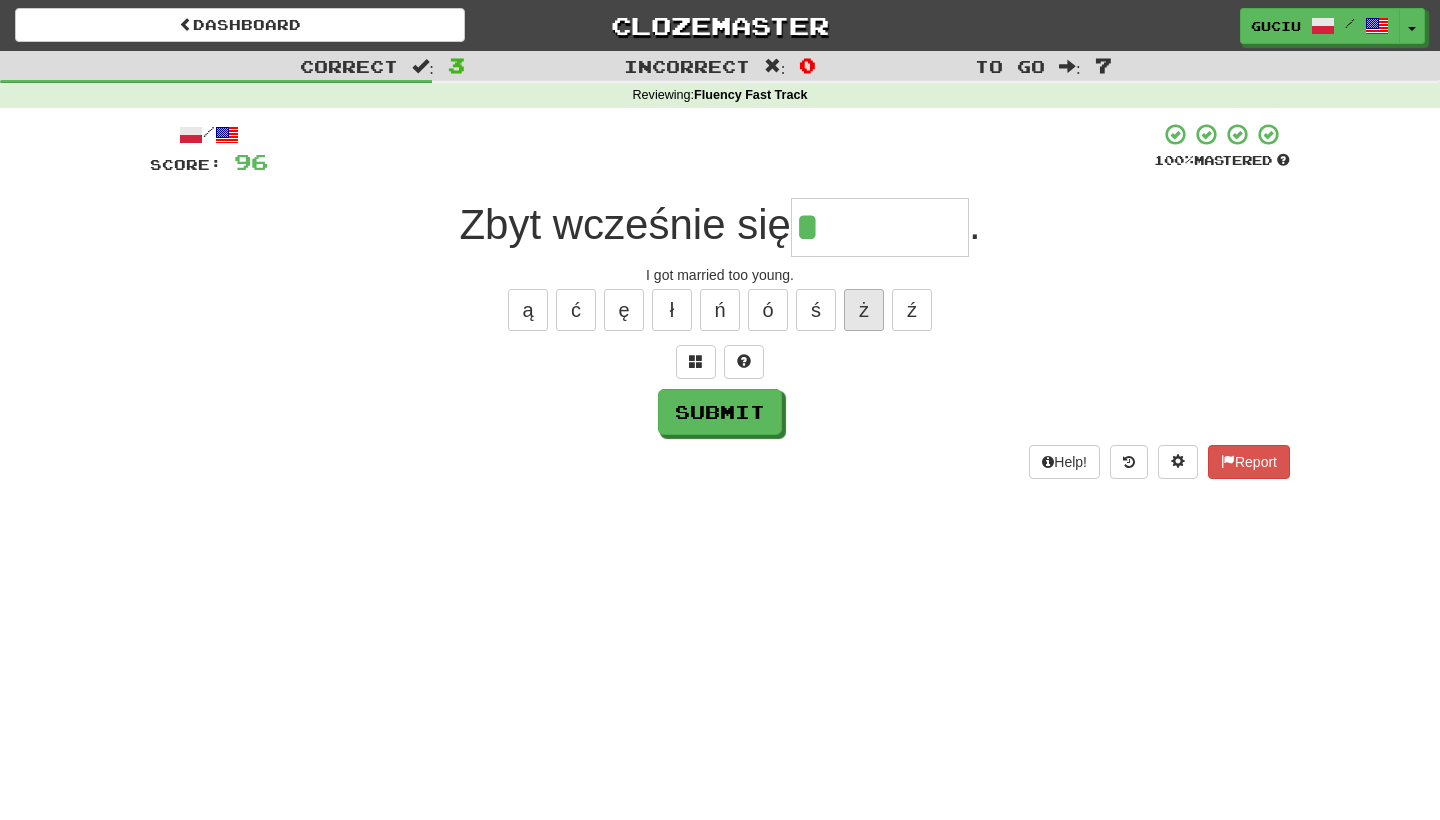 click on "ż" at bounding box center [864, 310] 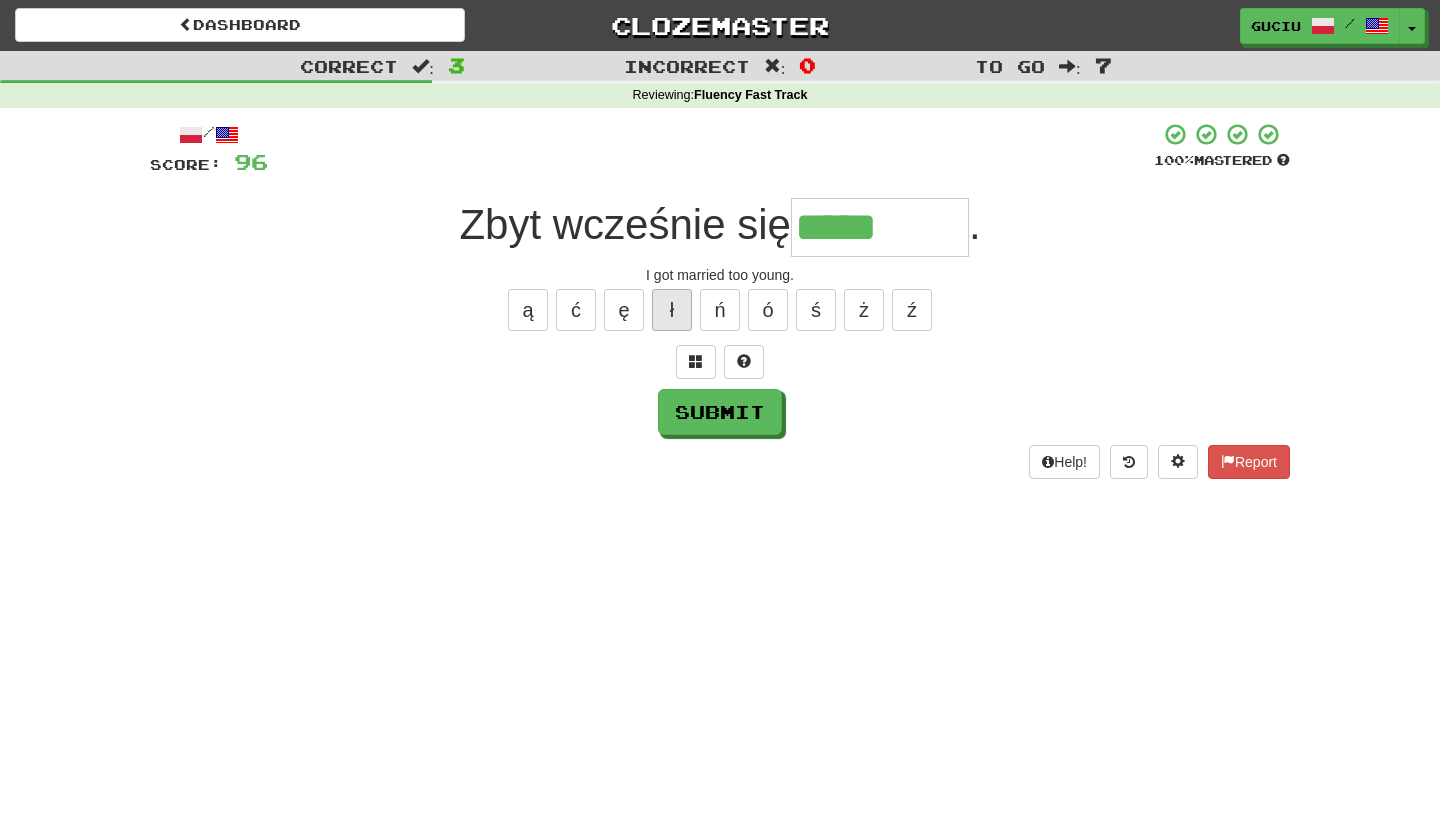 click on "ł" at bounding box center [672, 310] 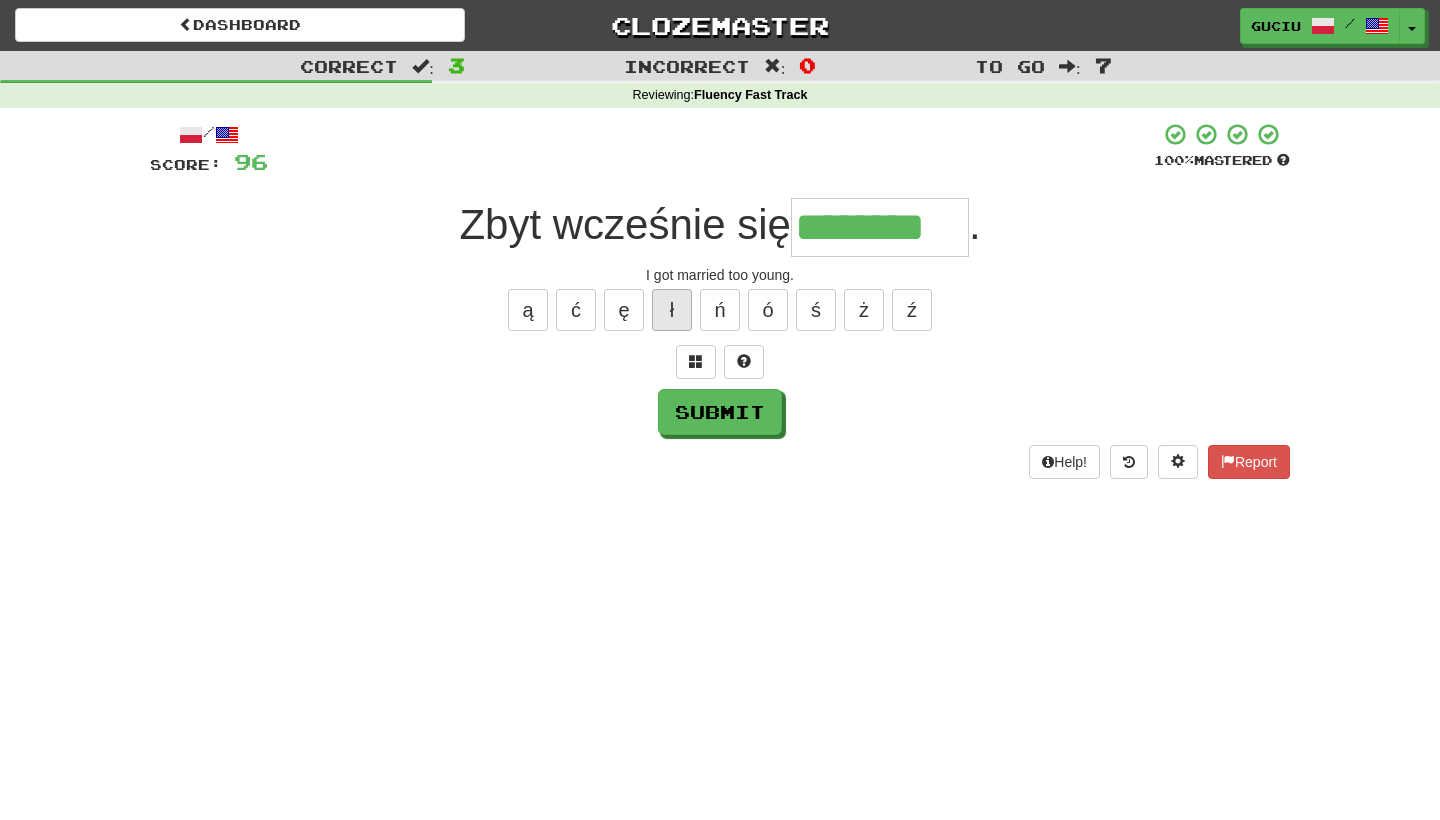type on "********" 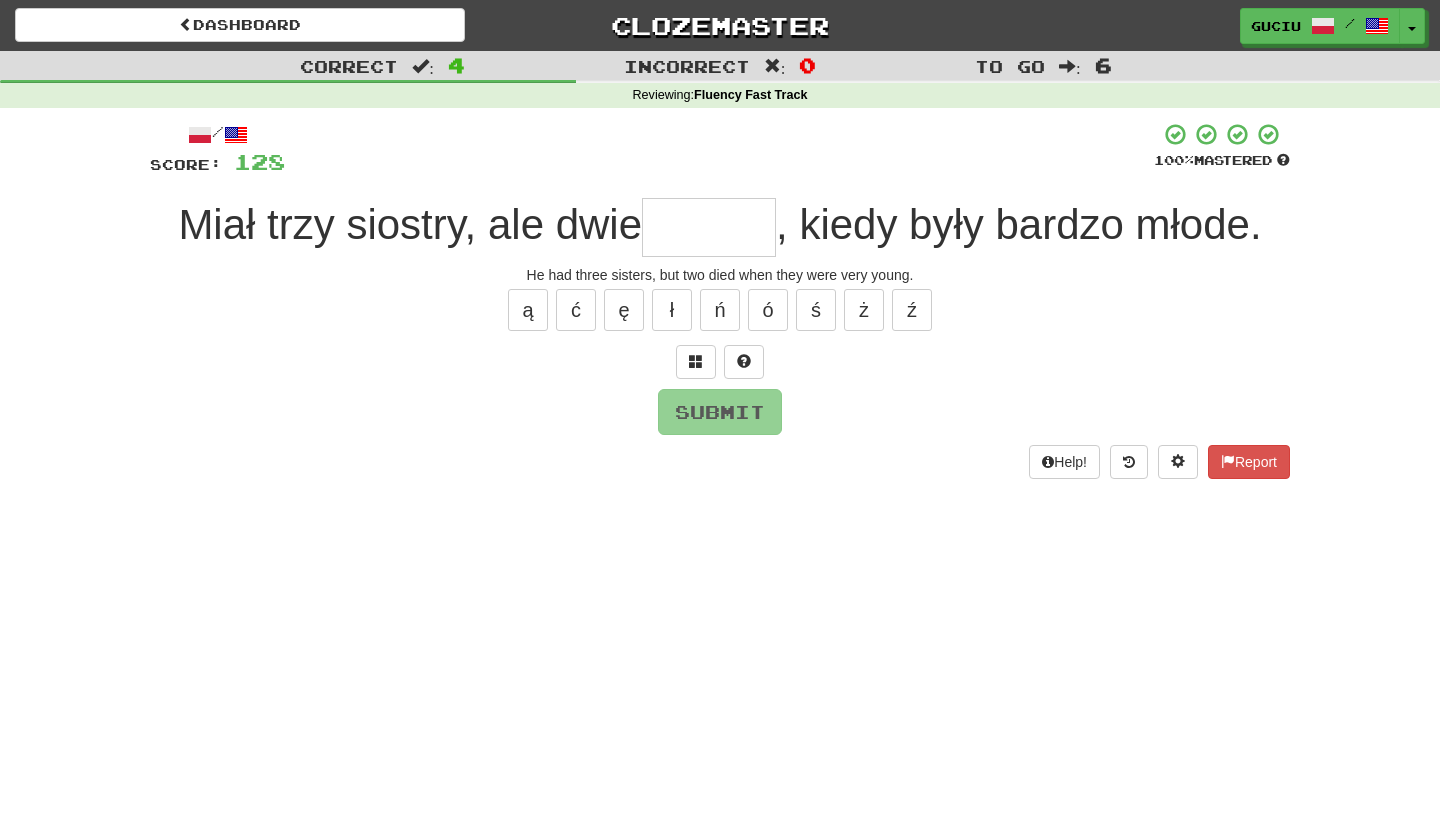 type on "*" 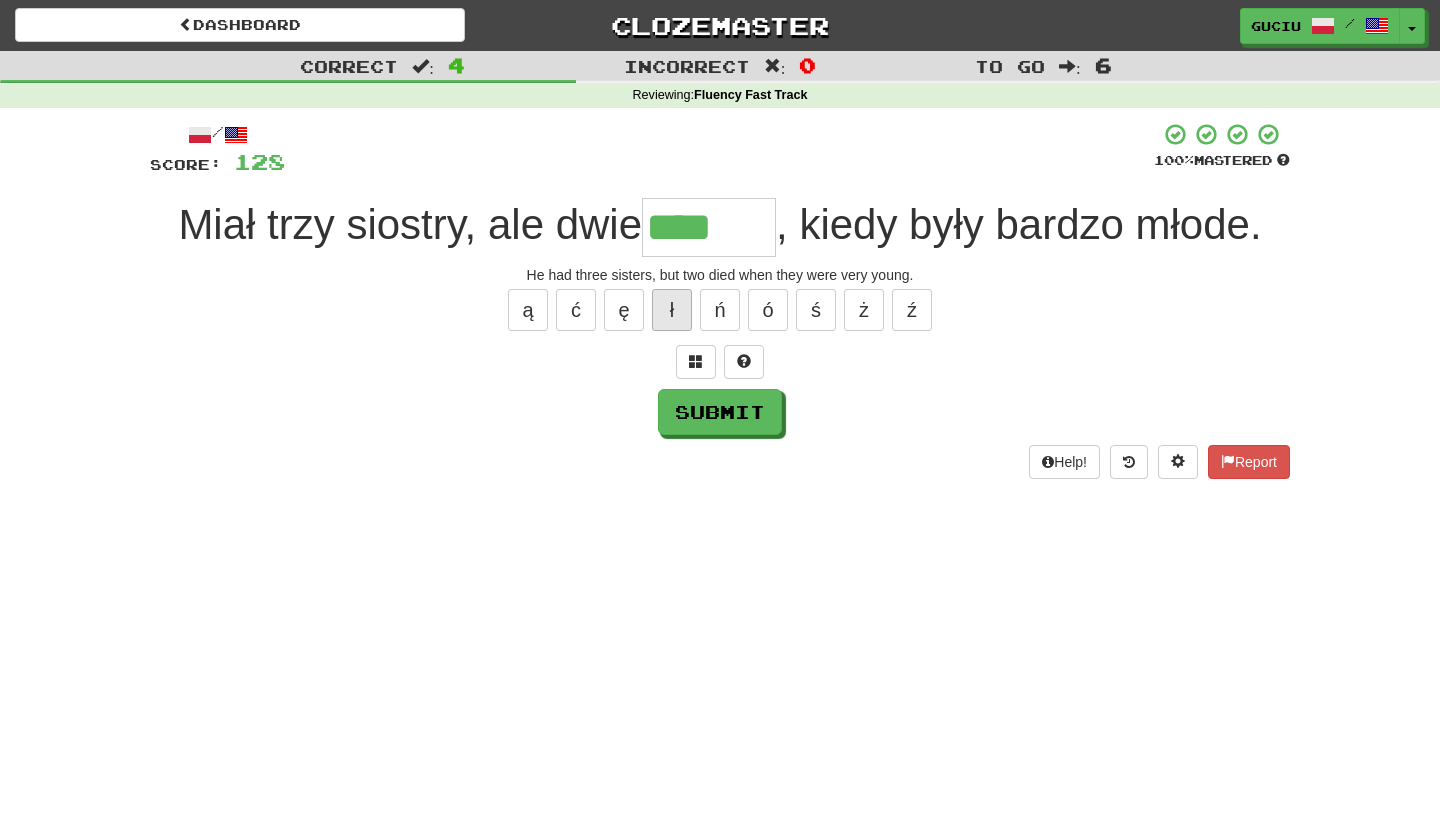 click on "ł" at bounding box center [672, 310] 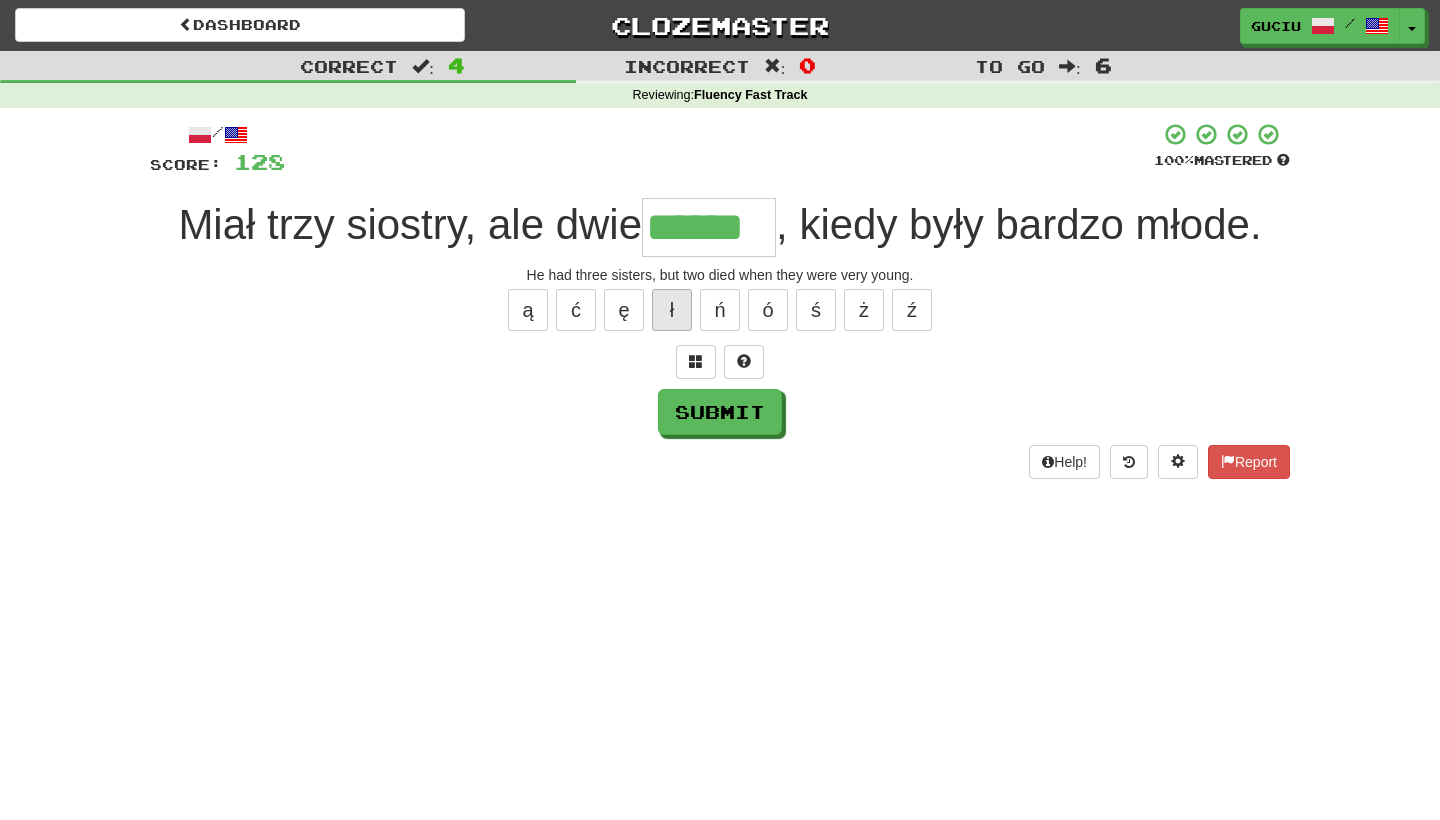 type on "******" 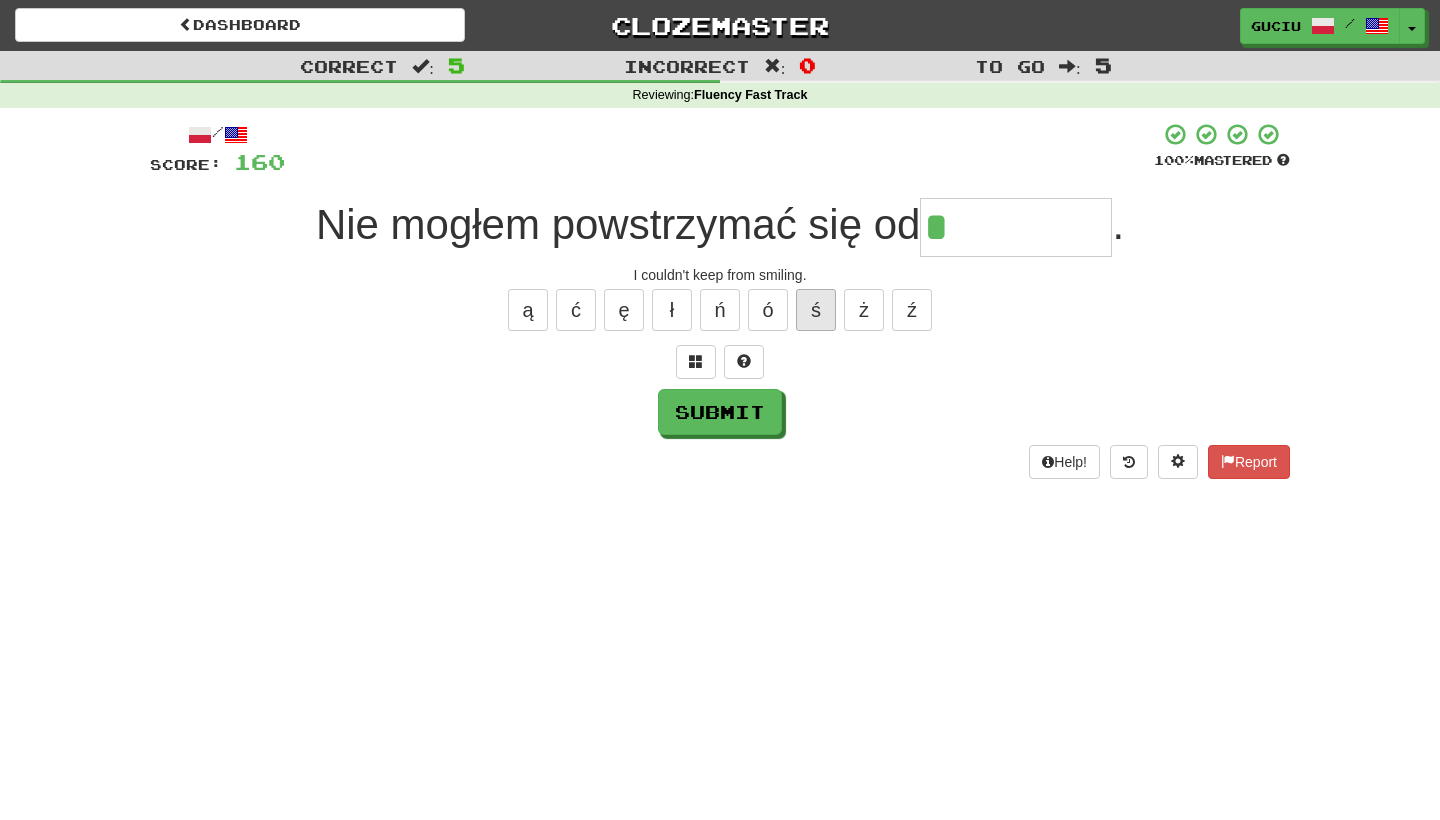 click on "ś" at bounding box center [816, 310] 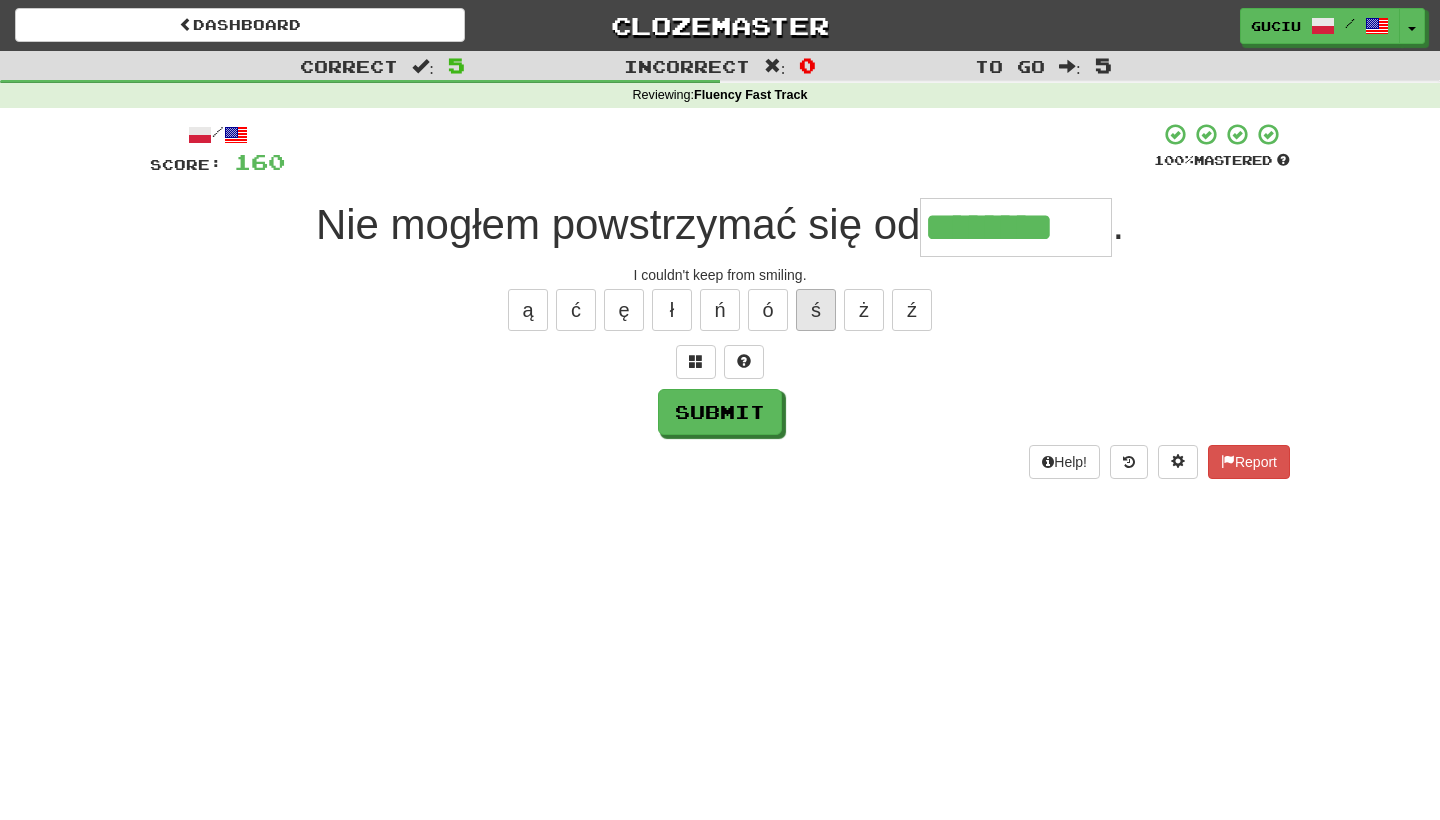 type on "********" 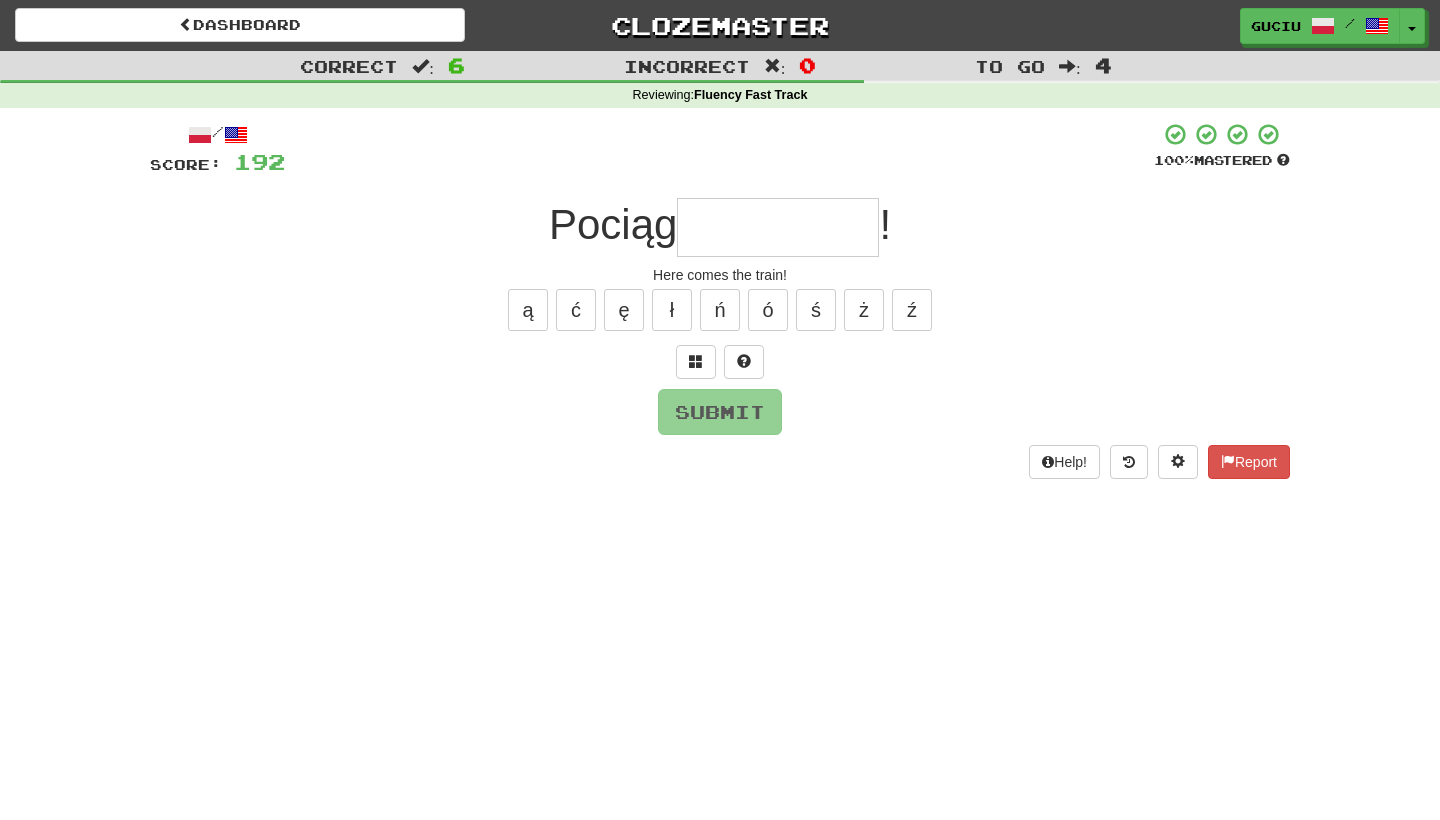 type on "*" 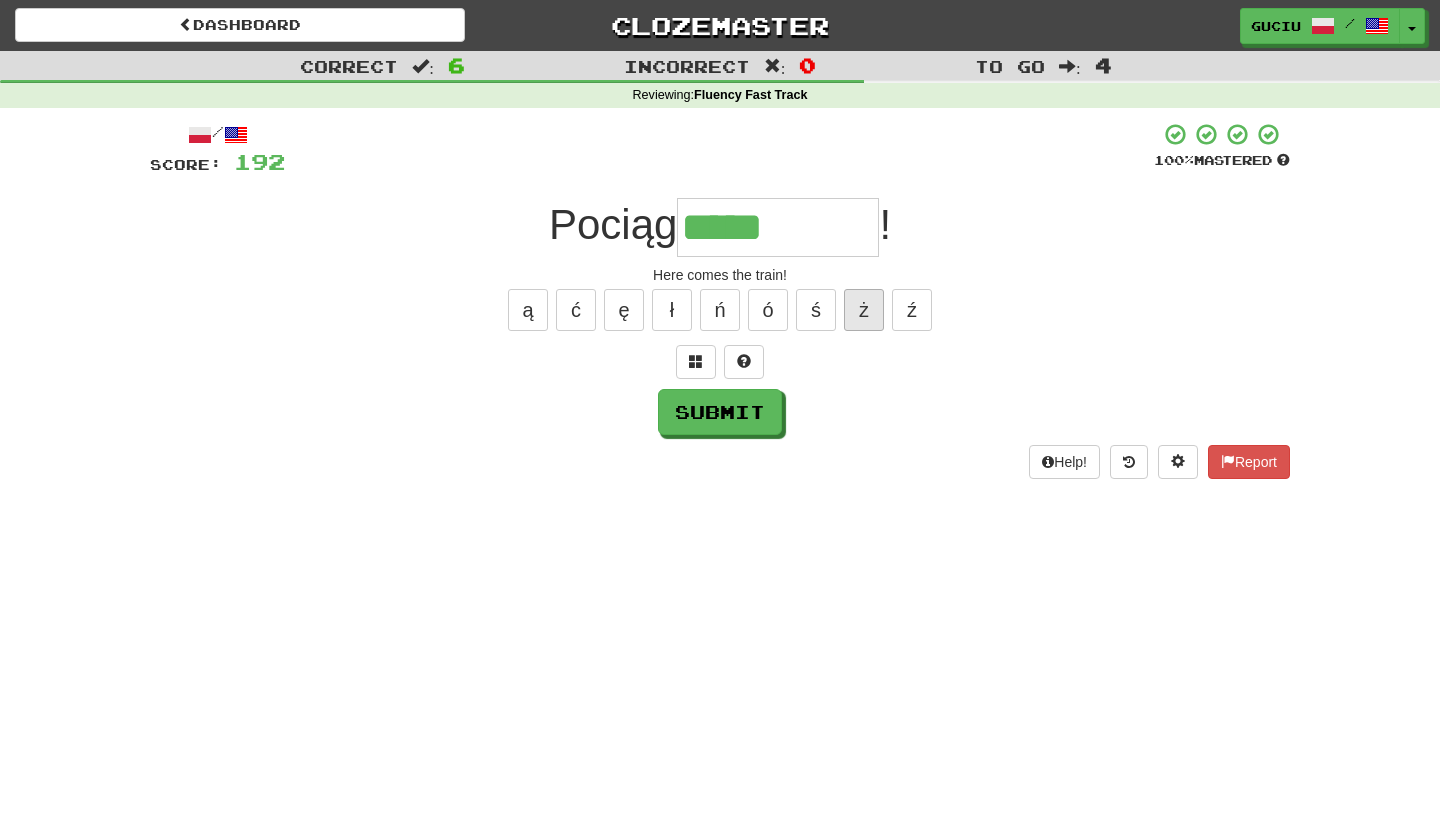 click on "ż" at bounding box center [864, 310] 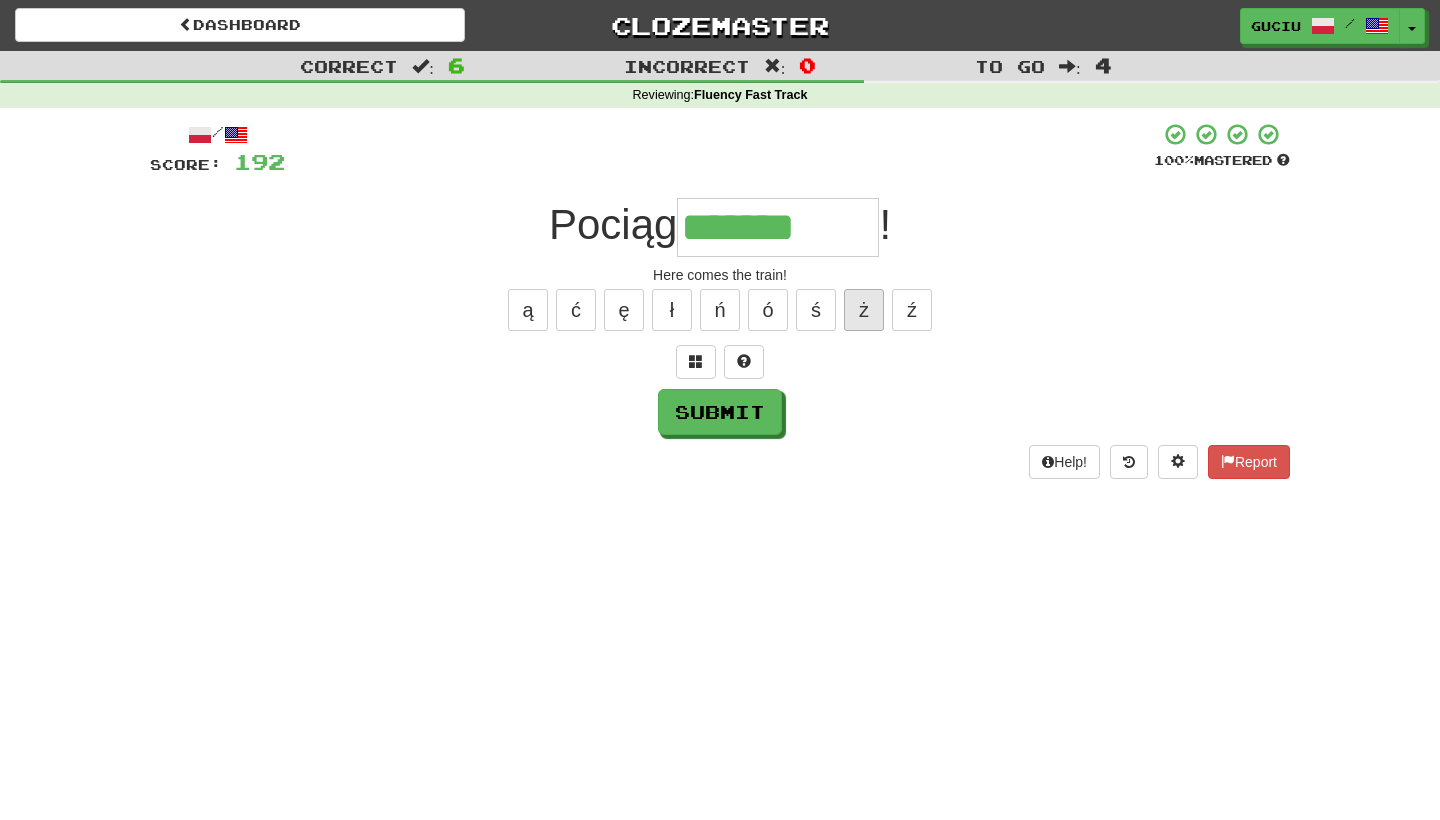 click on "ż" at bounding box center [864, 310] 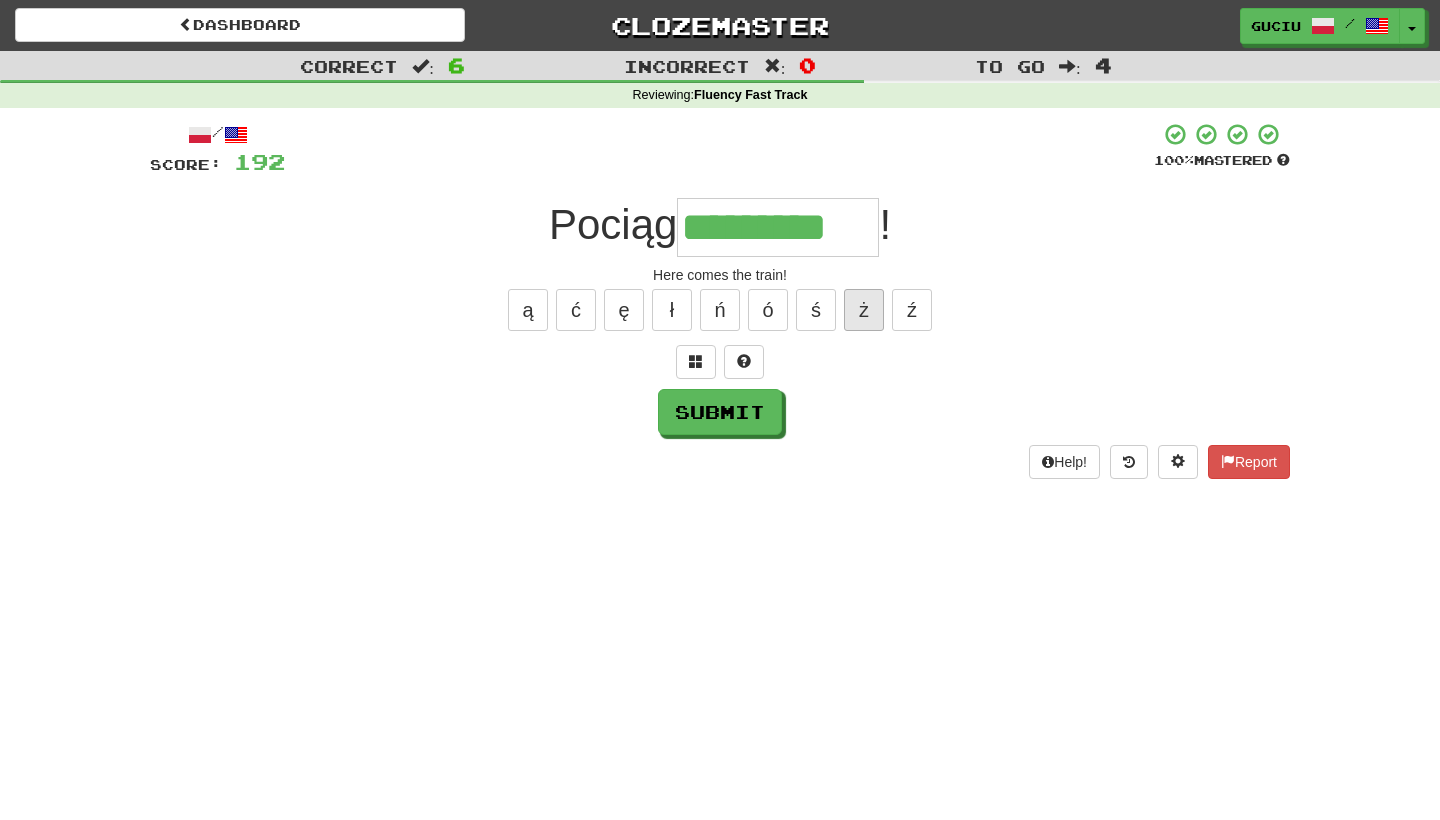 type on "*********" 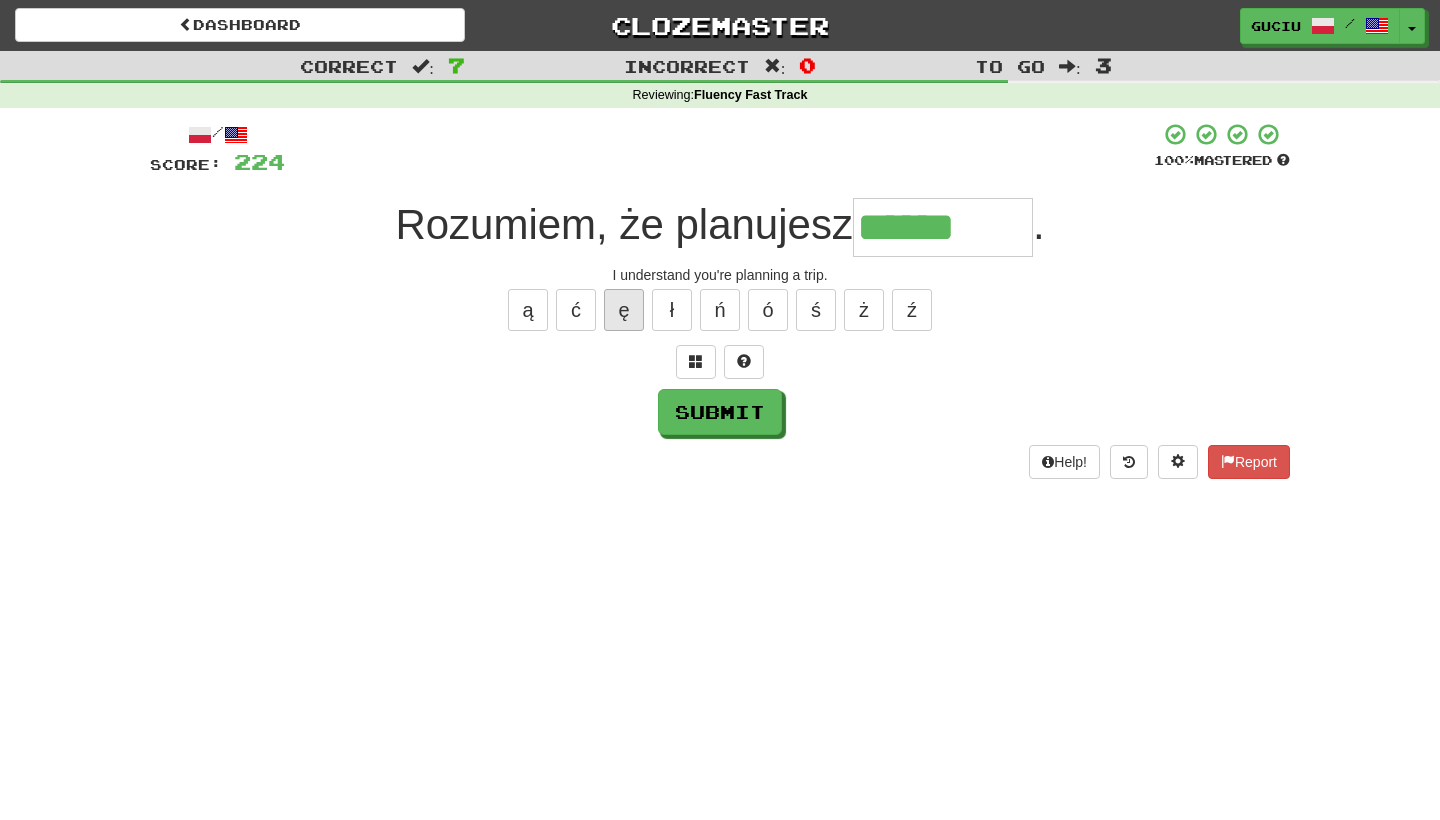 click on "ę" at bounding box center (624, 310) 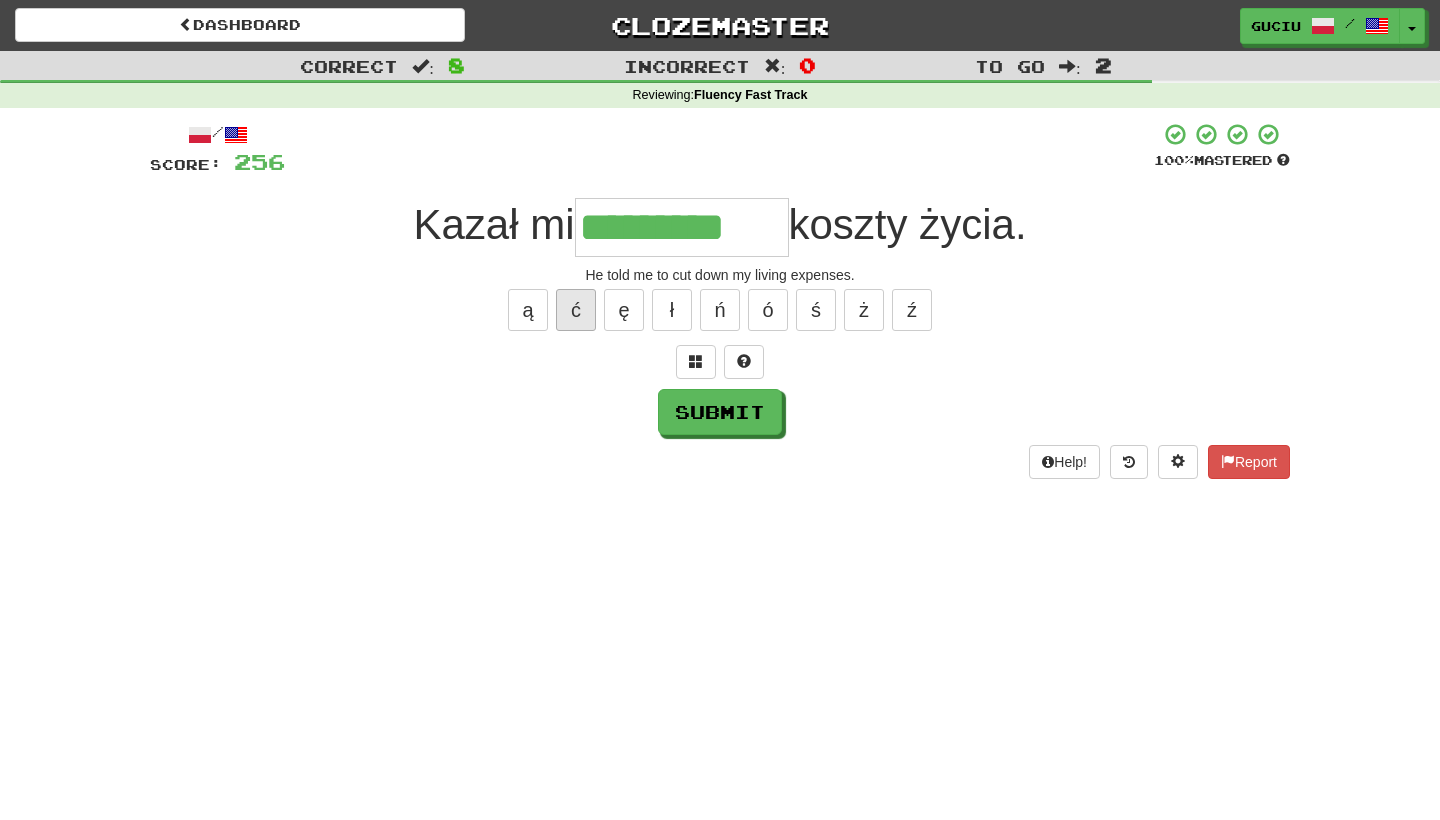 click on "ć" at bounding box center [576, 310] 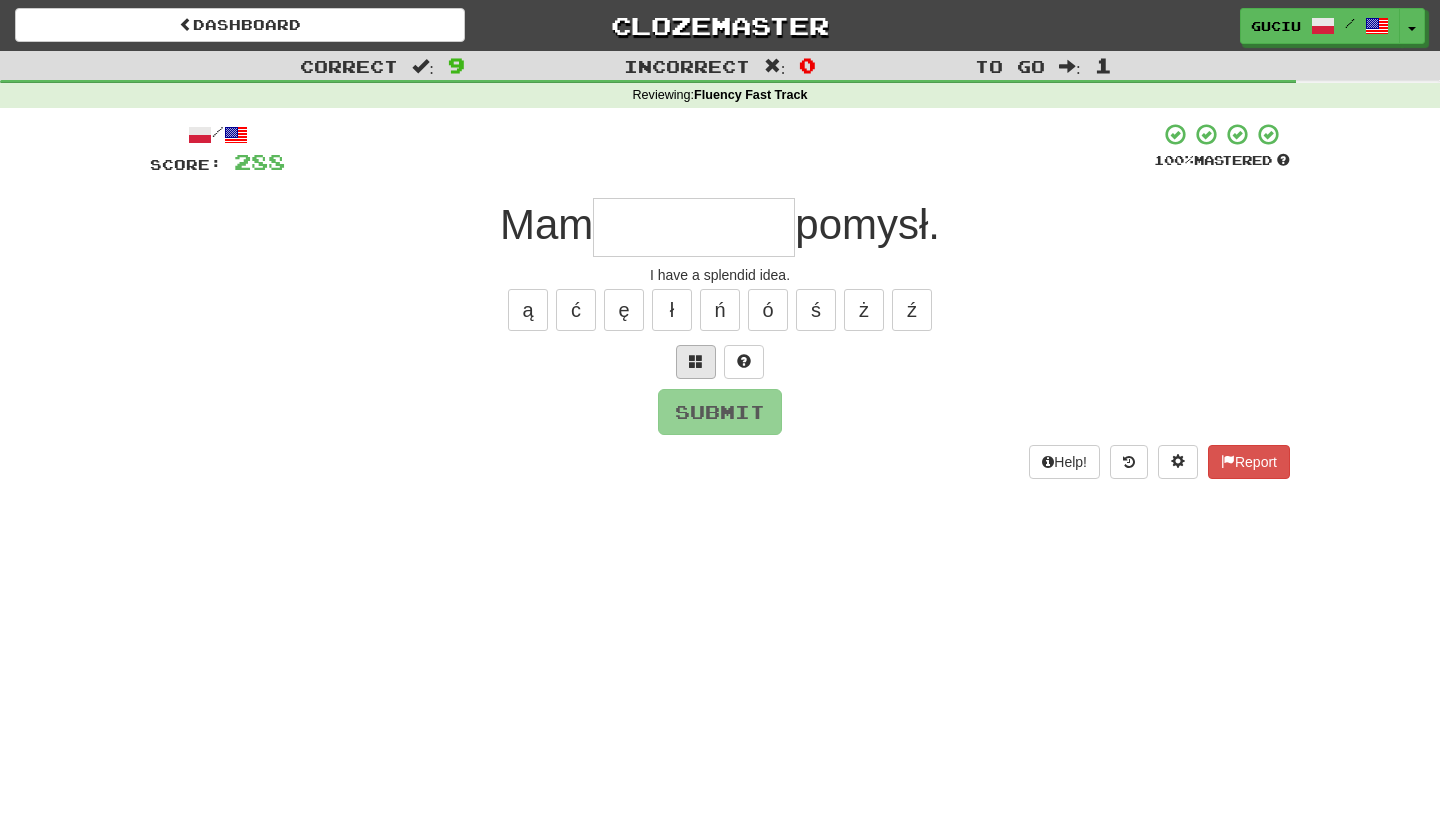 click at bounding box center [696, 362] 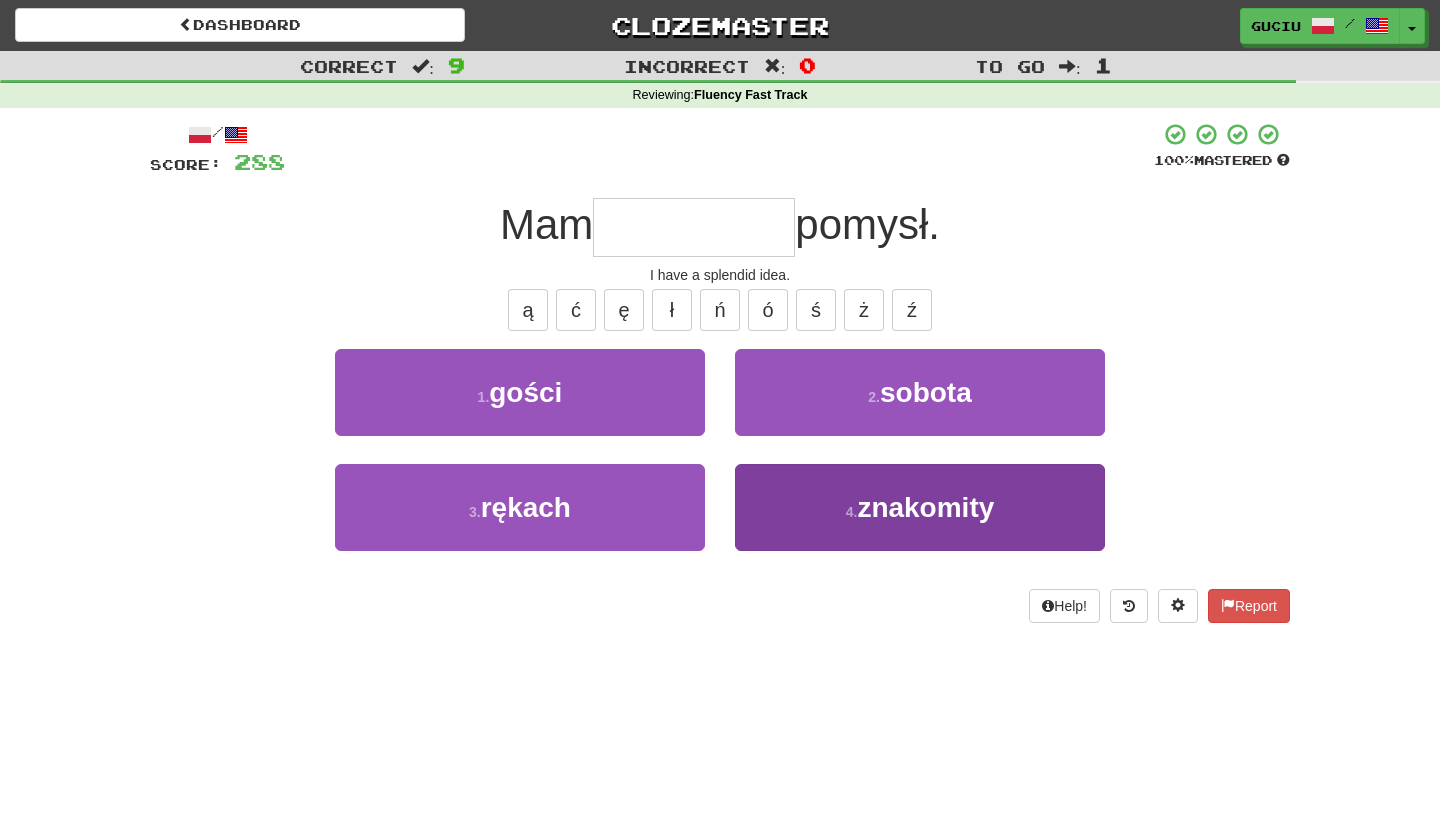 click on "4 .  znakomity" at bounding box center [920, 507] 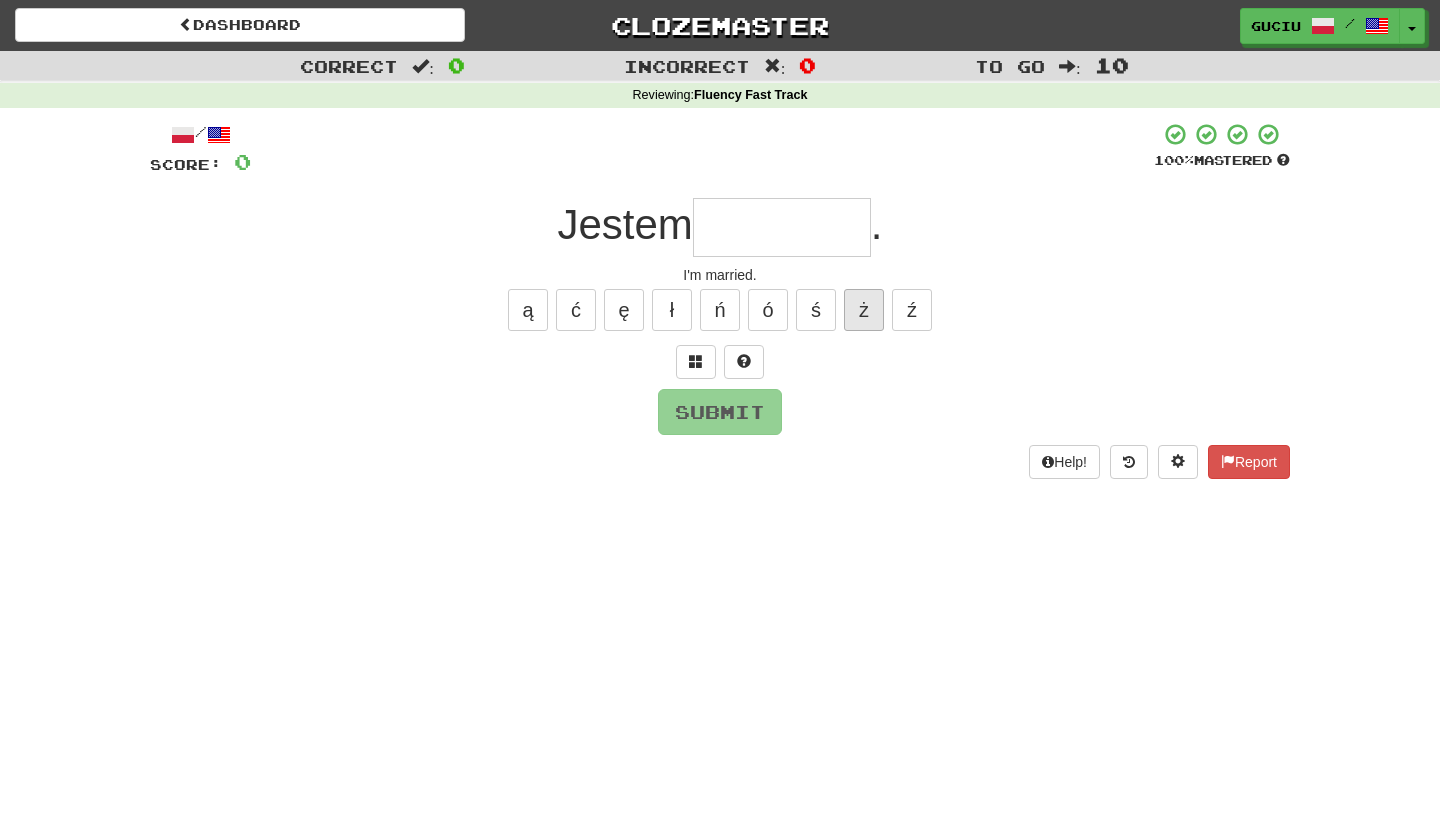 click on "ż" at bounding box center (864, 310) 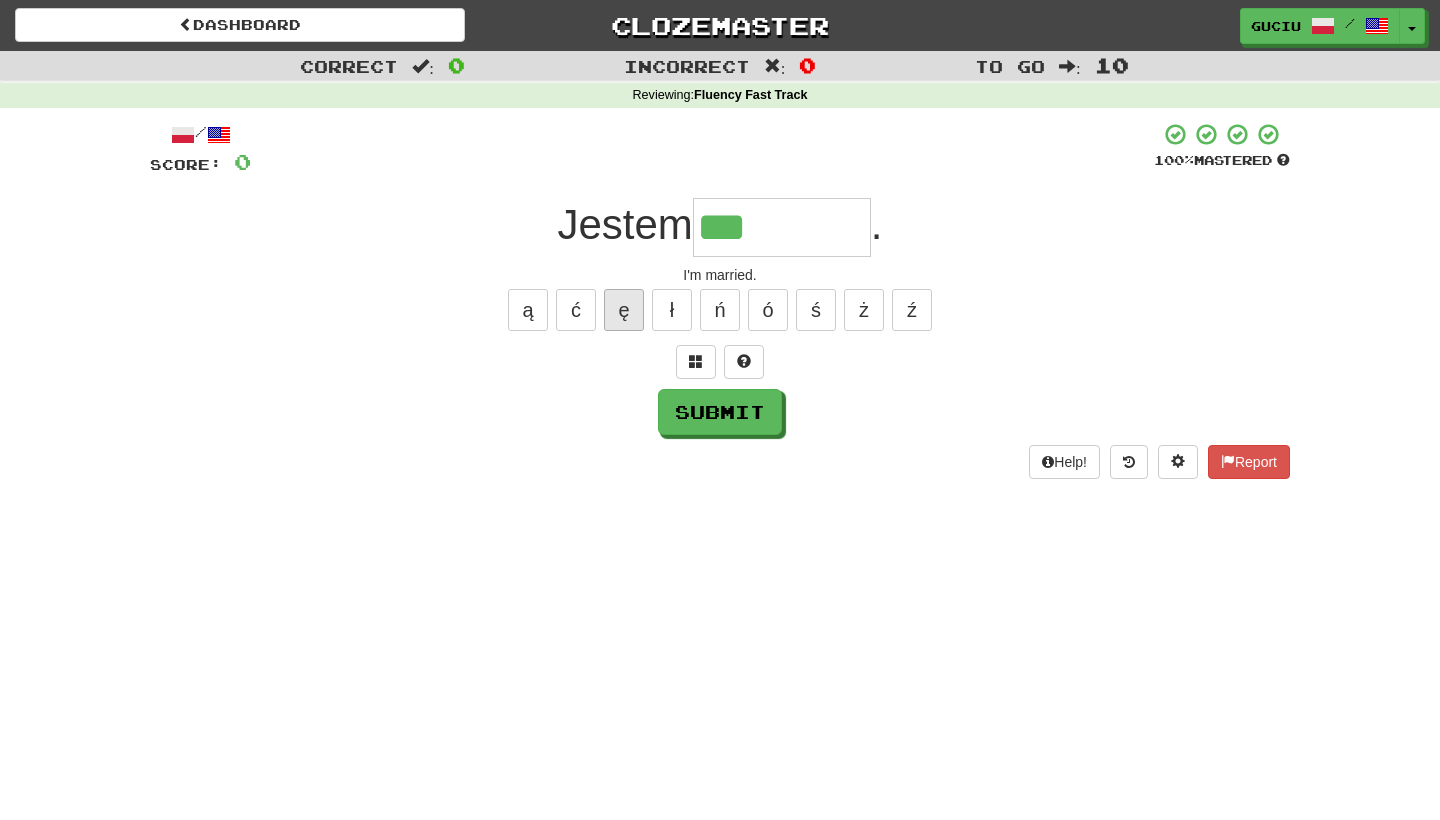 click on "ę" at bounding box center [624, 310] 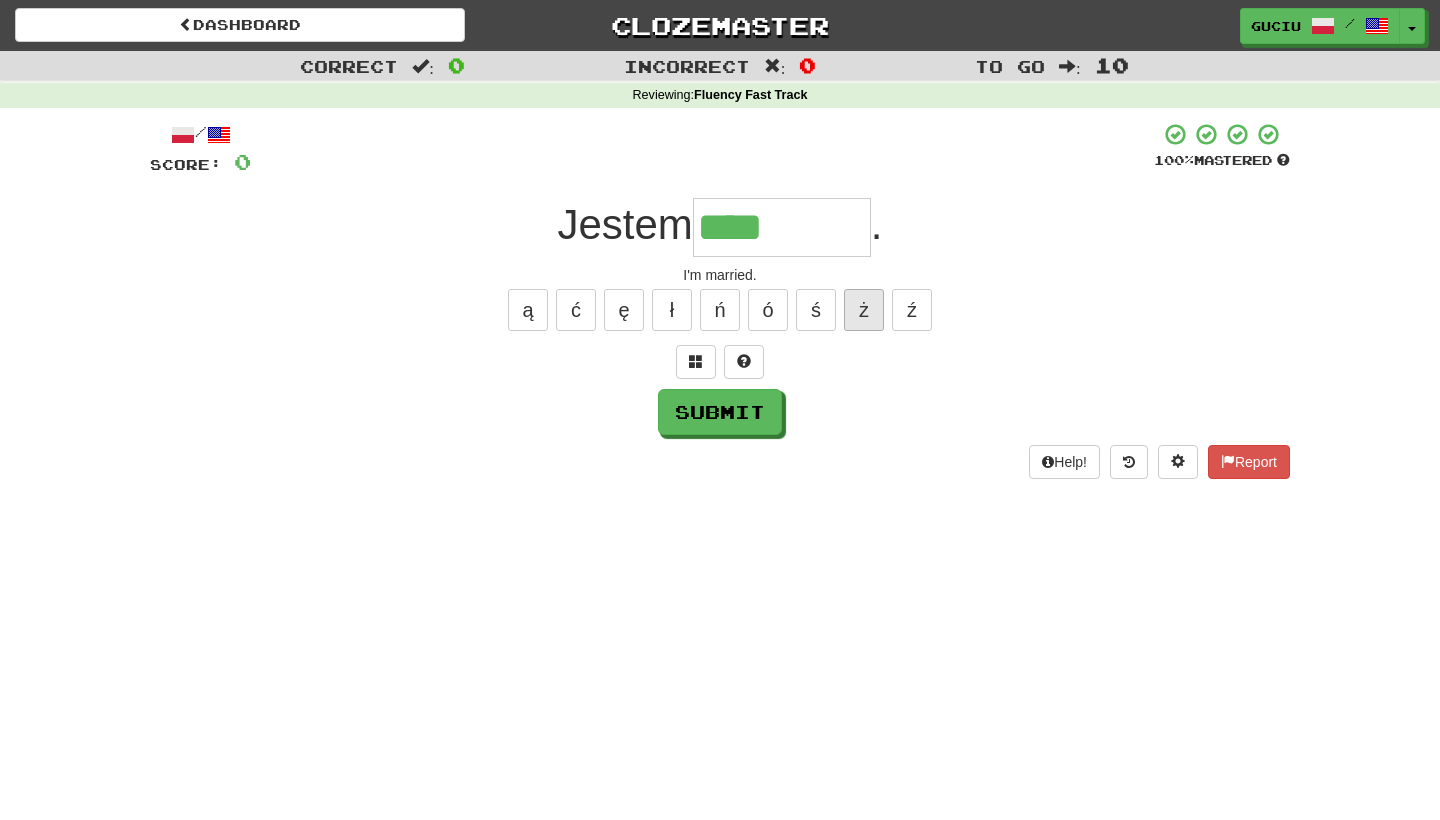 click on "ż" at bounding box center (864, 310) 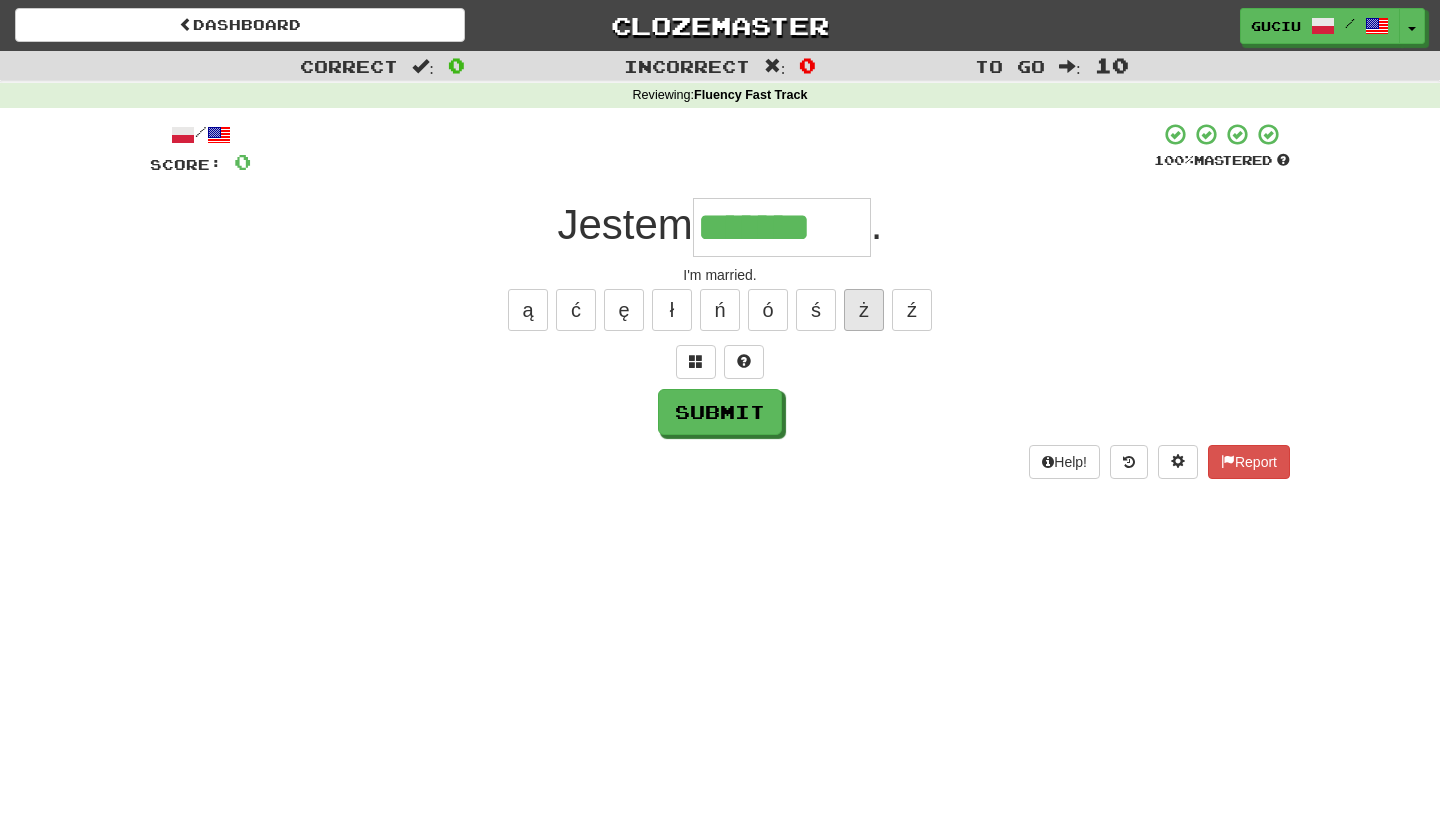 type on "*******" 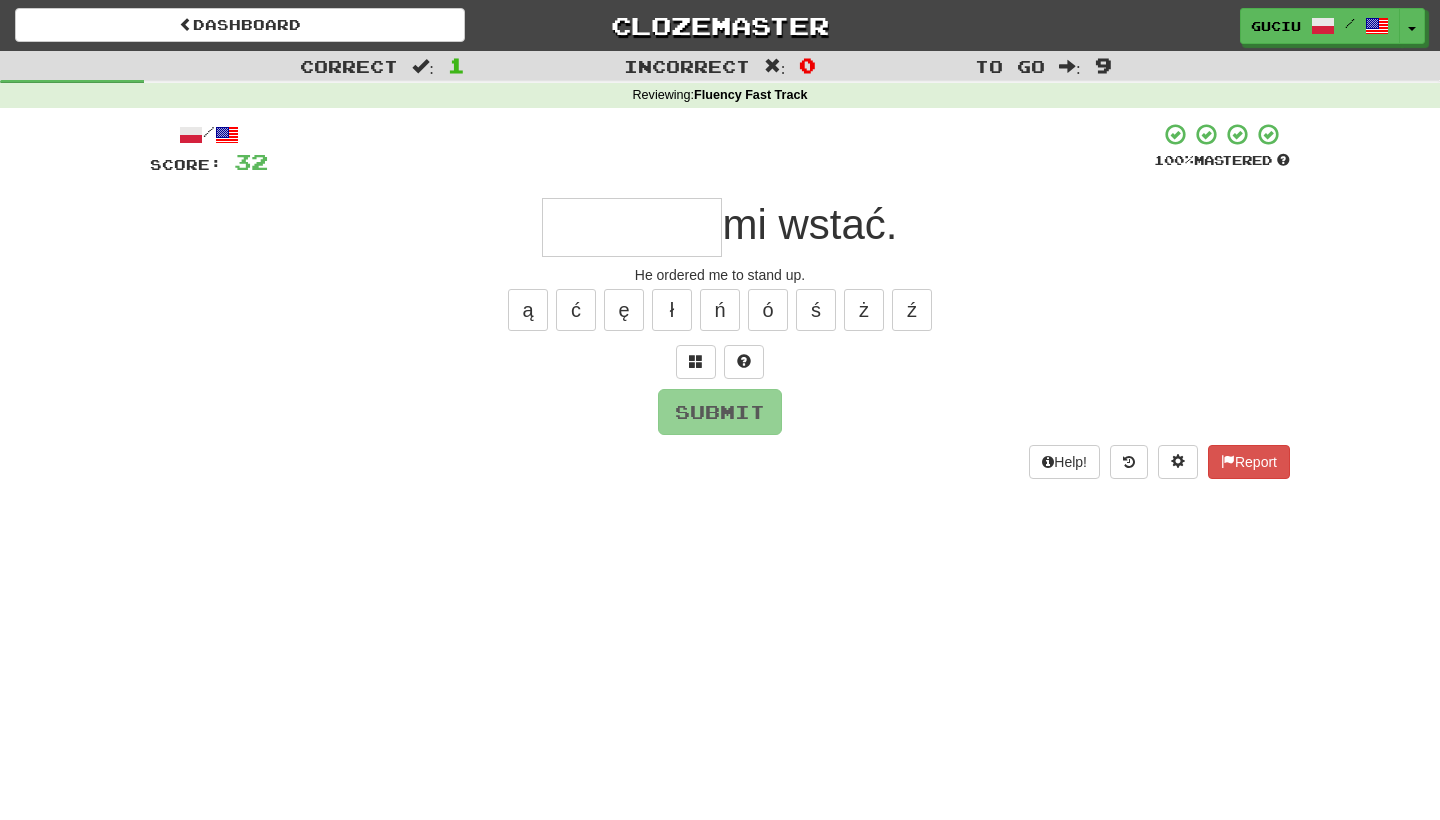 type on "*" 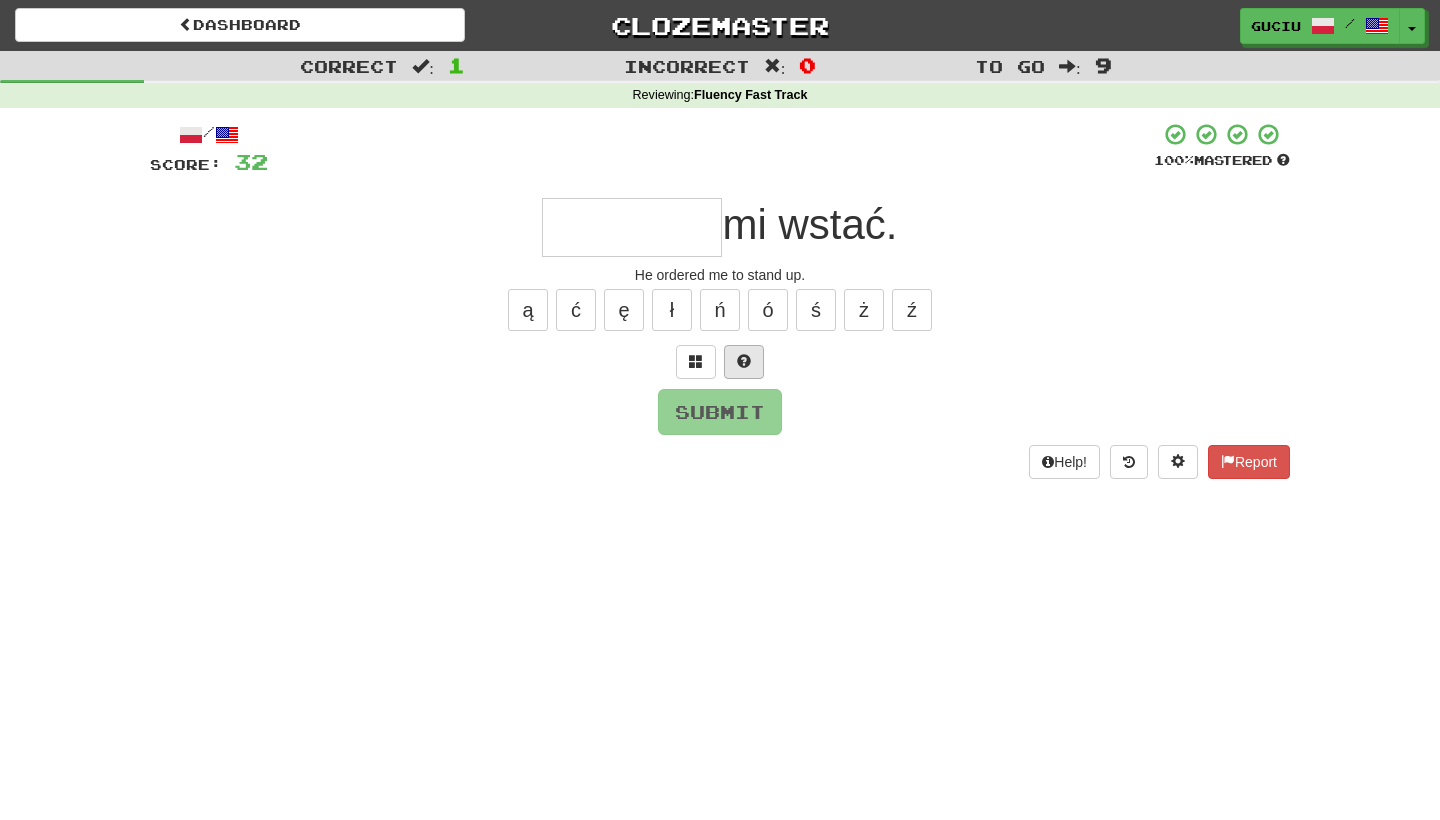 click at bounding box center (744, 362) 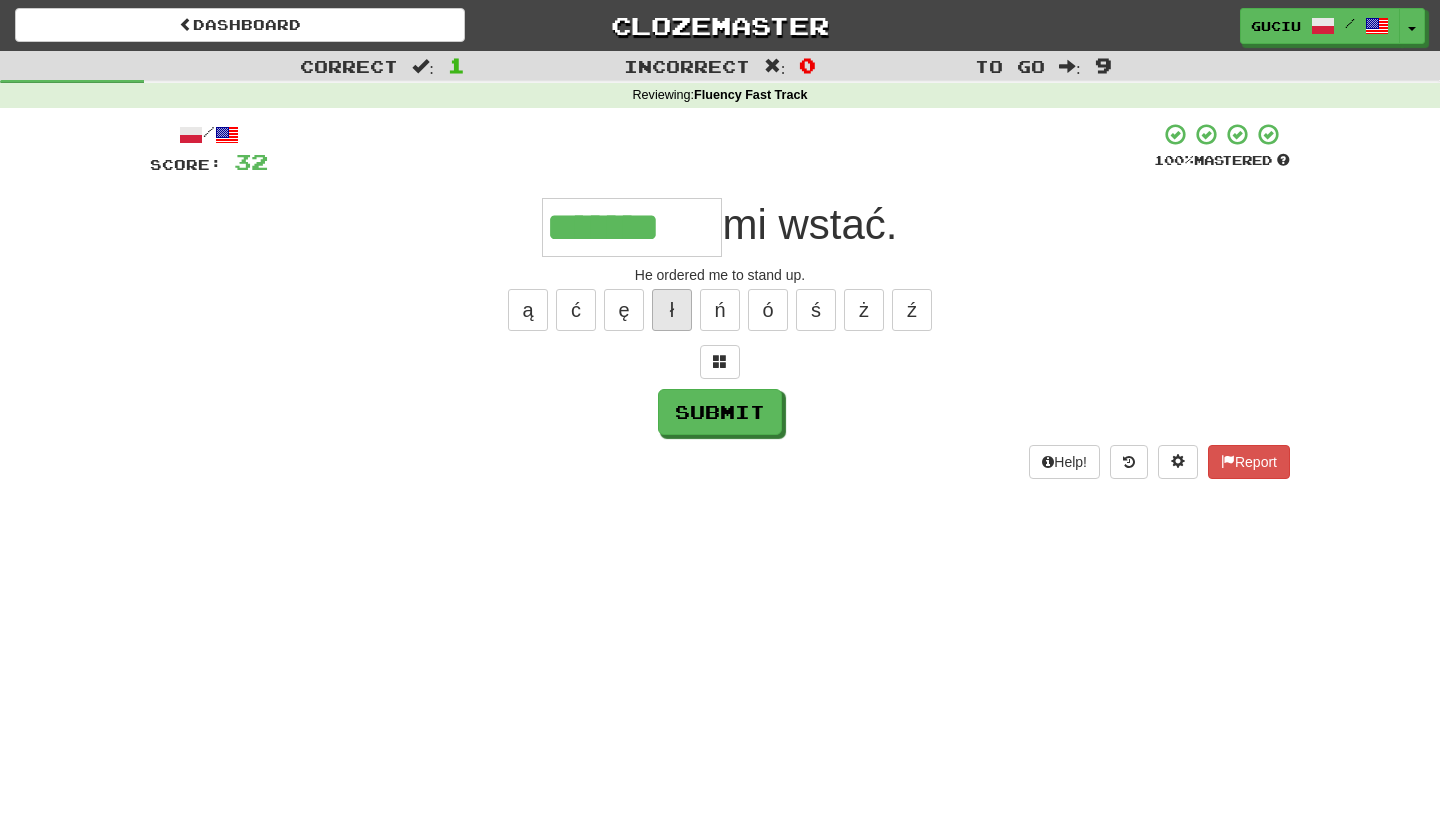 click on "ł" at bounding box center [672, 310] 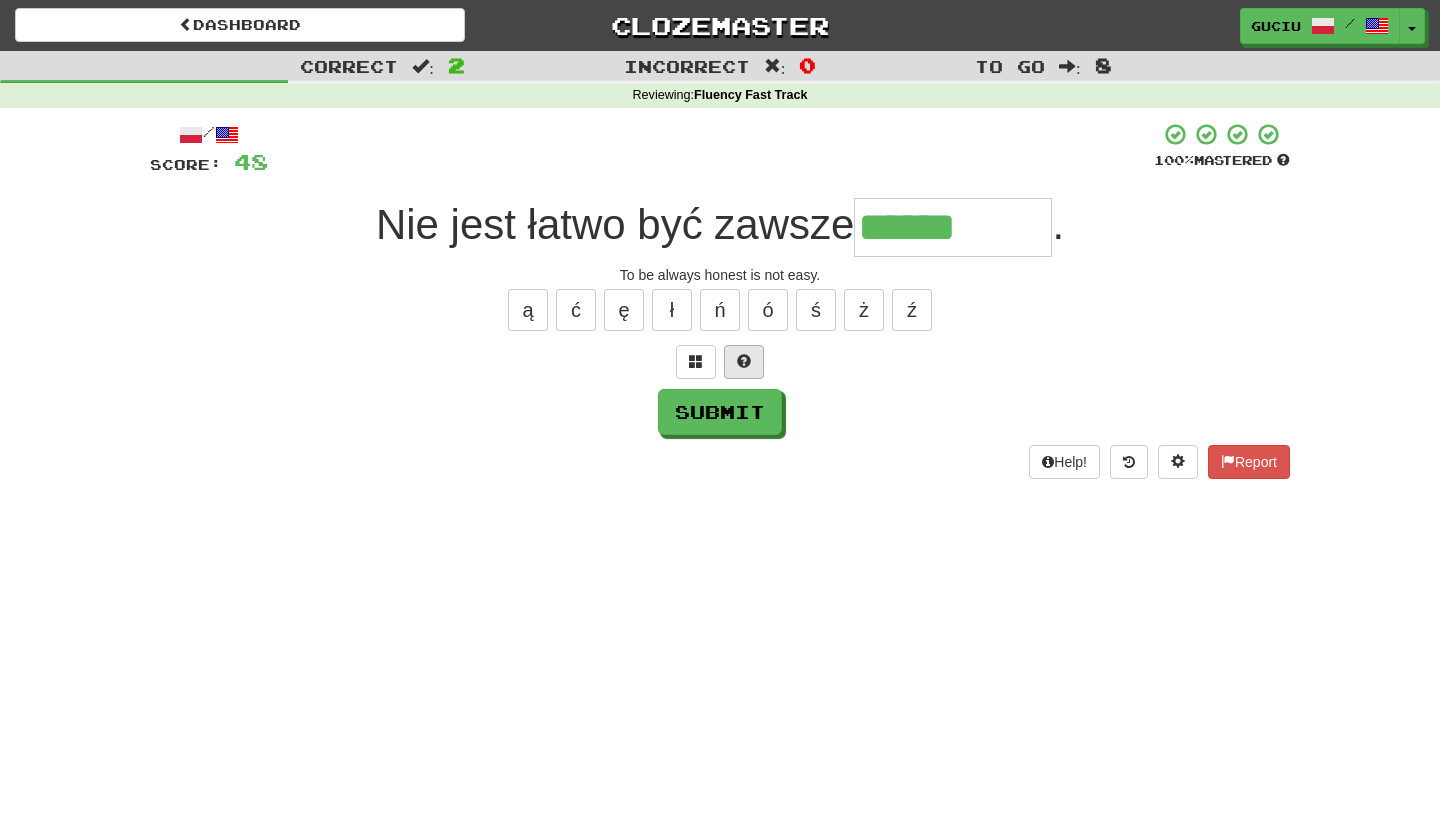 click at bounding box center (744, 361) 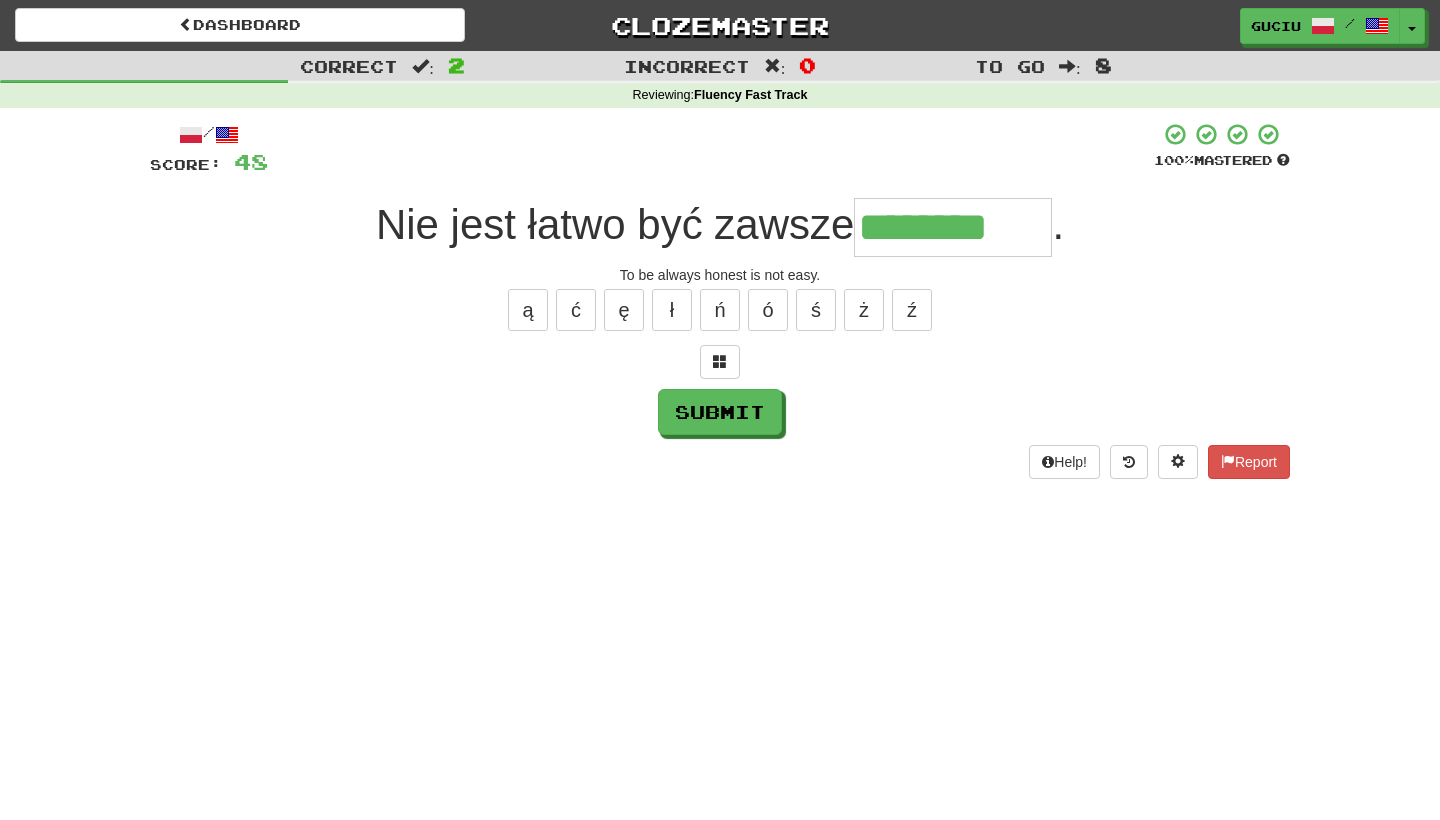 type on "********" 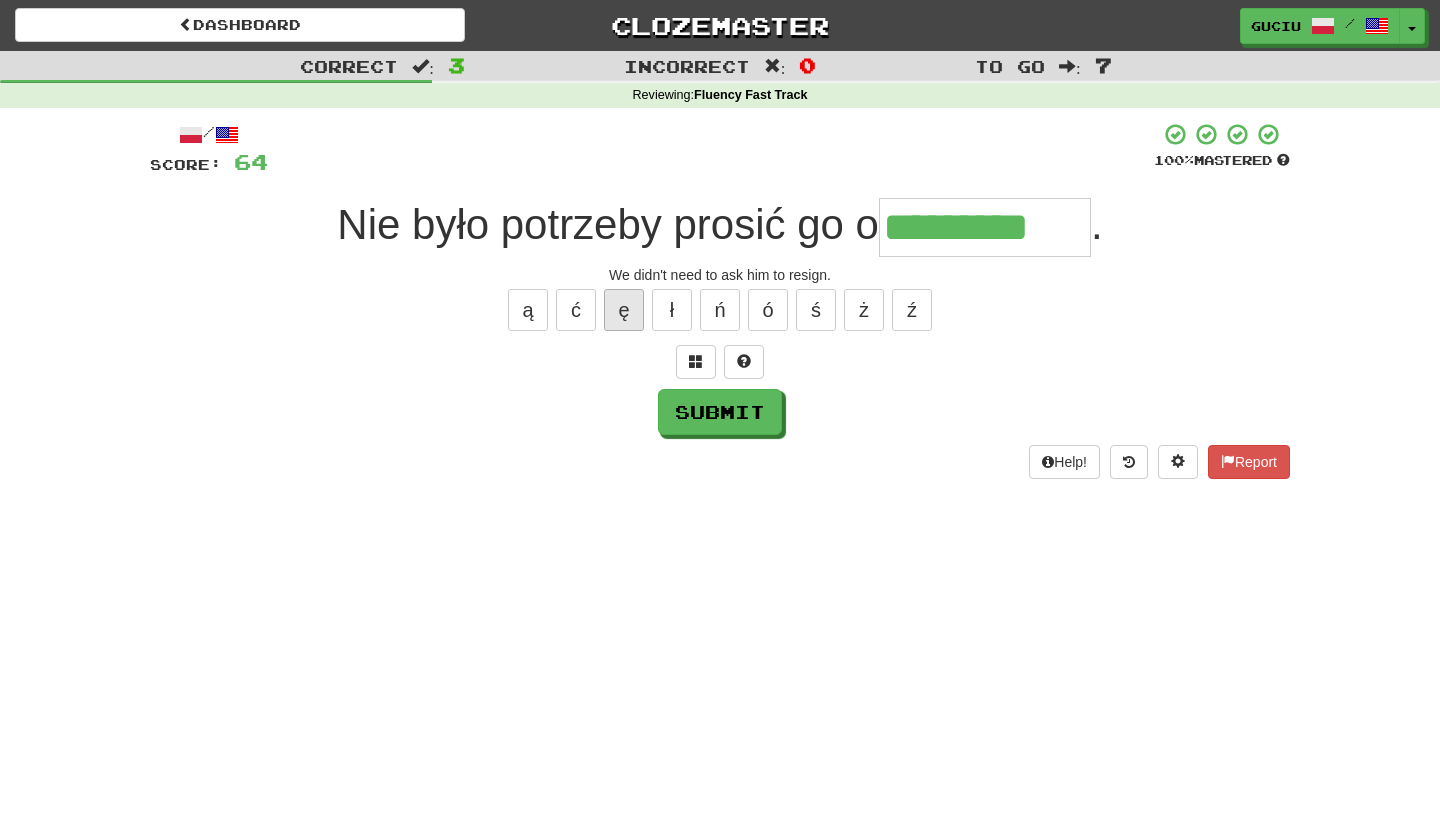 click on "ę" at bounding box center [624, 310] 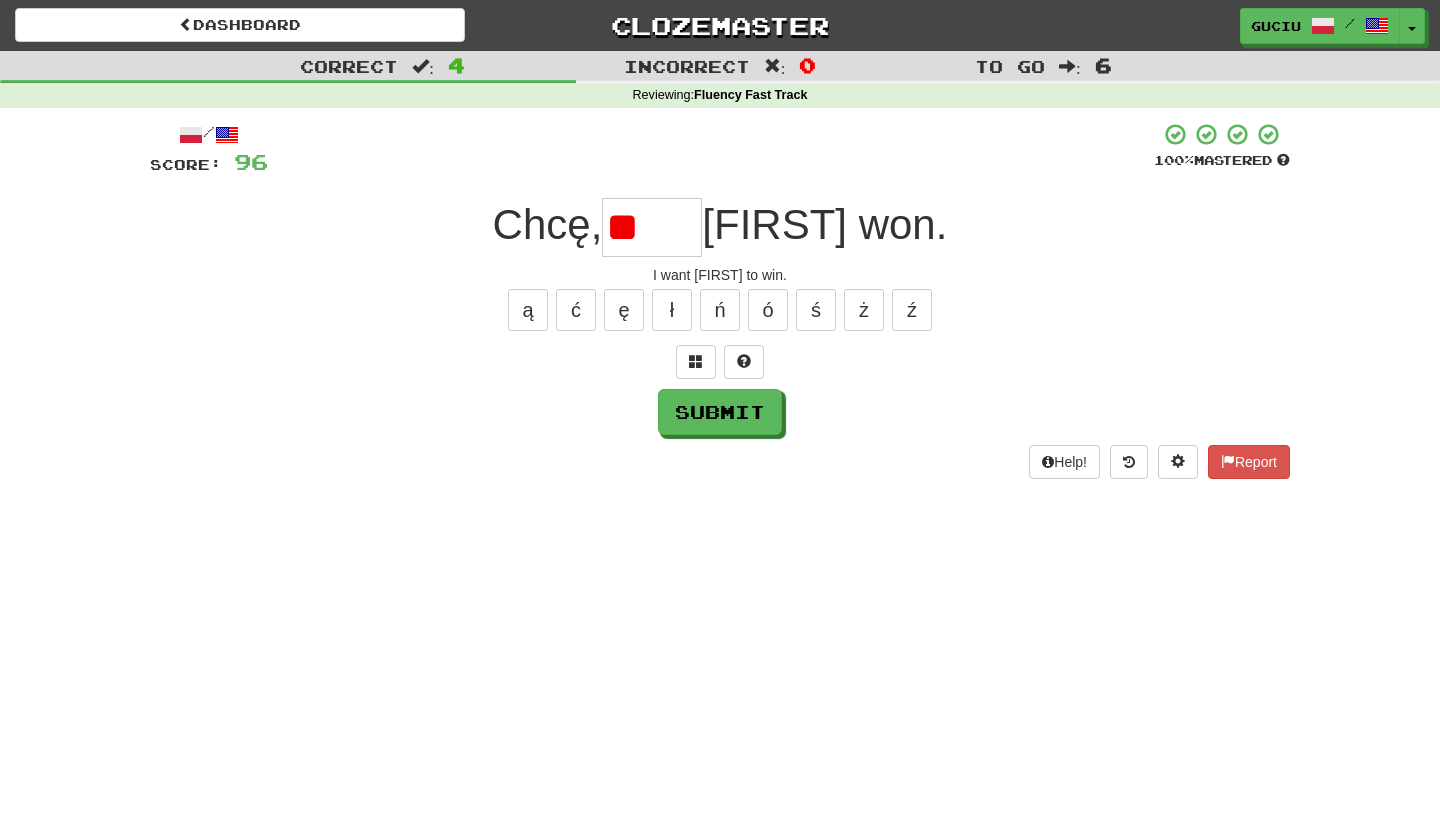type on "*" 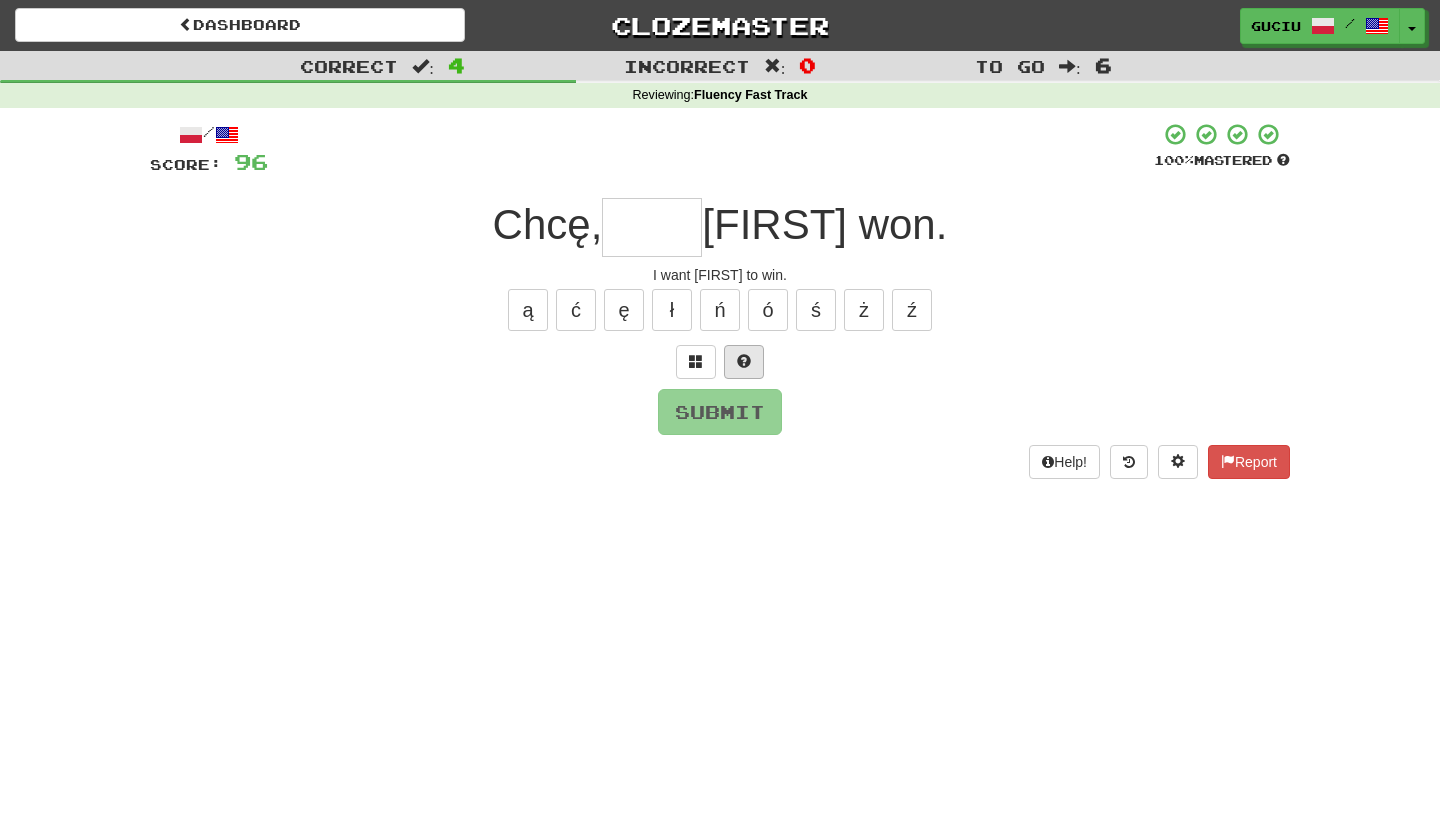 click at bounding box center (744, 361) 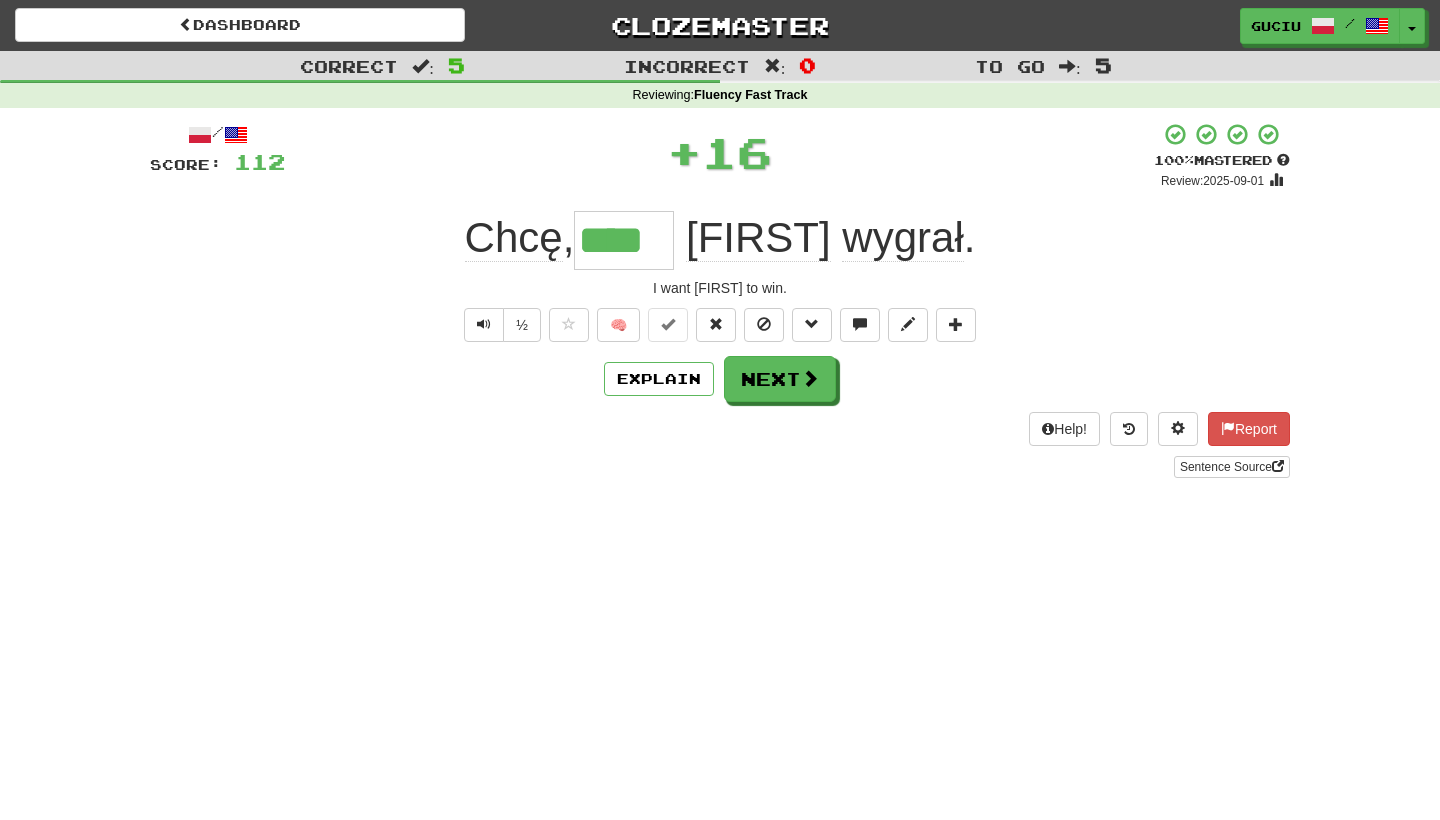 type on "*" 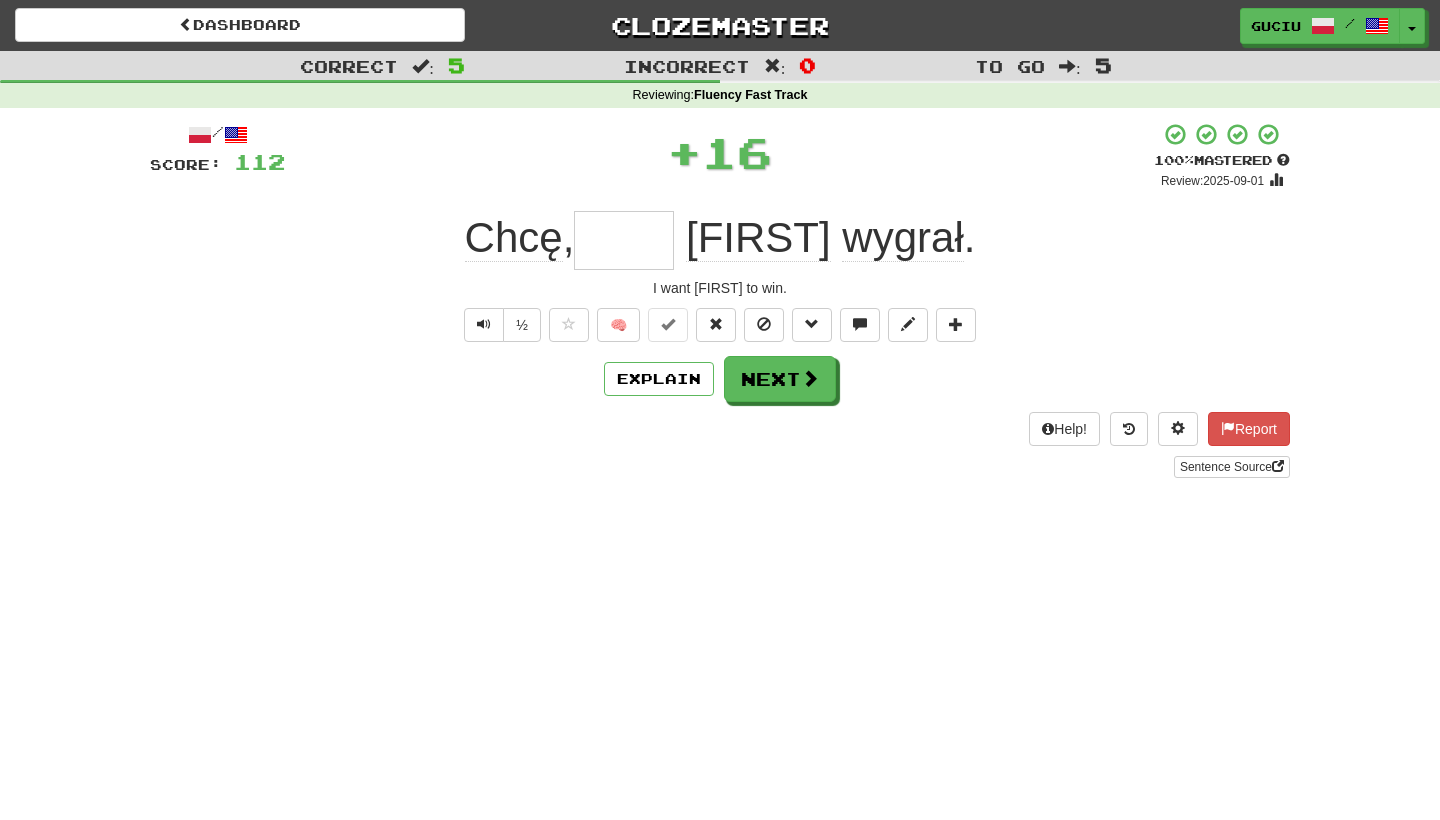 type on "*" 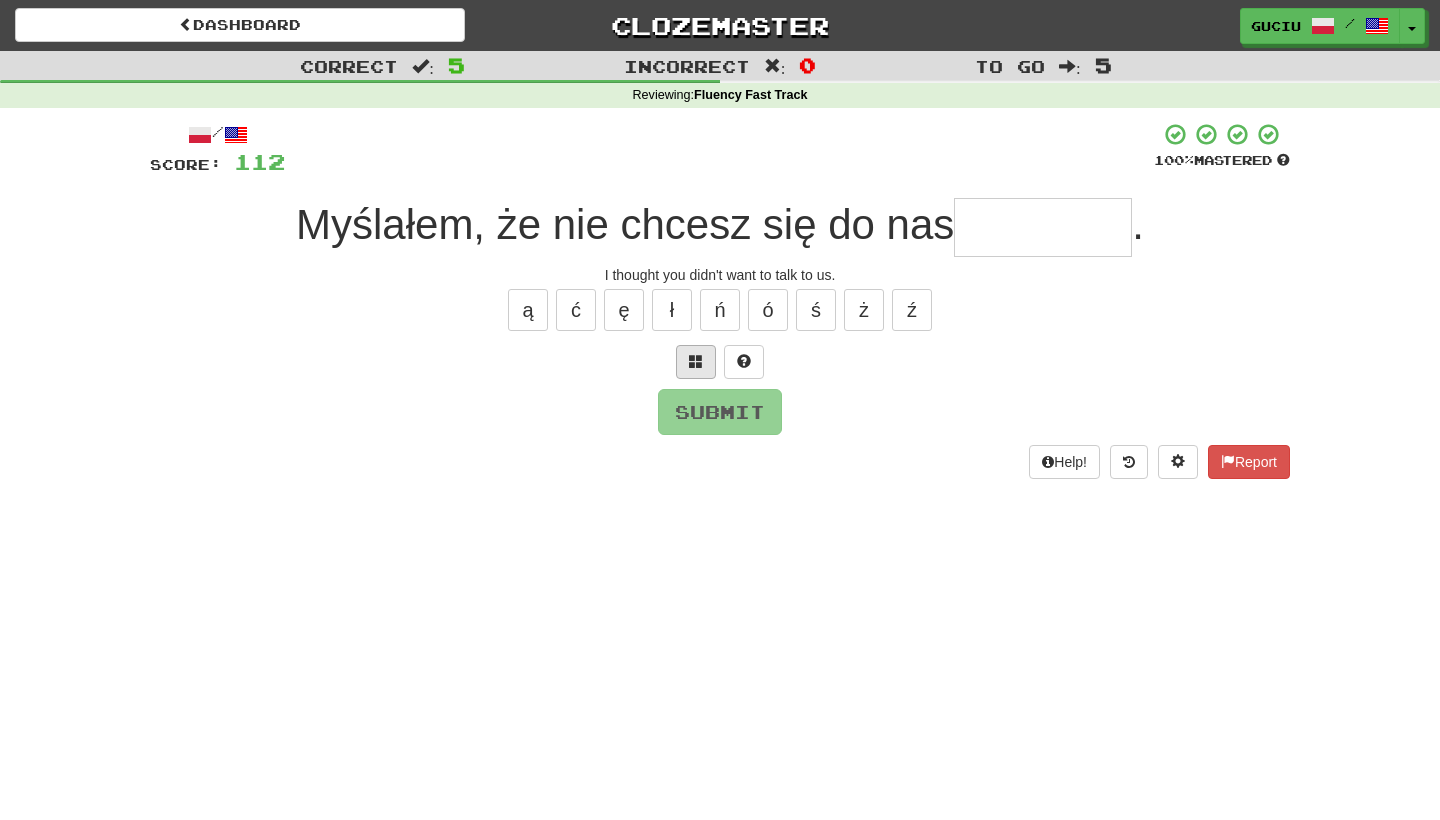 click at bounding box center [696, 362] 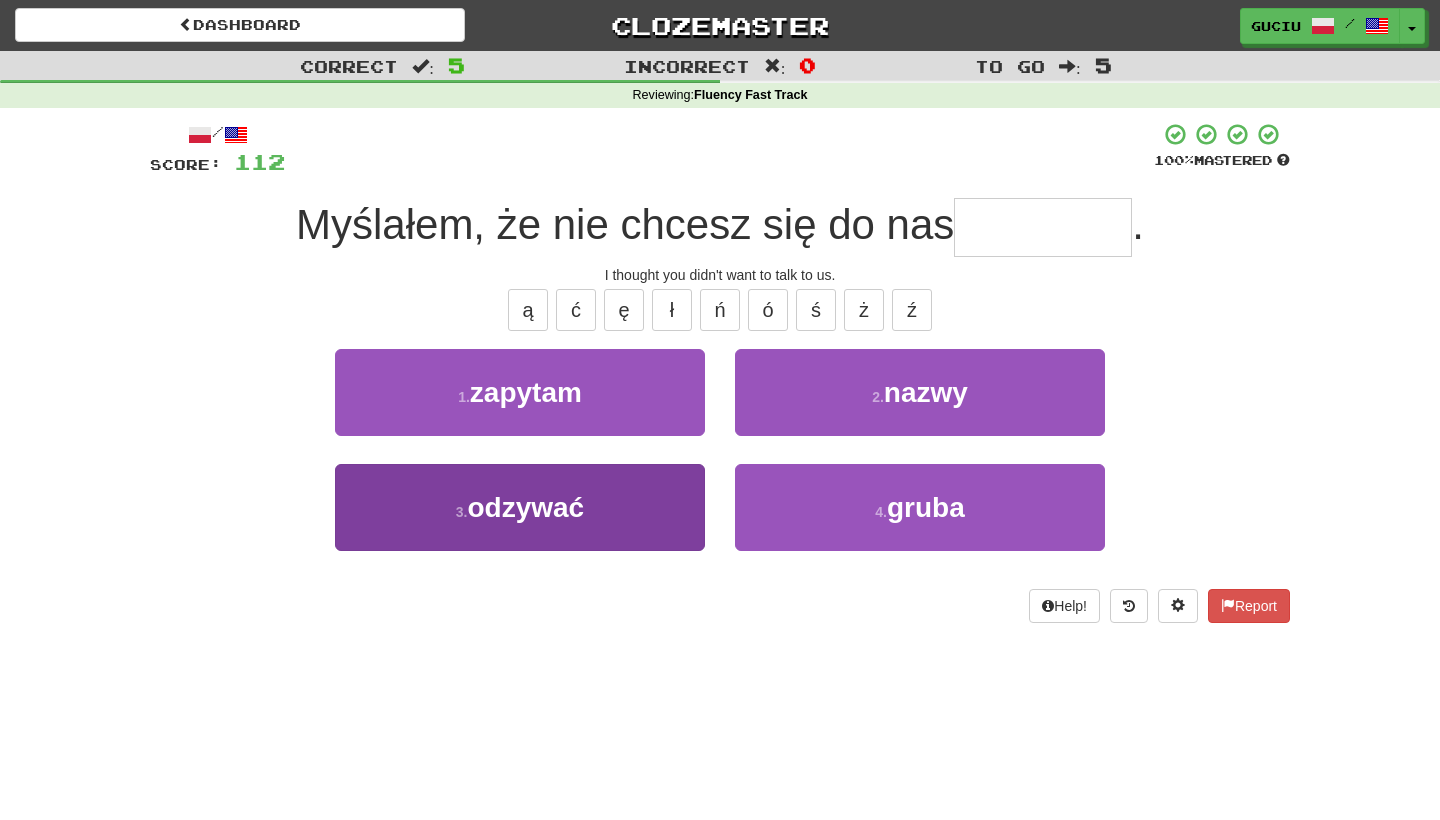 click on "3 .  odzywać" at bounding box center (520, 507) 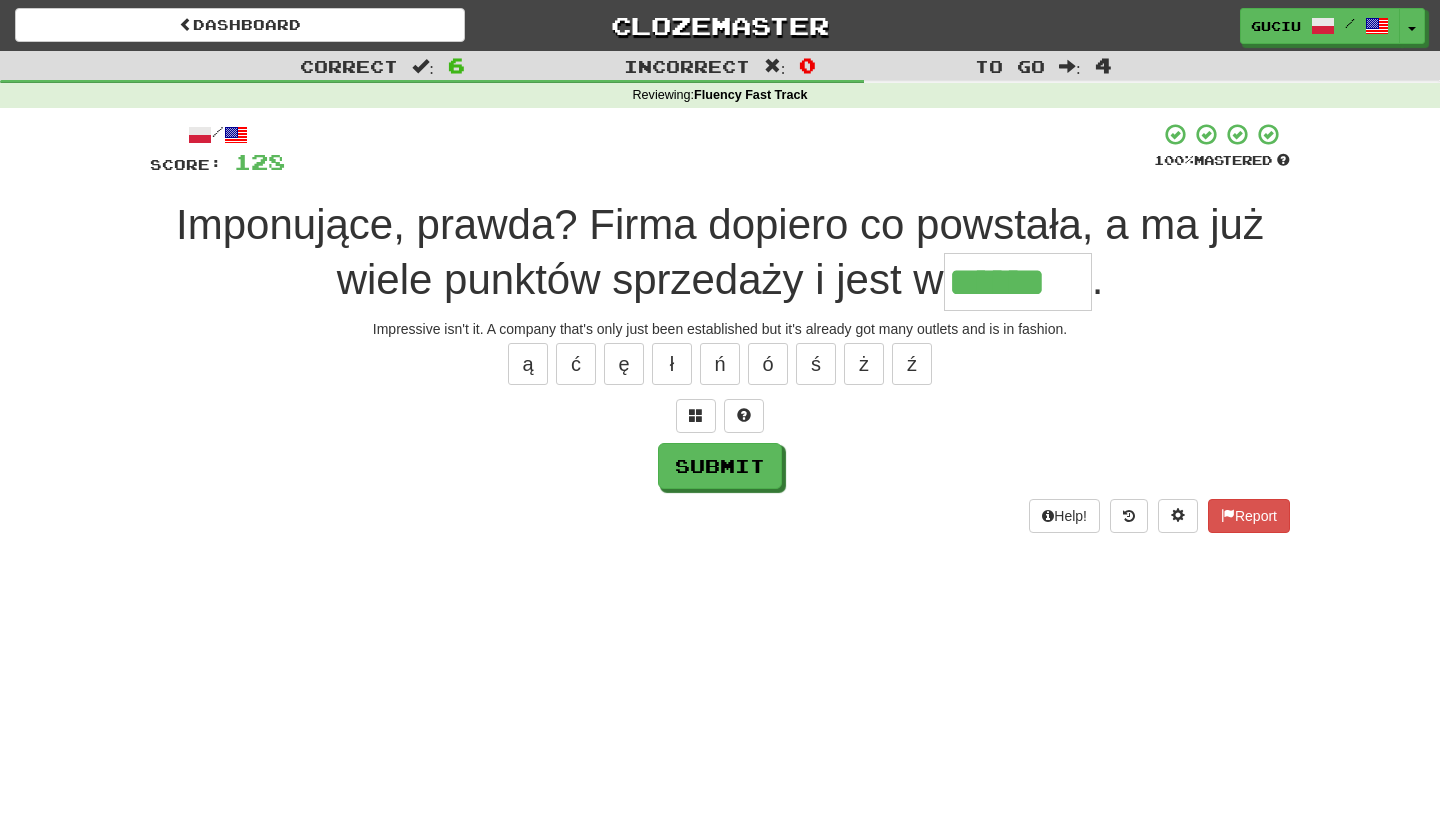 type on "******" 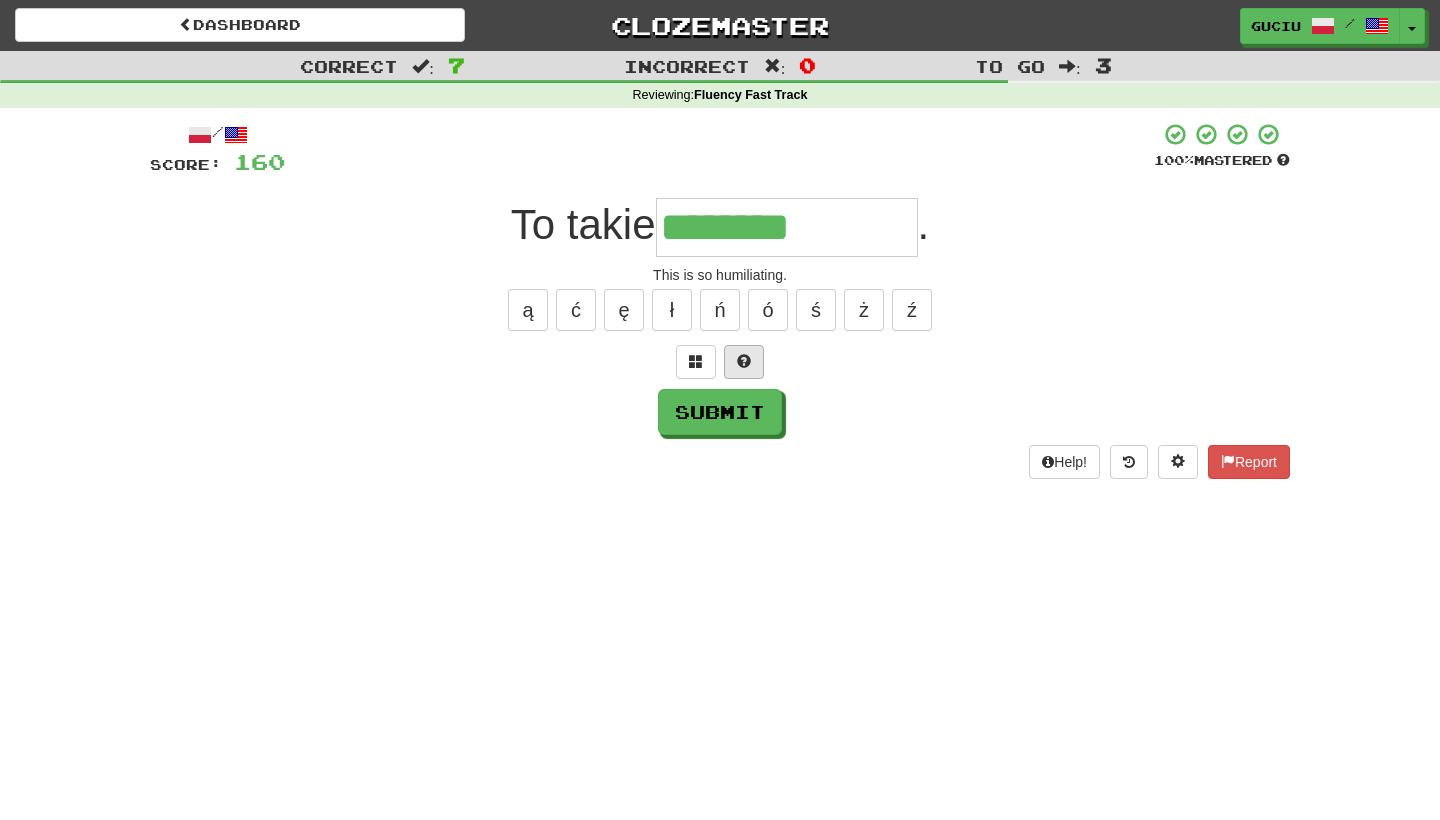 click at bounding box center [744, 362] 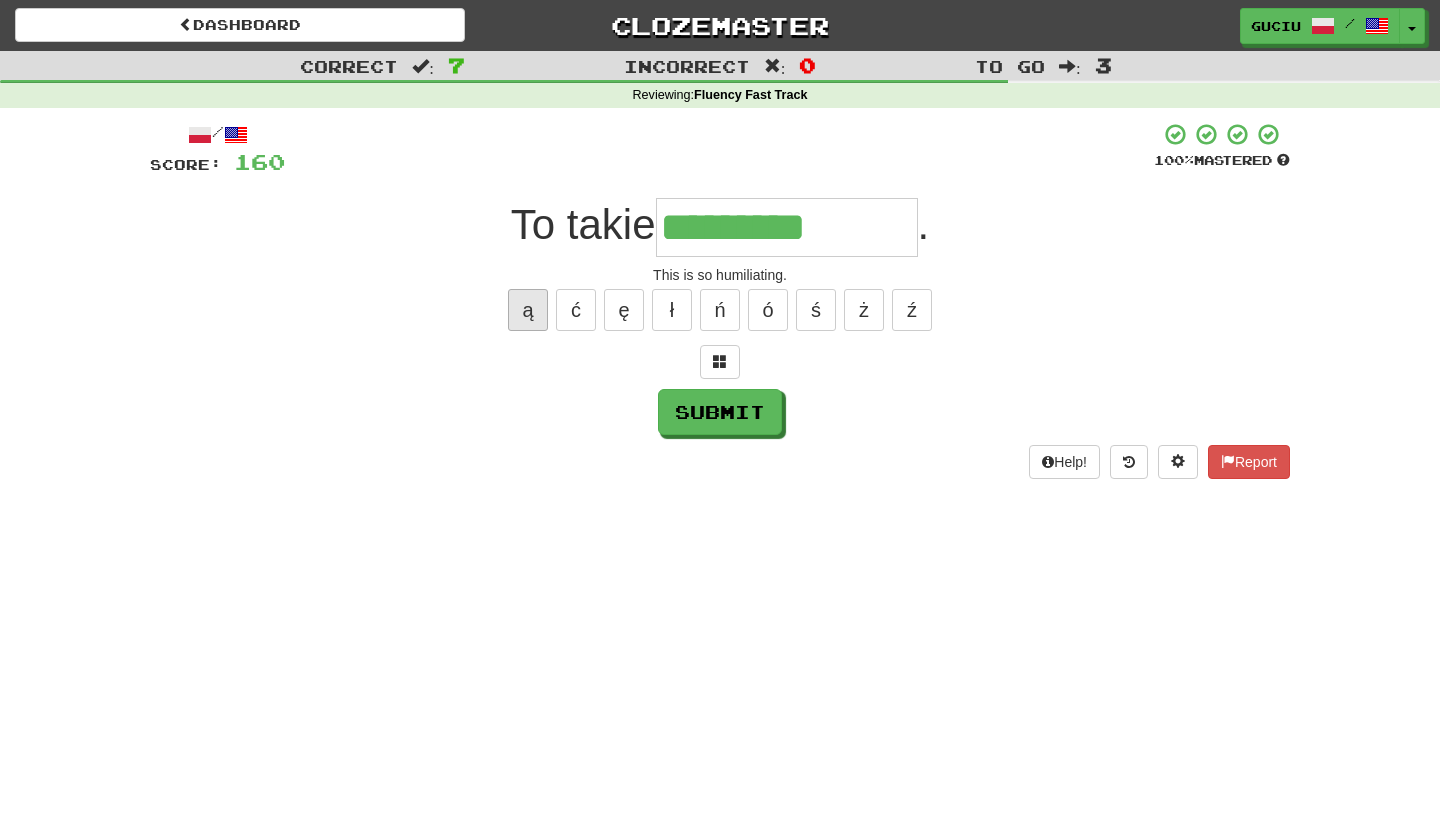 click on "ą" at bounding box center [528, 310] 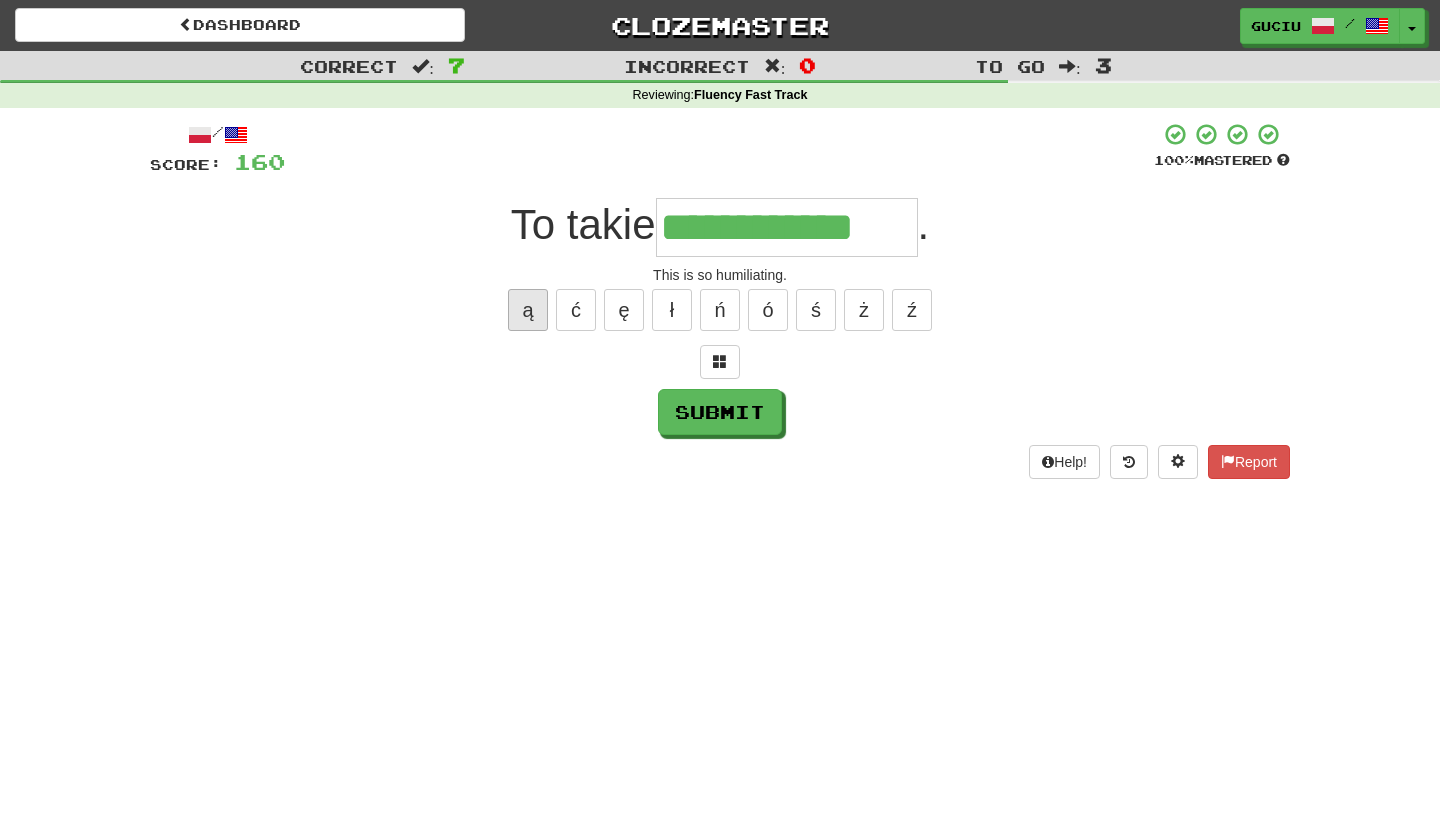type on "**********" 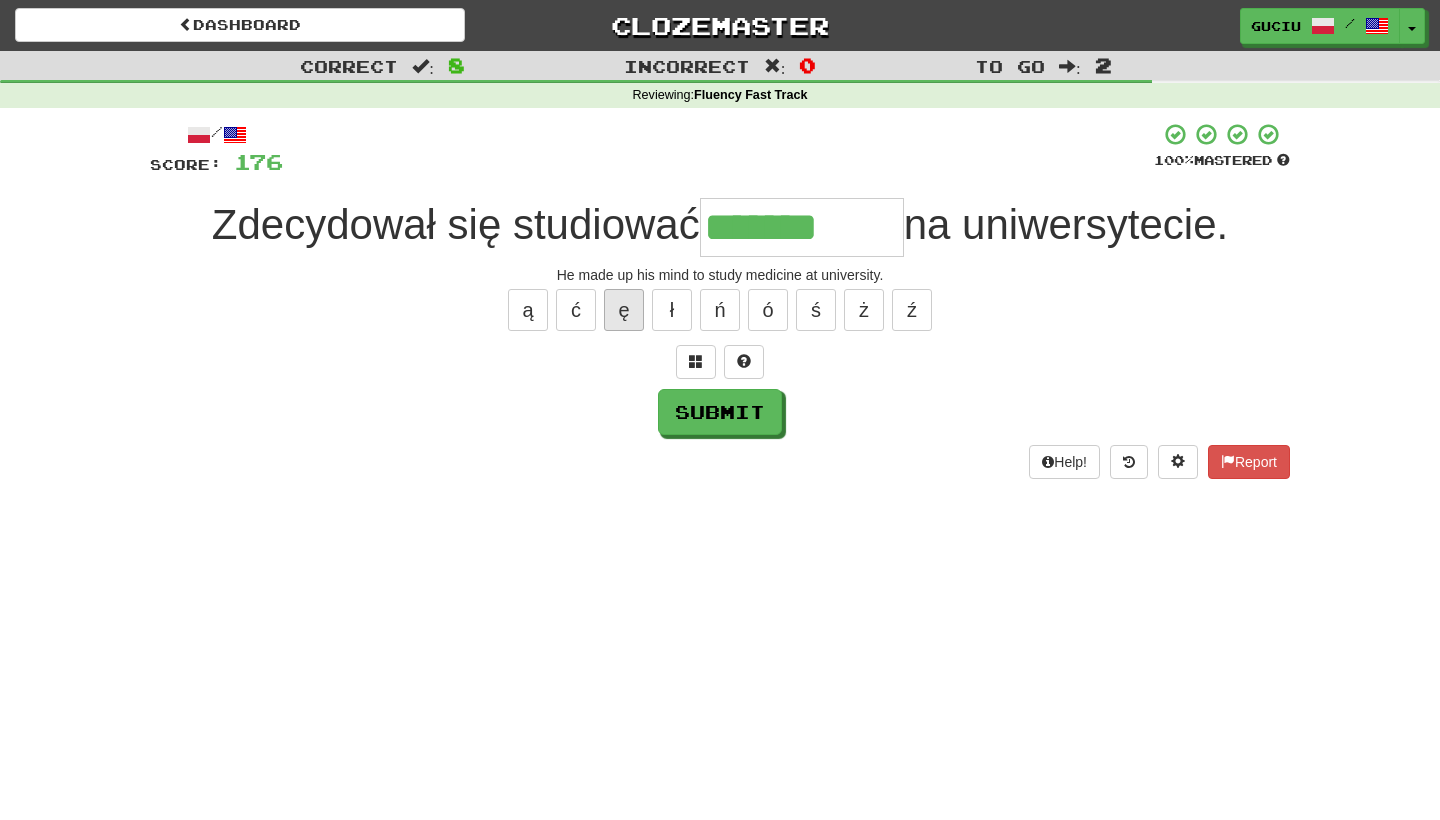 click on "ę" at bounding box center (624, 310) 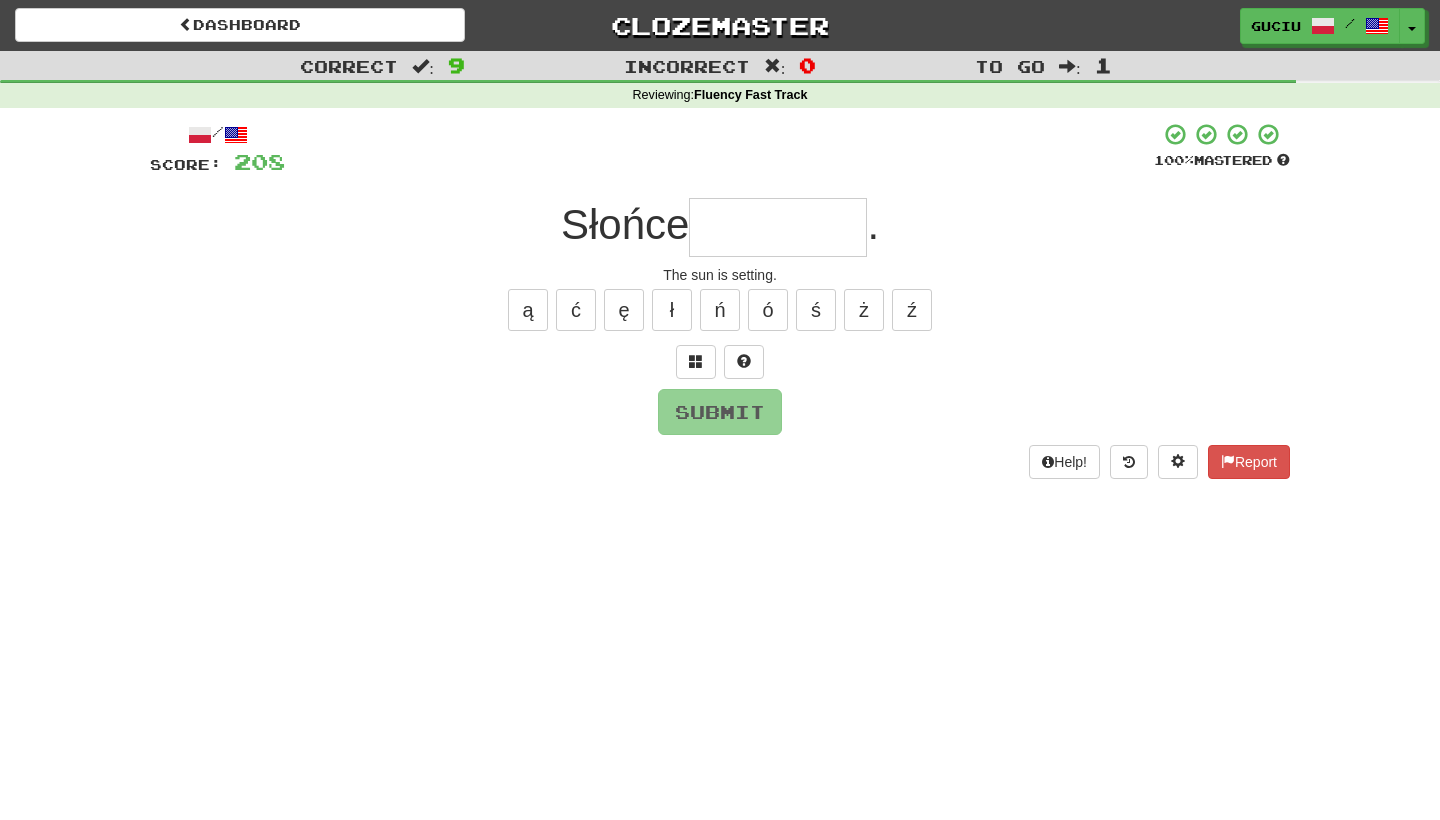 type on "*" 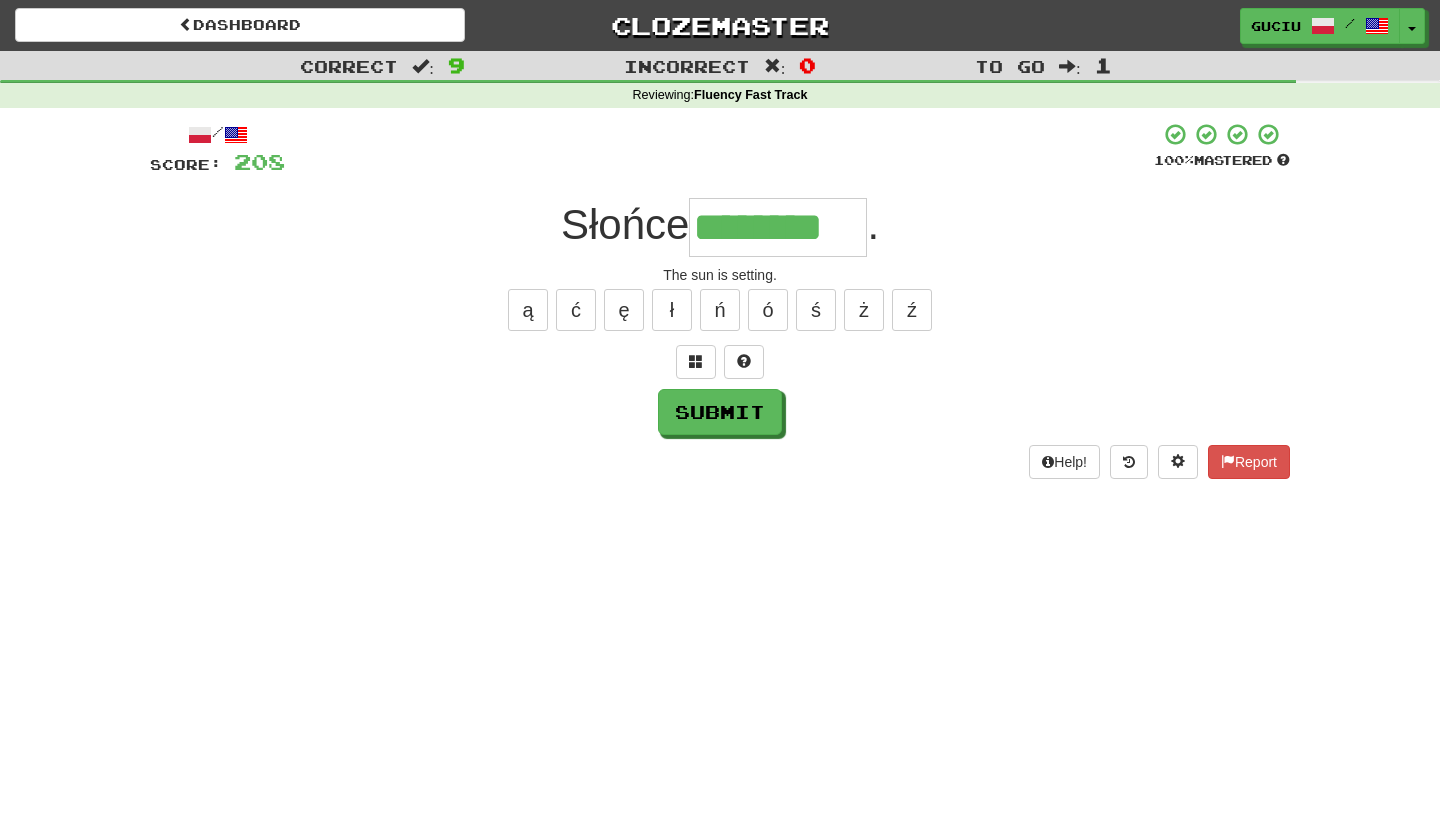 type on "********" 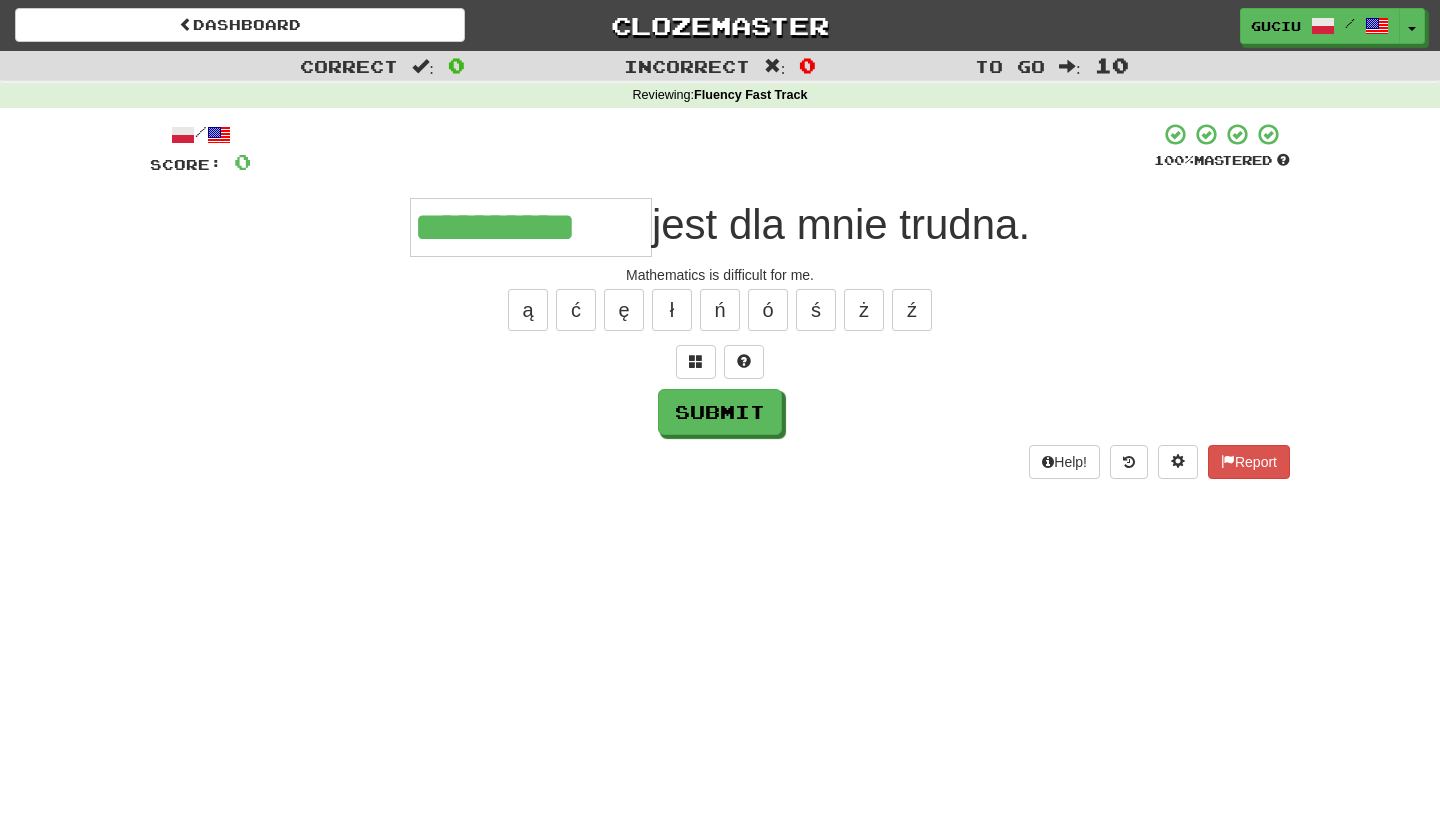 type on "**********" 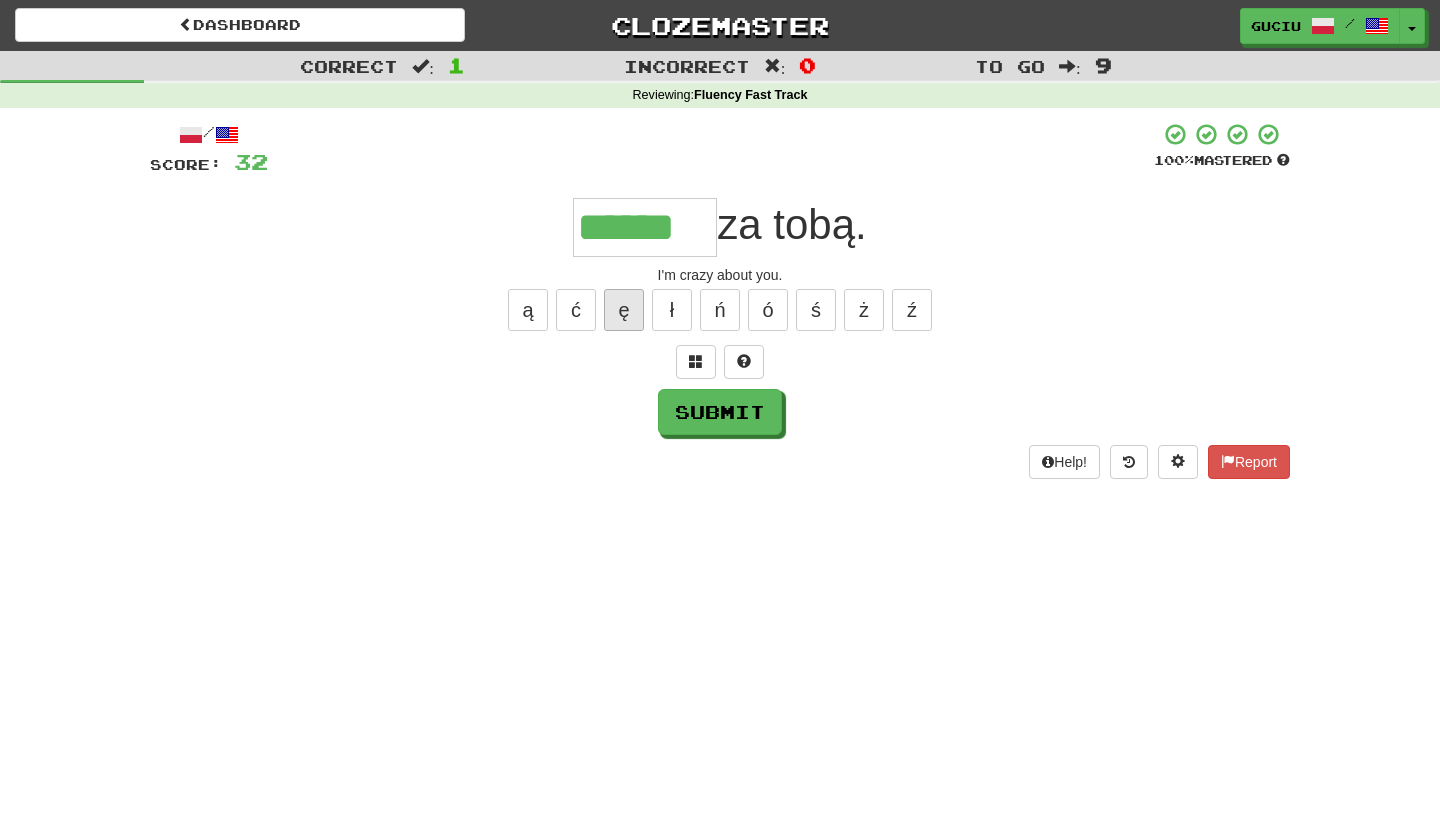 click on "ę" at bounding box center (624, 310) 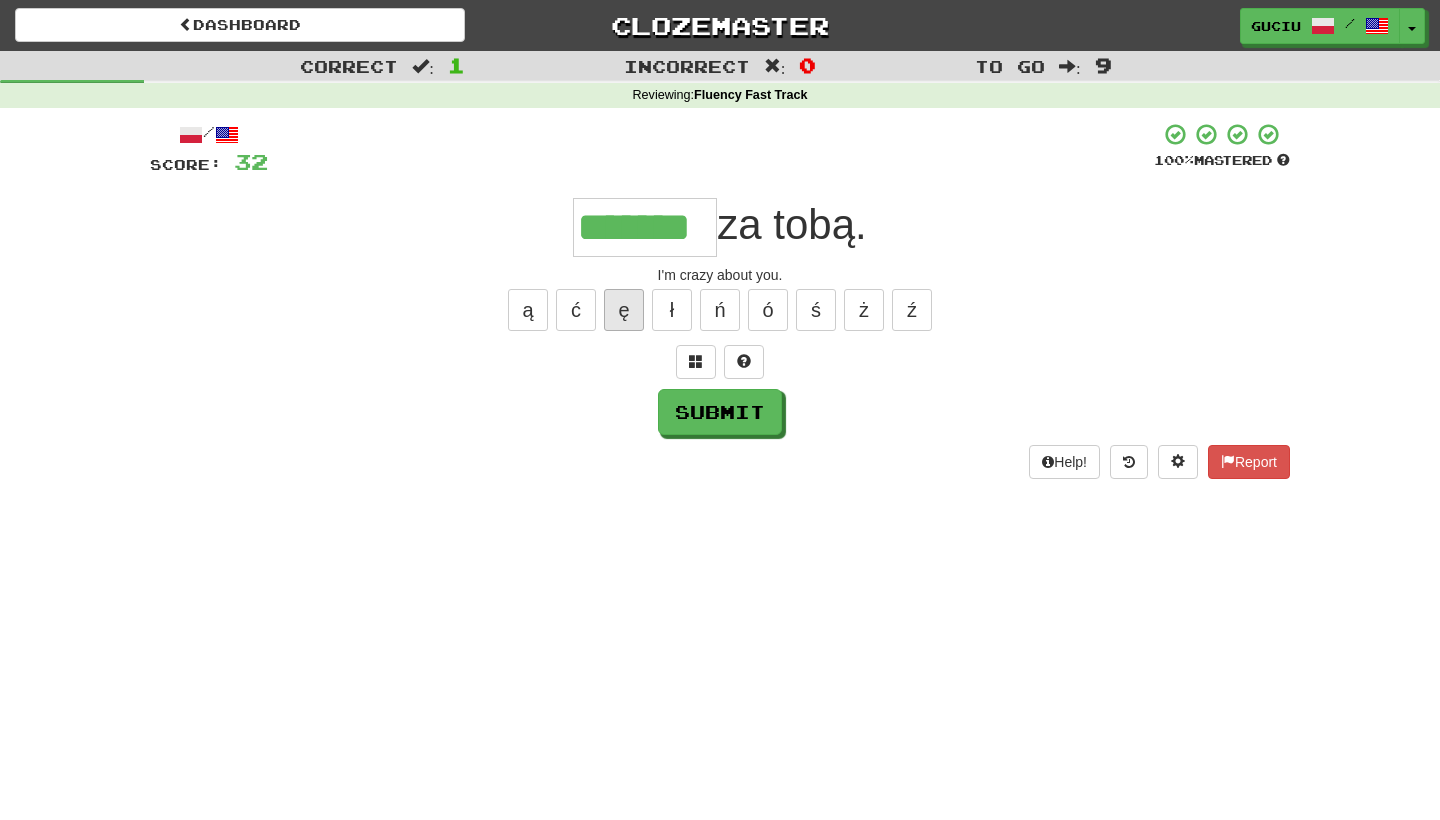 type on "*******" 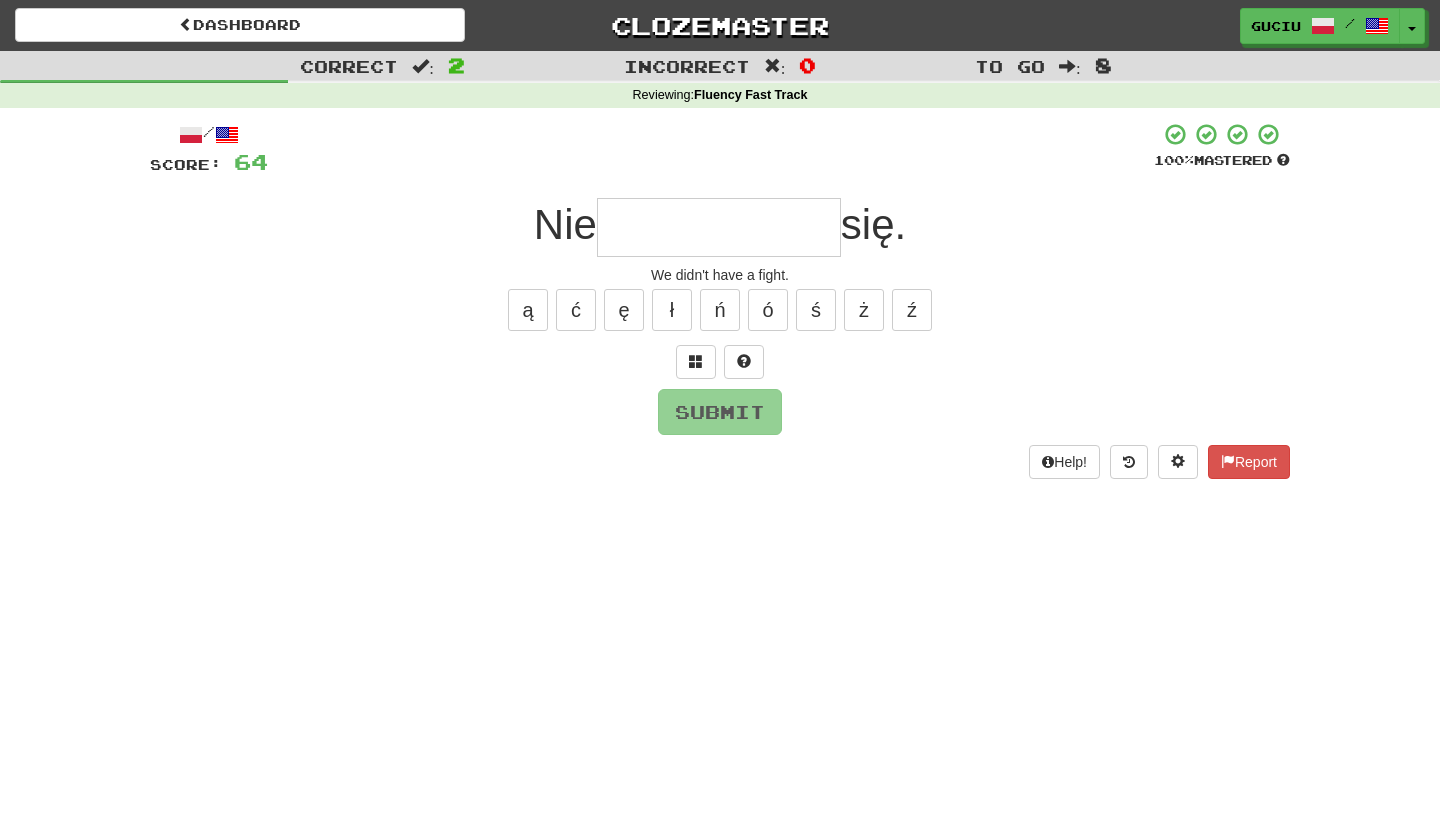 type on "*" 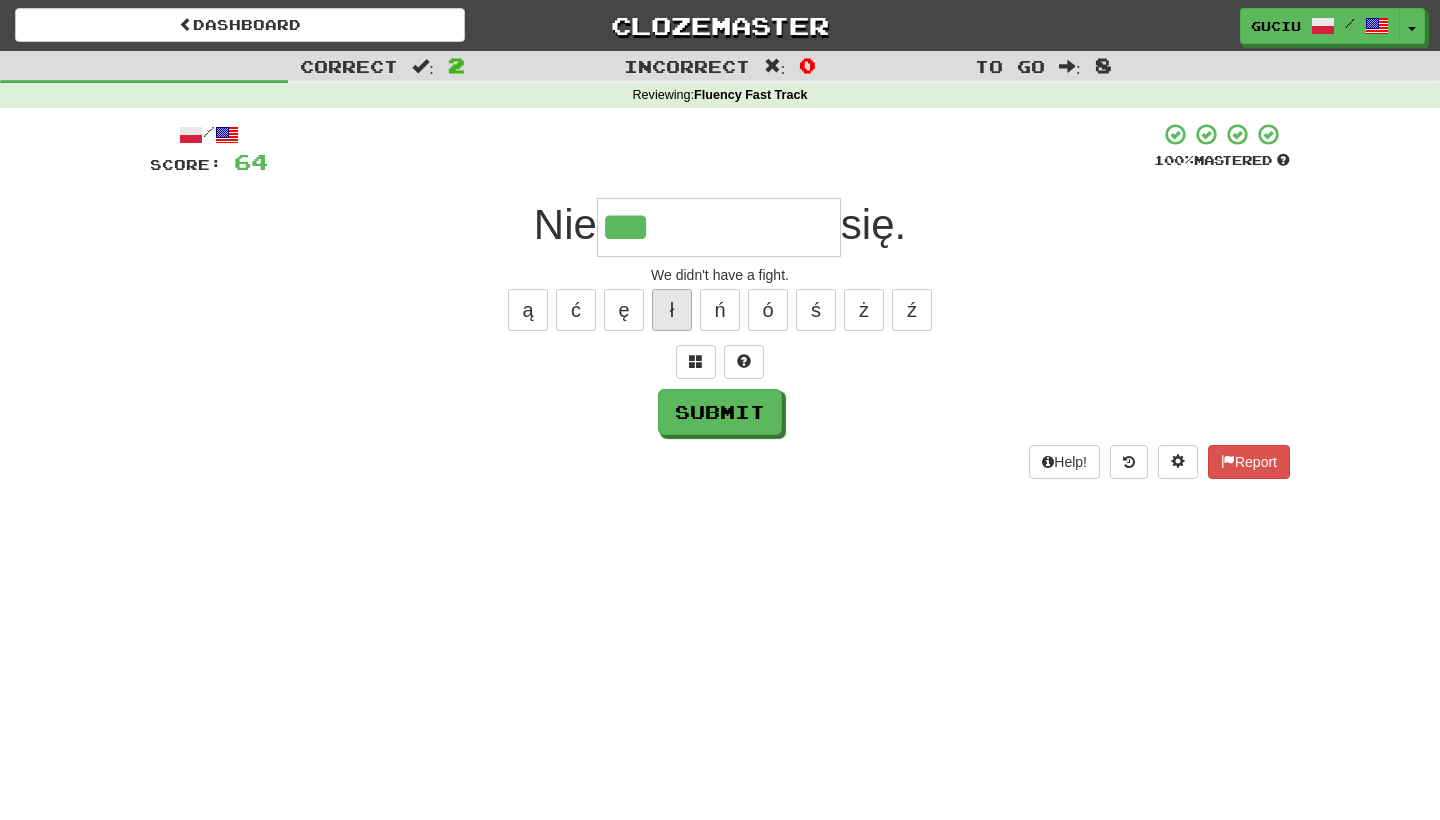 click on "ł" at bounding box center (672, 310) 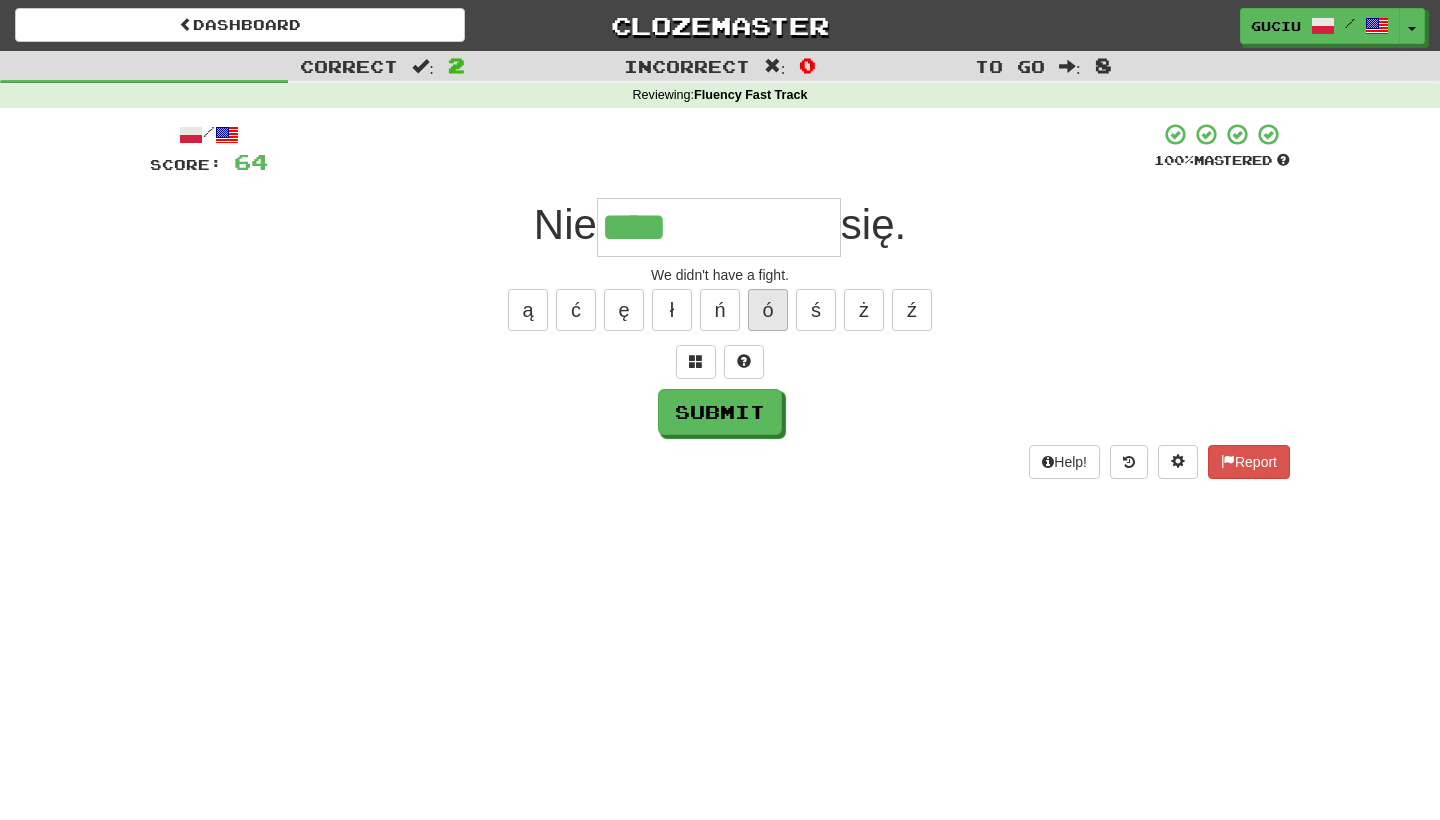 click on "ó" at bounding box center (768, 310) 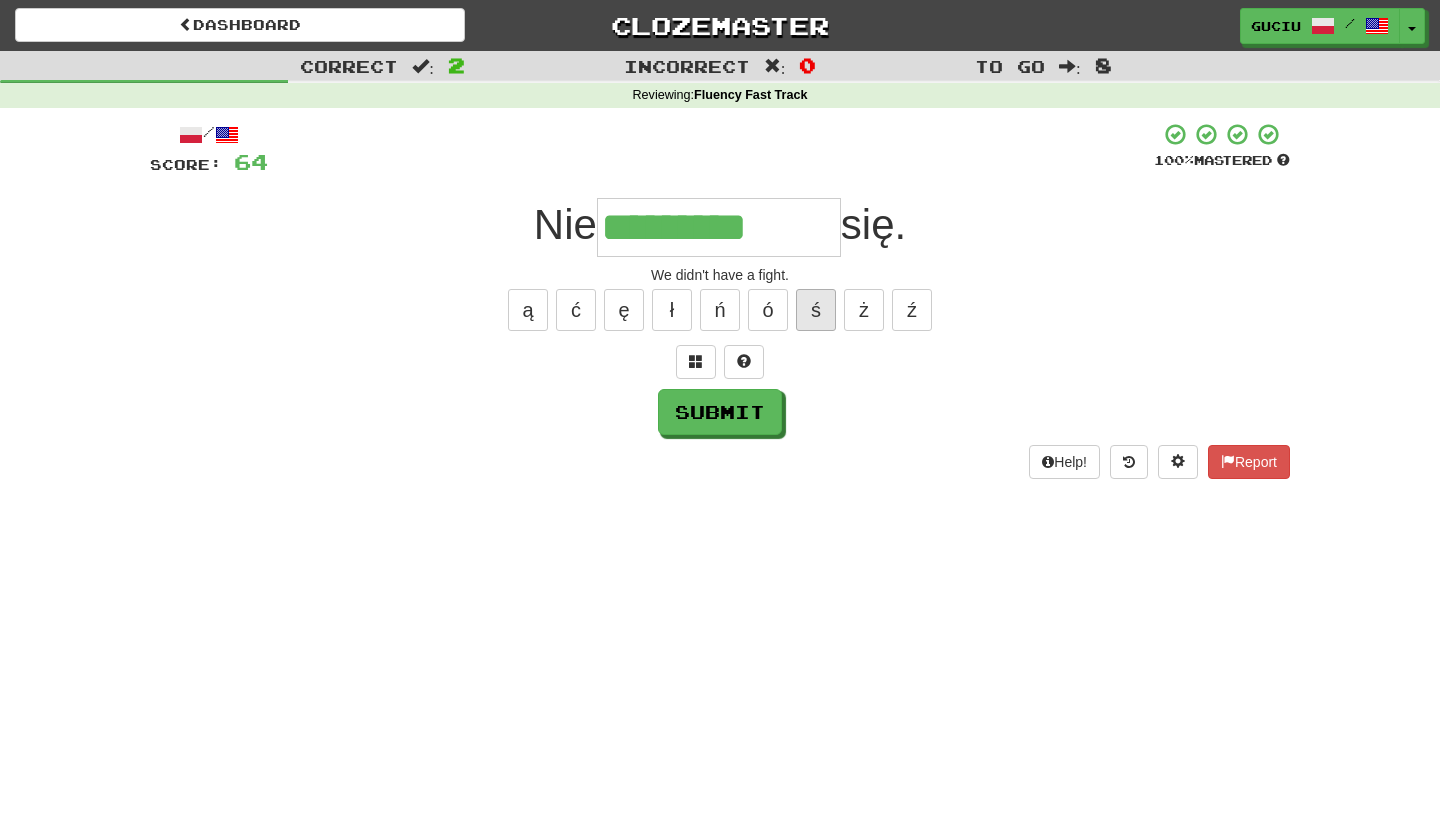 click on "ś" at bounding box center (816, 310) 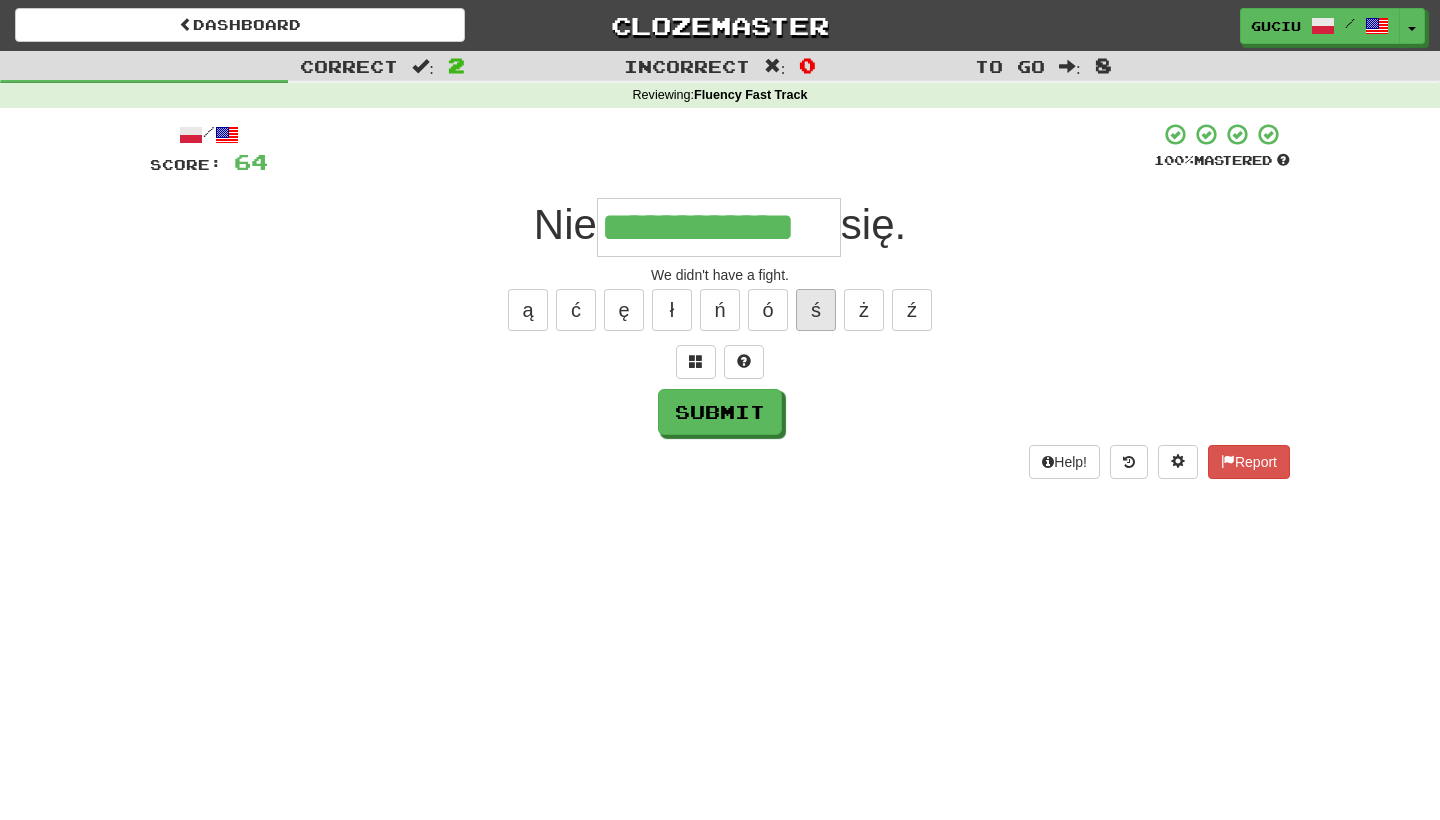 type on "**********" 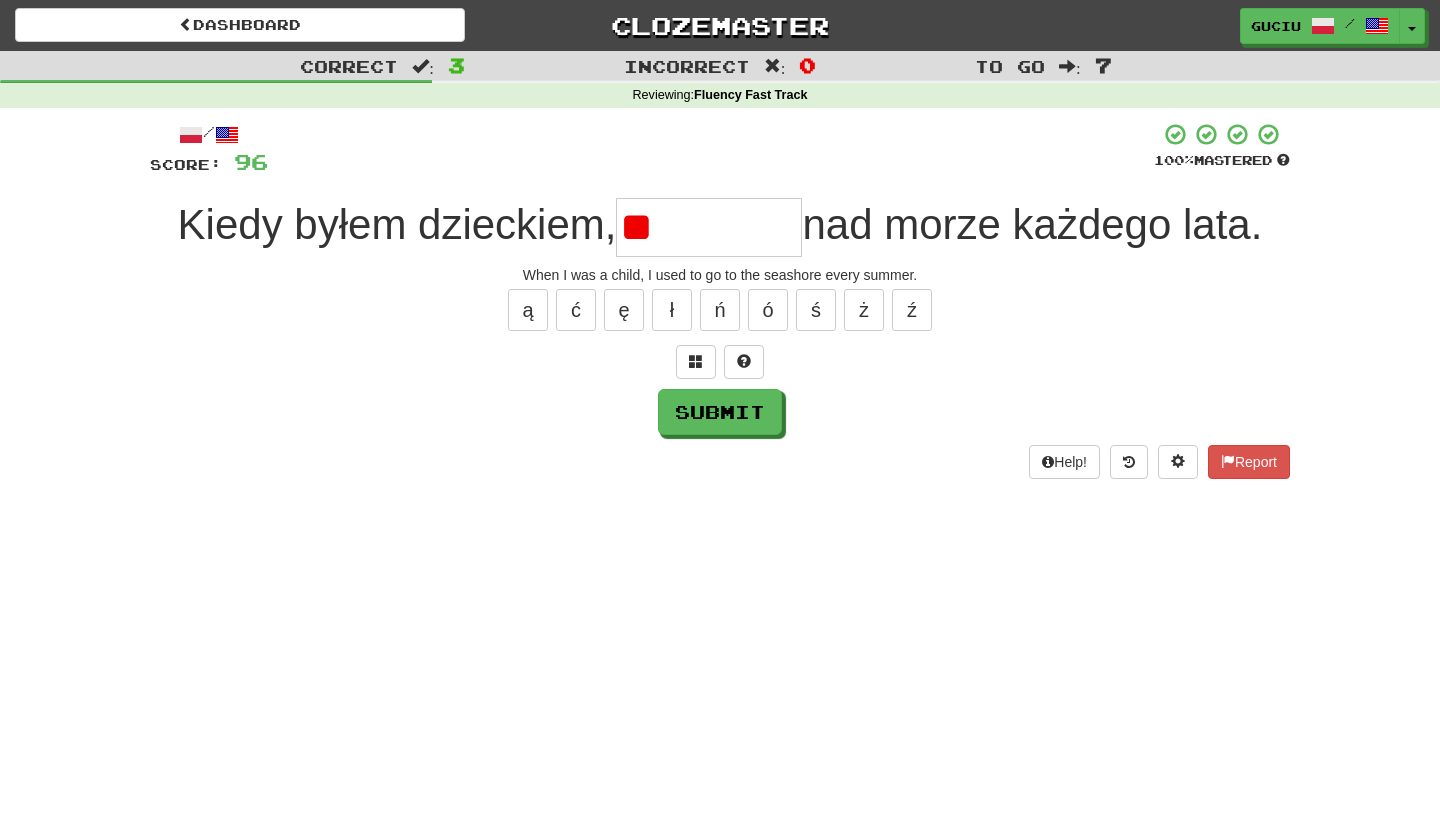 type on "*" 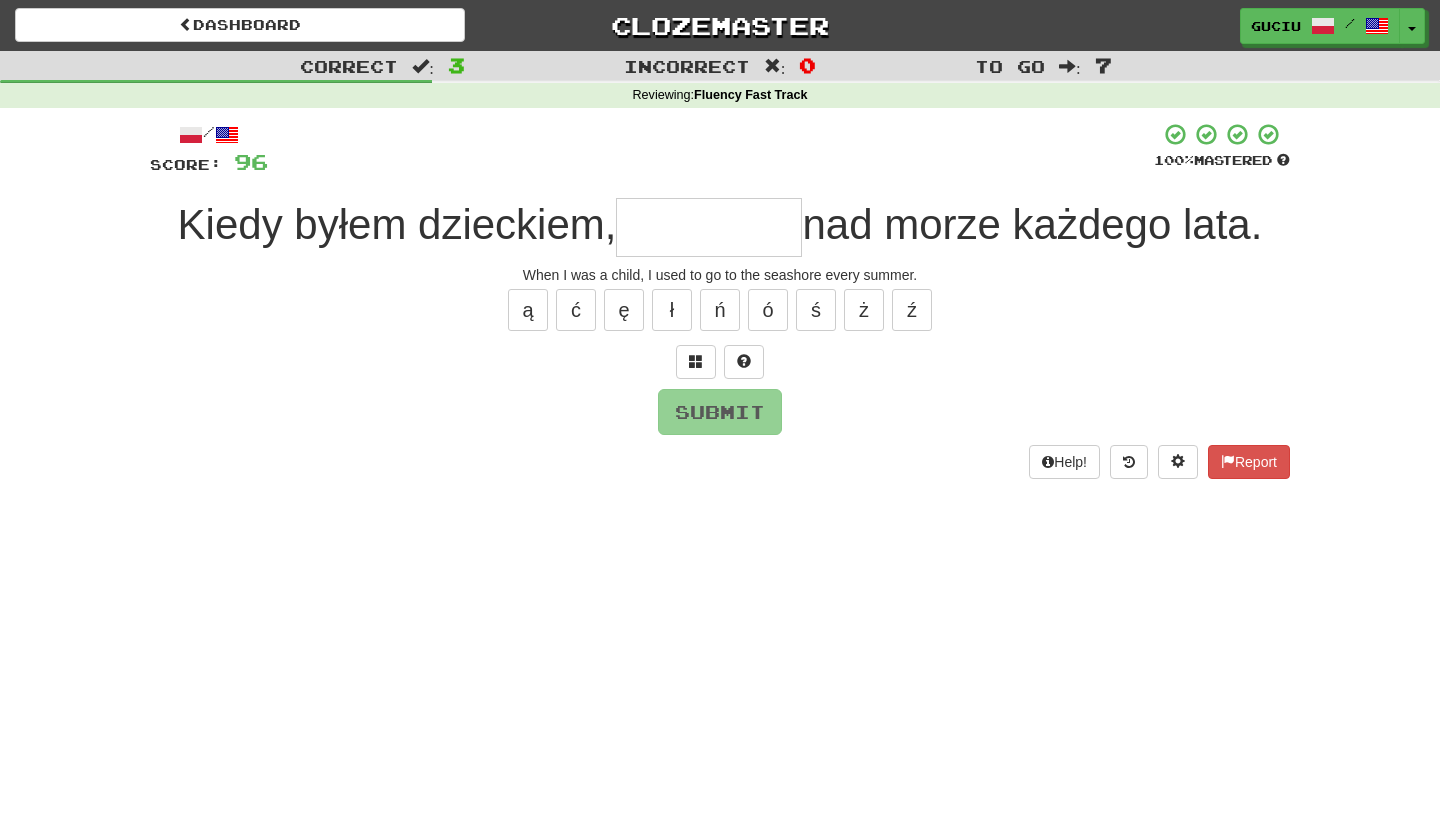 type on "*" 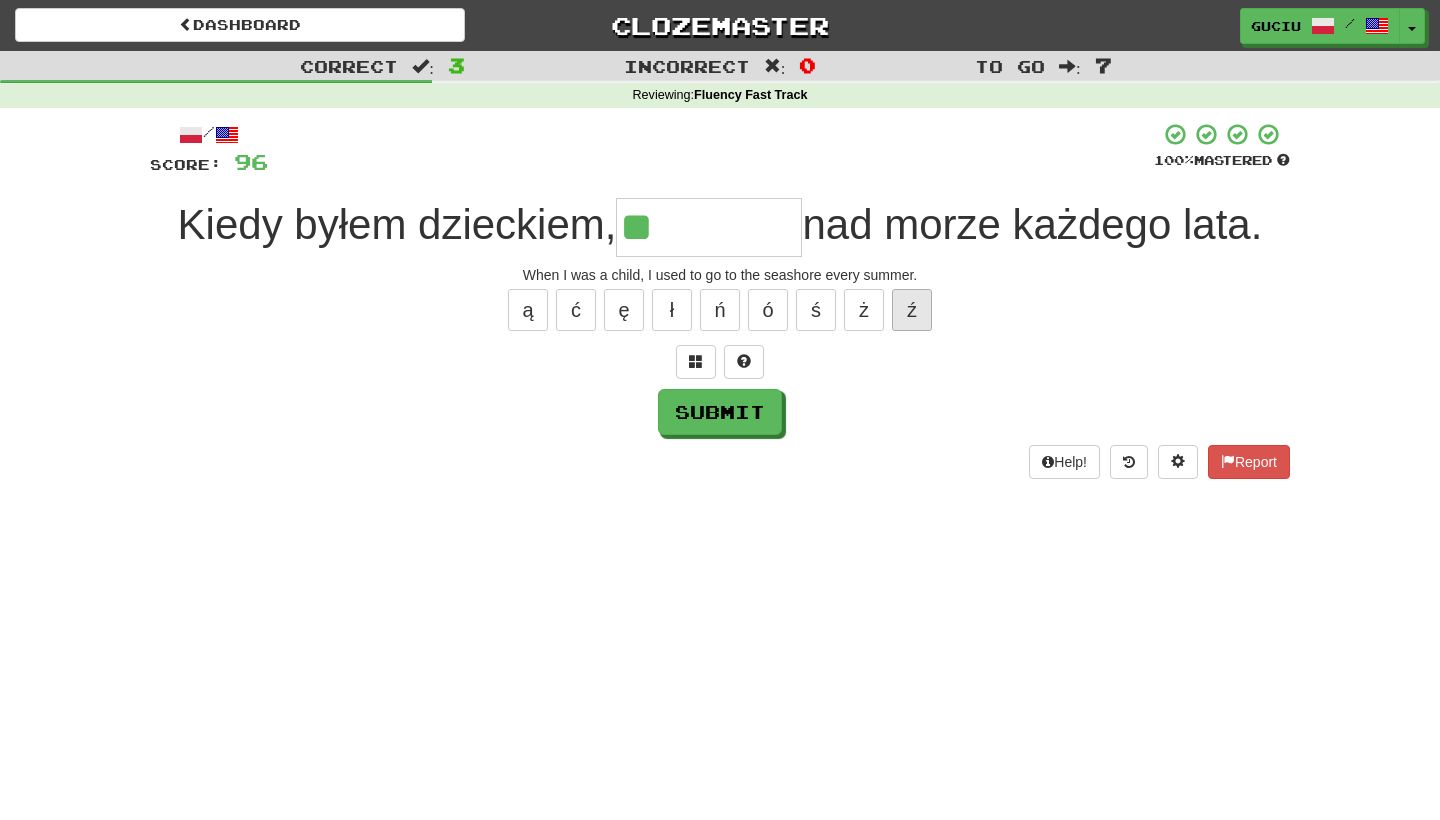 click on "ź" at bounding box center (912, 310) 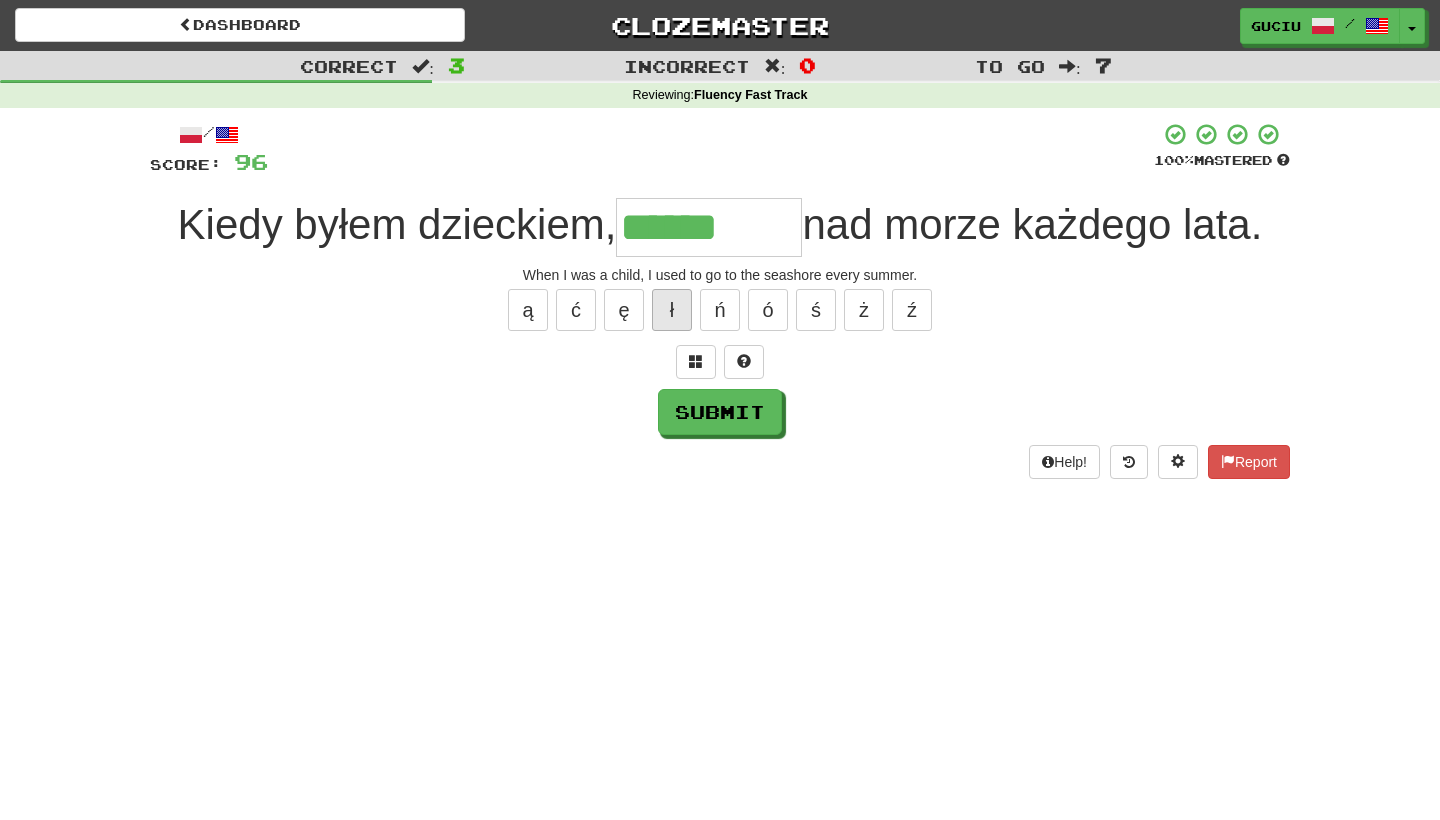 click on "ł" at bounding box center (672, 310) 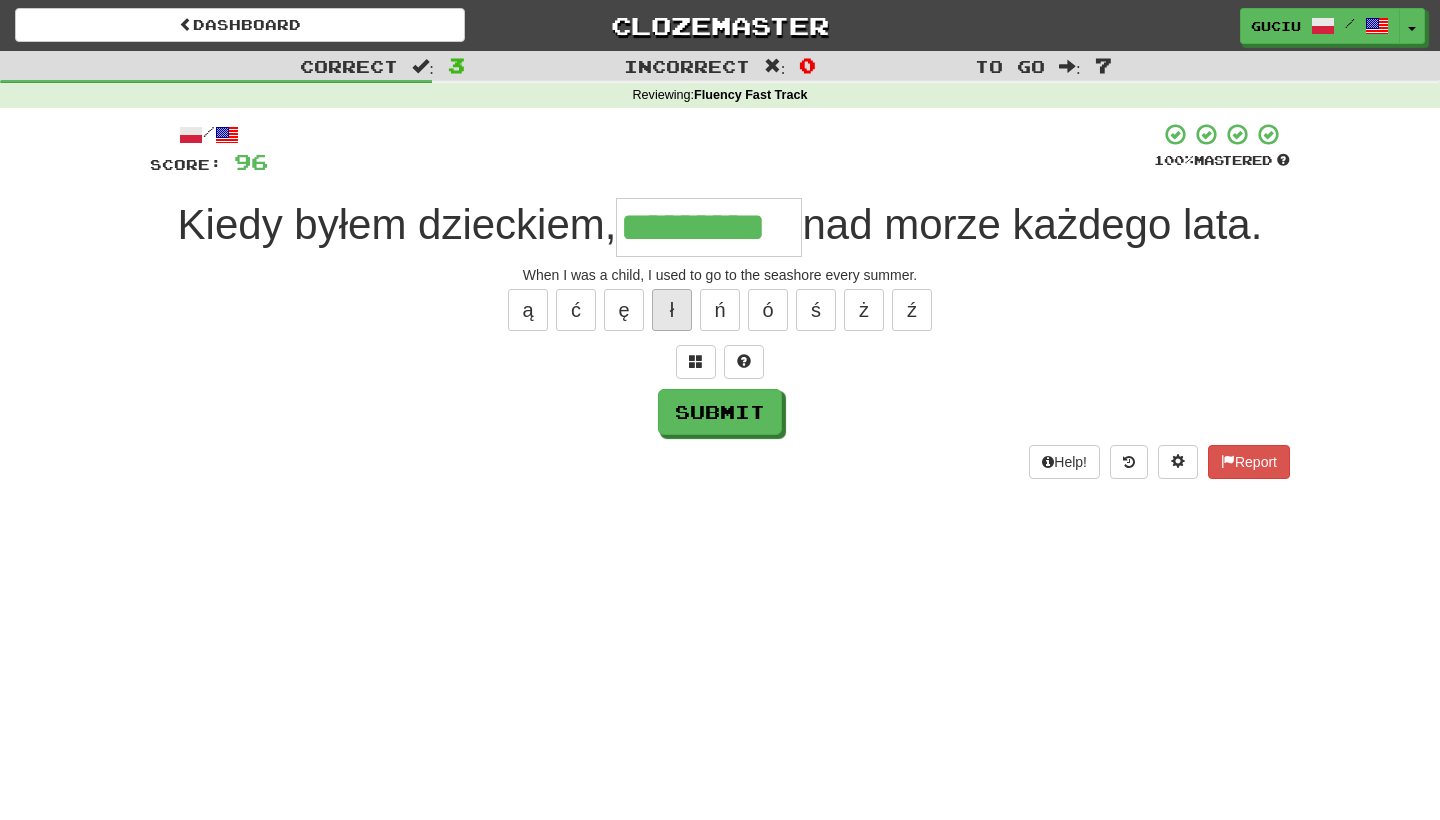 type on "*********" 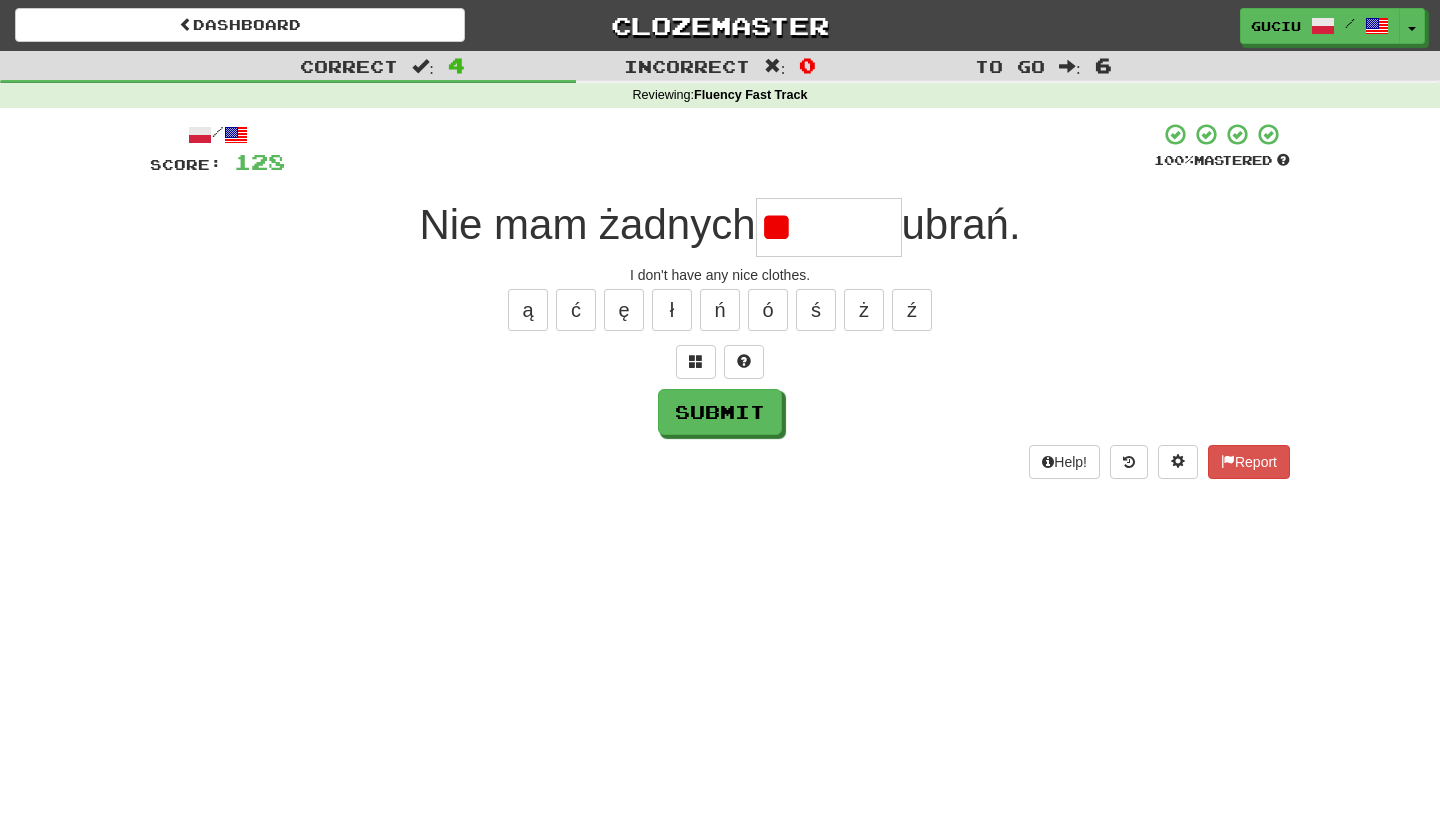 type on "*" 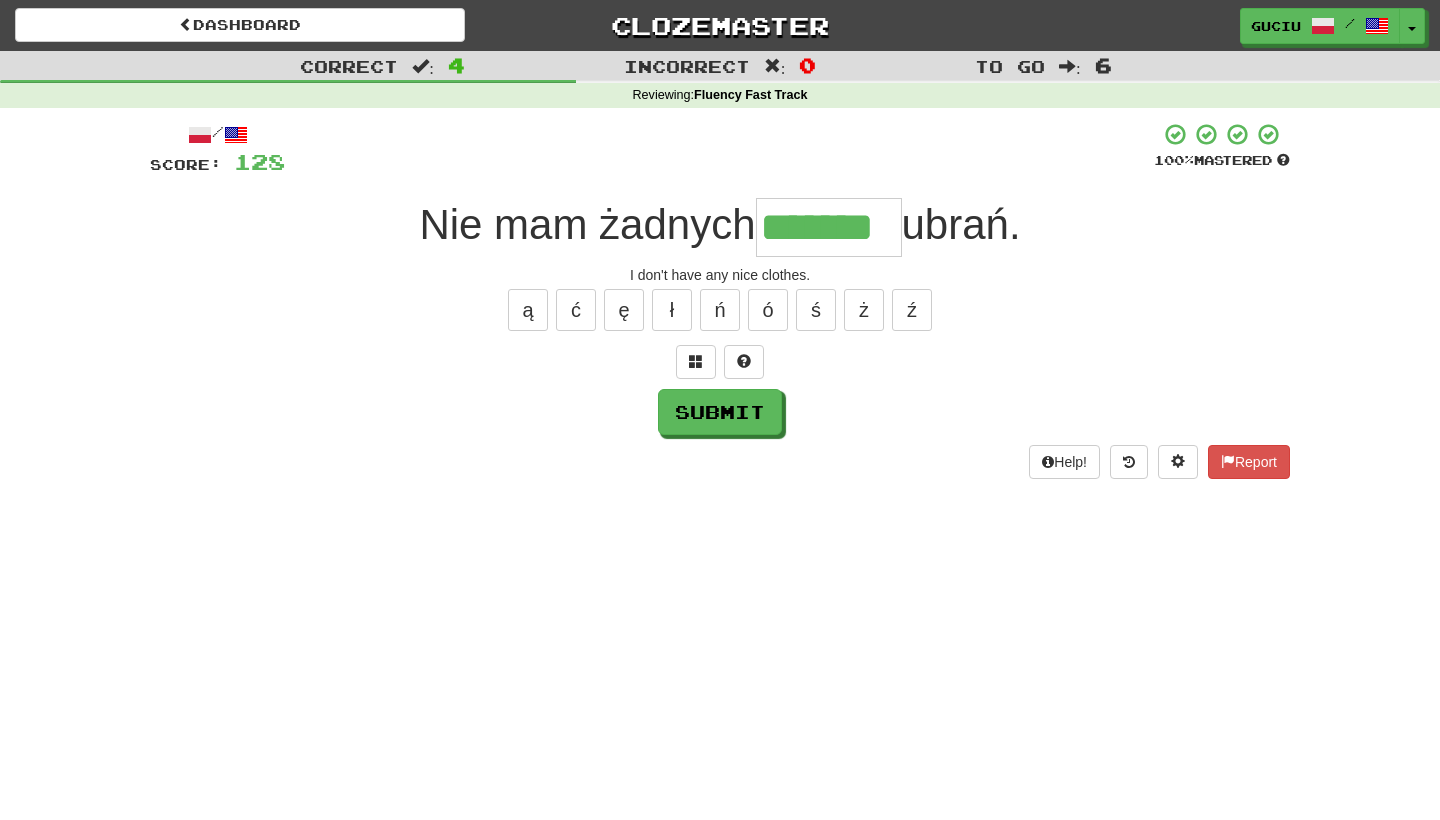 type on "*******" 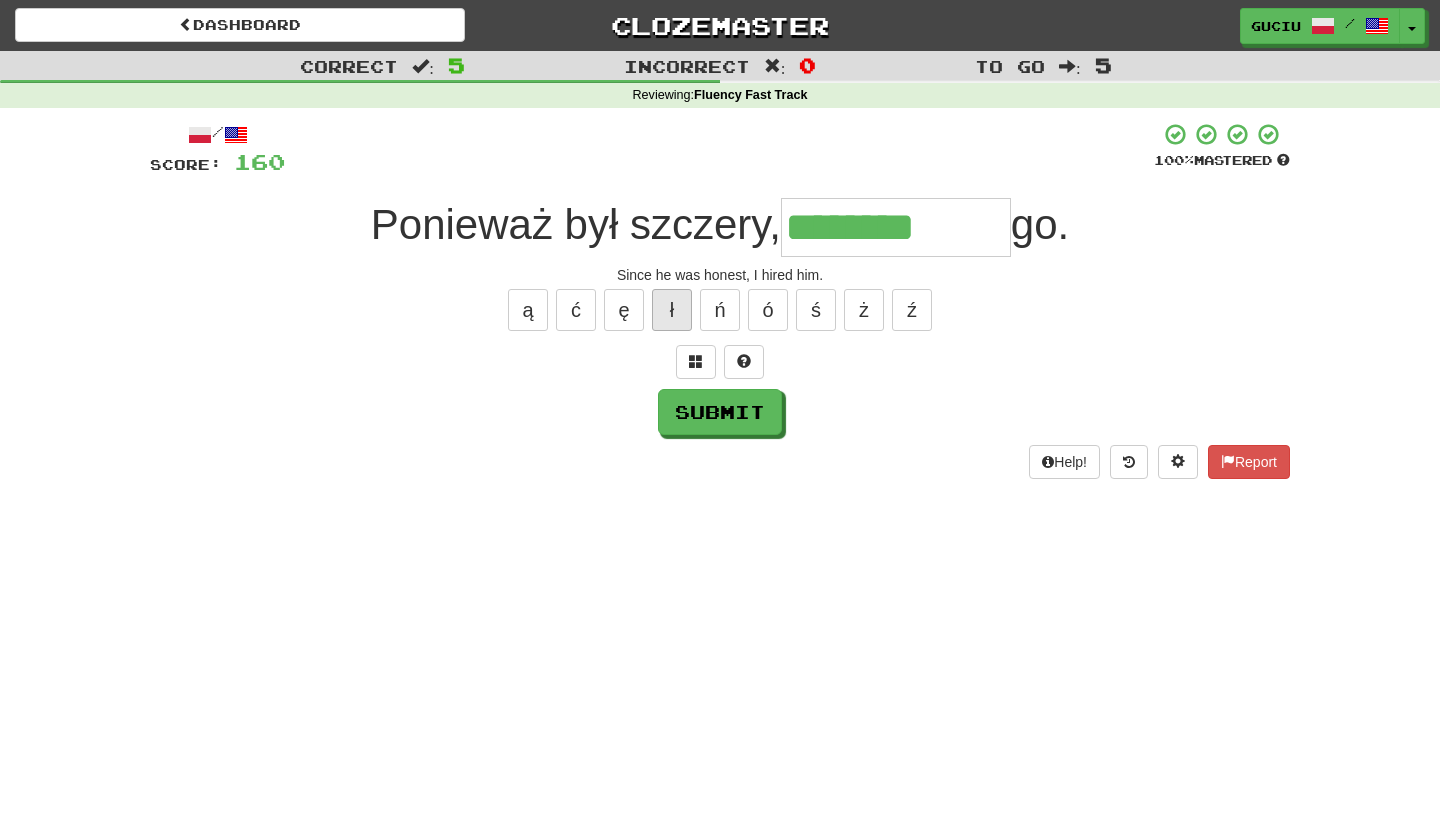 click on "ł" at bounding box center (672, 310) 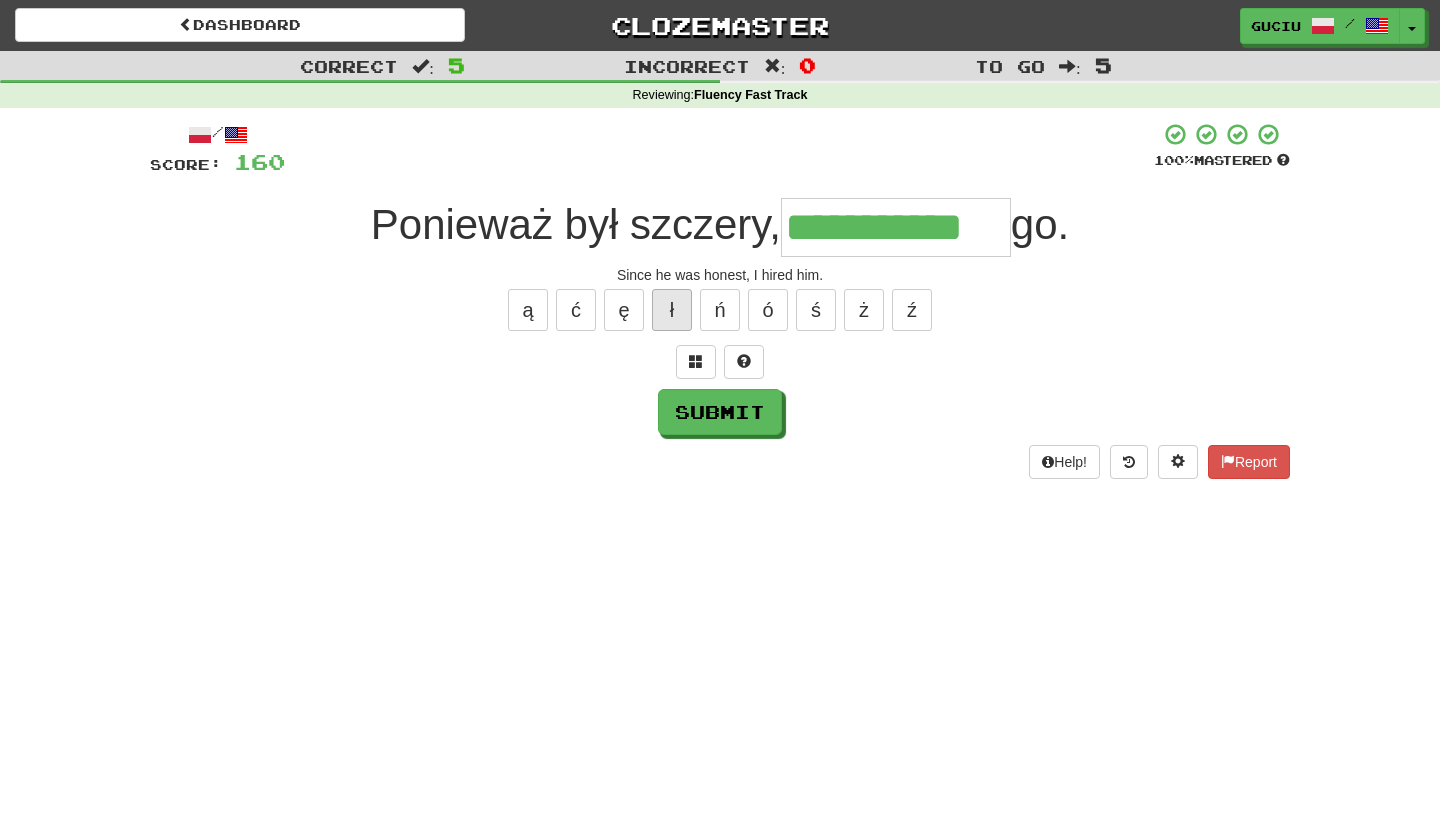 type on "**********" 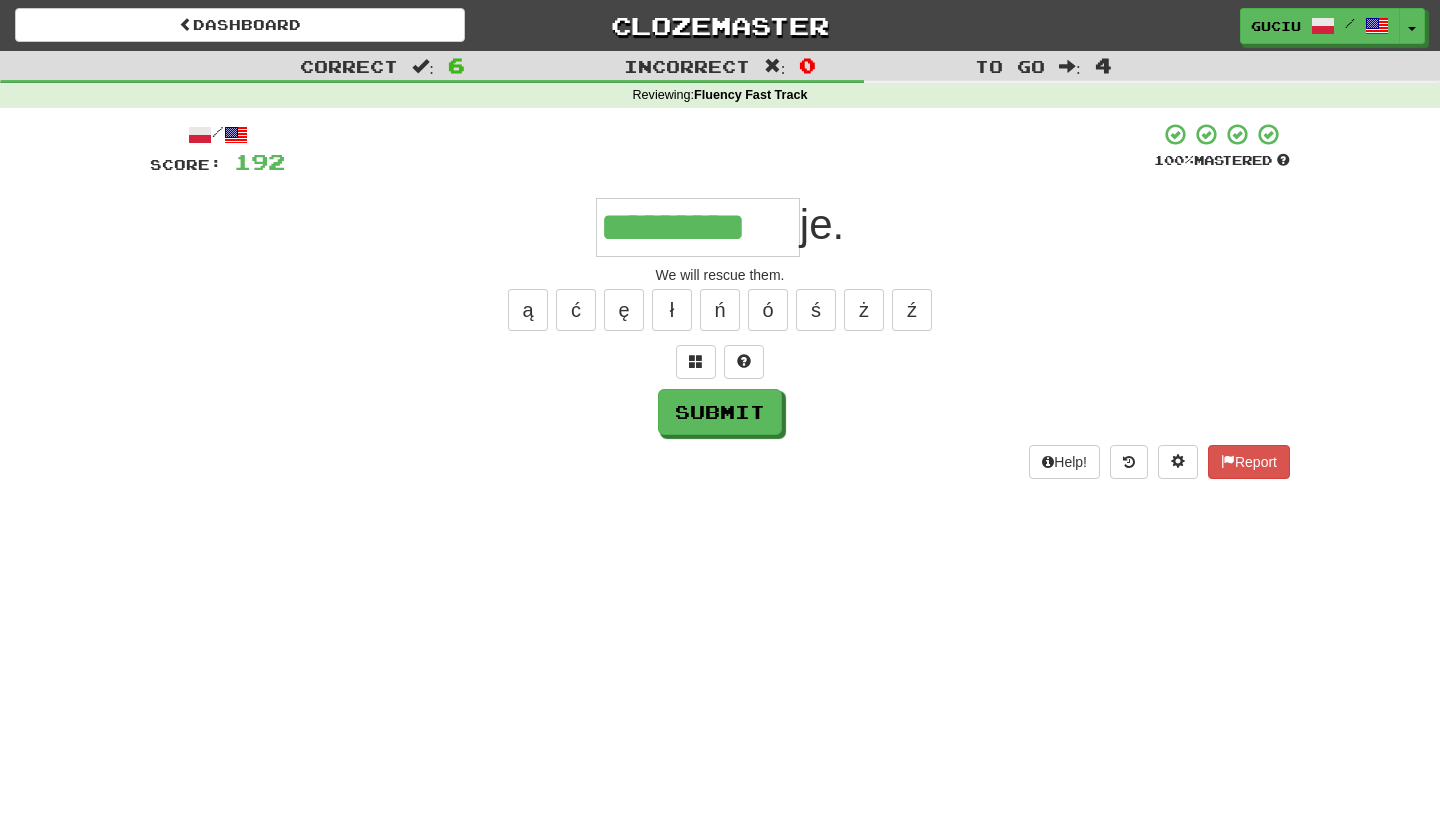type on "*********" 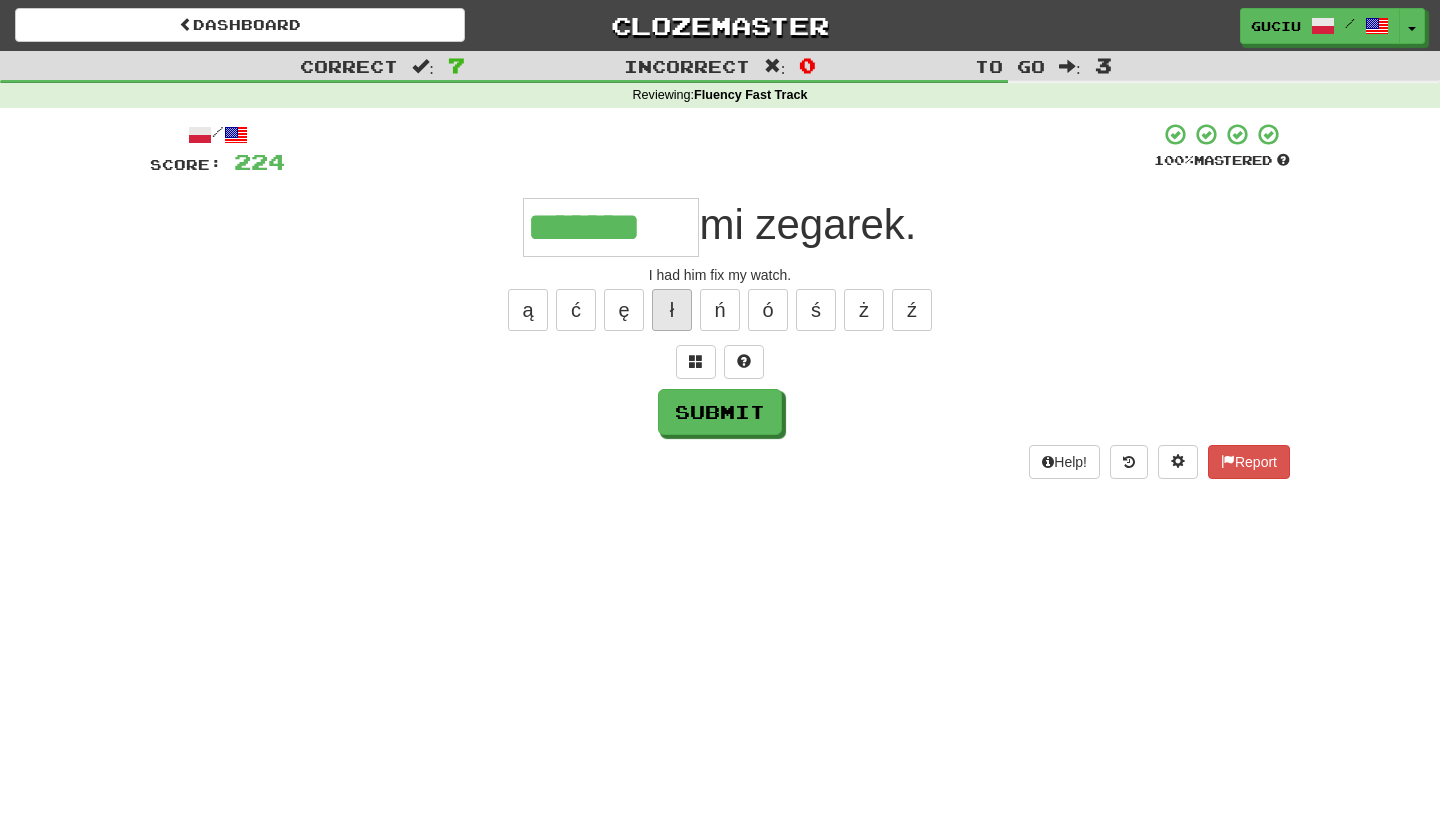 click on "ł" at bounding box center [672, 310] 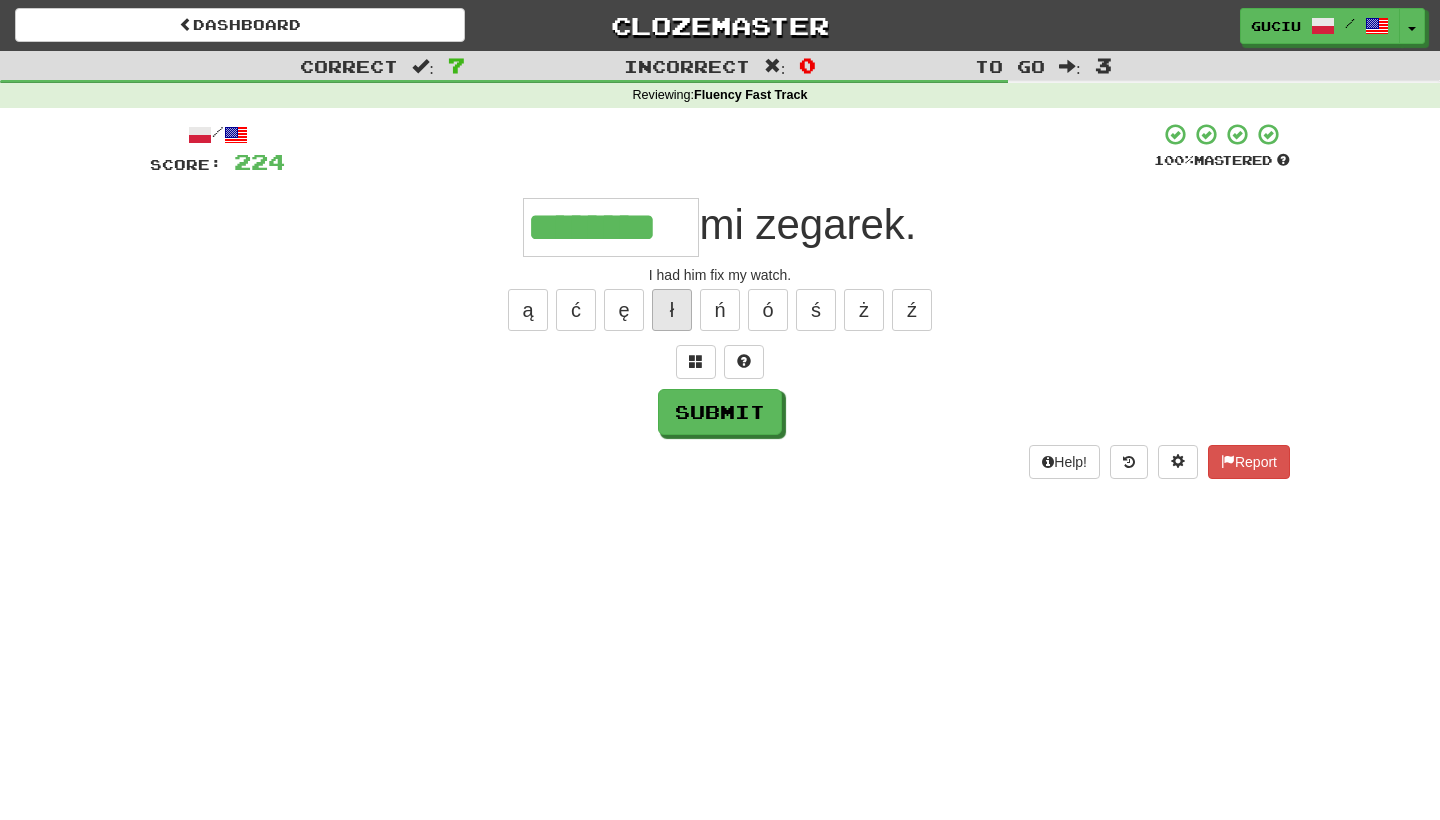 type on "********" 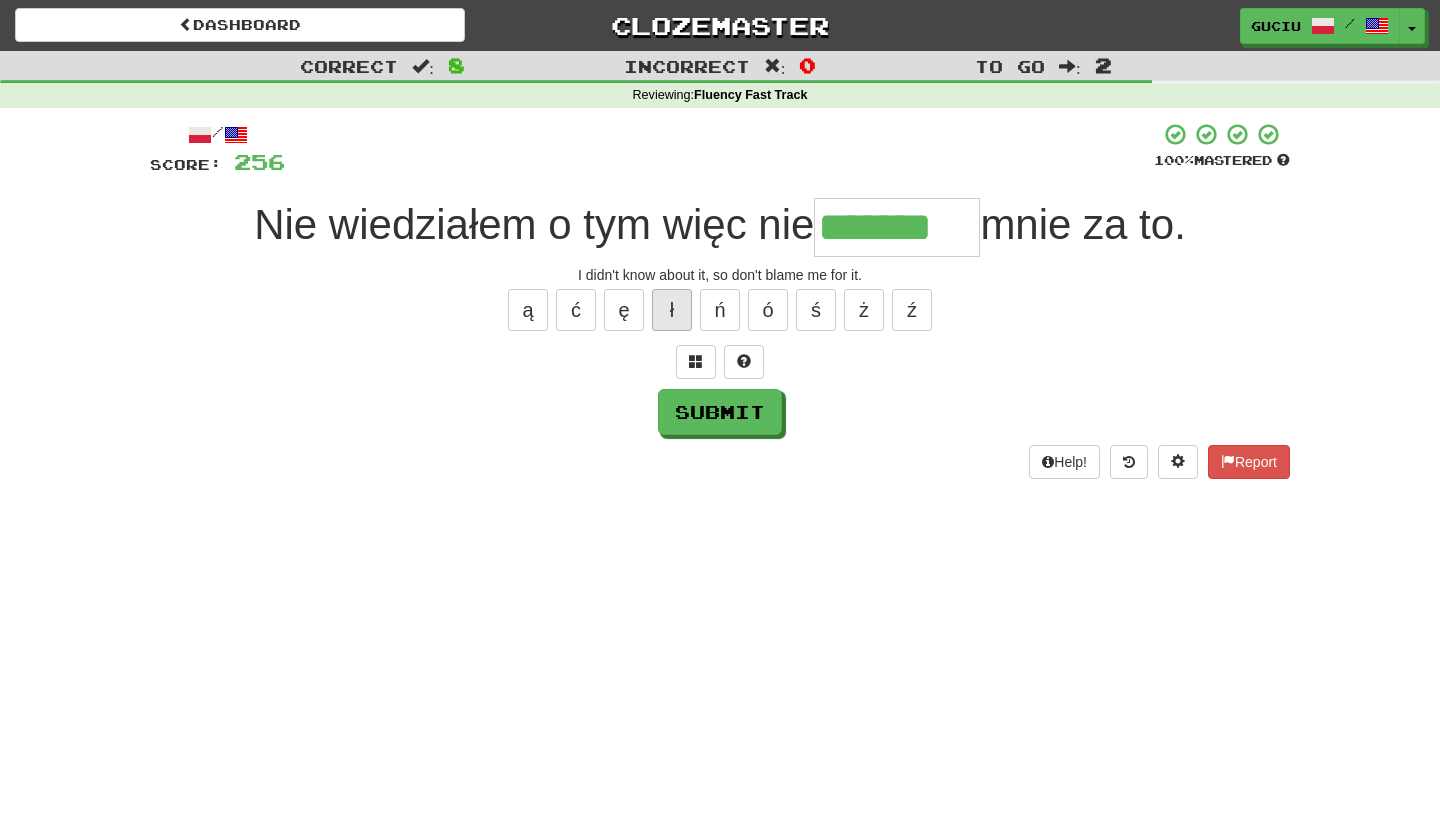 click on "ł" at bounding box center (672, 310) 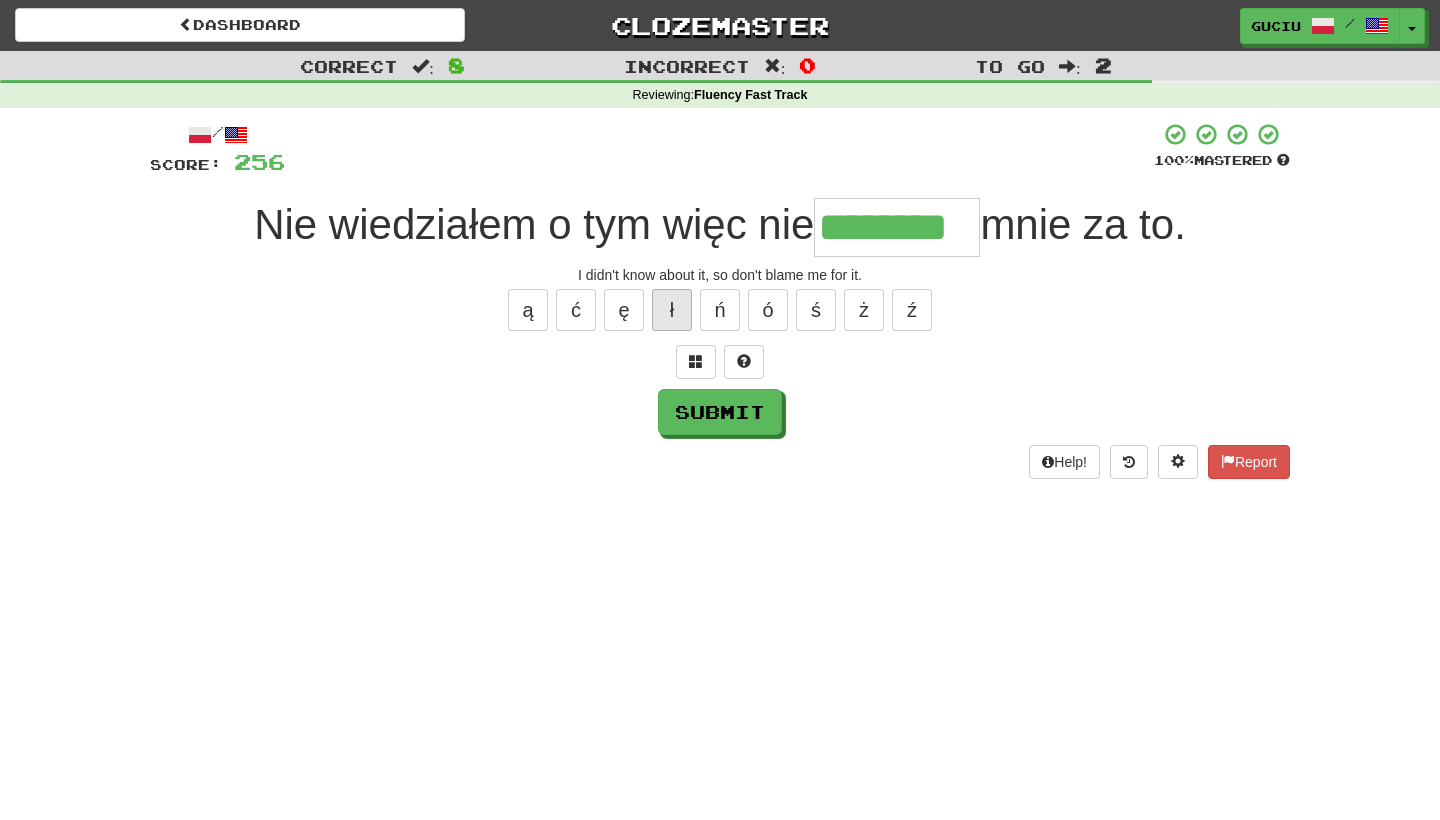 type on "********" 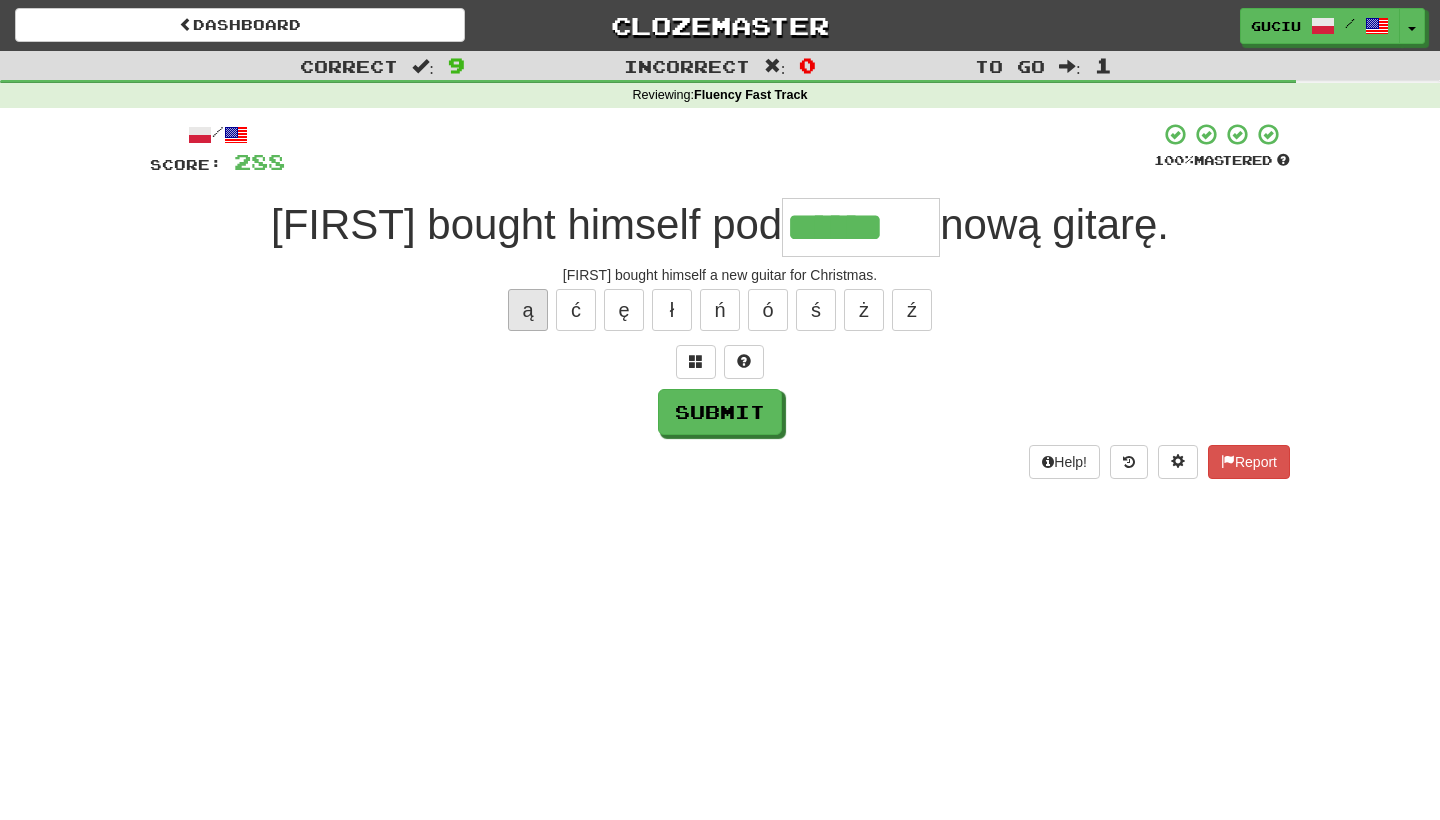 click on "ą" at bounding box center (528, 310) 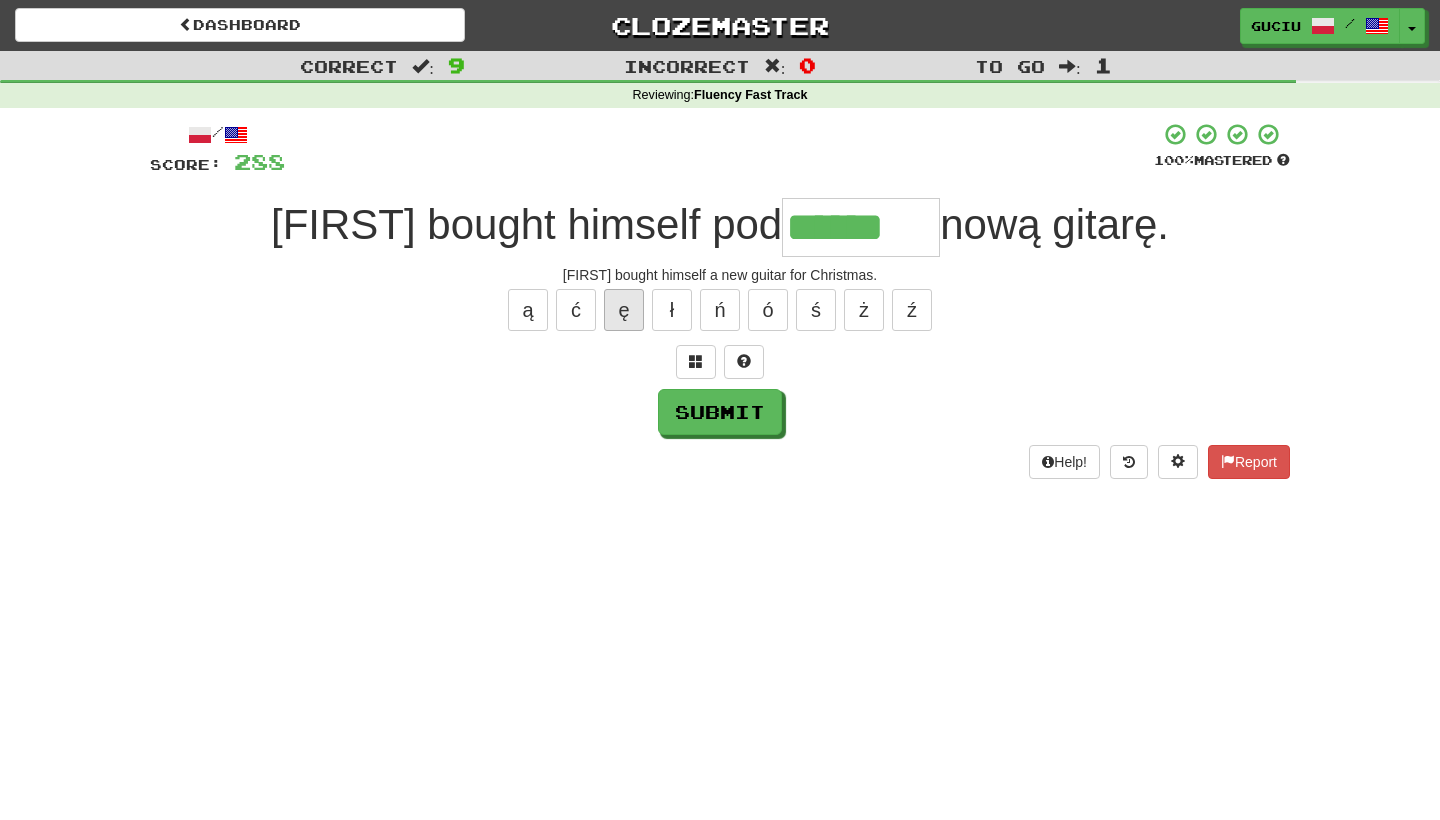 click on "ę" at bounding box center (624, 310) 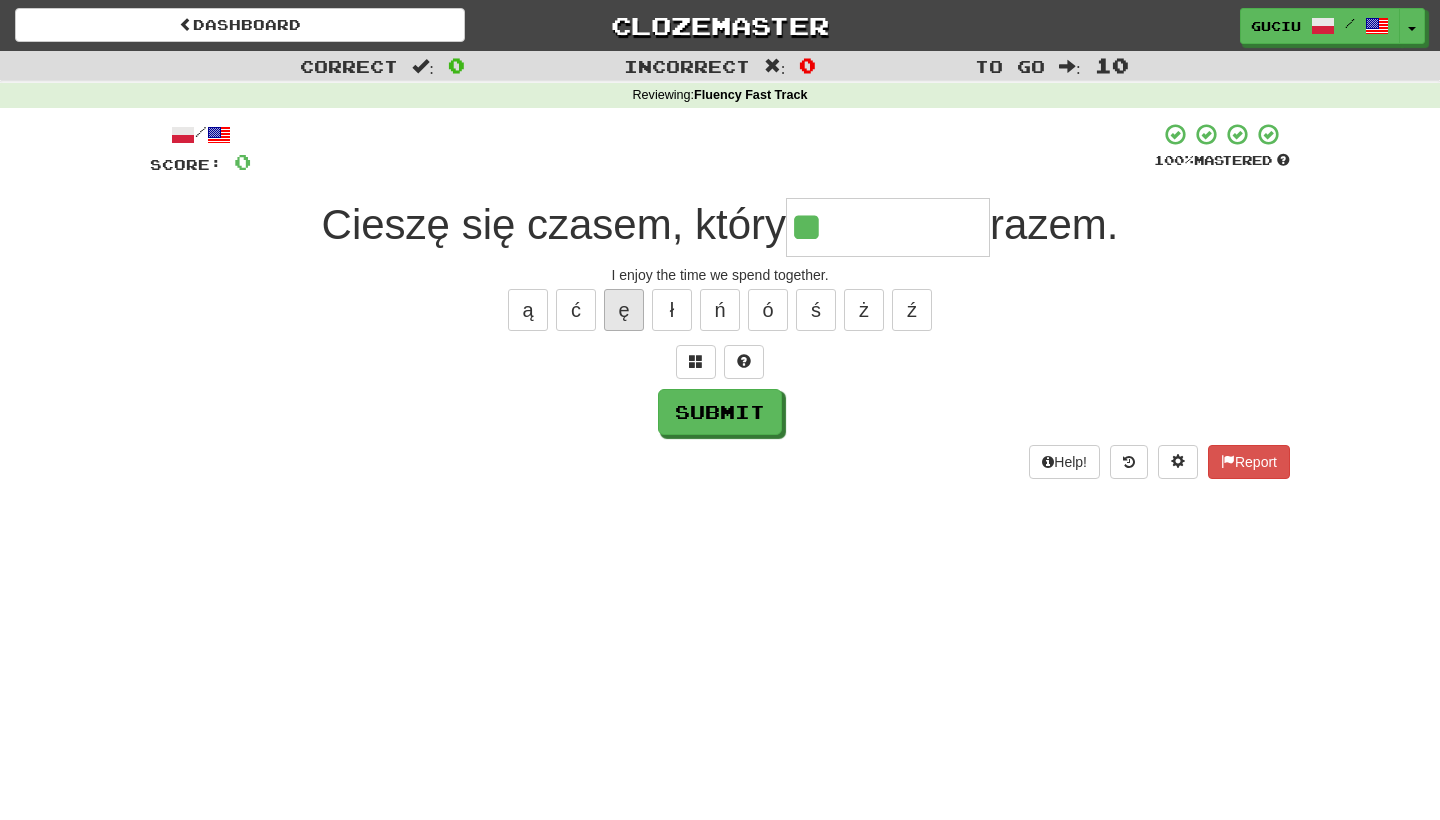 click on "ę" at bounding box center (624, 310) 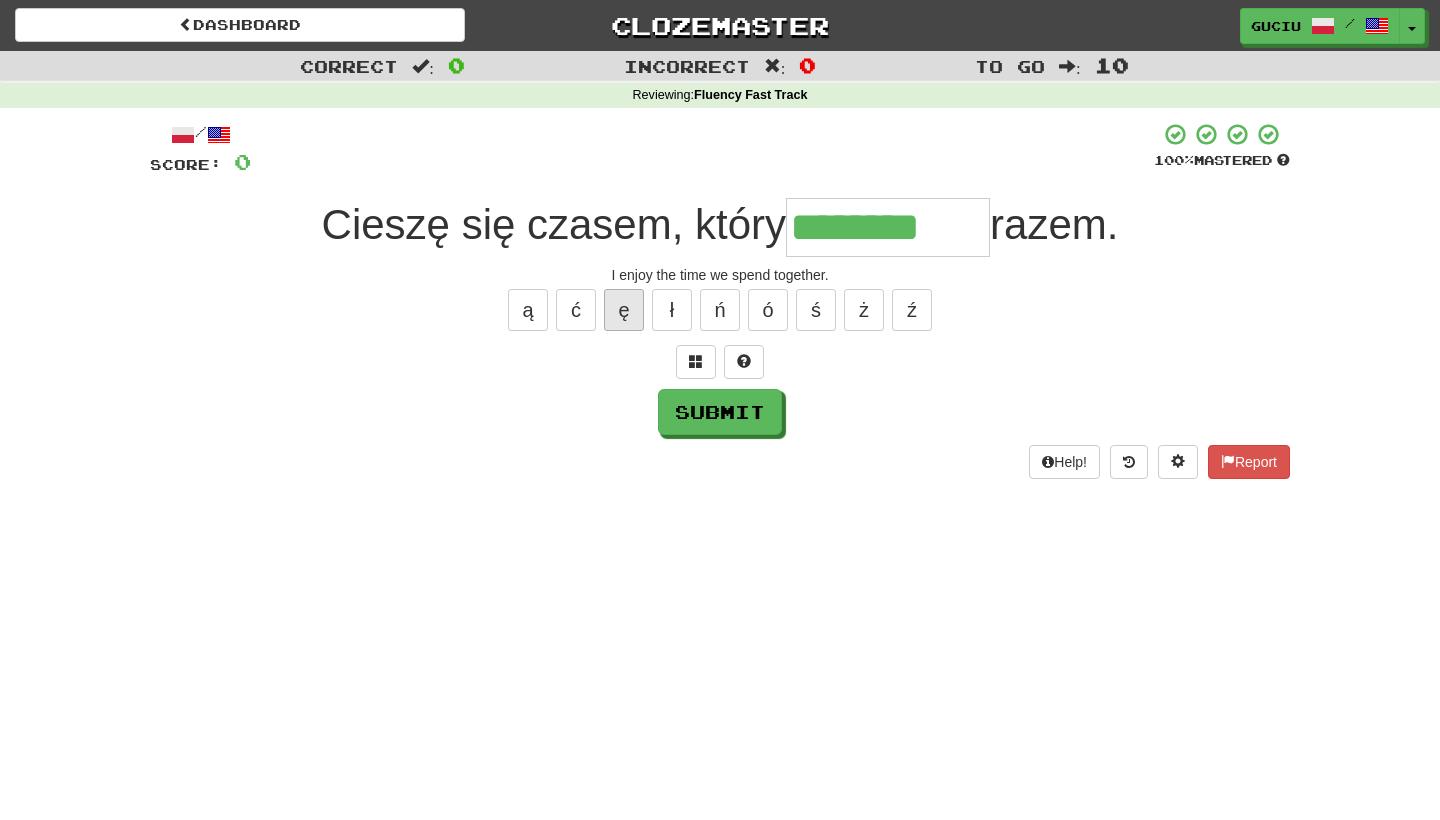 type on "********" 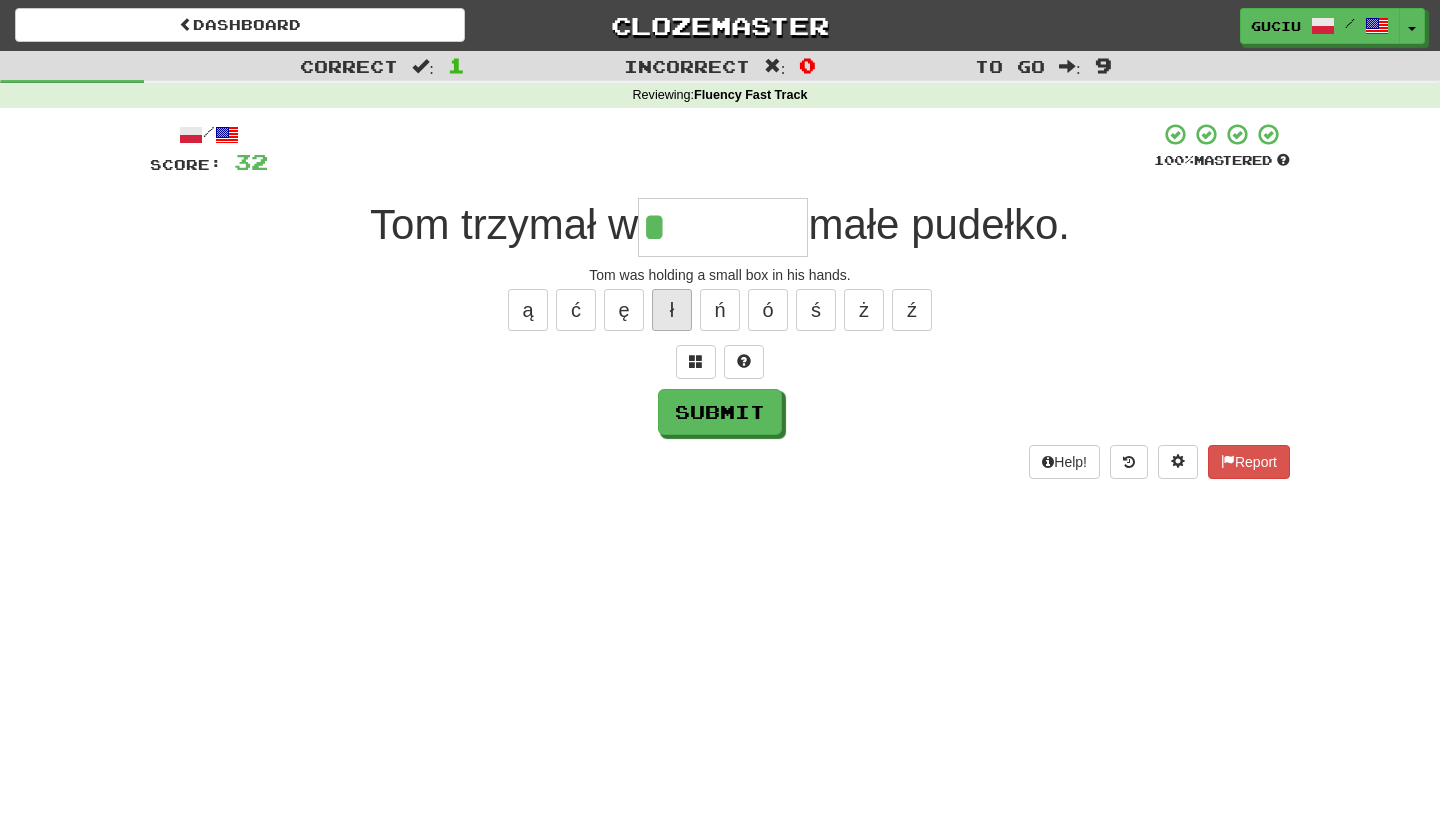 click on "ł" at bounding box center [672, 310] 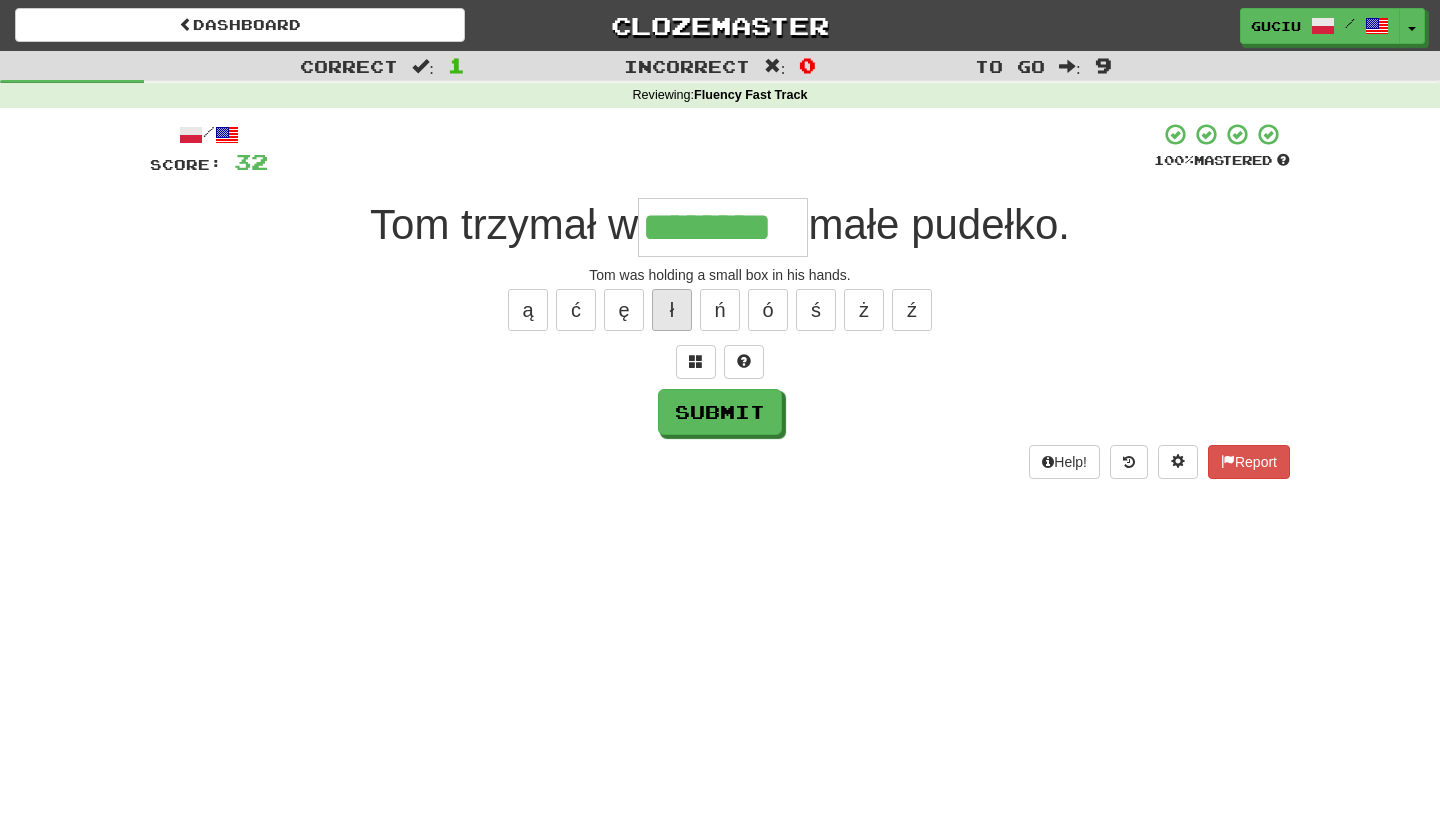 type on "********" 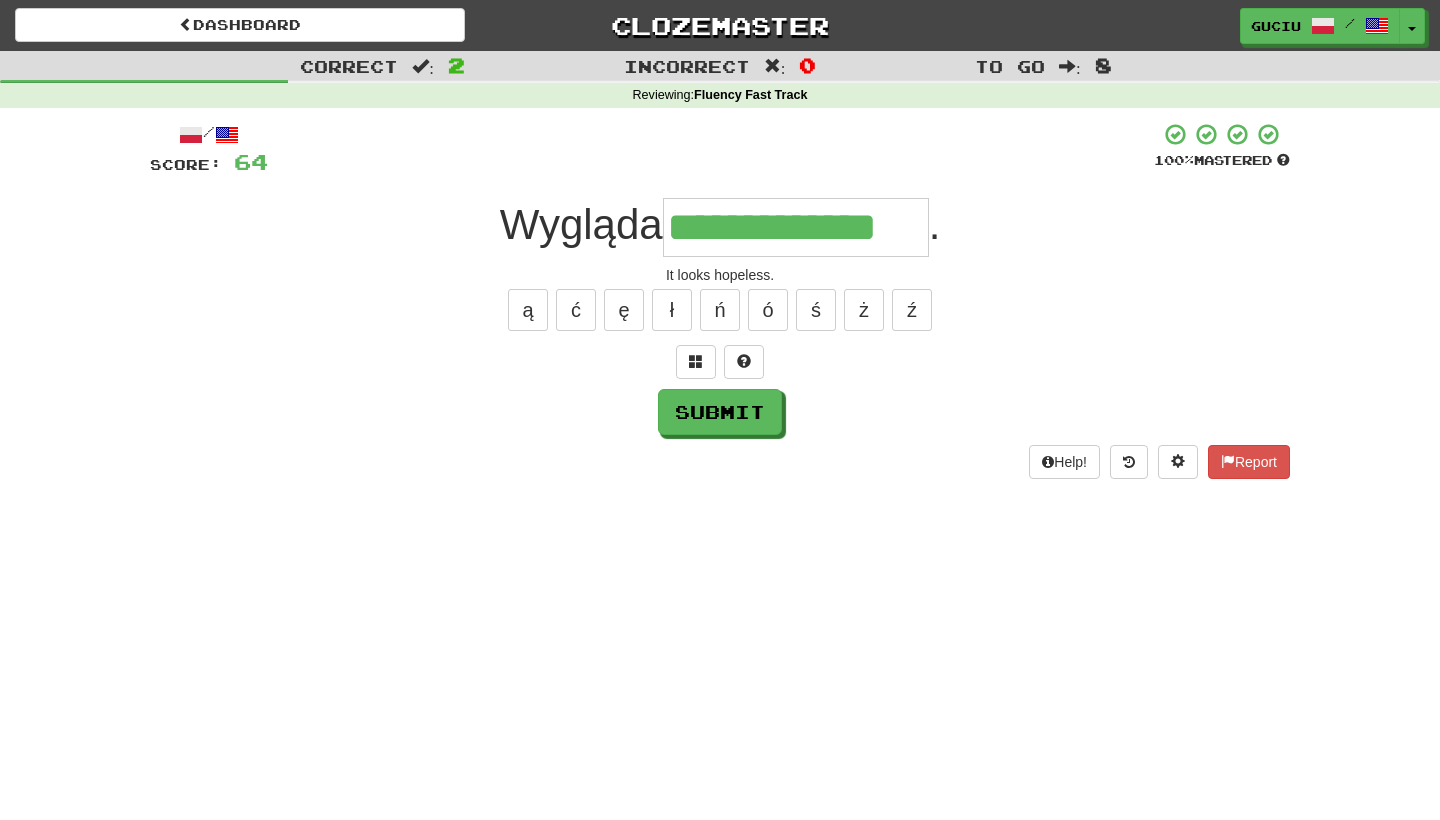 type on "**********" 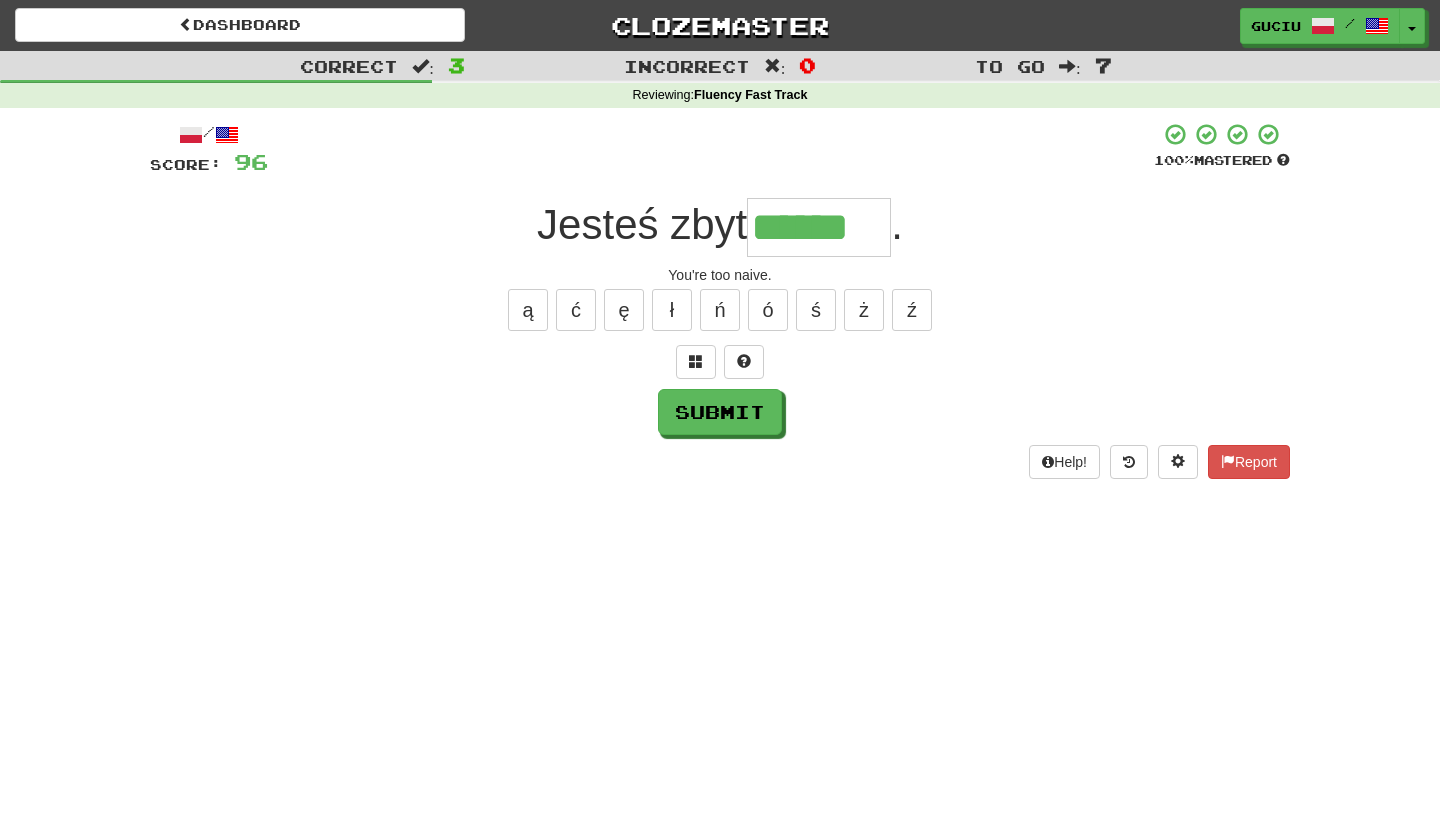 type on "******" 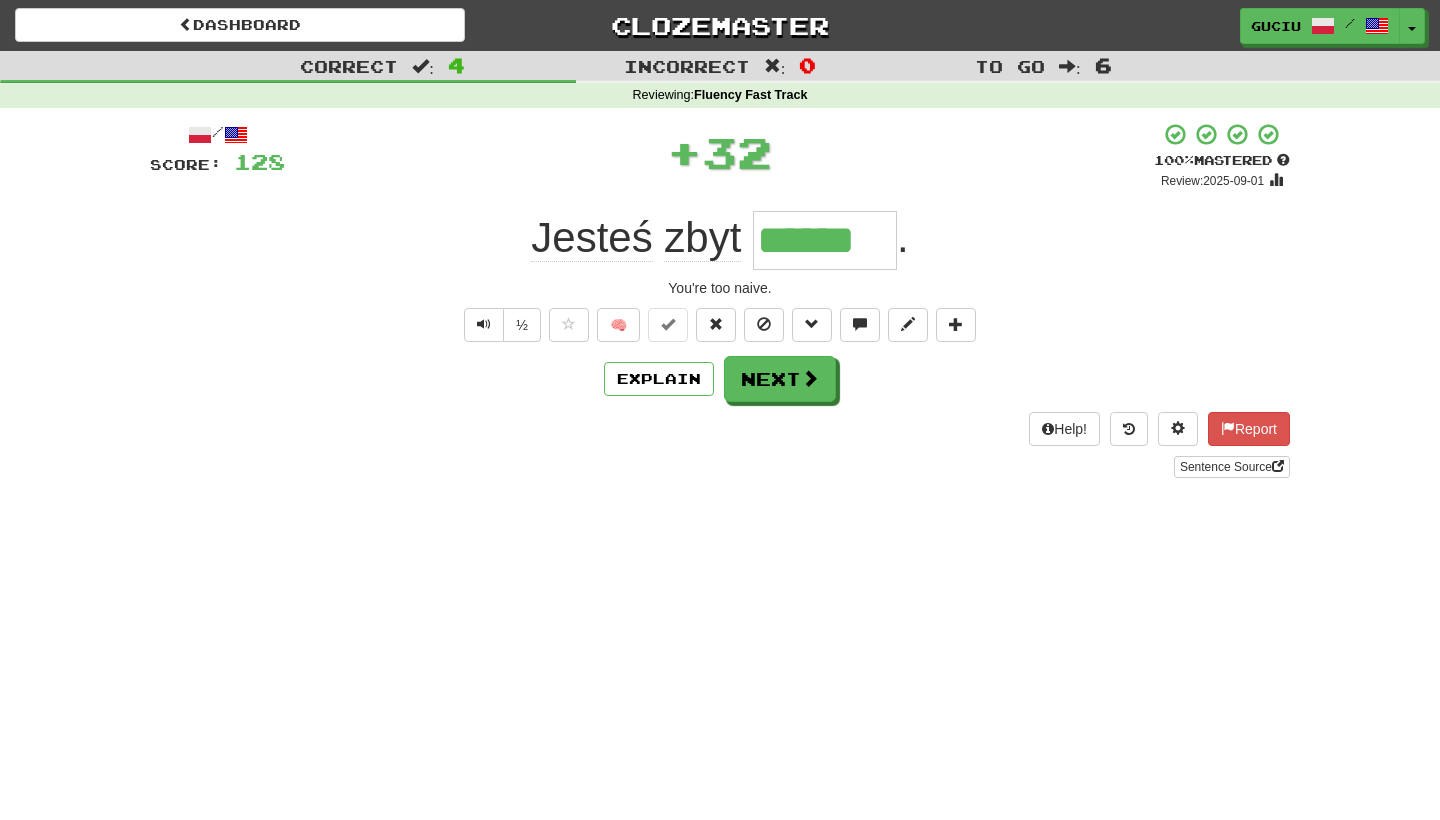type 